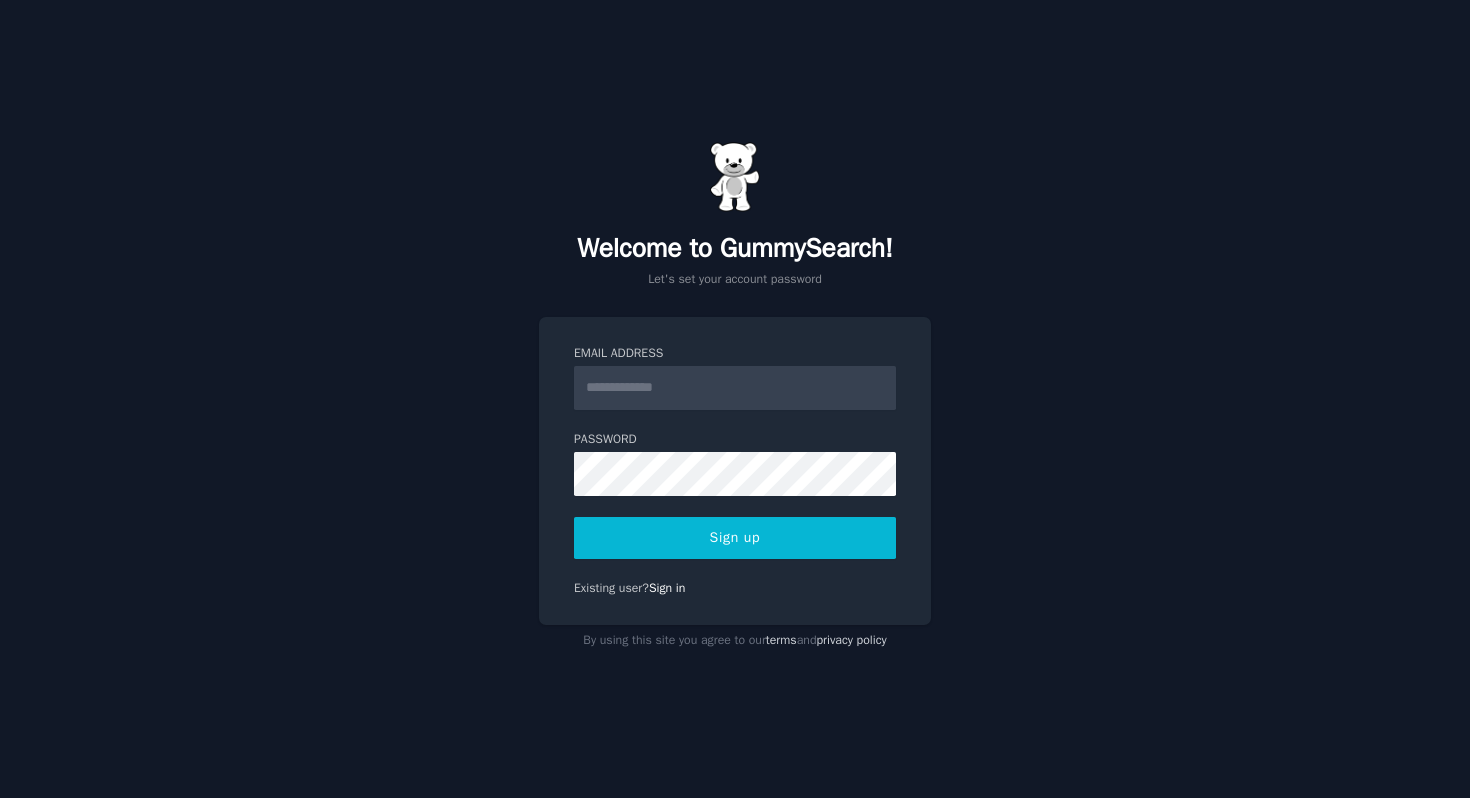 scroll, scrollTop: 0, scrollLeft: 0, axis: both 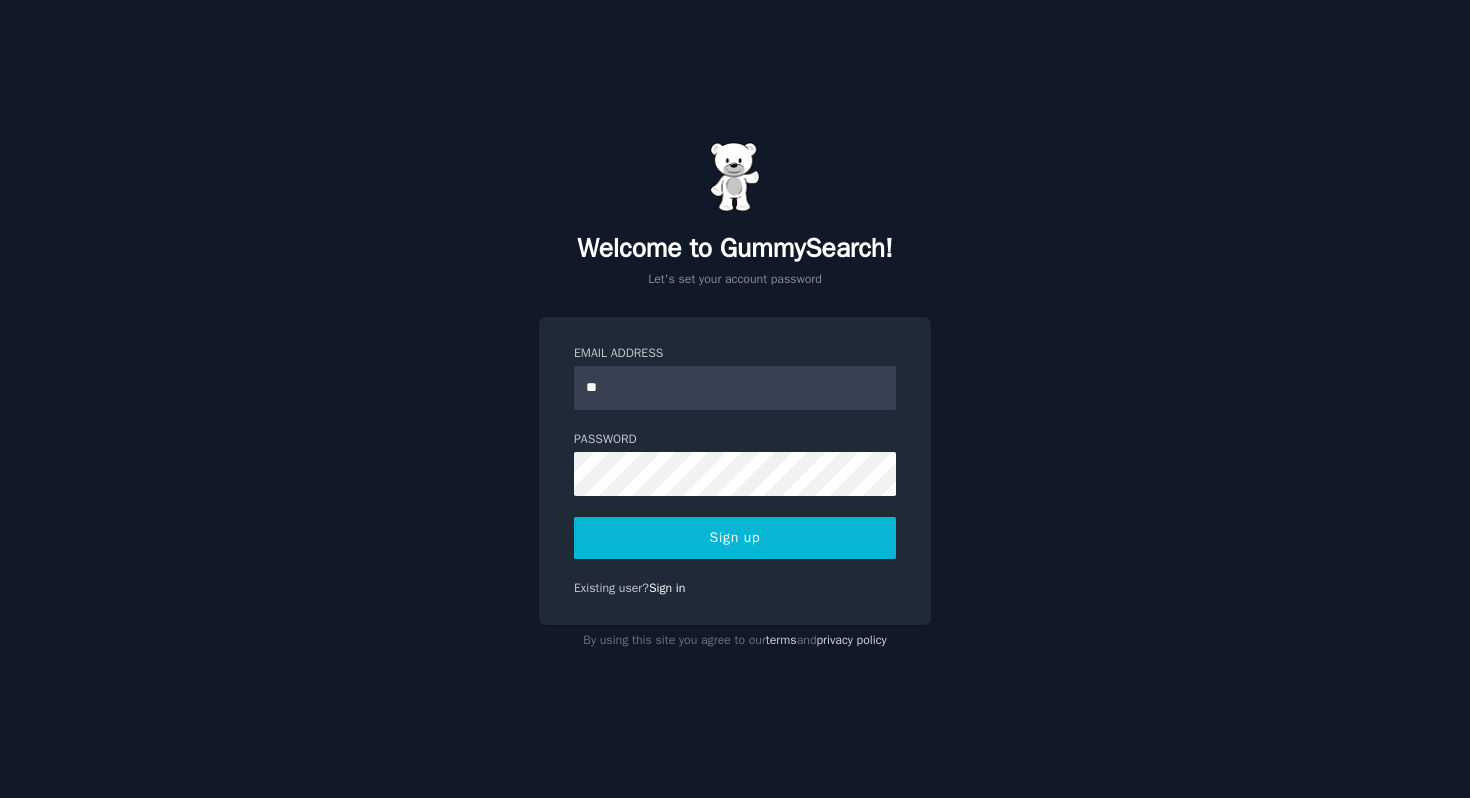type on "**********" 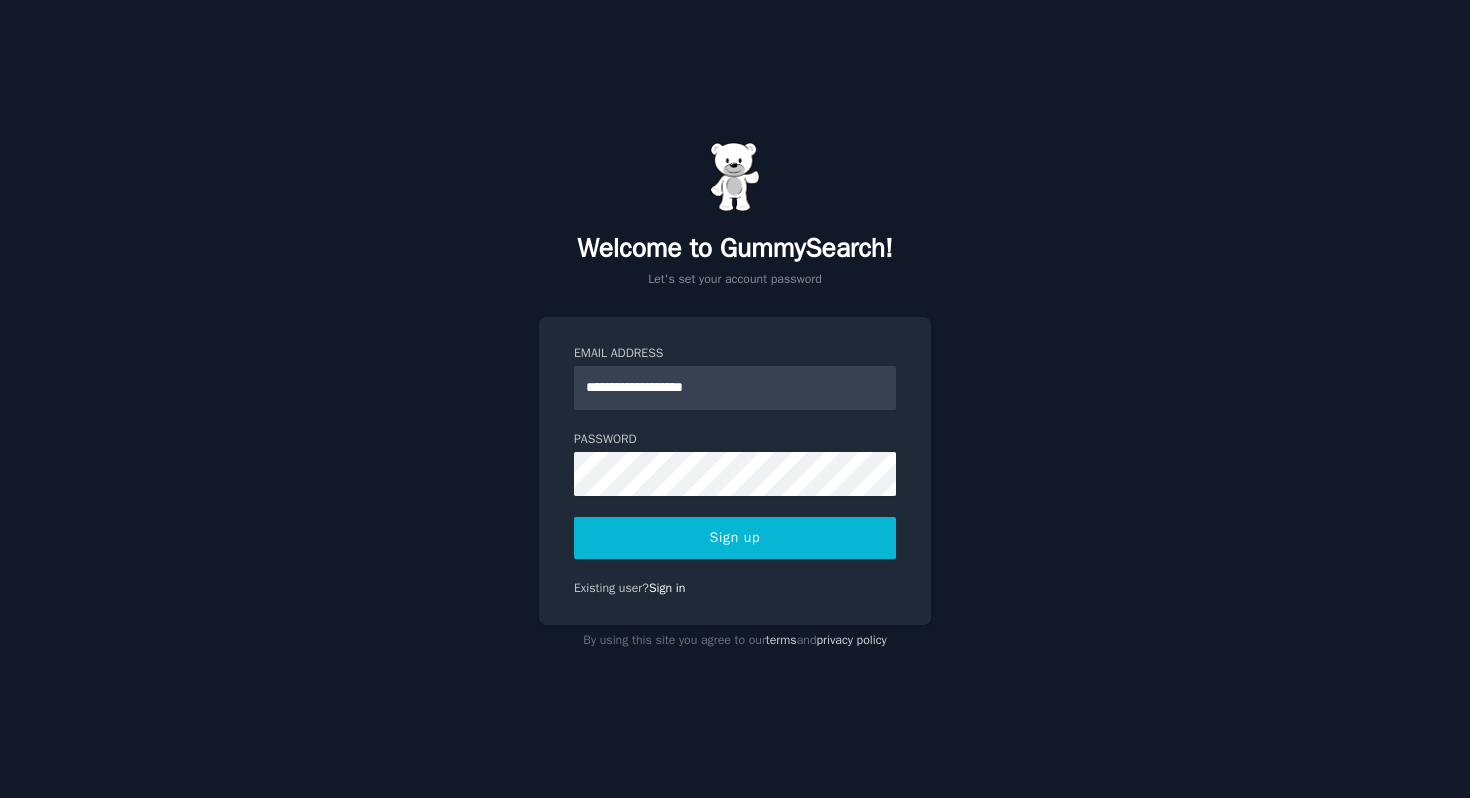 click on "Sign up" at bounding box center [735, 538] 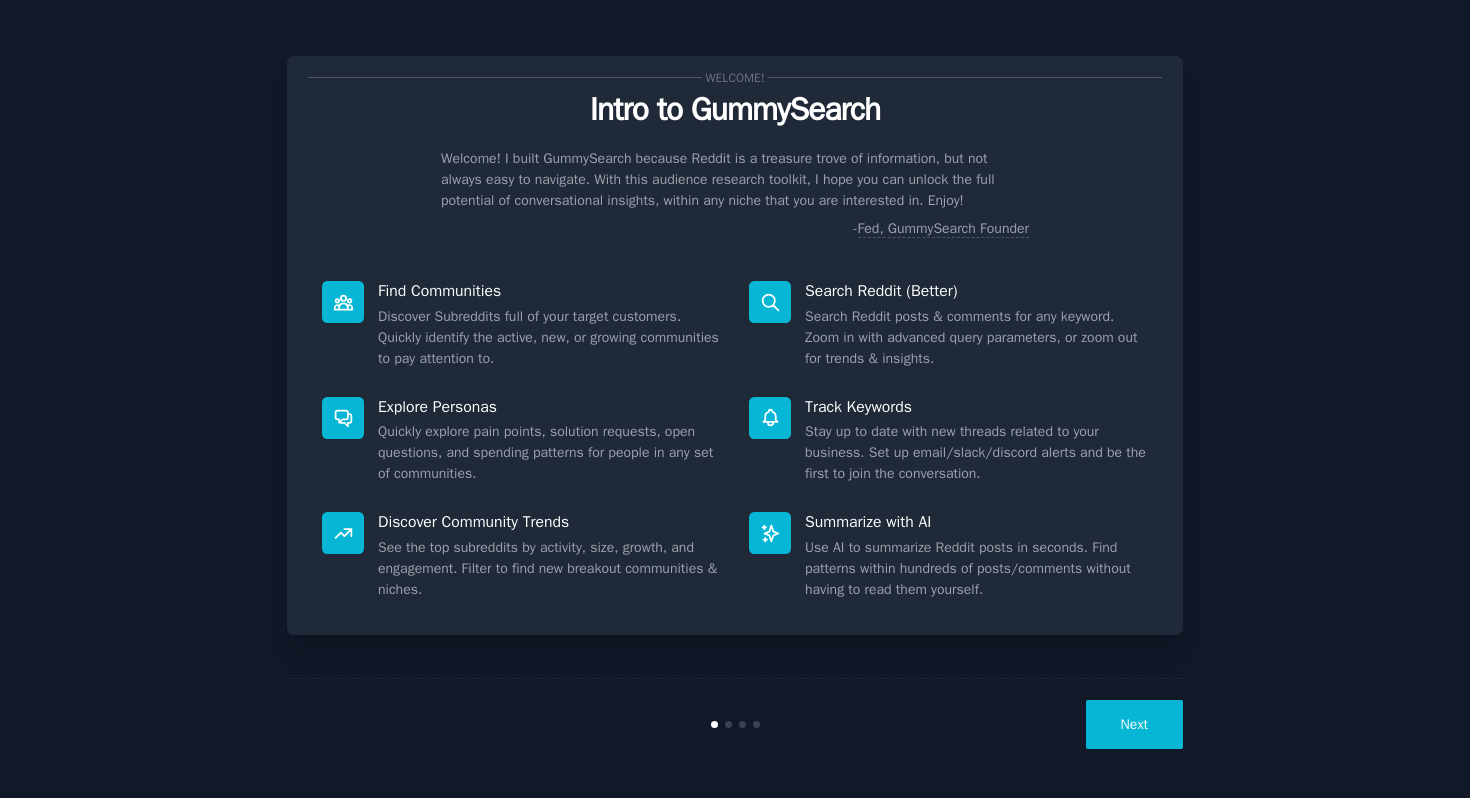 scroll, scrollTop: 0, scrollLeft: 0, axis: both 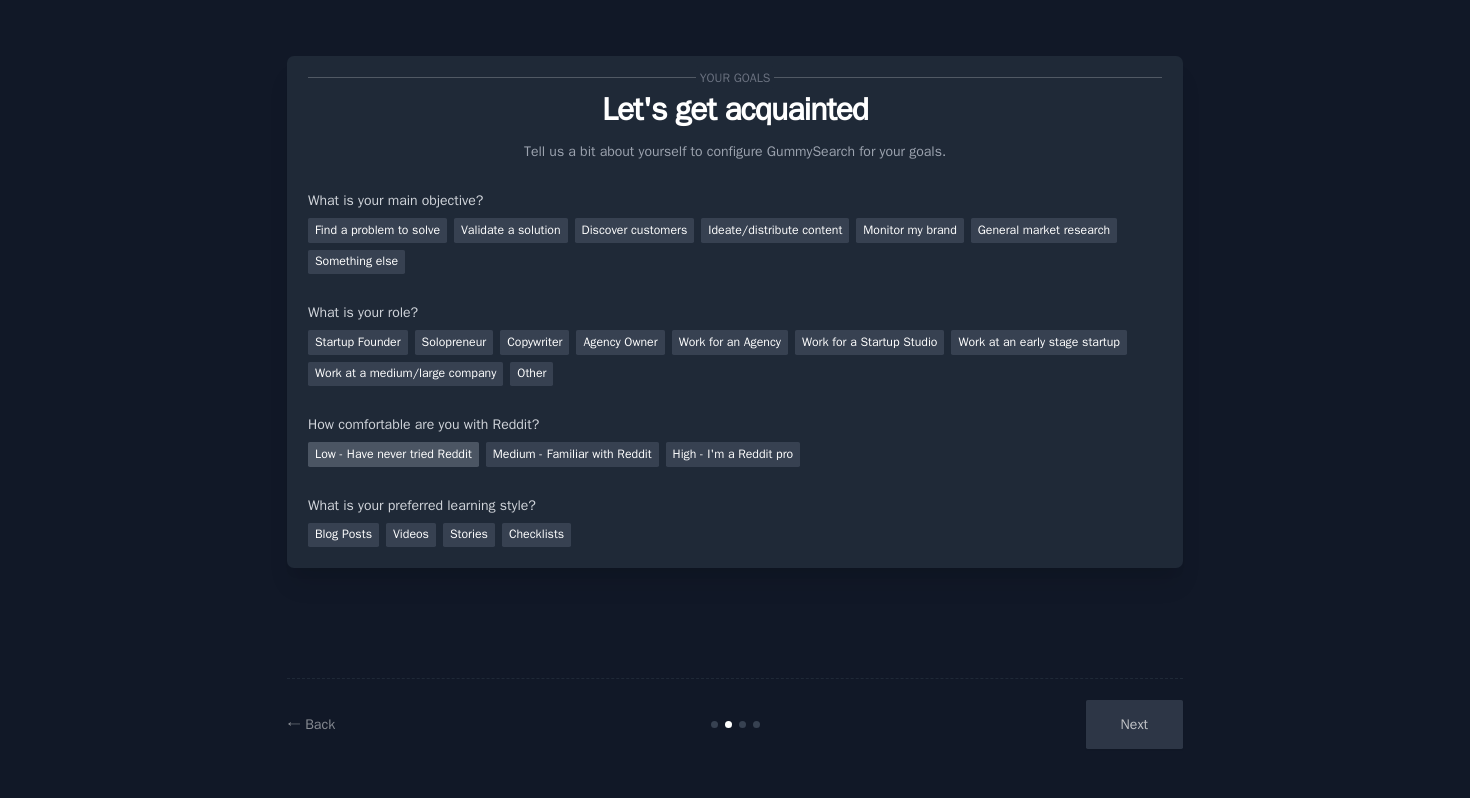 click on "Low - Have never tried Reddit" at bounding box center (393, 454) 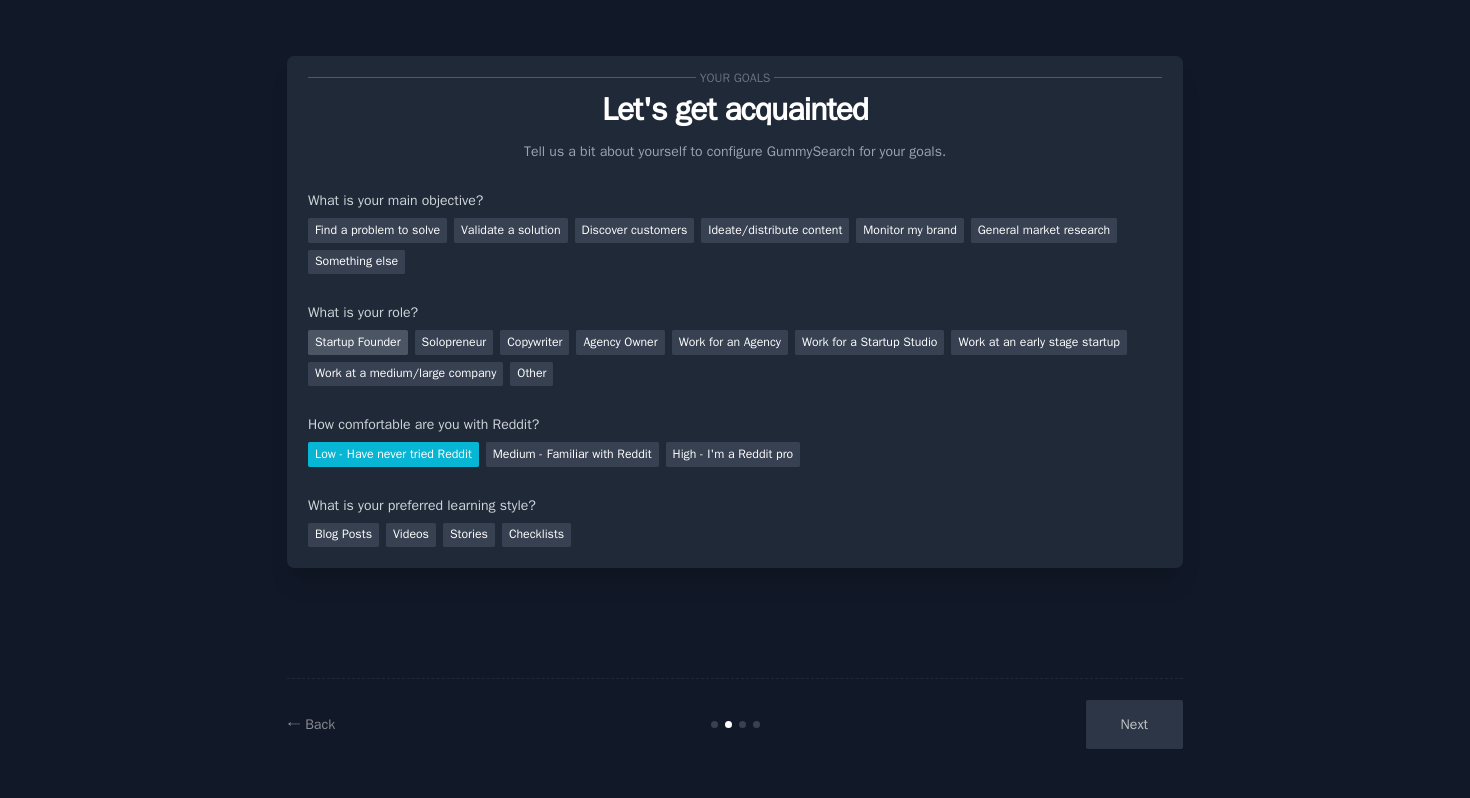 click on "Startup Founder" at bounding box center [358, 342] 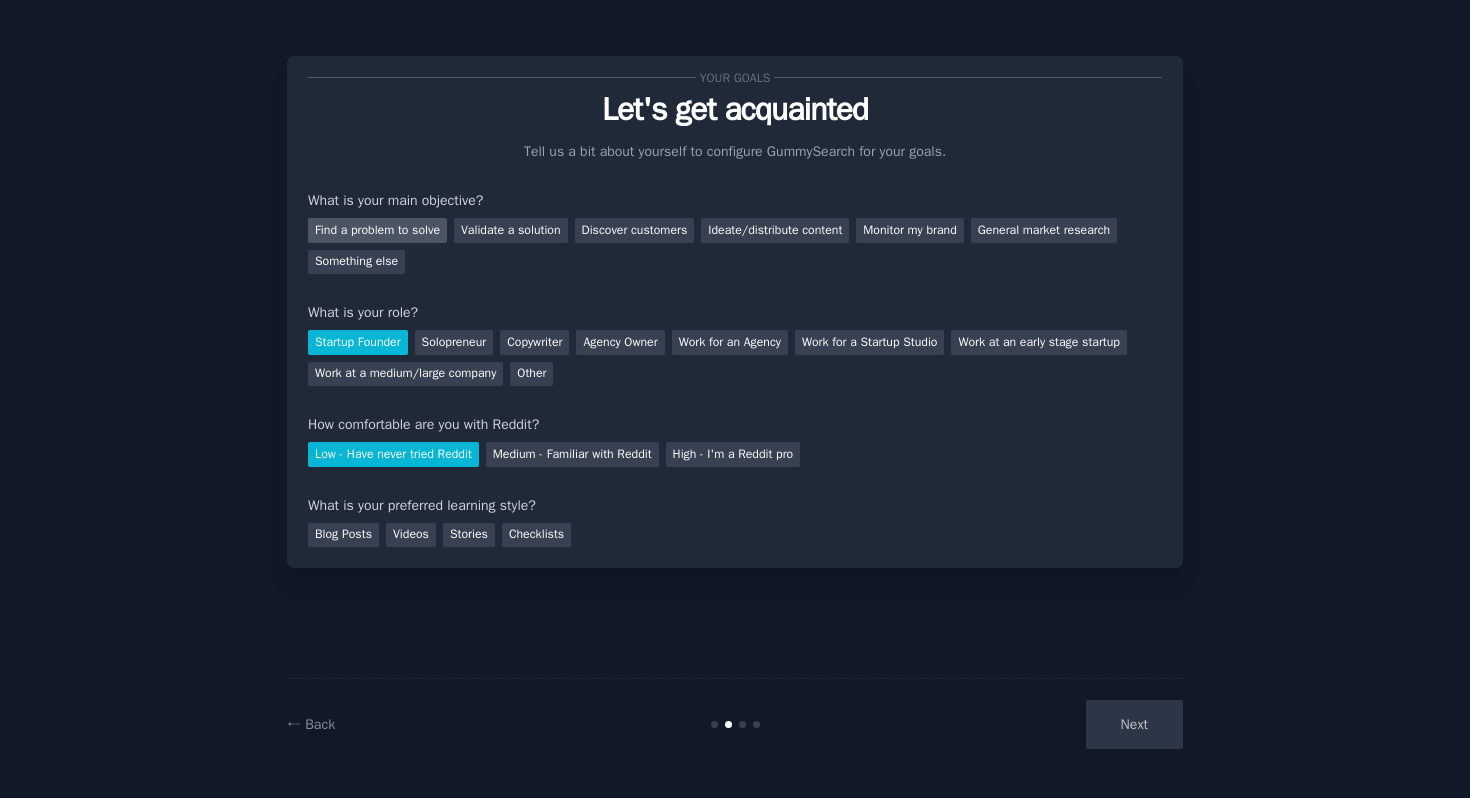 click on "Find a problem to solve" at bounding box center (377, 230) 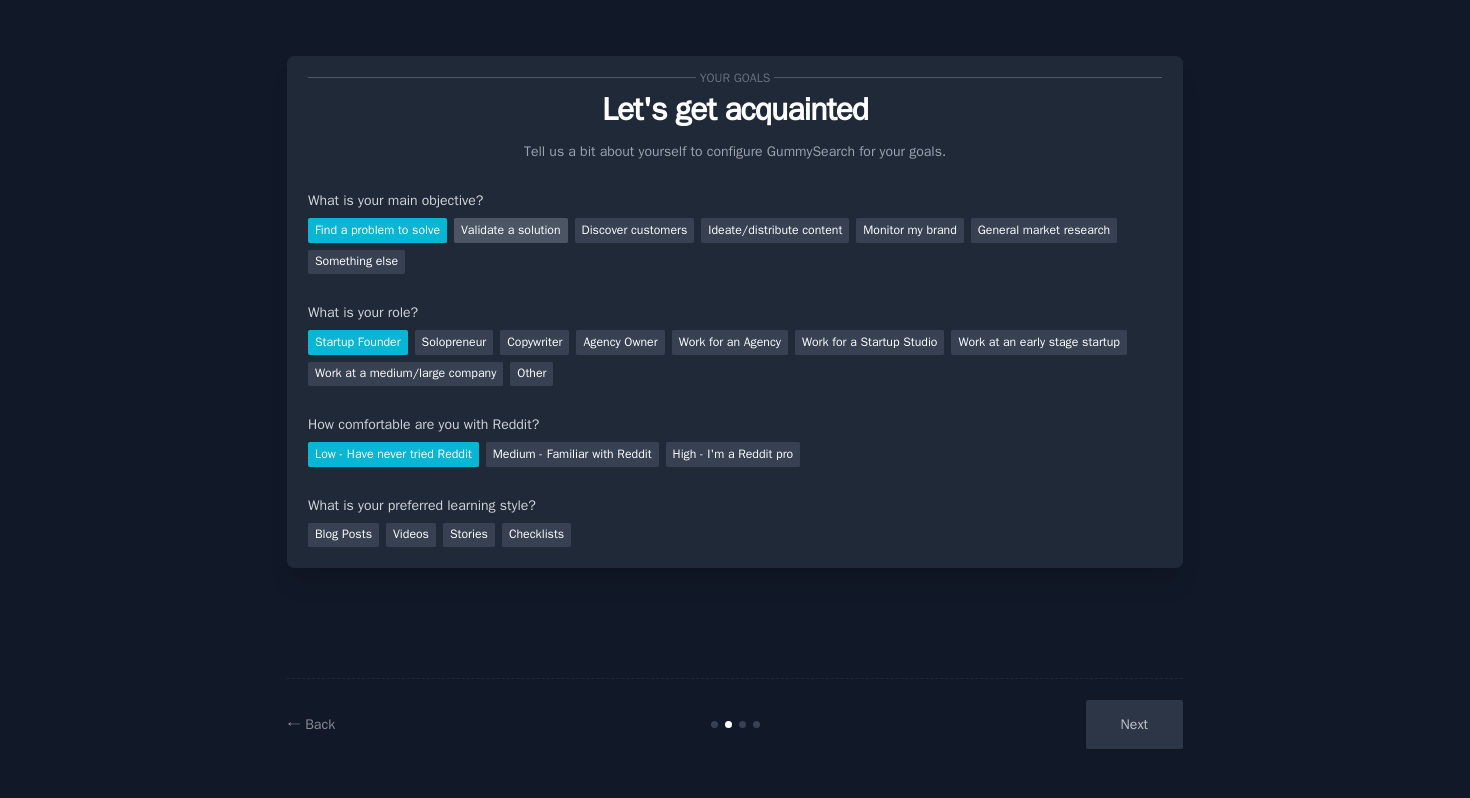 click on "Validate a solution" at bounding box center (511, 230) 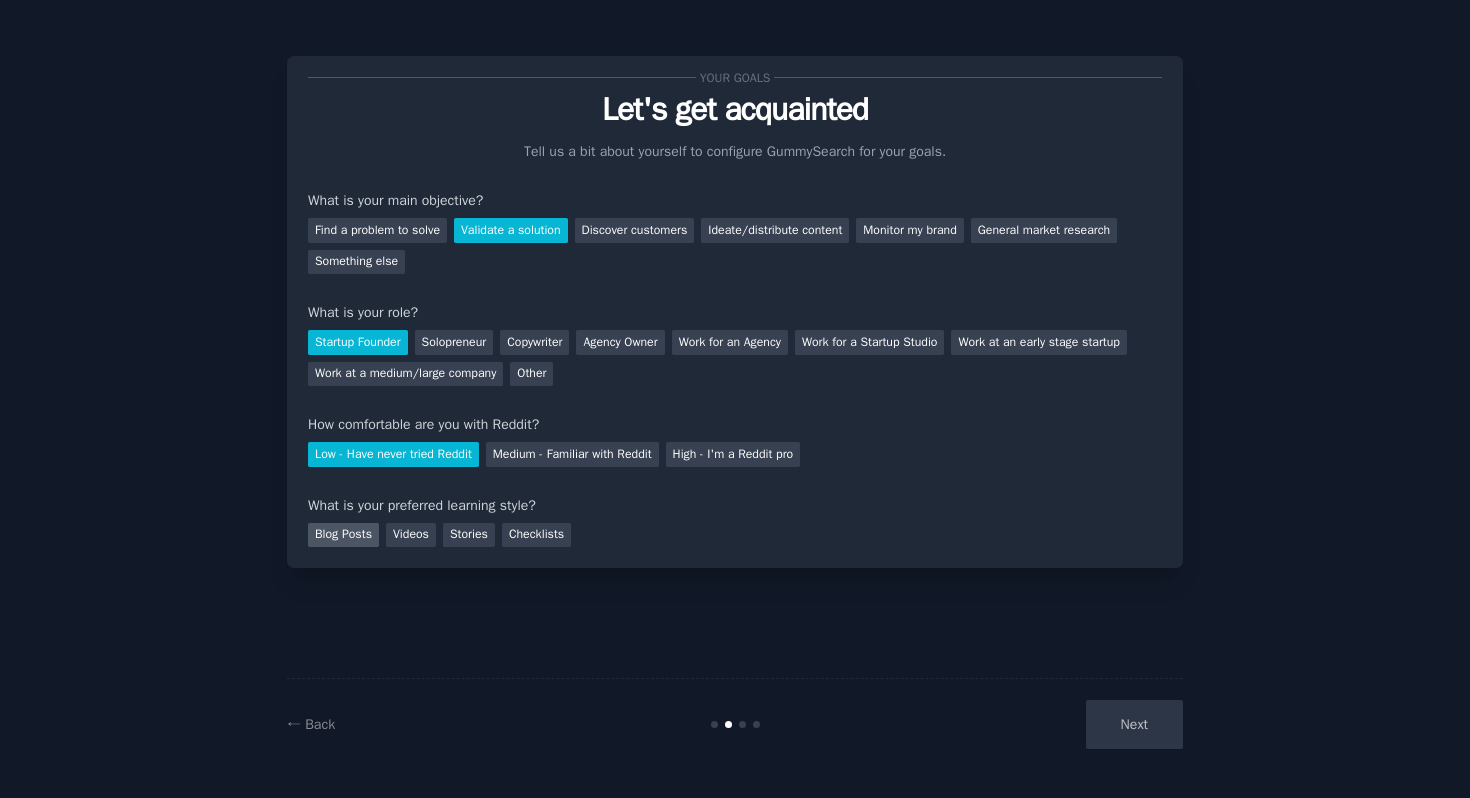 click on "Blog Posts" at bounding box center [343, 535] 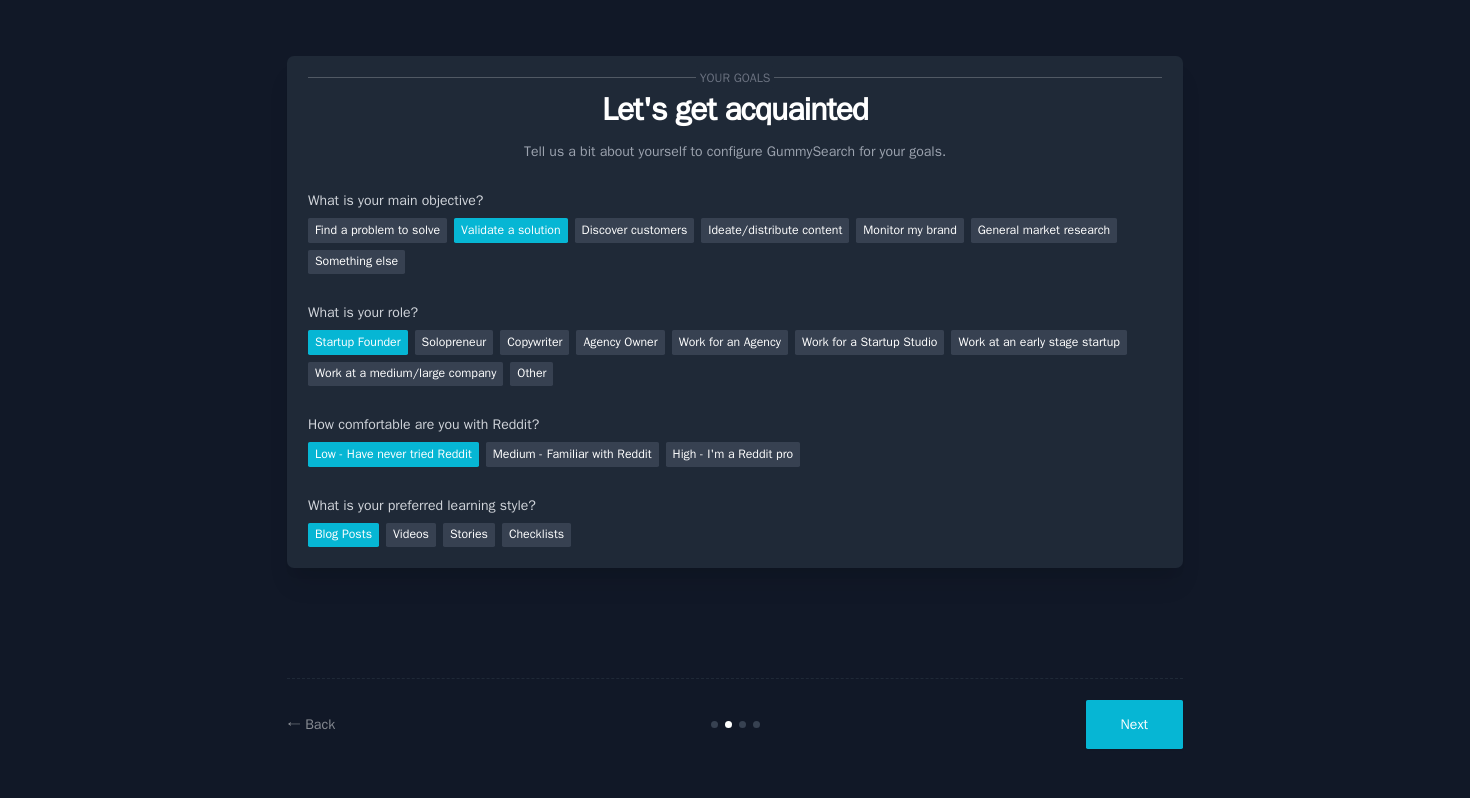click on "Next" at bounding box center [1134, 724] 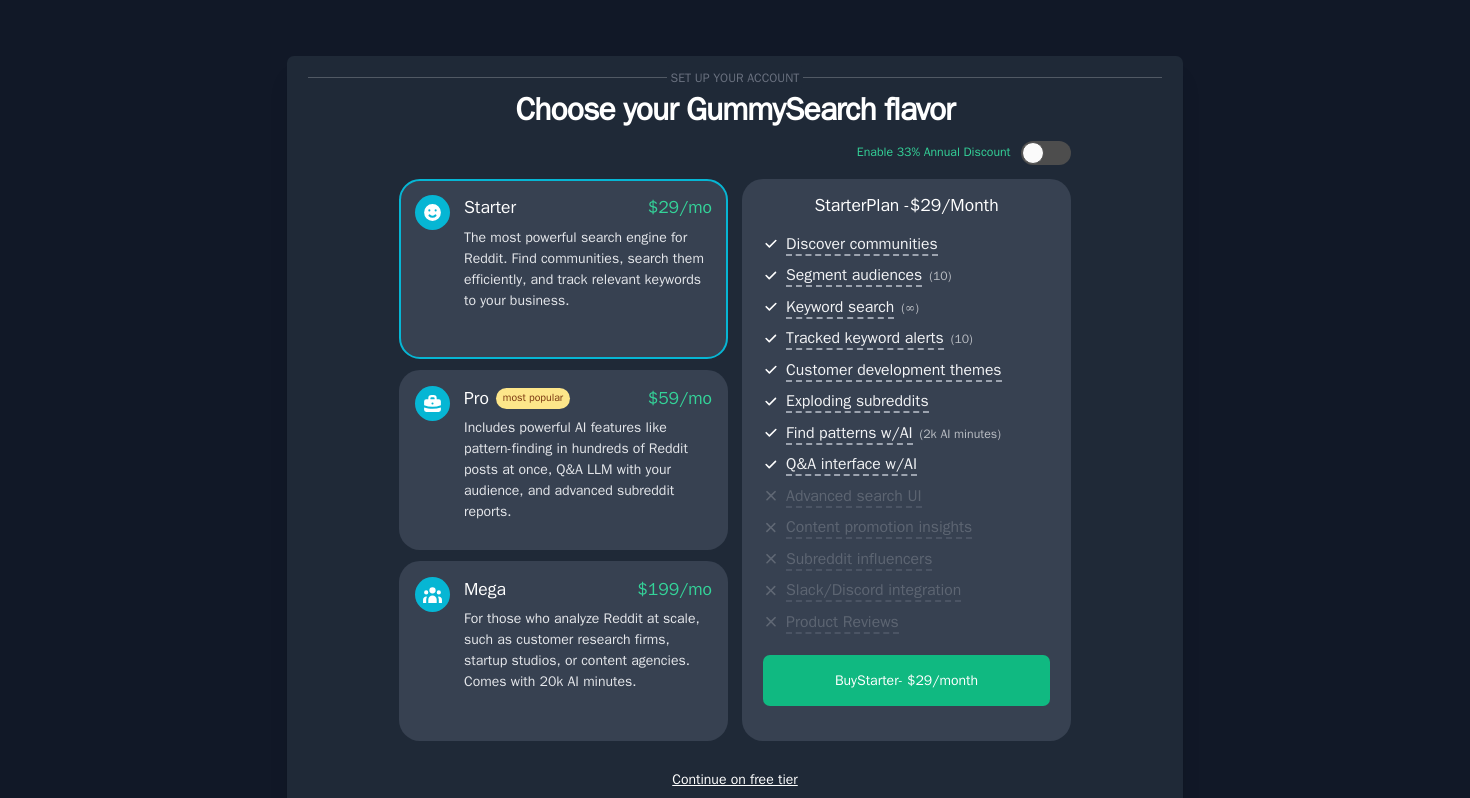 click on "Continue on free tier" at bounding box center [735, 779] 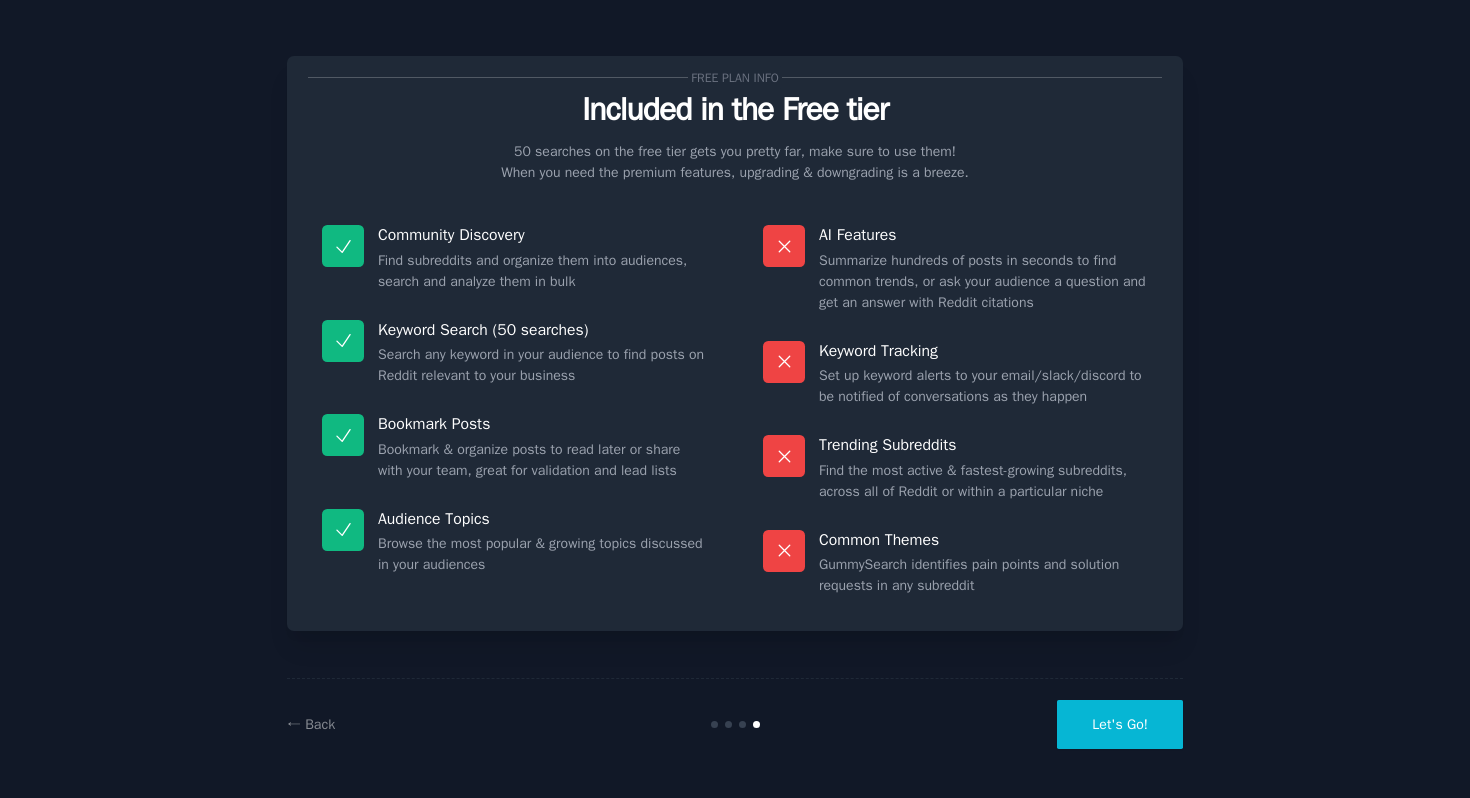 click on "Let's Go!" at bounding box center (1120, 724) 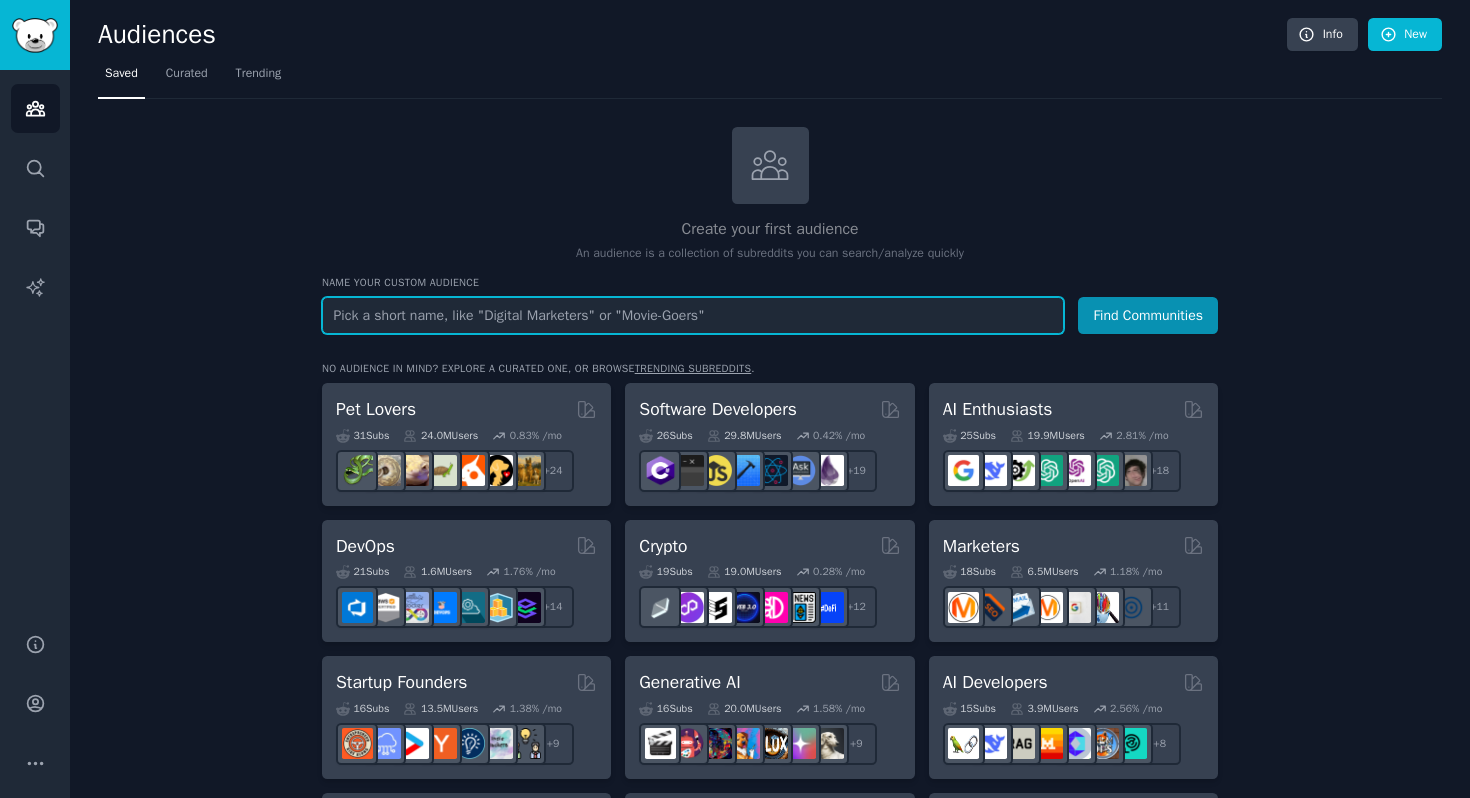 type on "m" 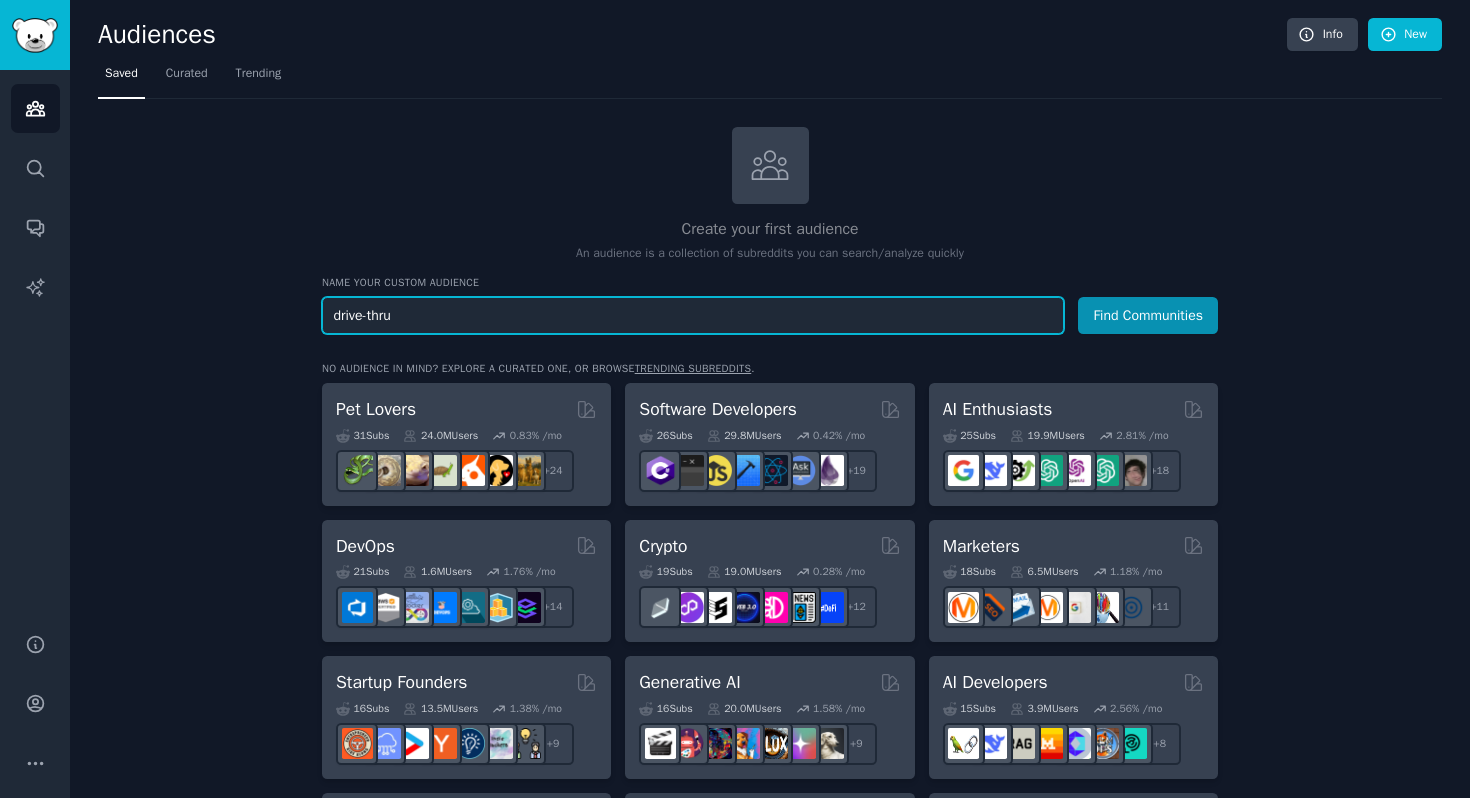 type on "drive-thru" 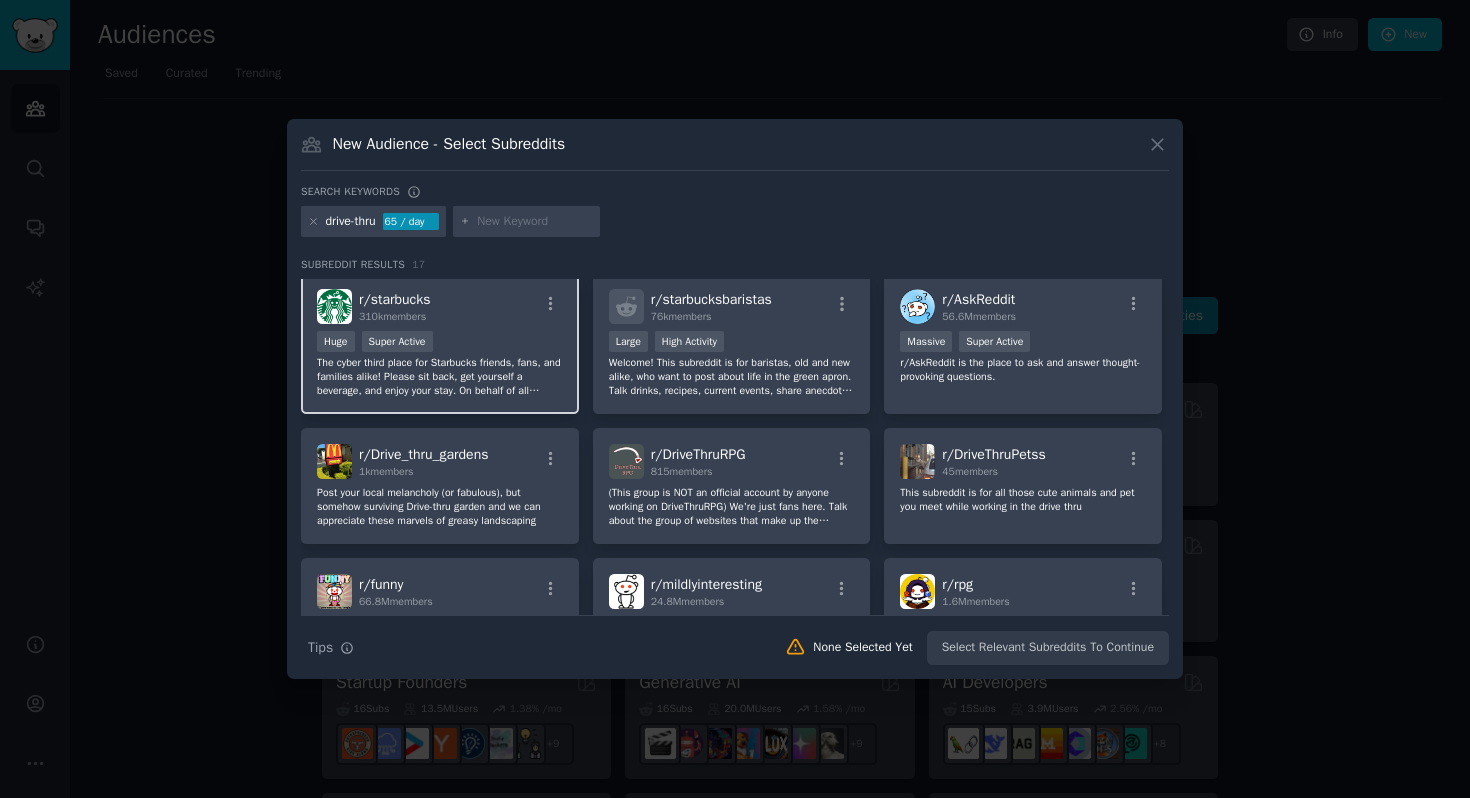 scroll, scrollTop: 0, scrollLeft: 0, axis: both 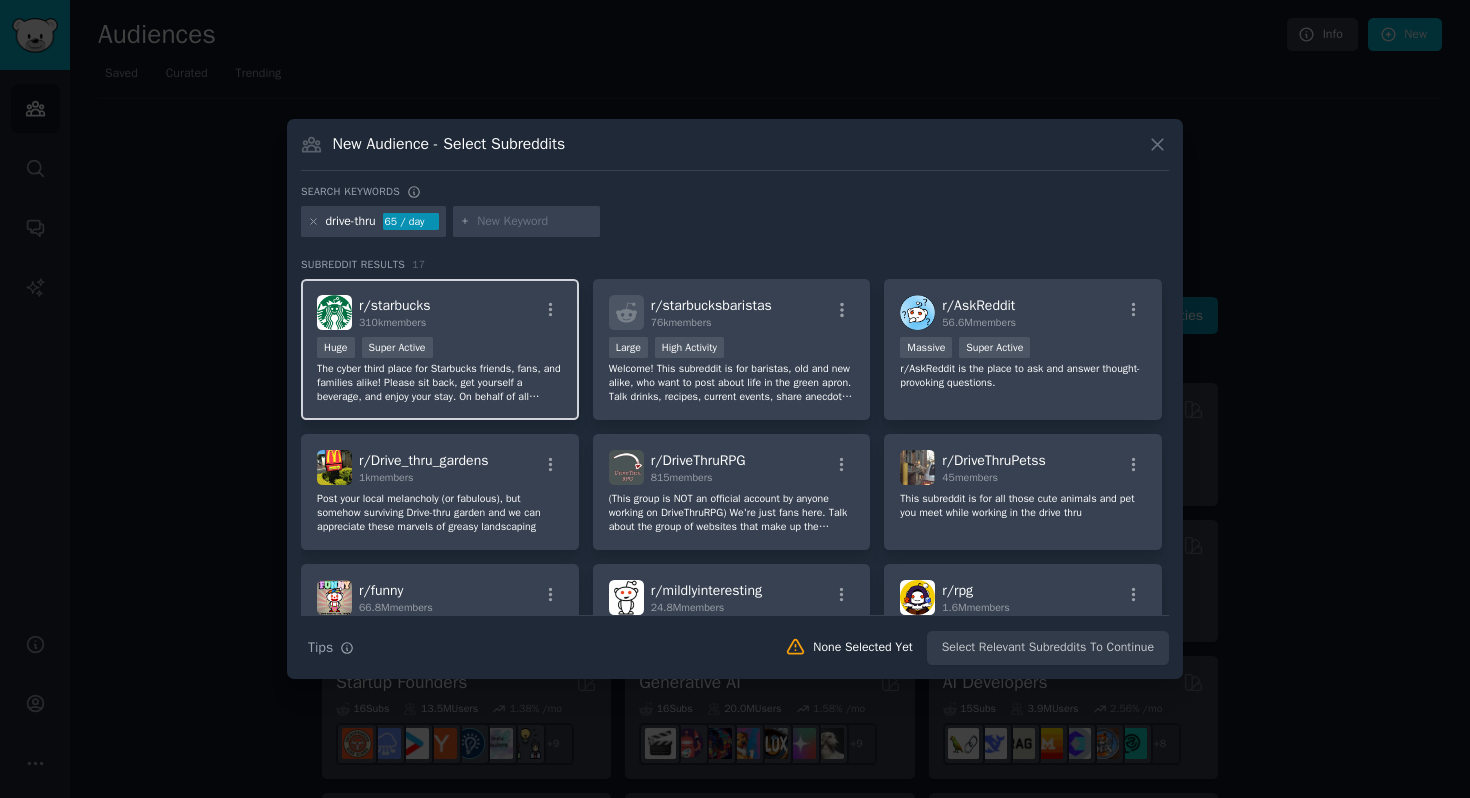 click on "r/ starbucks 310k  members >= 95th percentile for submissions / day Huge Super Active The cyber third place for Starbucks friends, fans, and families alike! Please sit back, get yourself a beverage, and enjoy your stay. On behalf of all partners on /r/Starbucks, the views expressed here are ours alone and do not necessarily reflect the views of our employer. An unofficial Starbucks community." at bounding box center (440, 349) 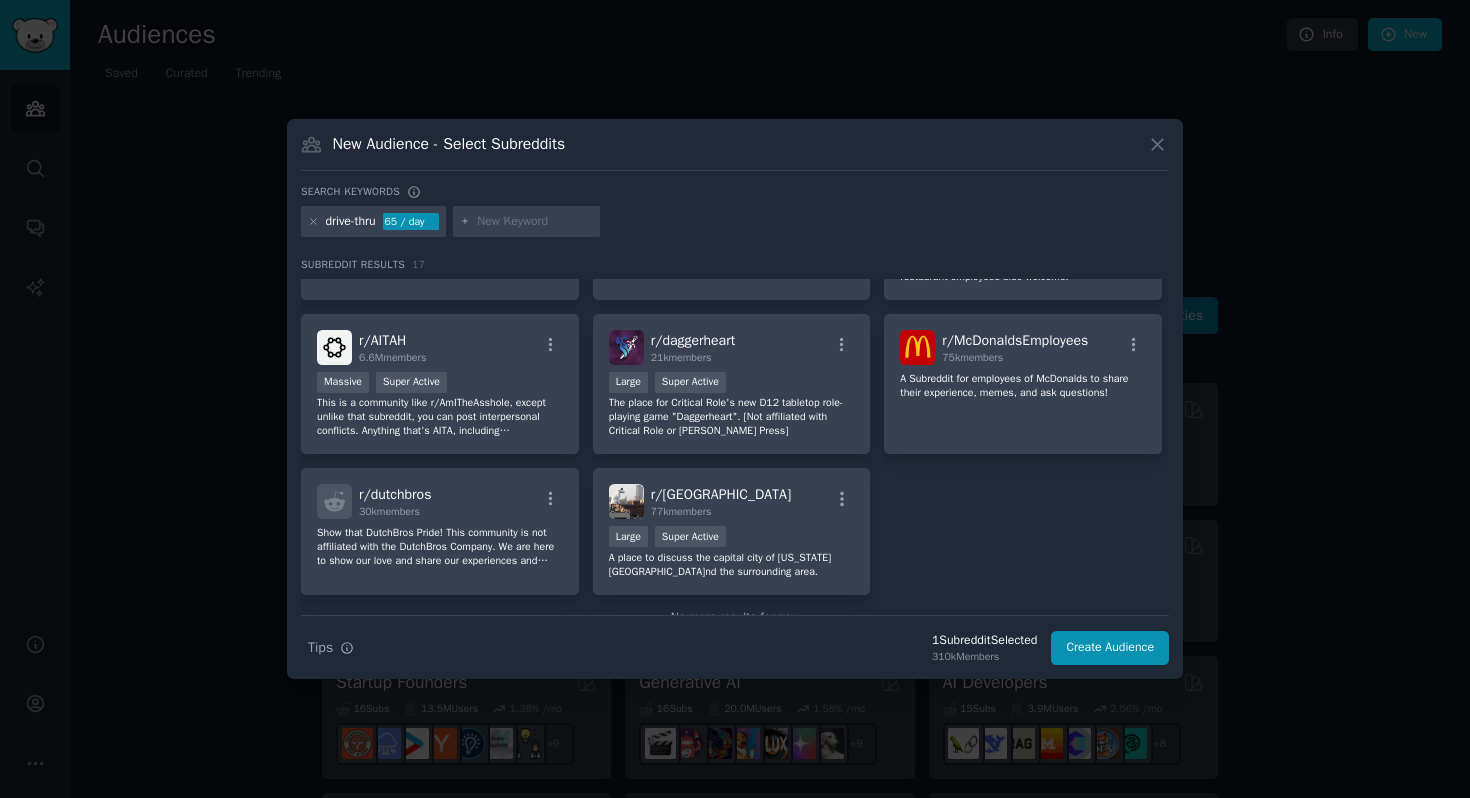 scroll, scrollTop: 608, scrollLeft: 0, axis: vertical 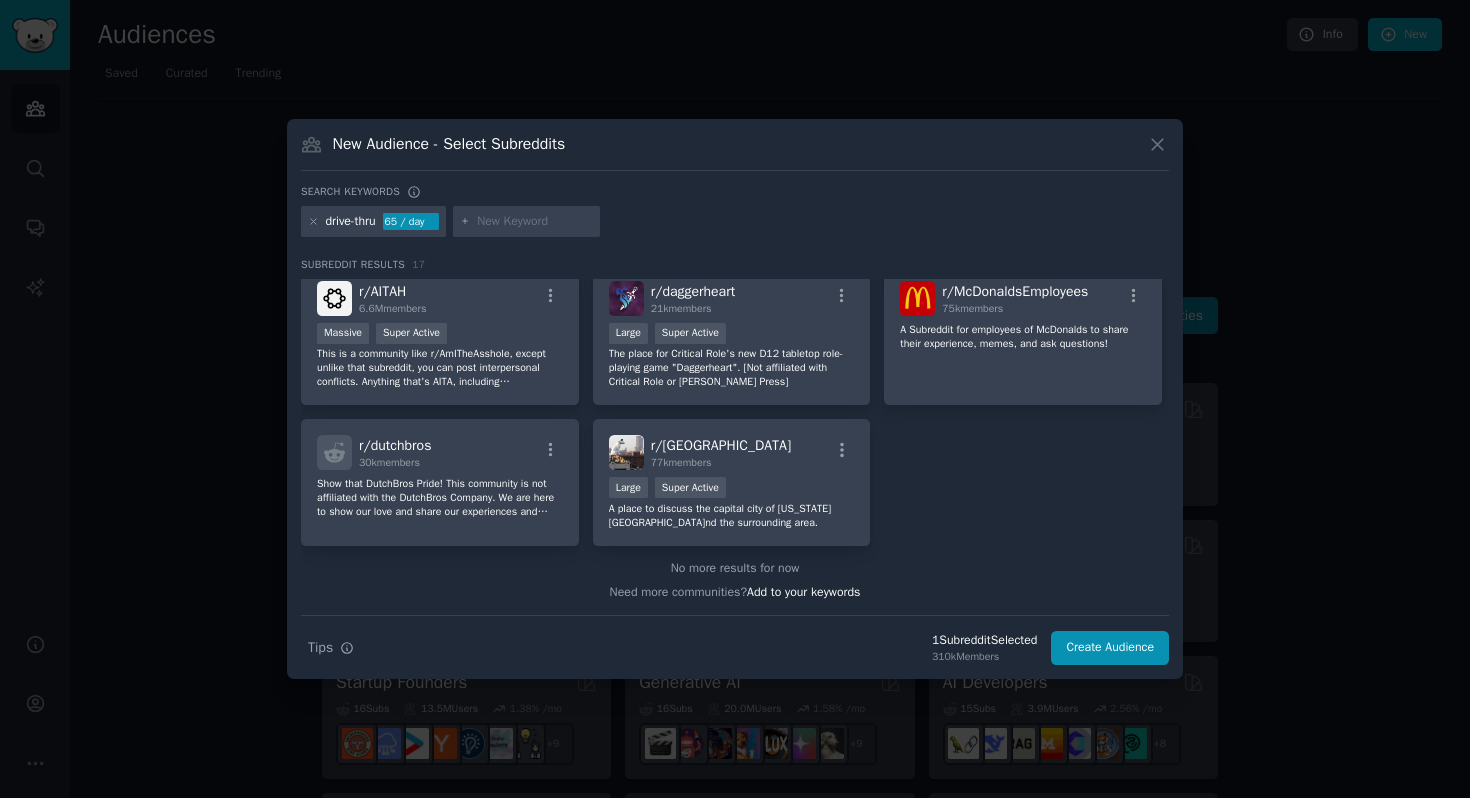 click at bounding box center [535, 222] 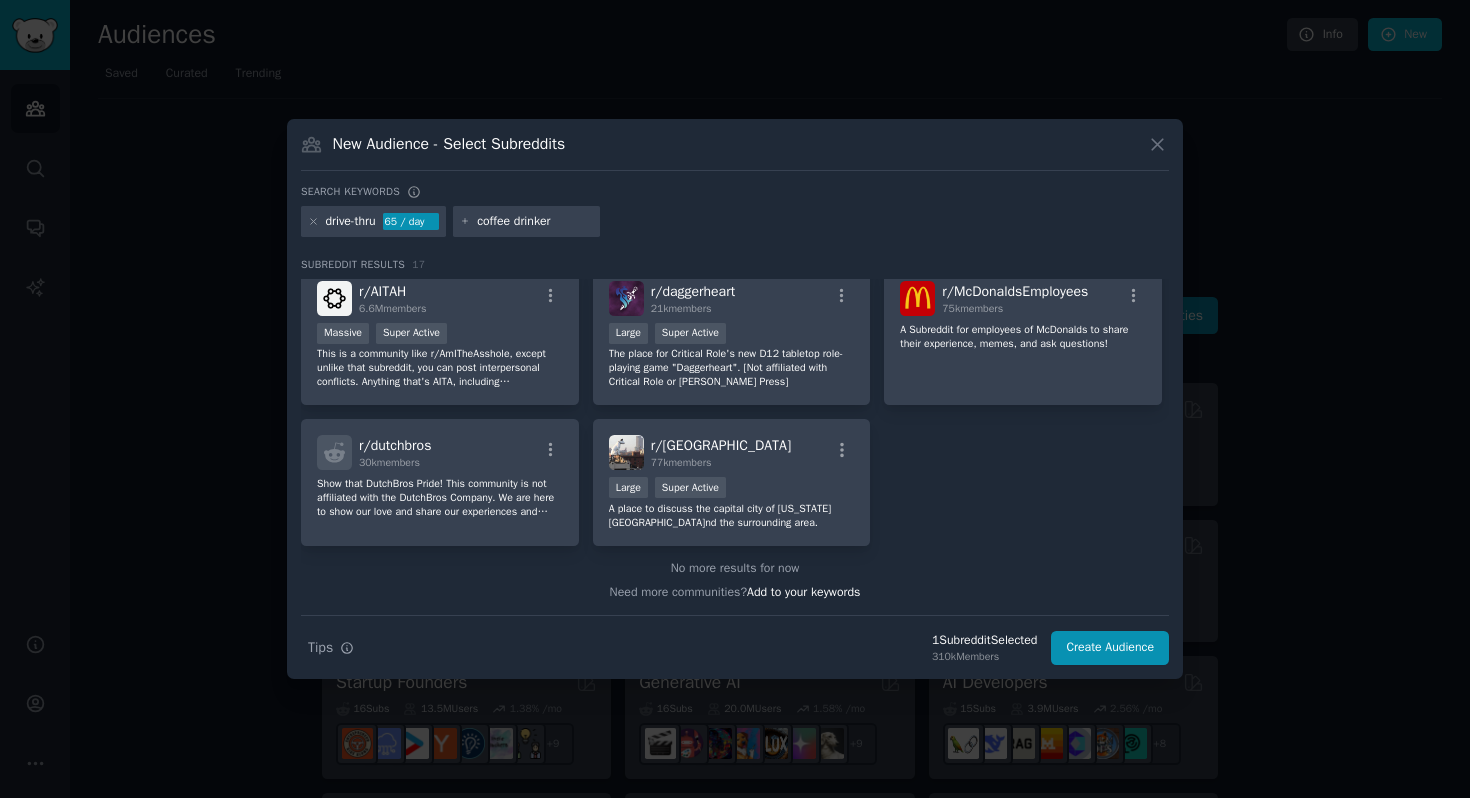 type on "coffee drinkers" 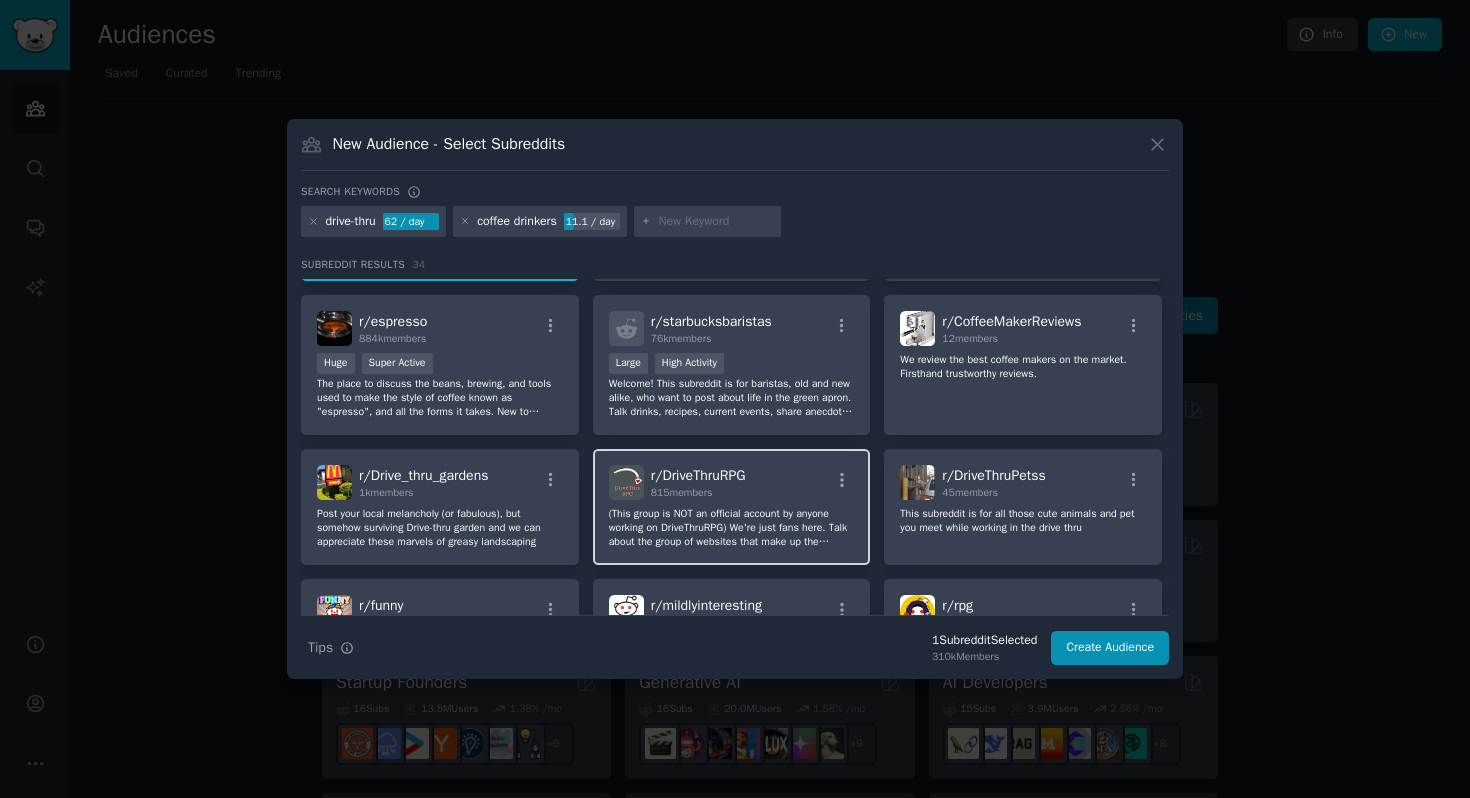 scroll, scrollTop: 0, scrollLeft: 0, axis: both 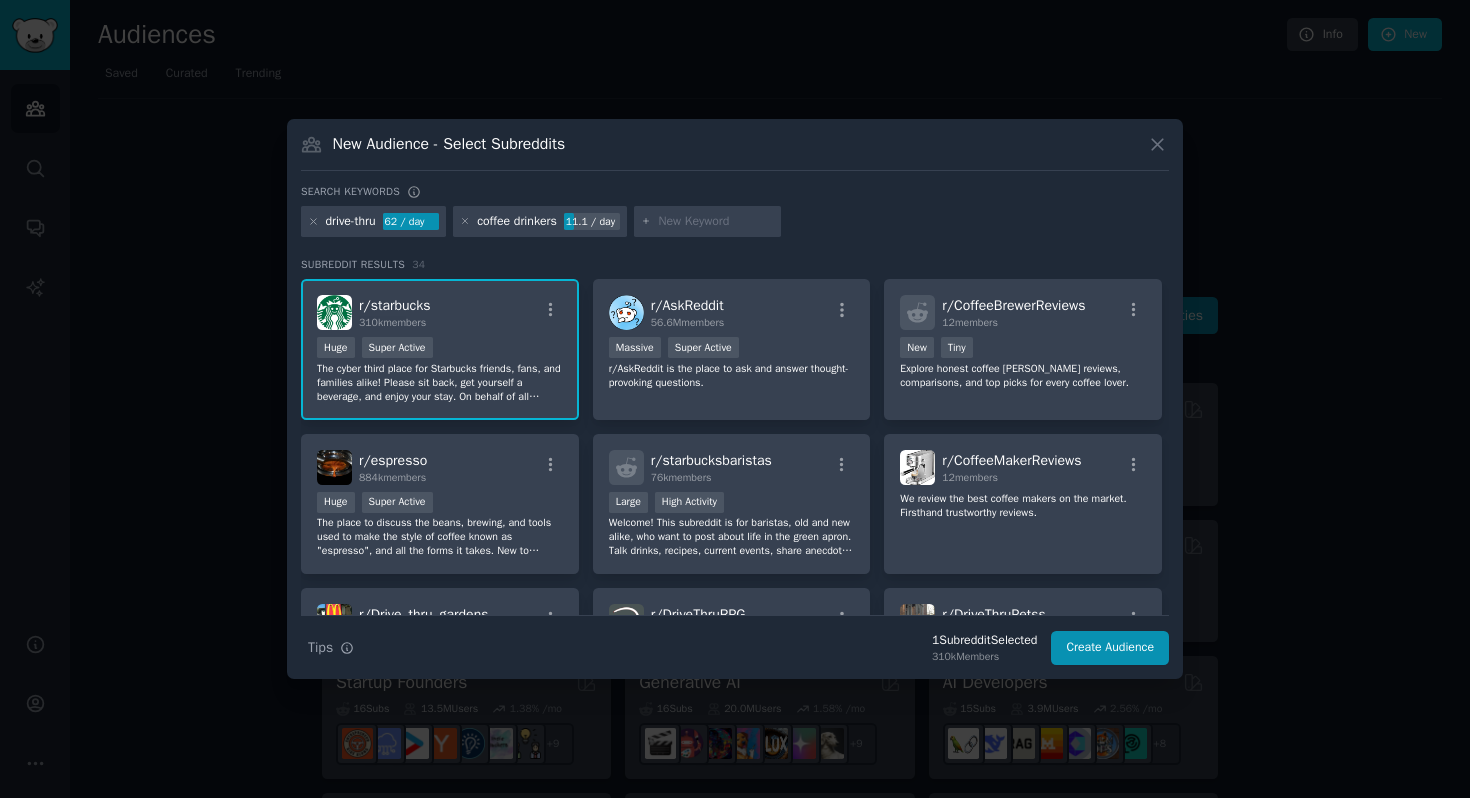 click on "coffee drinkers" at bounding box center (517, 222) 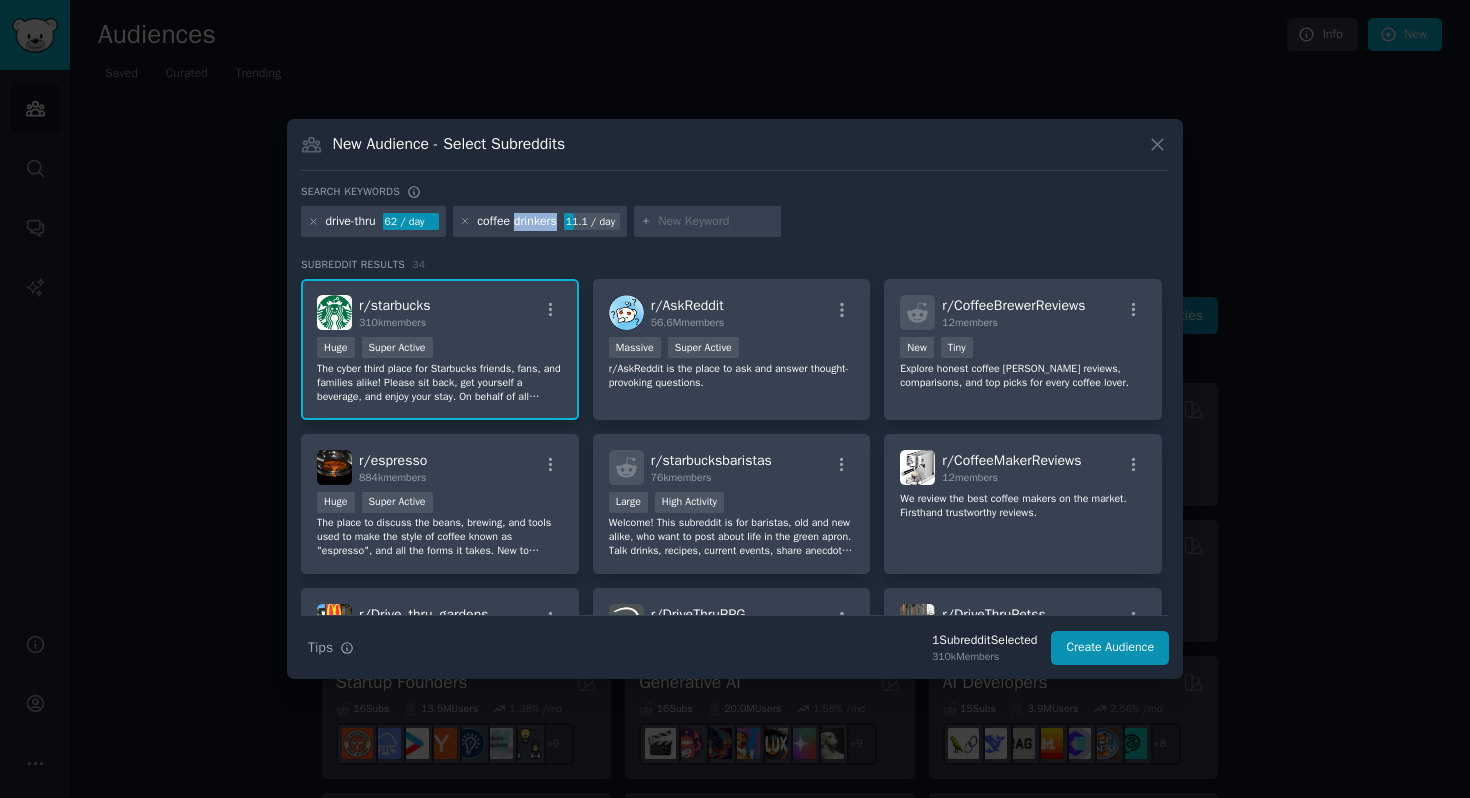 click on "coffee drinkers" at bounding box center [517, 222] 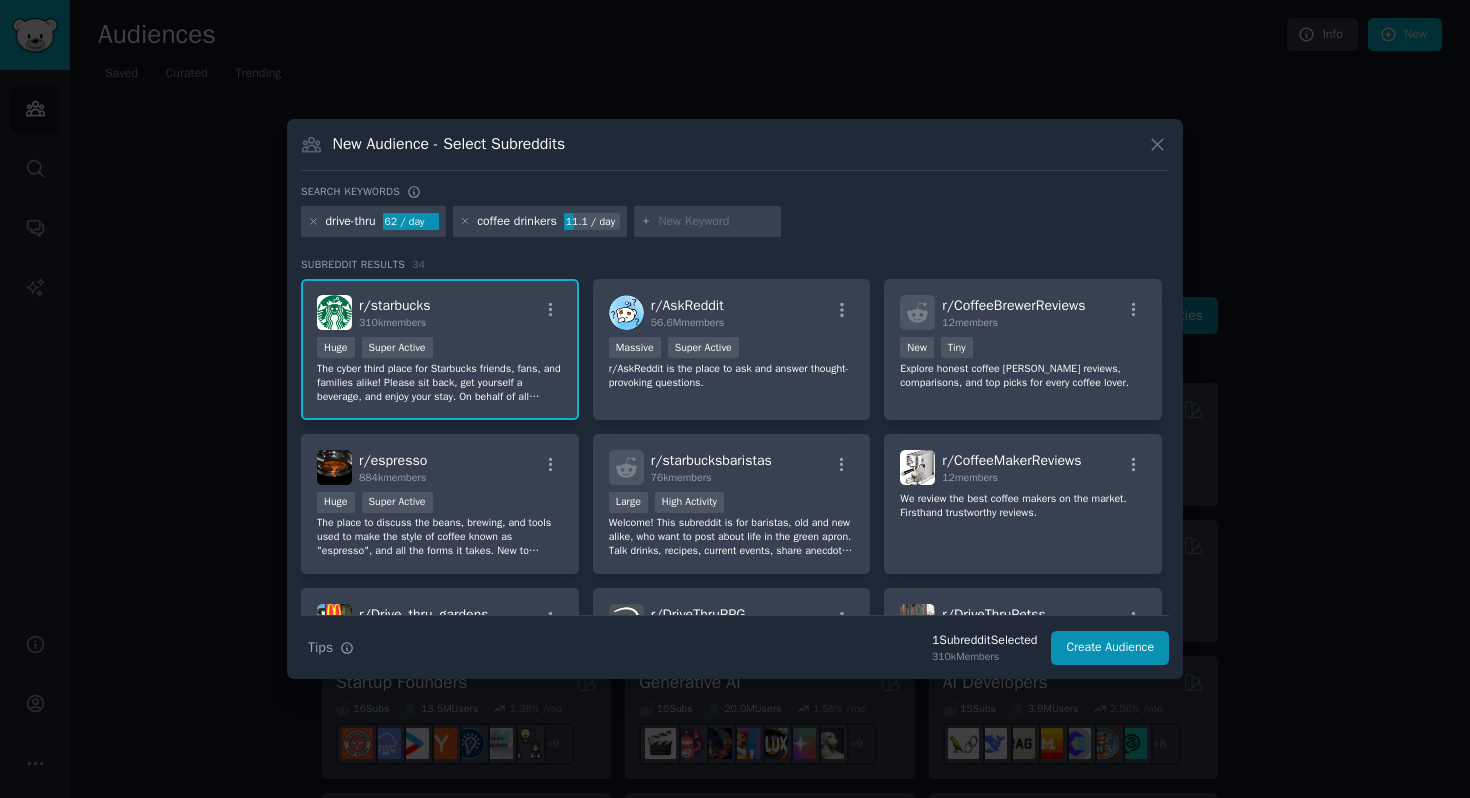 click on "coffee drinkers" at bounding box center [517, 222] 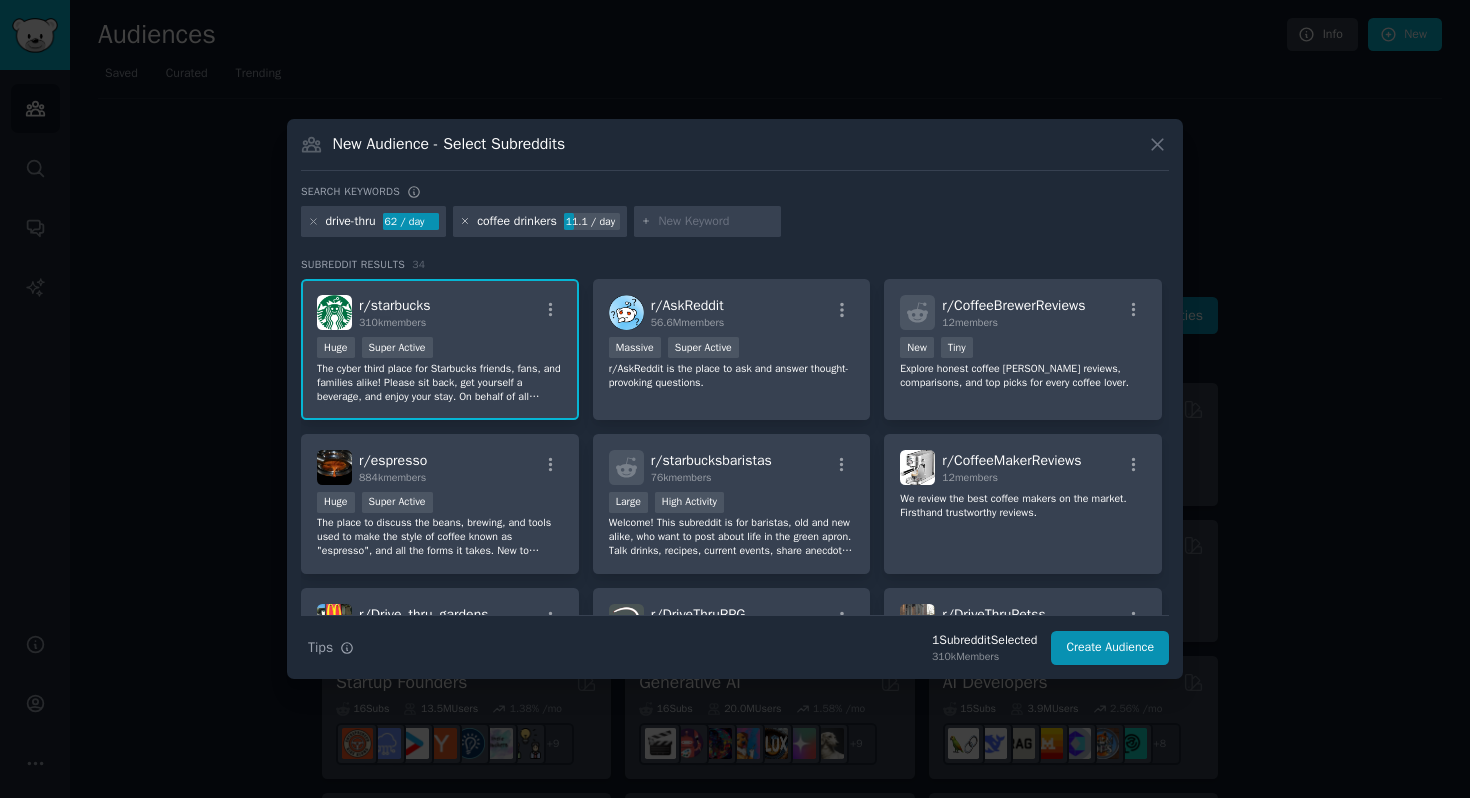 click 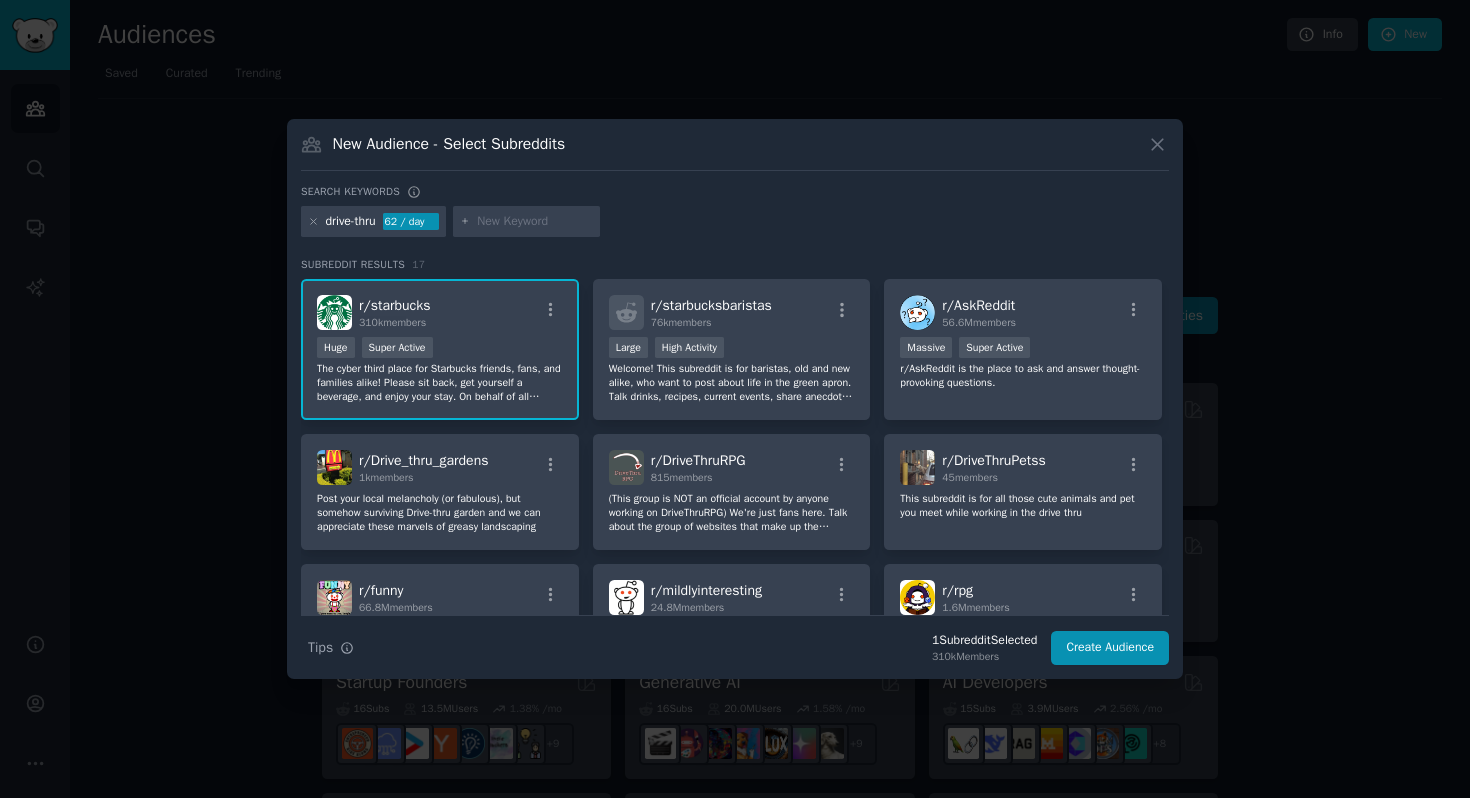 click at bounding box center (535, 222) 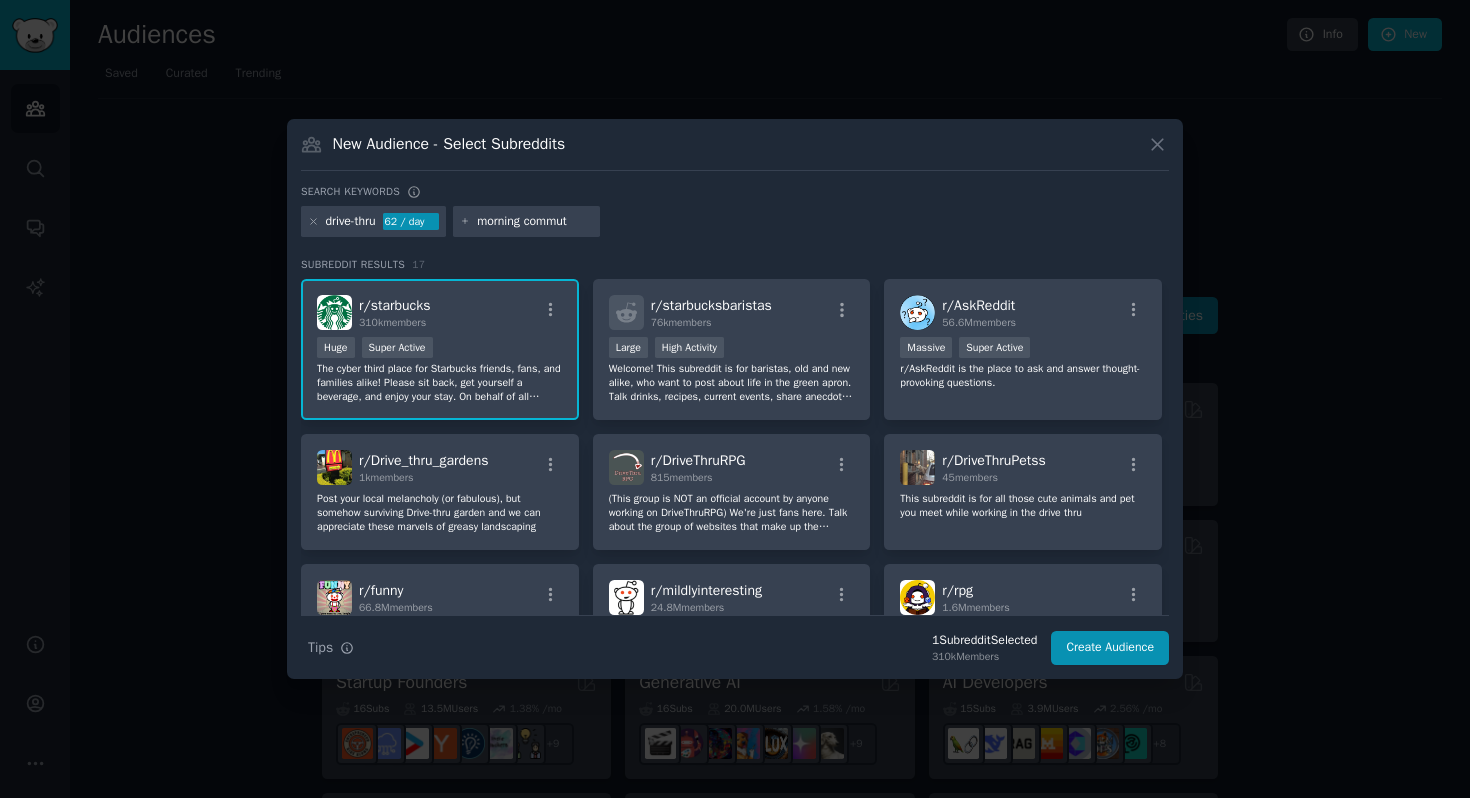 type on "morning commute" 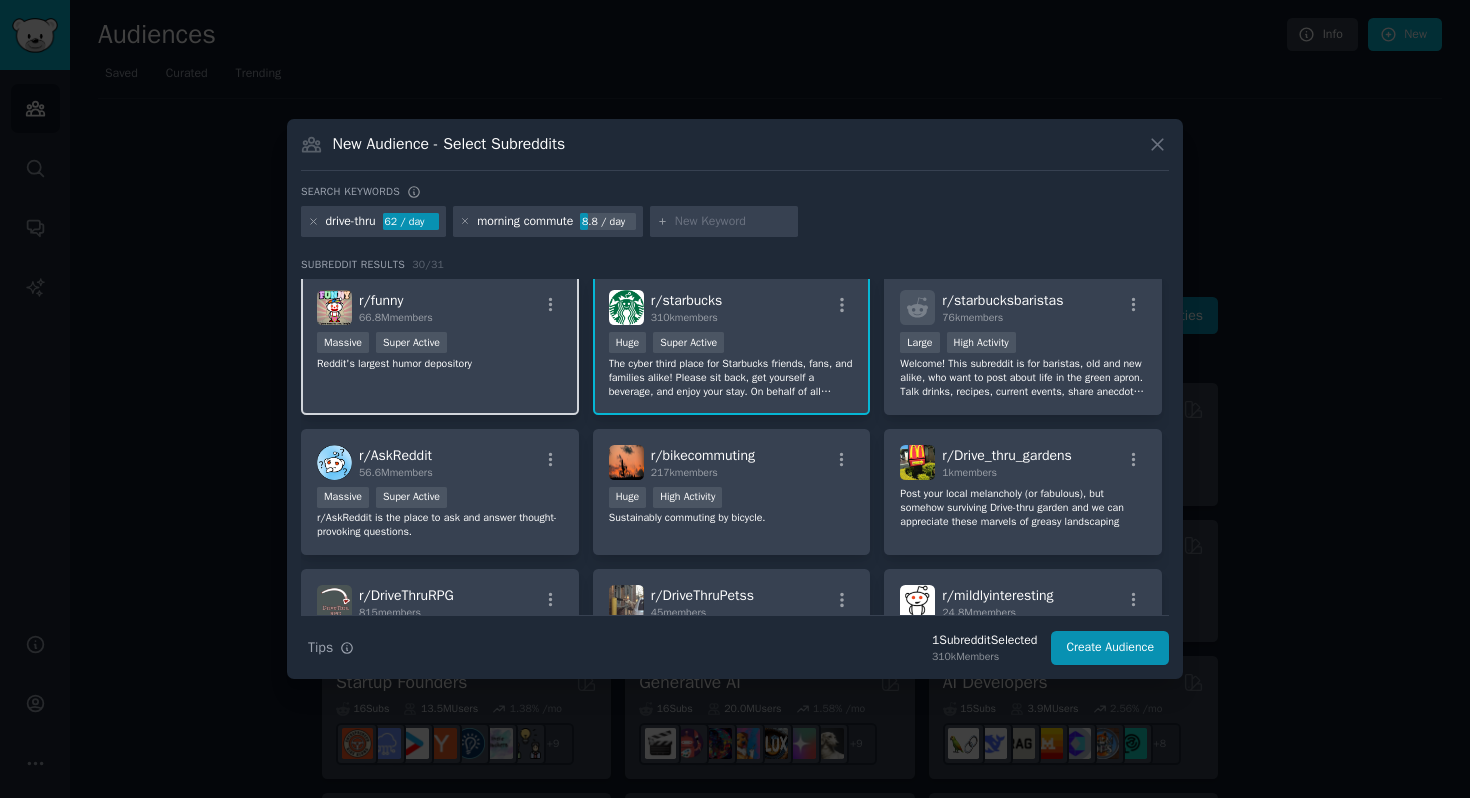 scroll, scrollTop: 0, scrollLeft: 0, axis: both 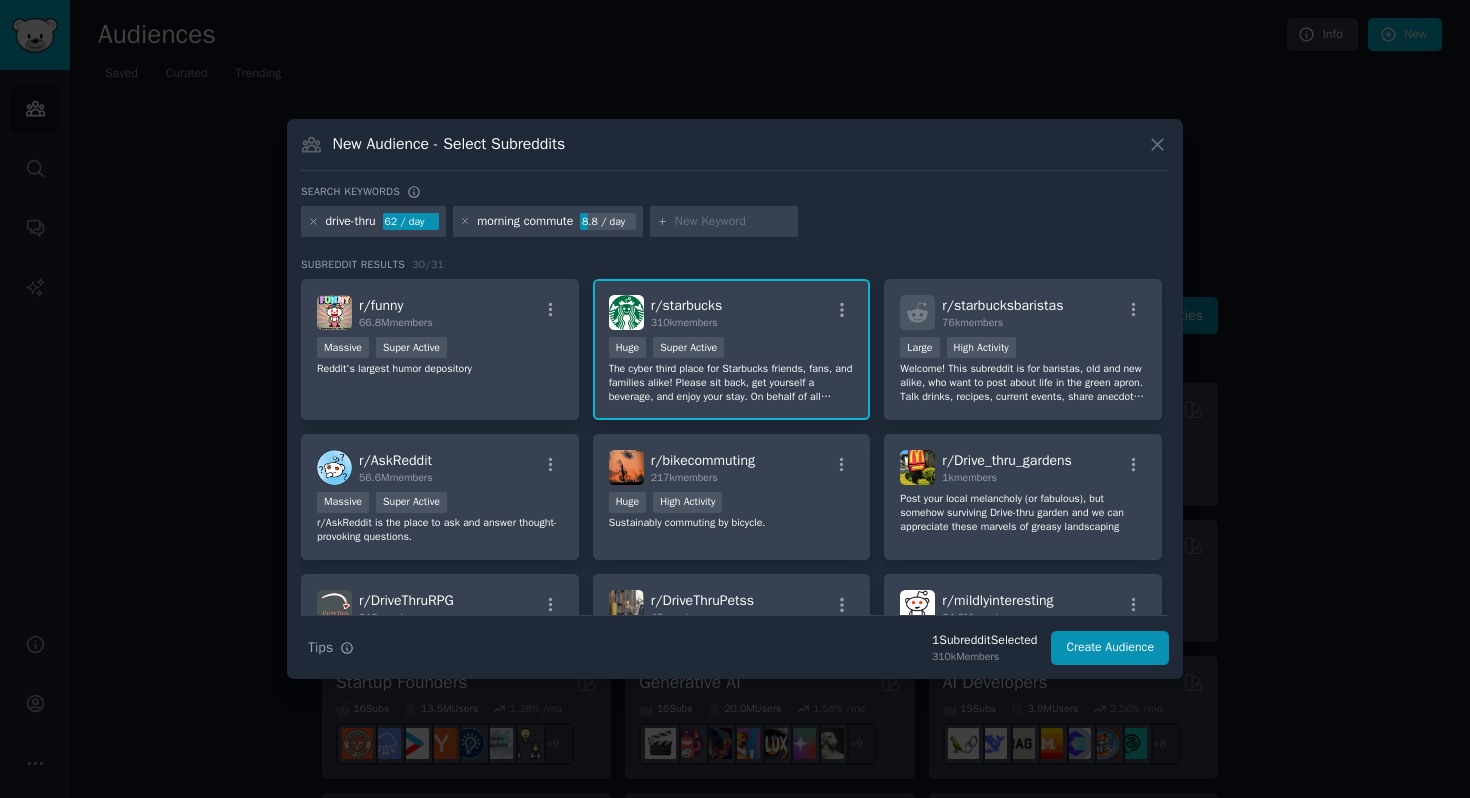 click on "morning commute" at bounding box center (525, 222) 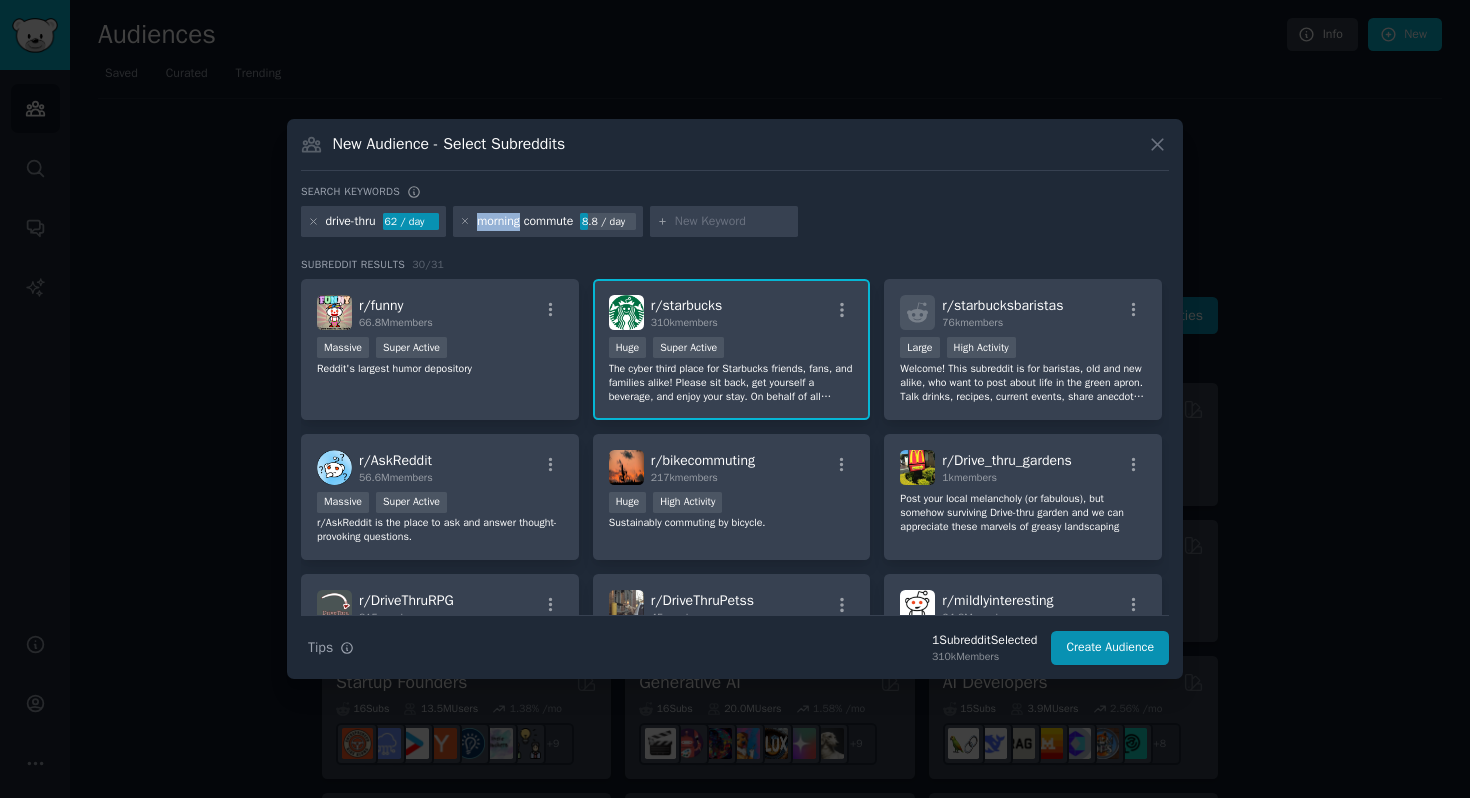 click on "morning commute" at bounding box center [525, 222] 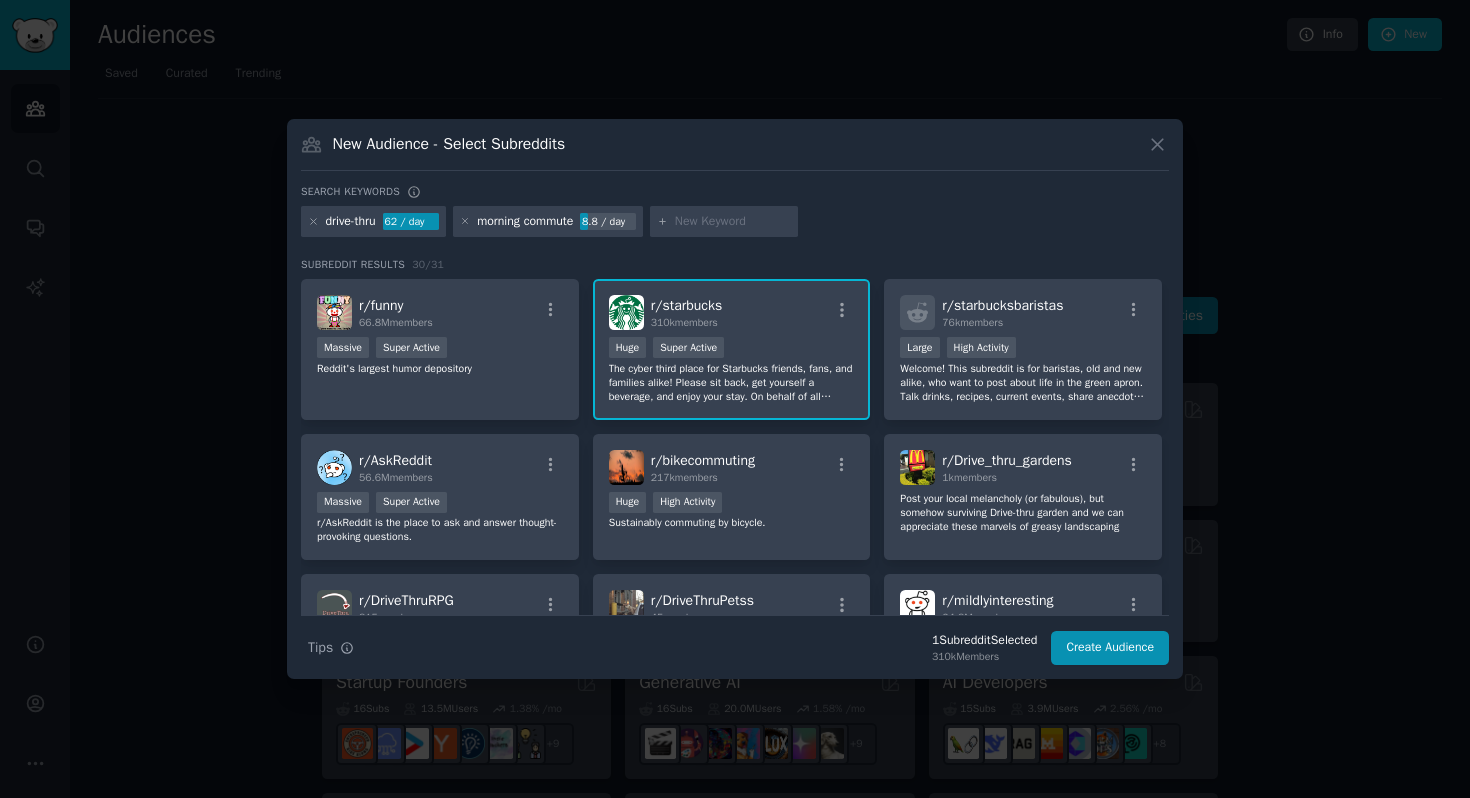 click on "morning commute" at bounding box center (525, 222) 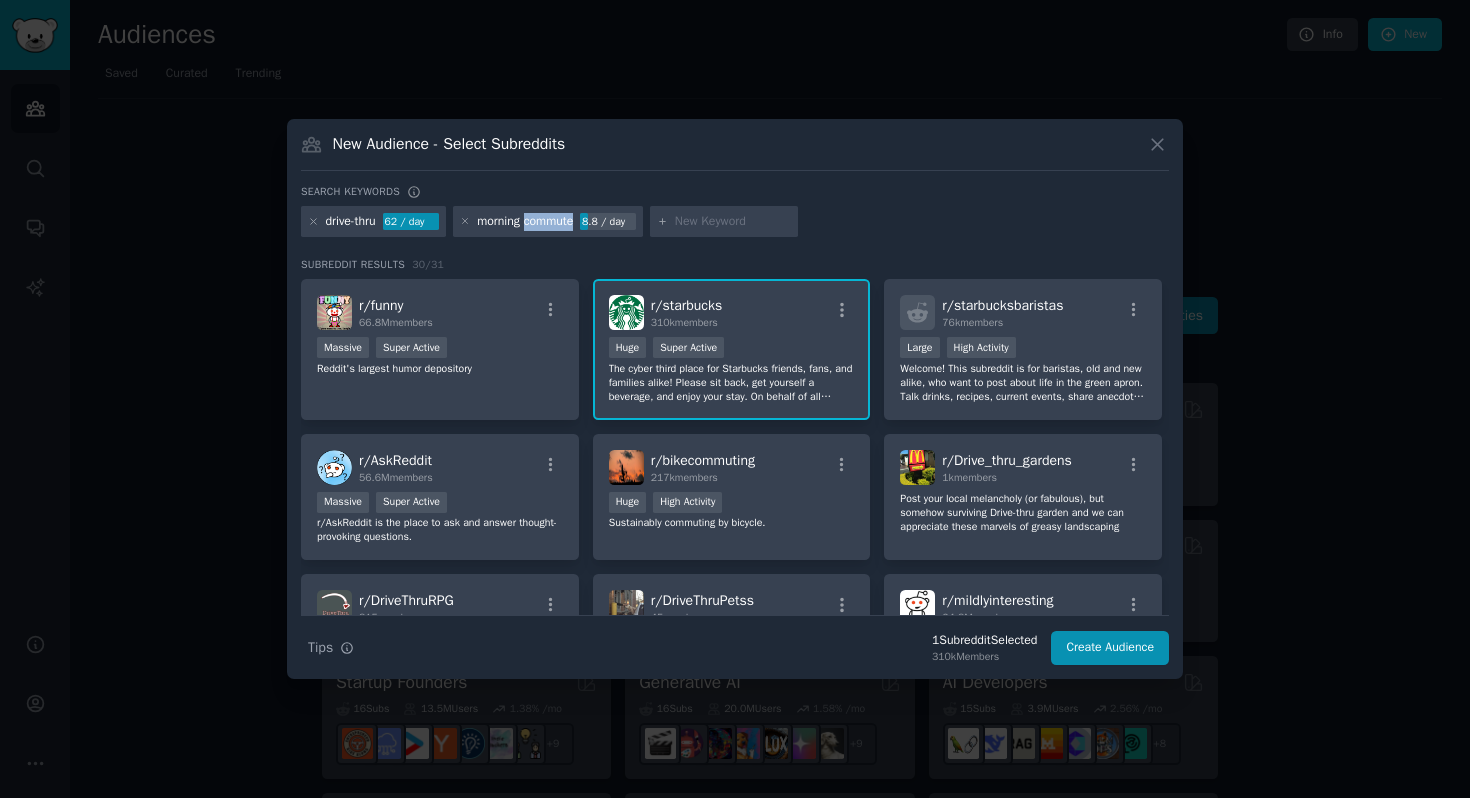 click on "morning commute" at bounding box center (525, 222) 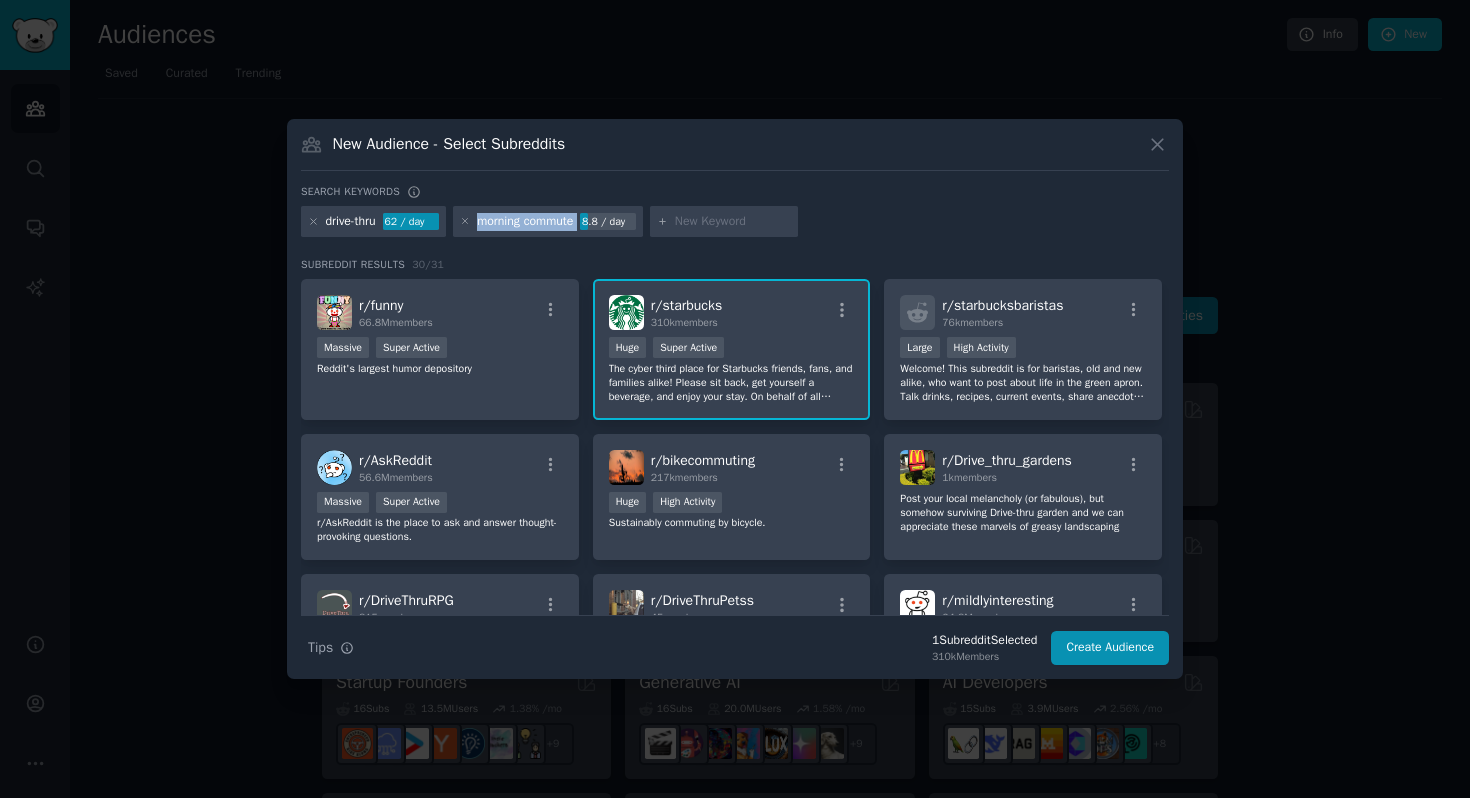 click on "morning commute" at bounding box center [525, 222] 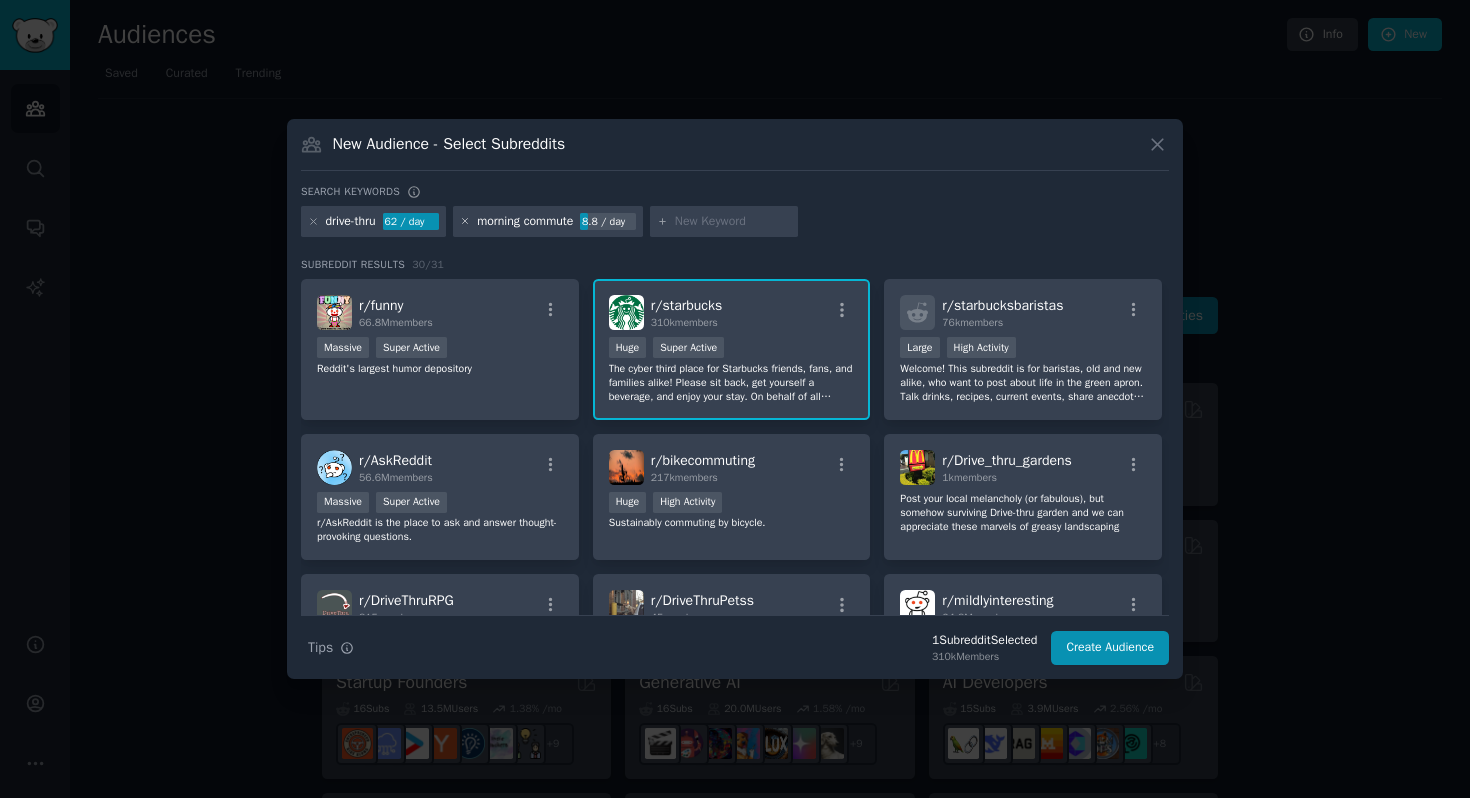 click 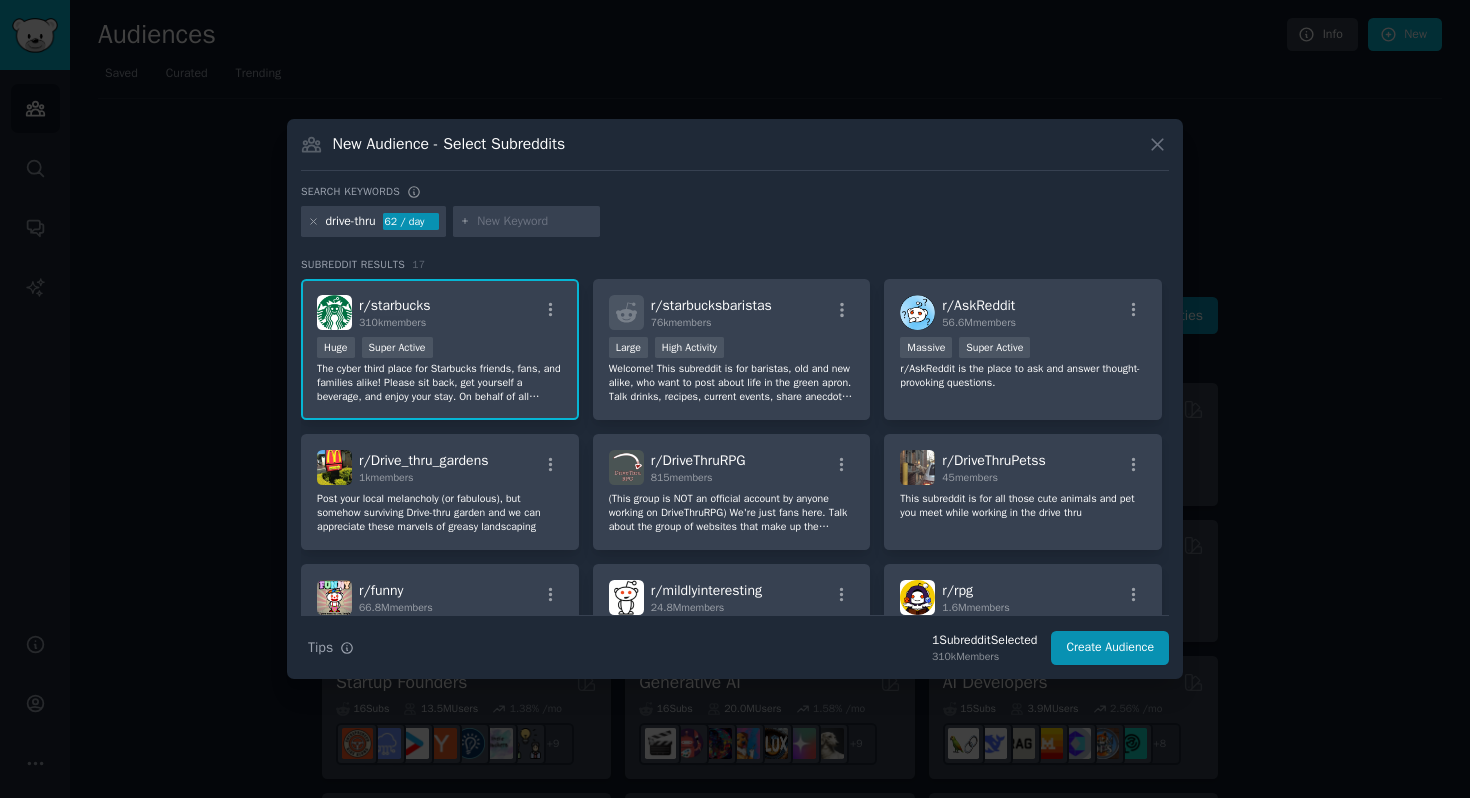 click at bounding box center [535, 222] 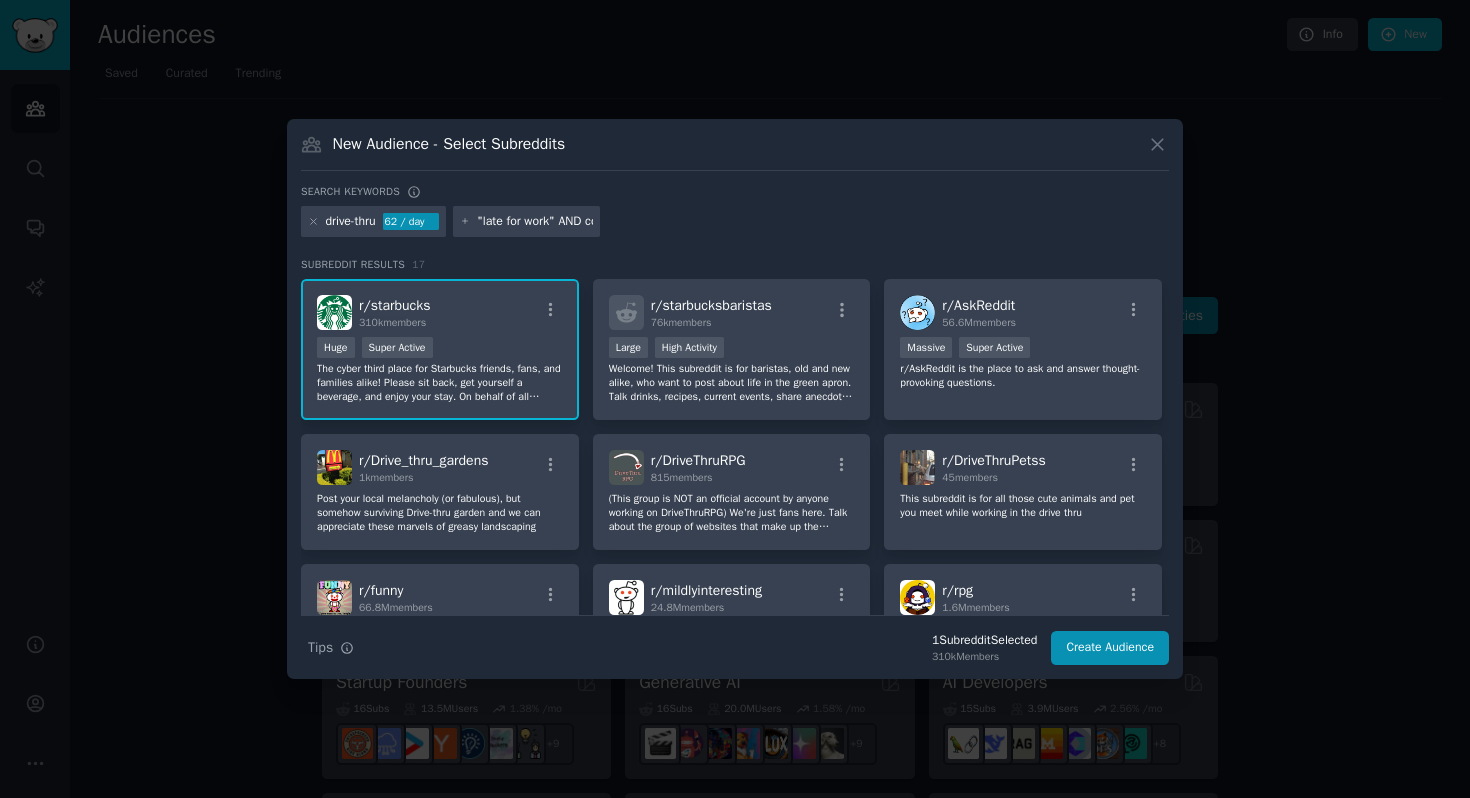 scroll, scrollTop: 0, scrollLeft: 17, axis: horizontal 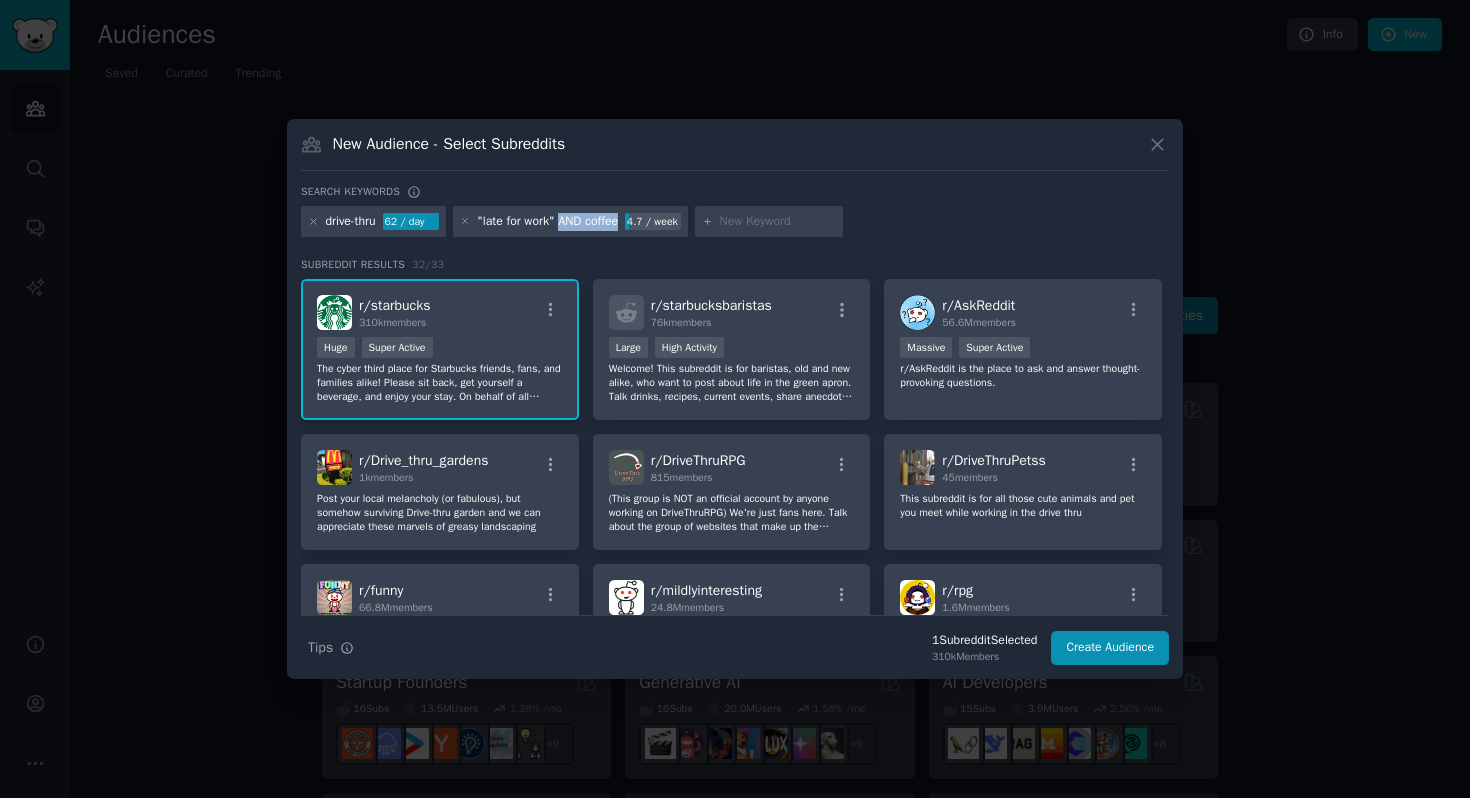 drag, startPoint x: 636, startPoint y: 224, endPoint x: 569, endPoint y: 226, distance: 67.02985 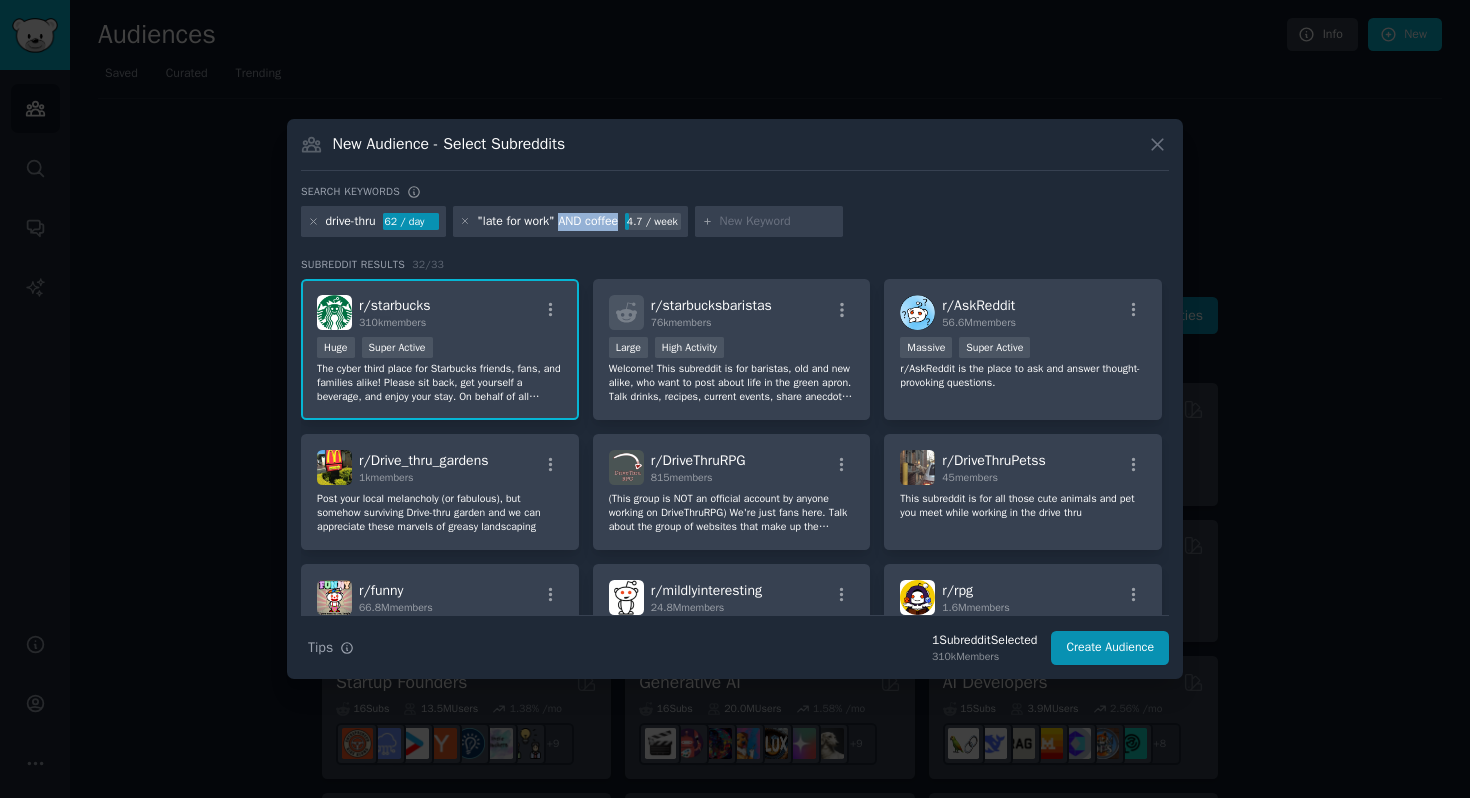 click on ""late for work" AND coffee" at bounding box center [547, 222] 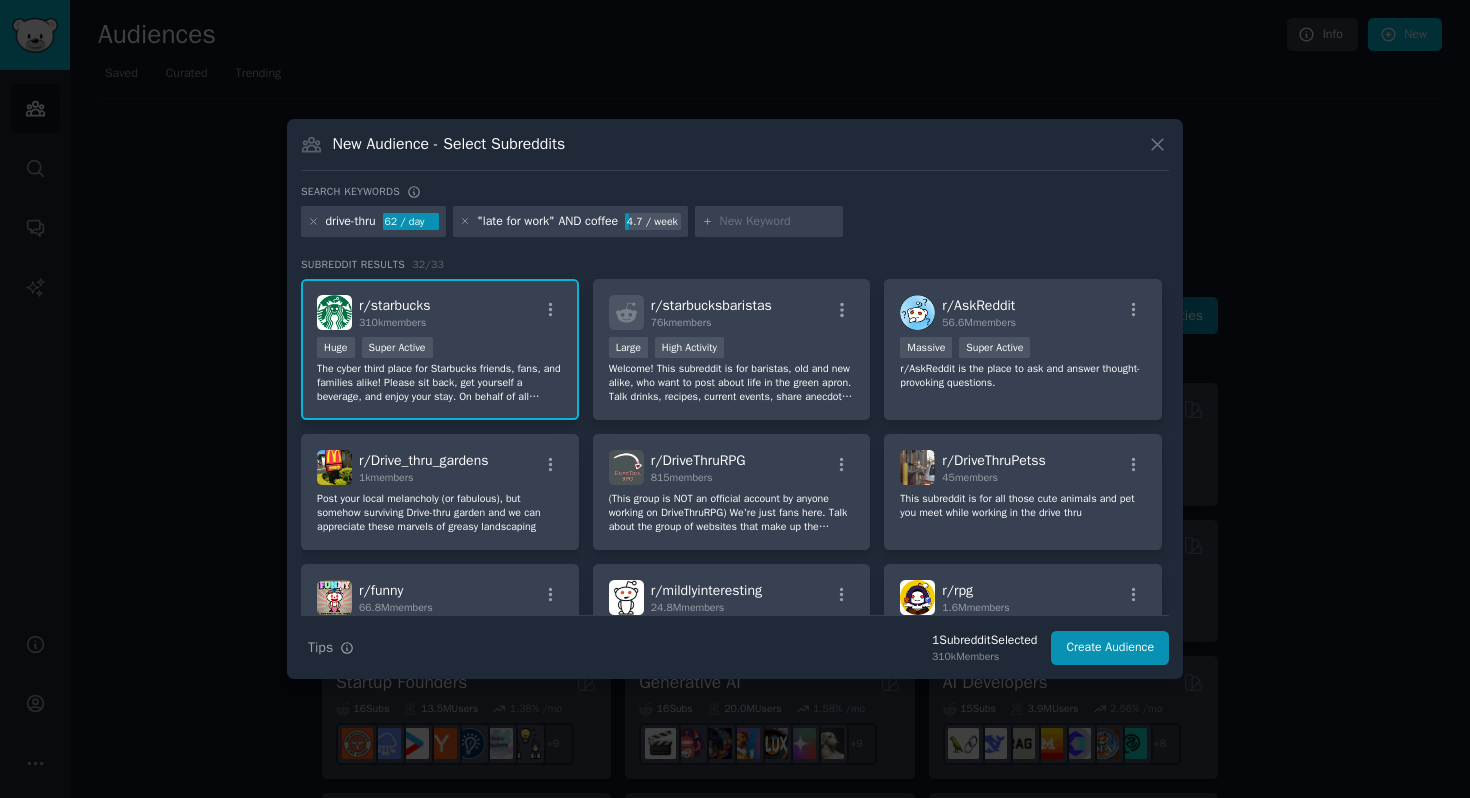 click on ""late for work" AND coffee 4.7 / week" at bounding box center (570, 222) 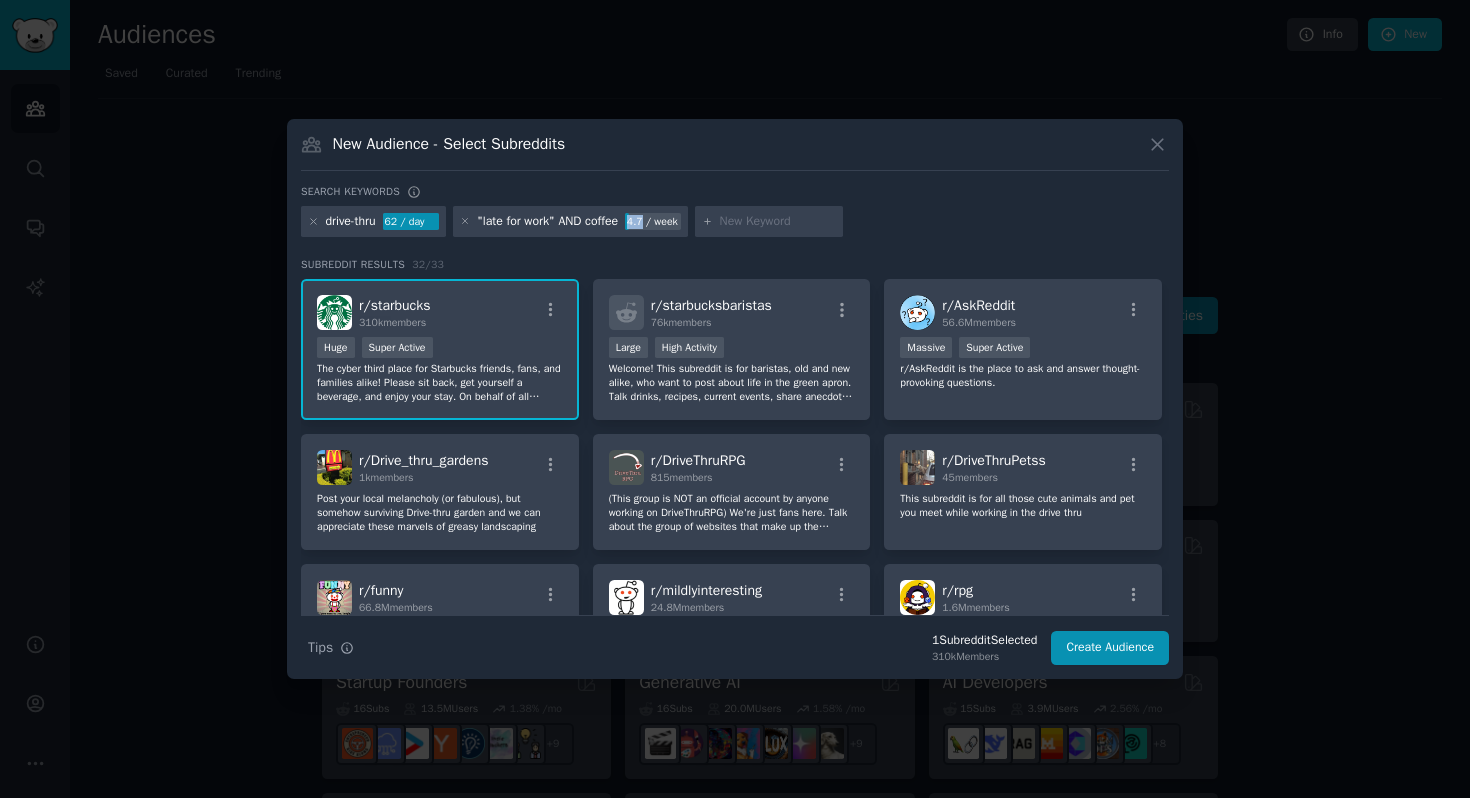 click on ""late for work" AND coffee 4.7 / week" at bounding box center (570, 222) 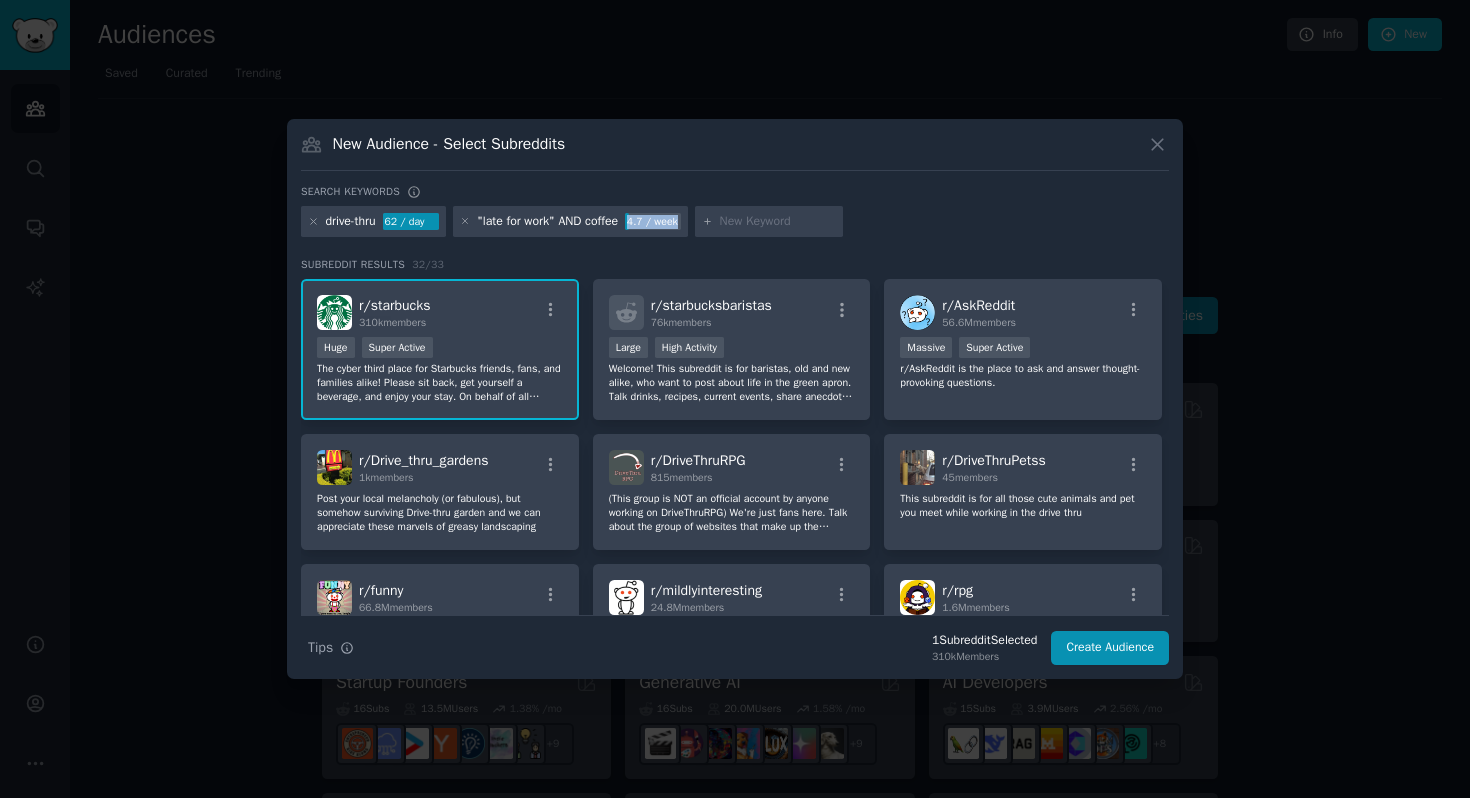 click on ""late for work" AND coffee 4.7 / week" at bounding box center [570, 222] 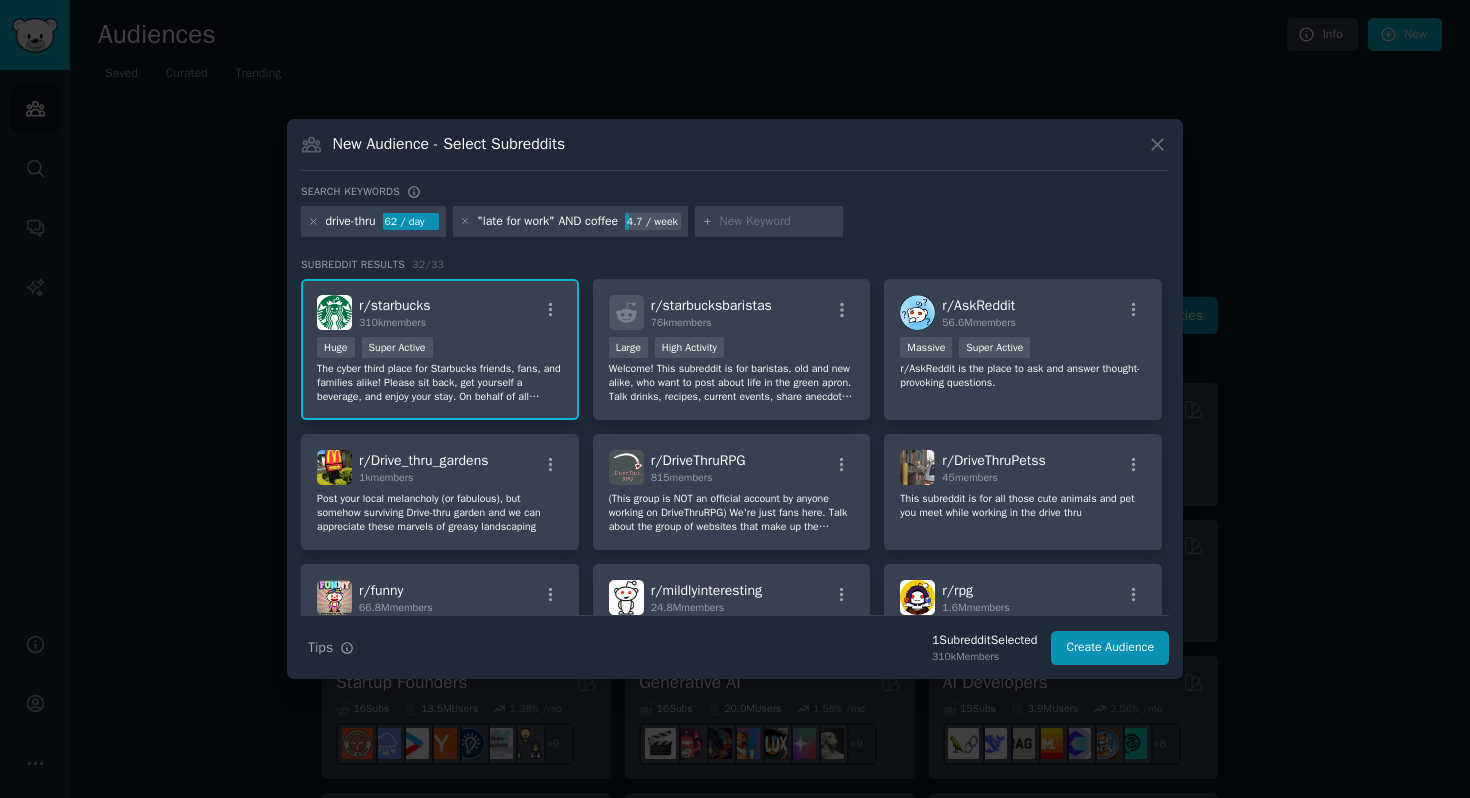 click on ""late for work" AND coffee" at bounding box center (547, 222) 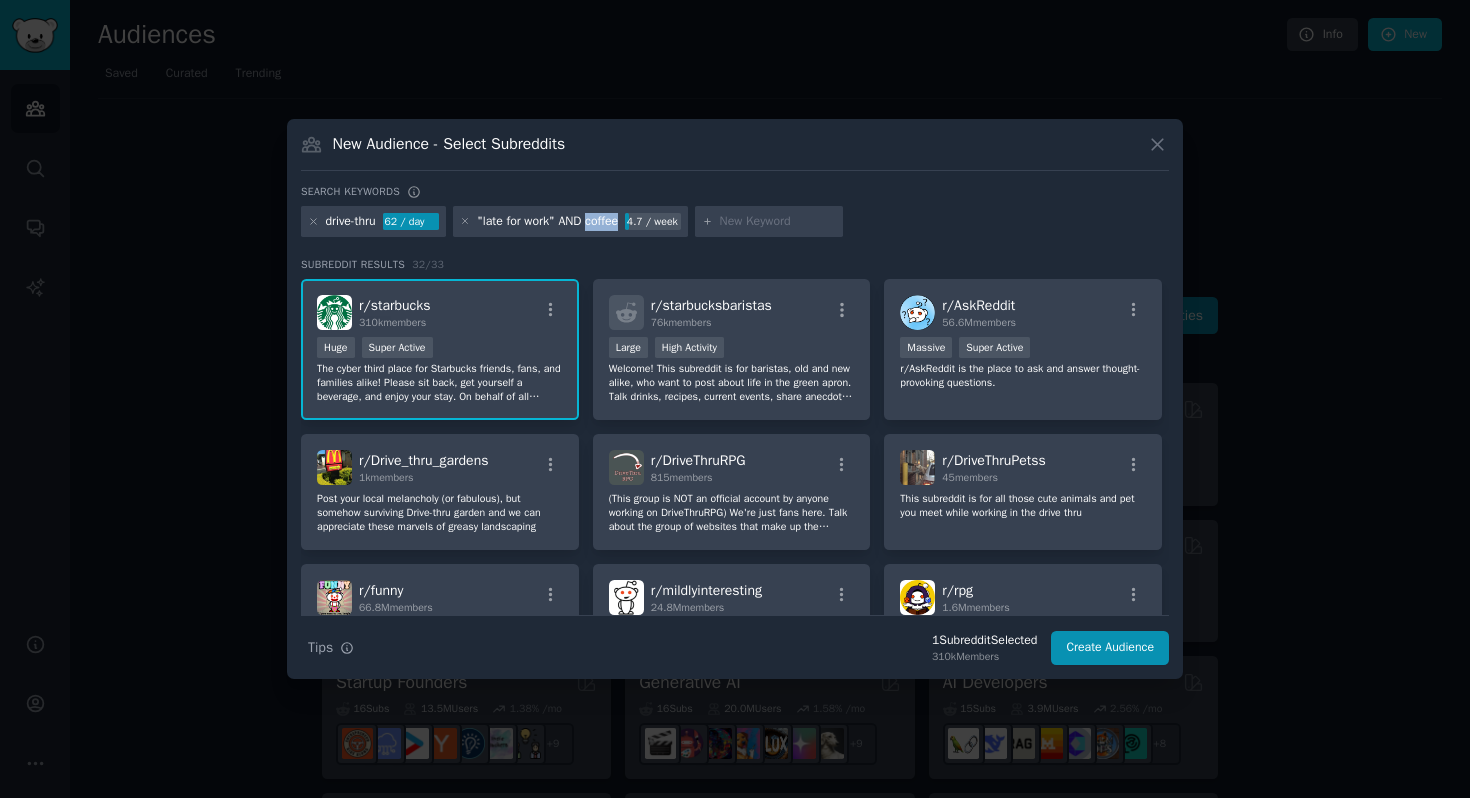 click on ""late for work" AND coffee" at bounding box center [547, 222] 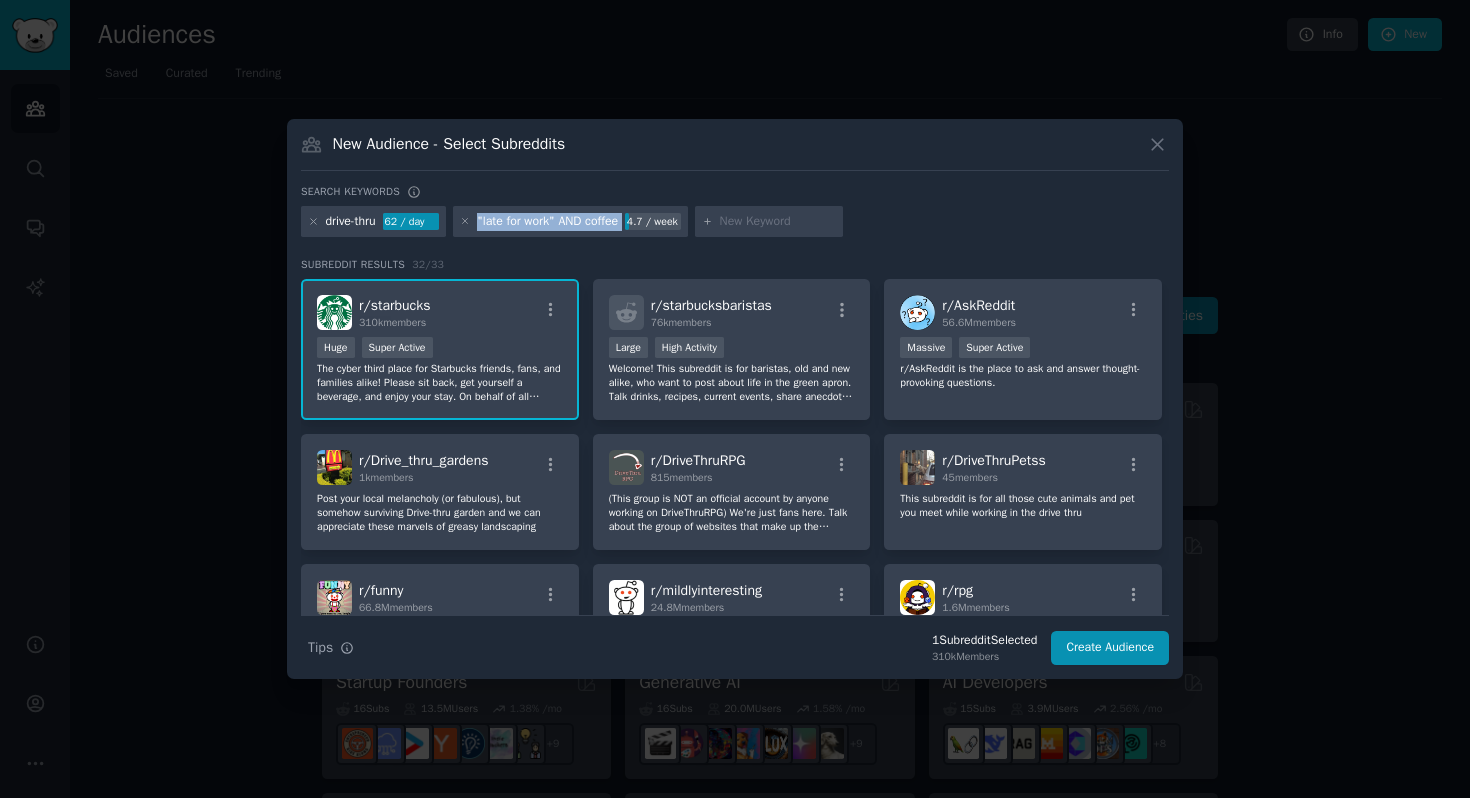 click on ""late for work" AND coffee" at bounding box center (547, 222) 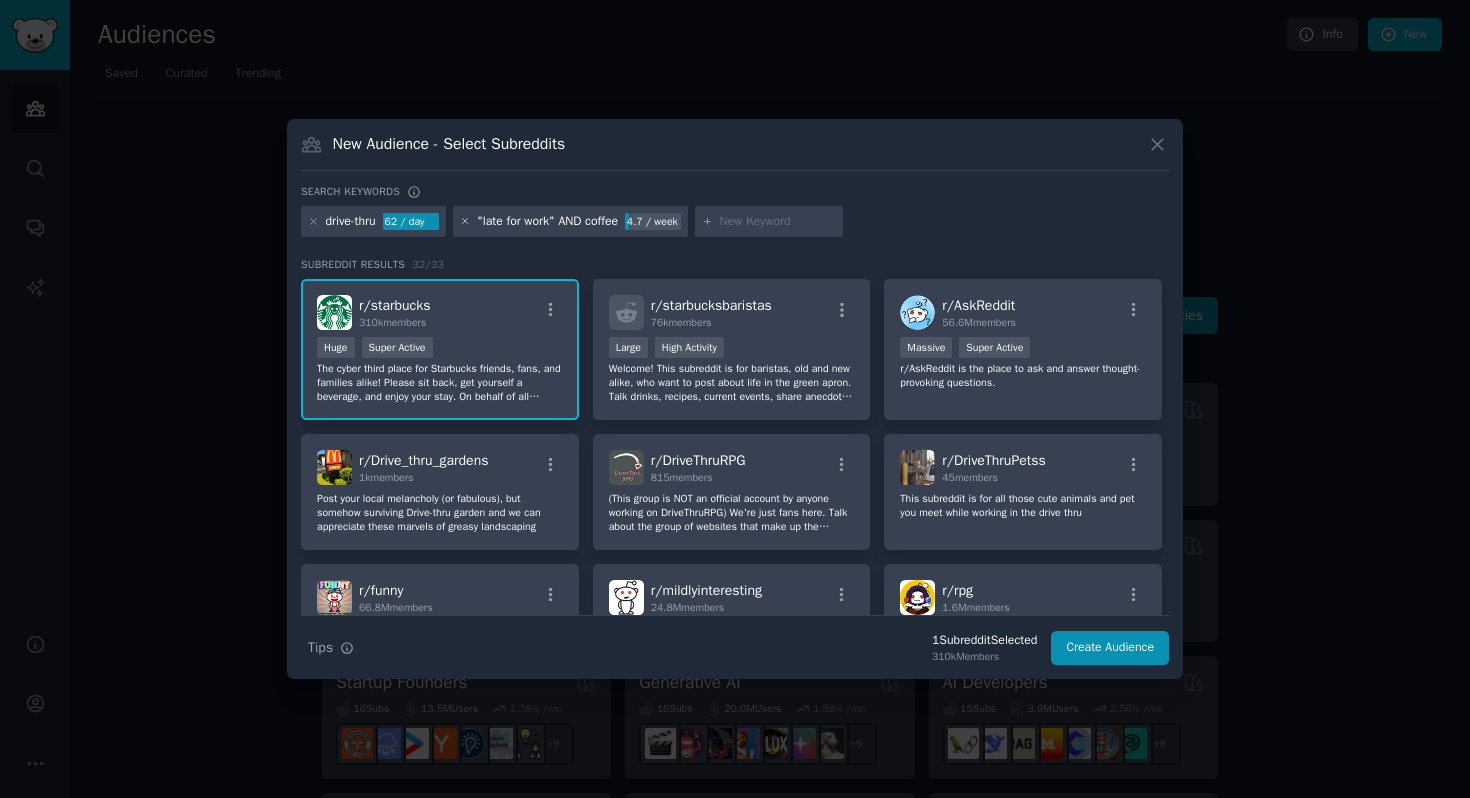click 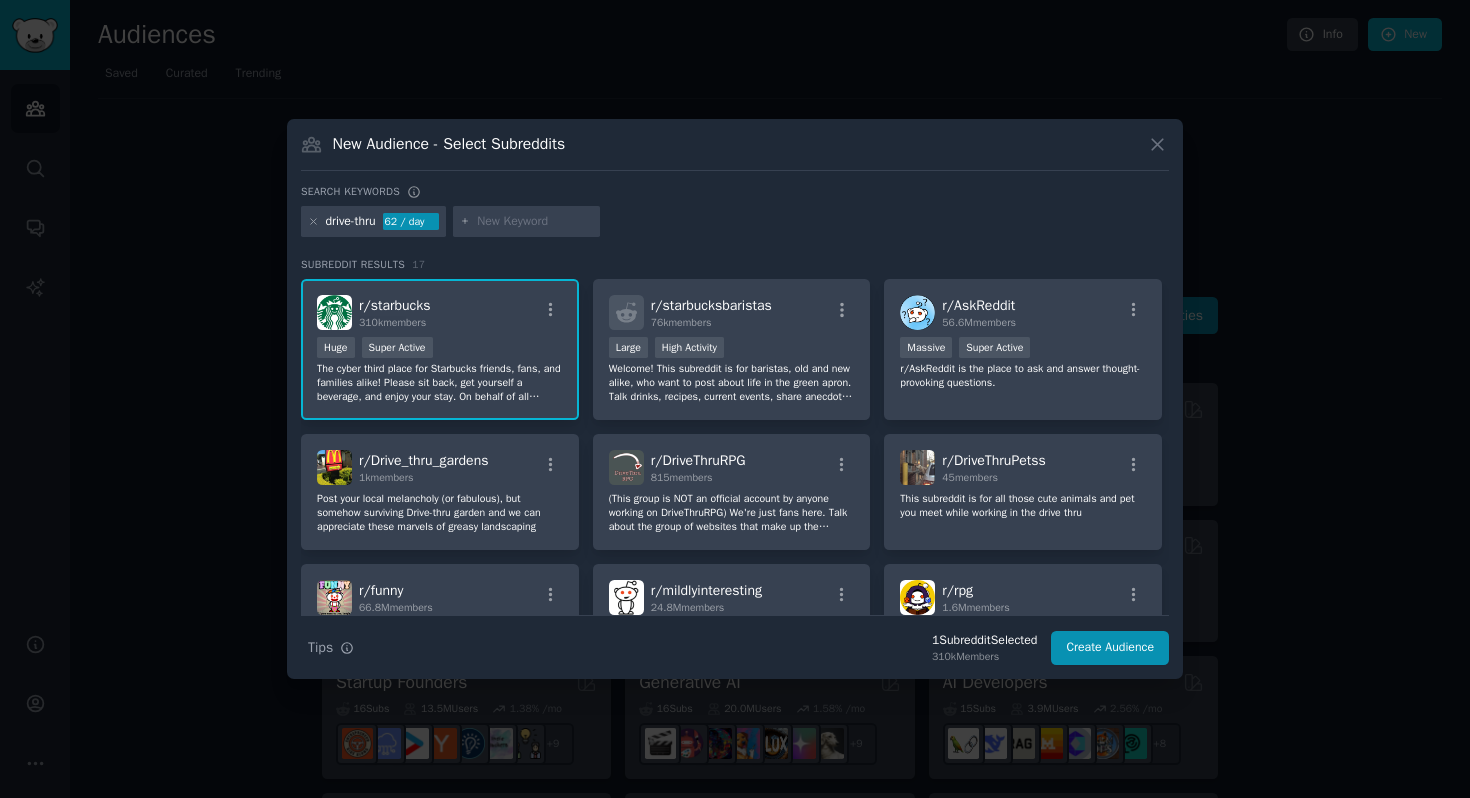 click at bounding box center [535, 222] 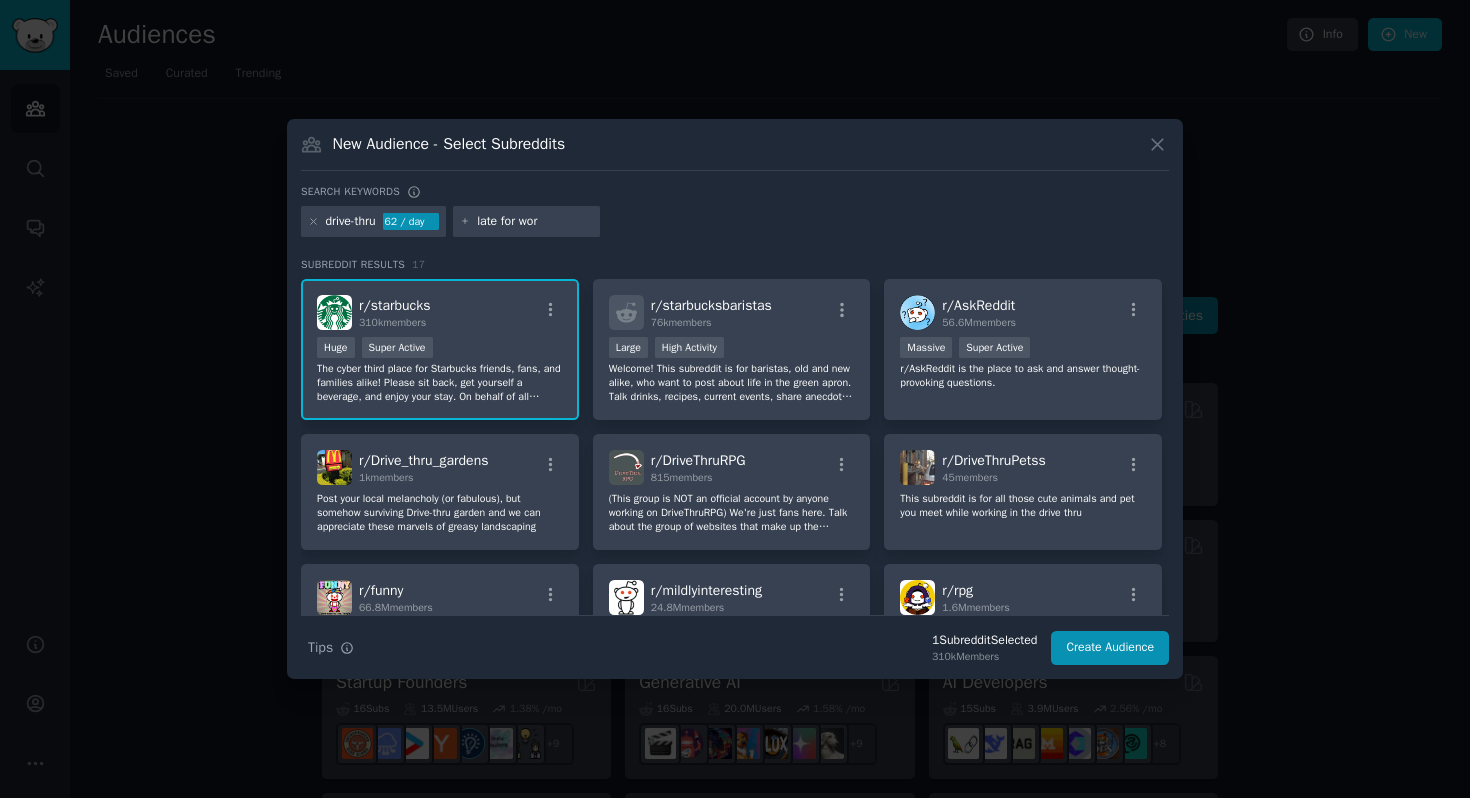 type on "late for work" 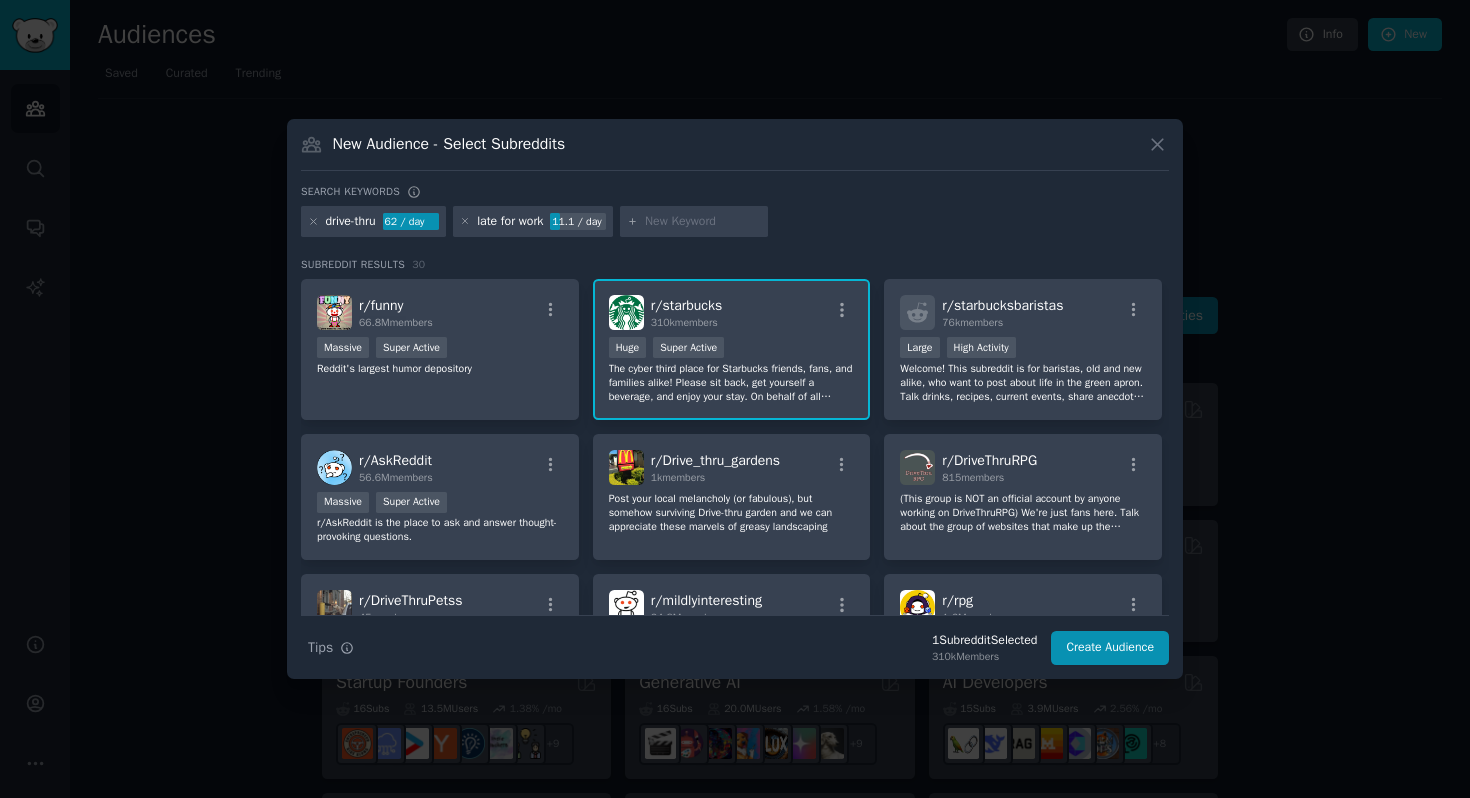 click on "late for work" at bounding box center [510, 222] 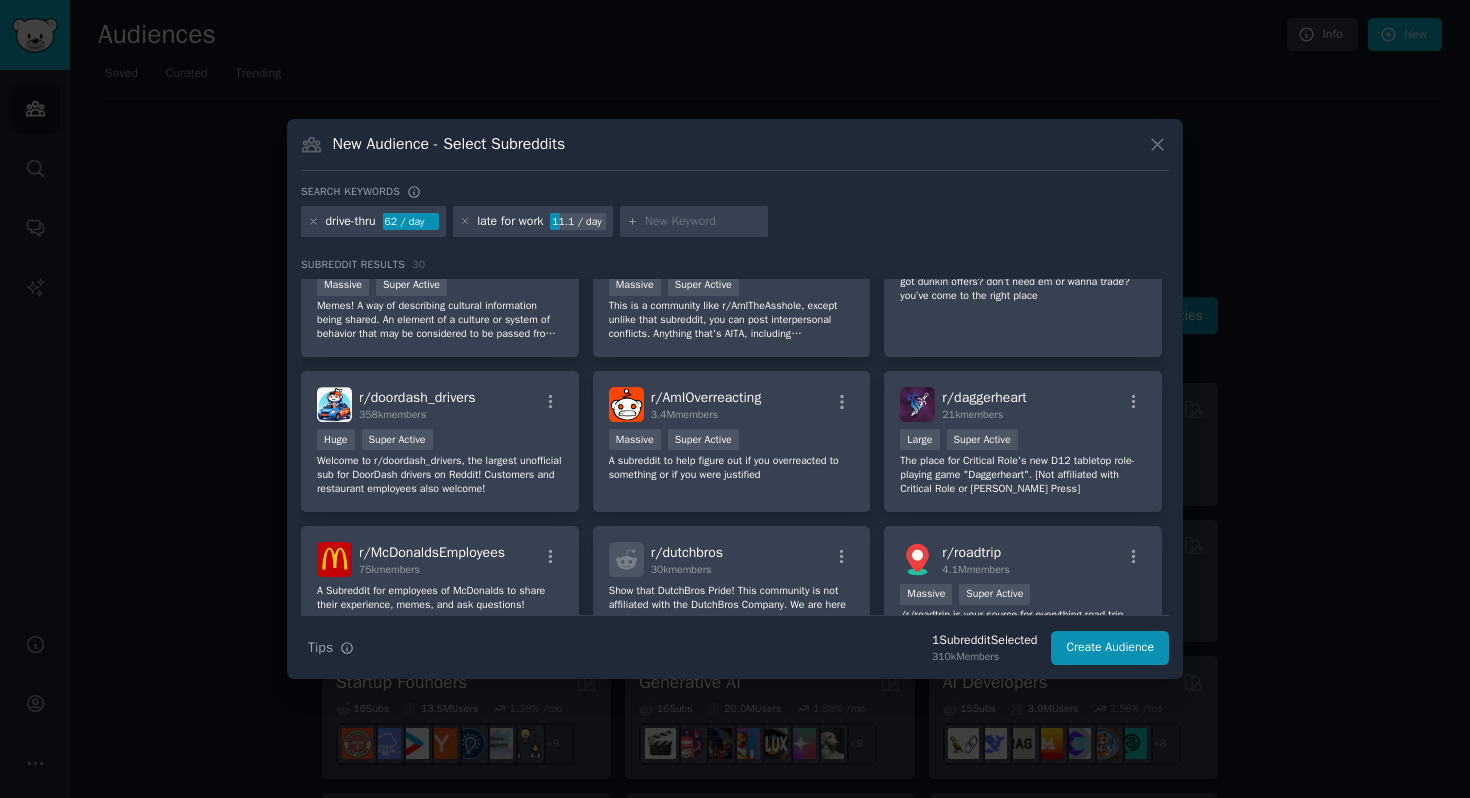 scroll, scrollTop: 940, scrollLeft: 0, axis: vertical 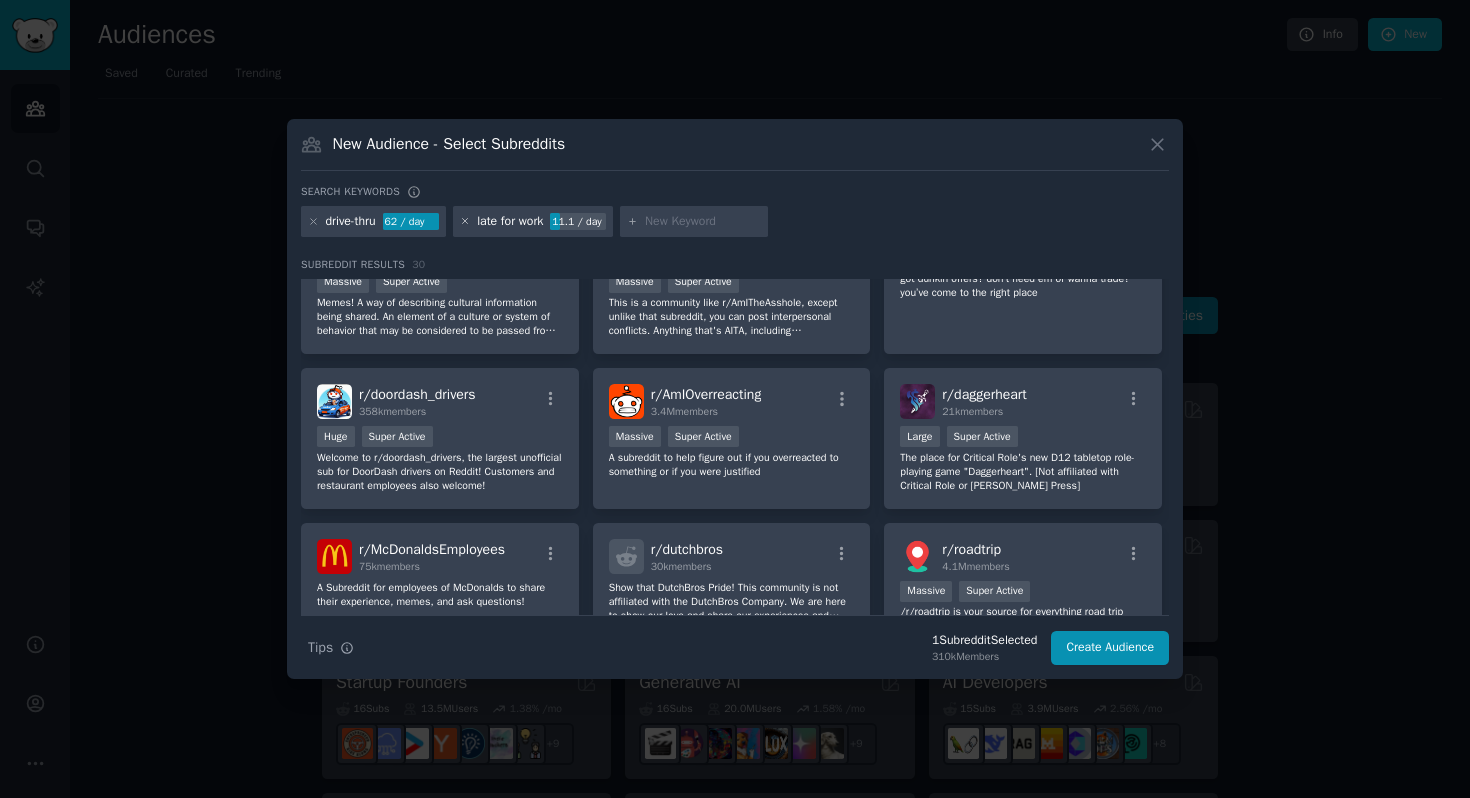 click 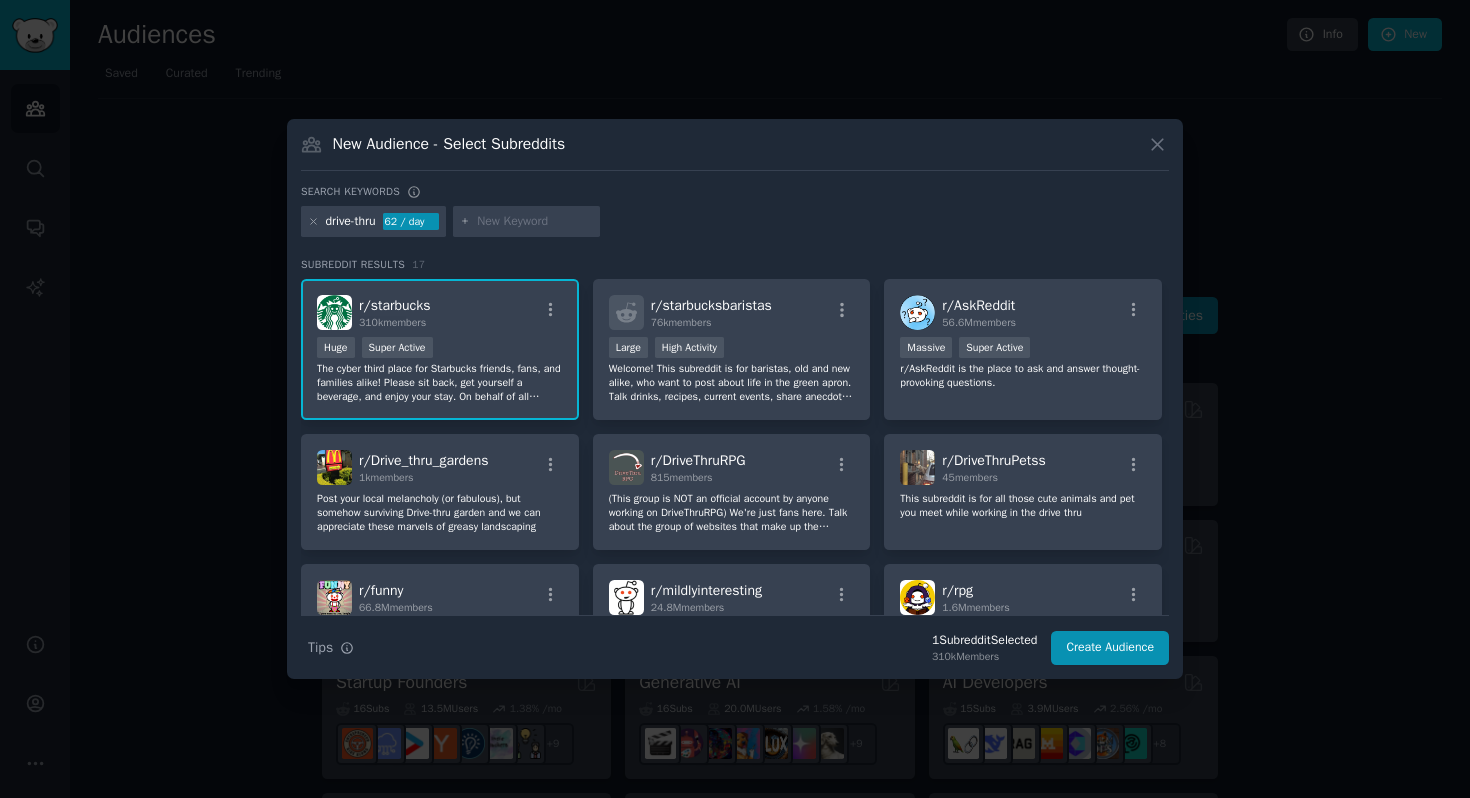 click at bounding box center (535, 222) 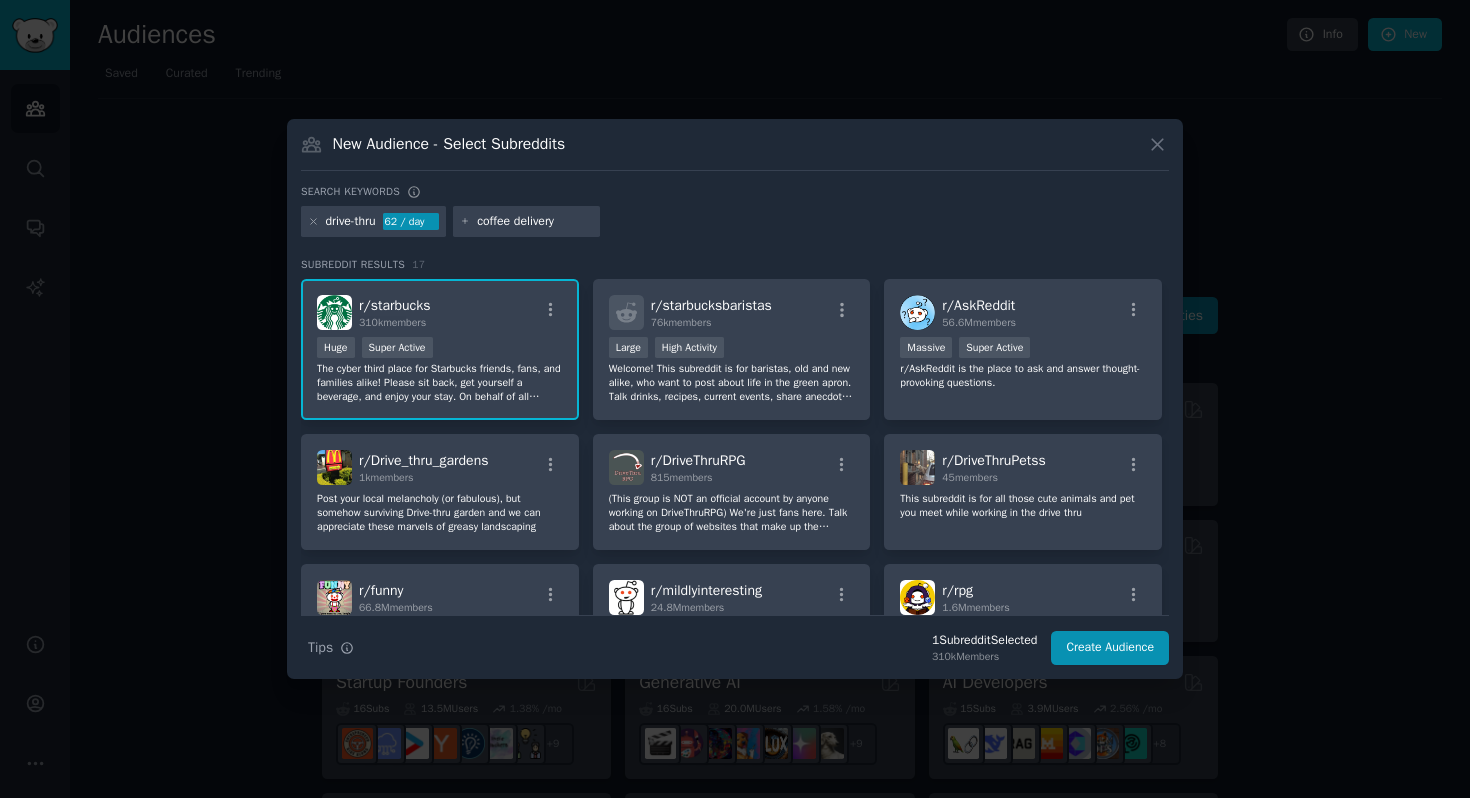 type 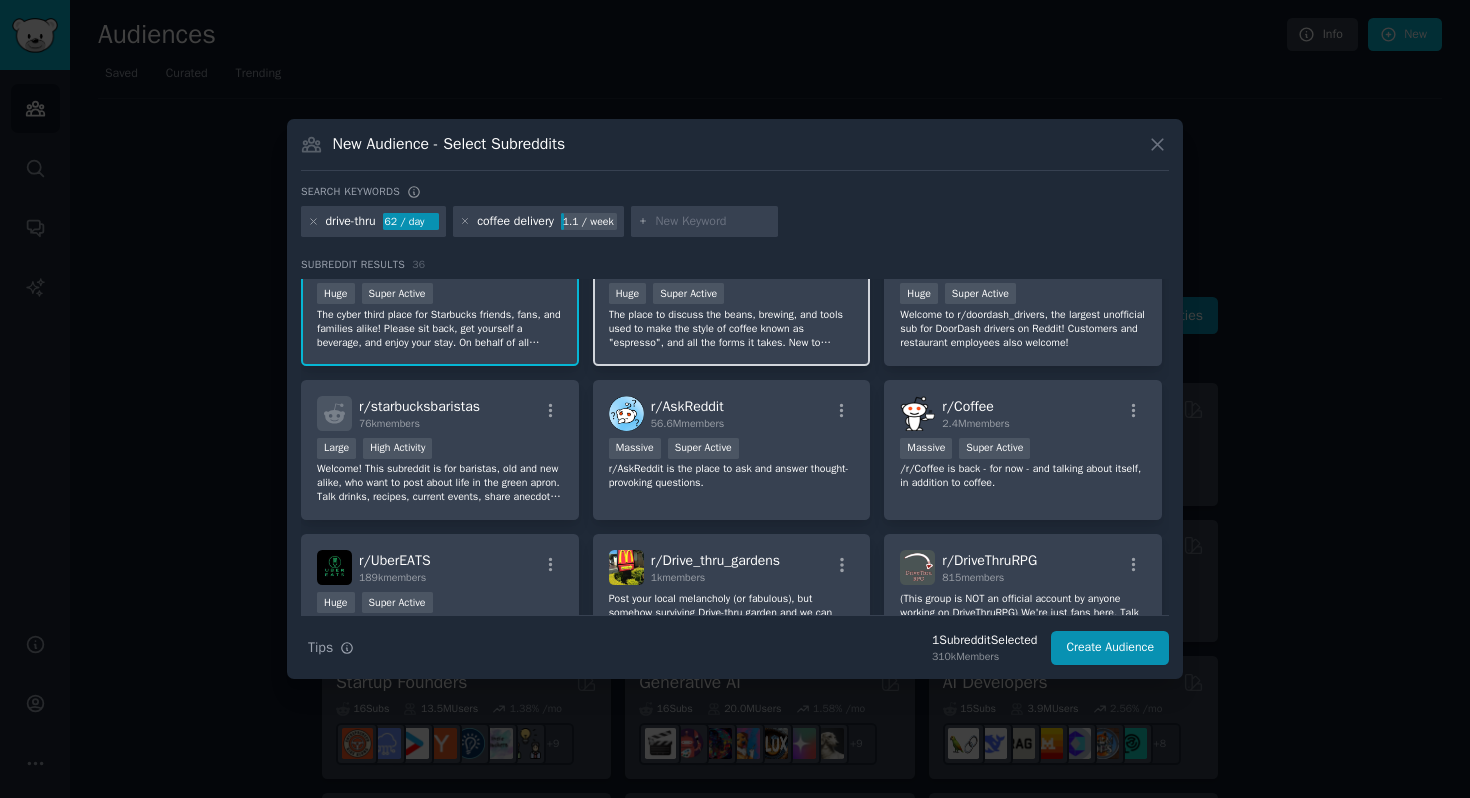 scroll, scrollTop: 90, scrollLeft: 0, axis: vertical 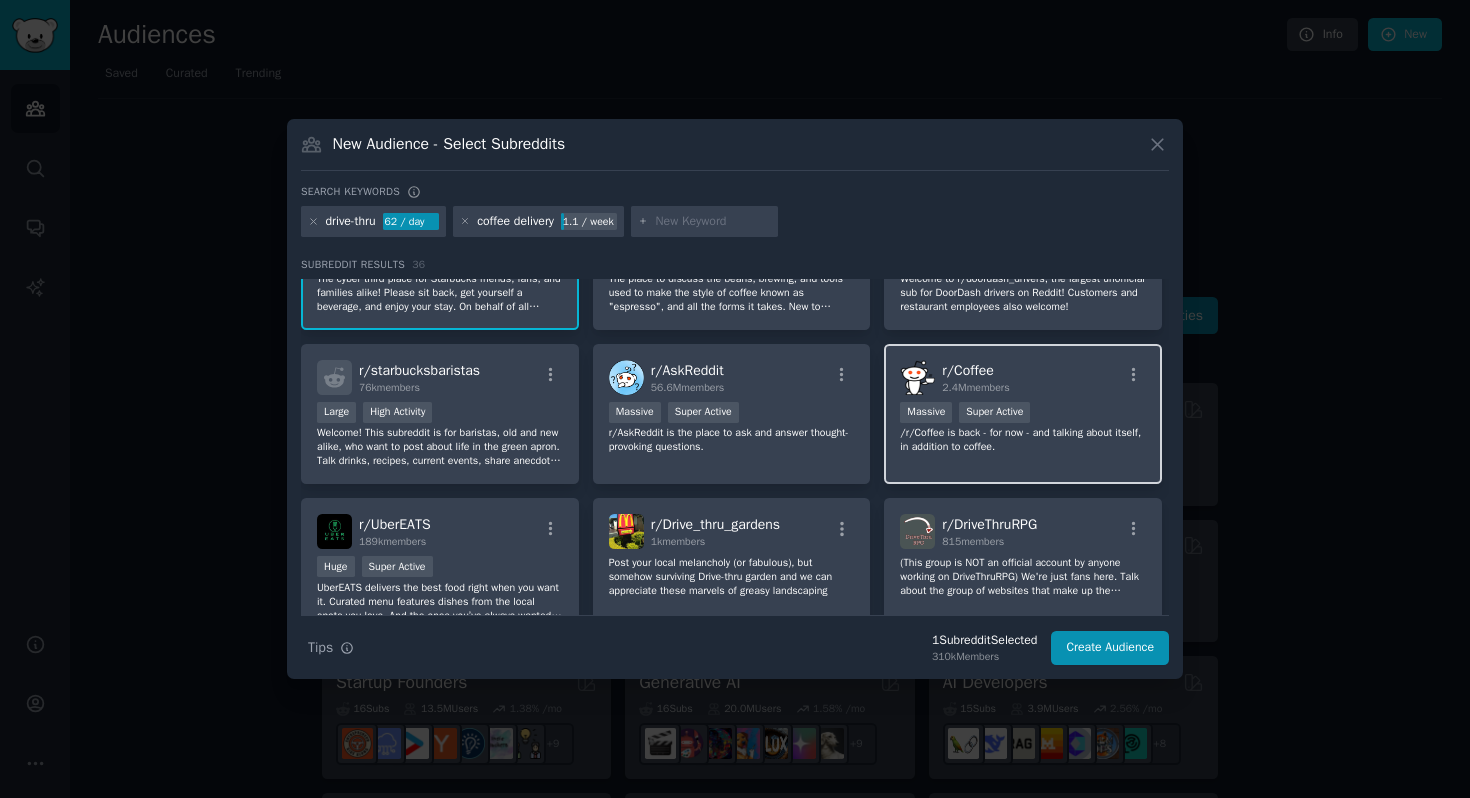 click on "r/ Coffee 2.4M  members" at bounding box center (1023, 377) 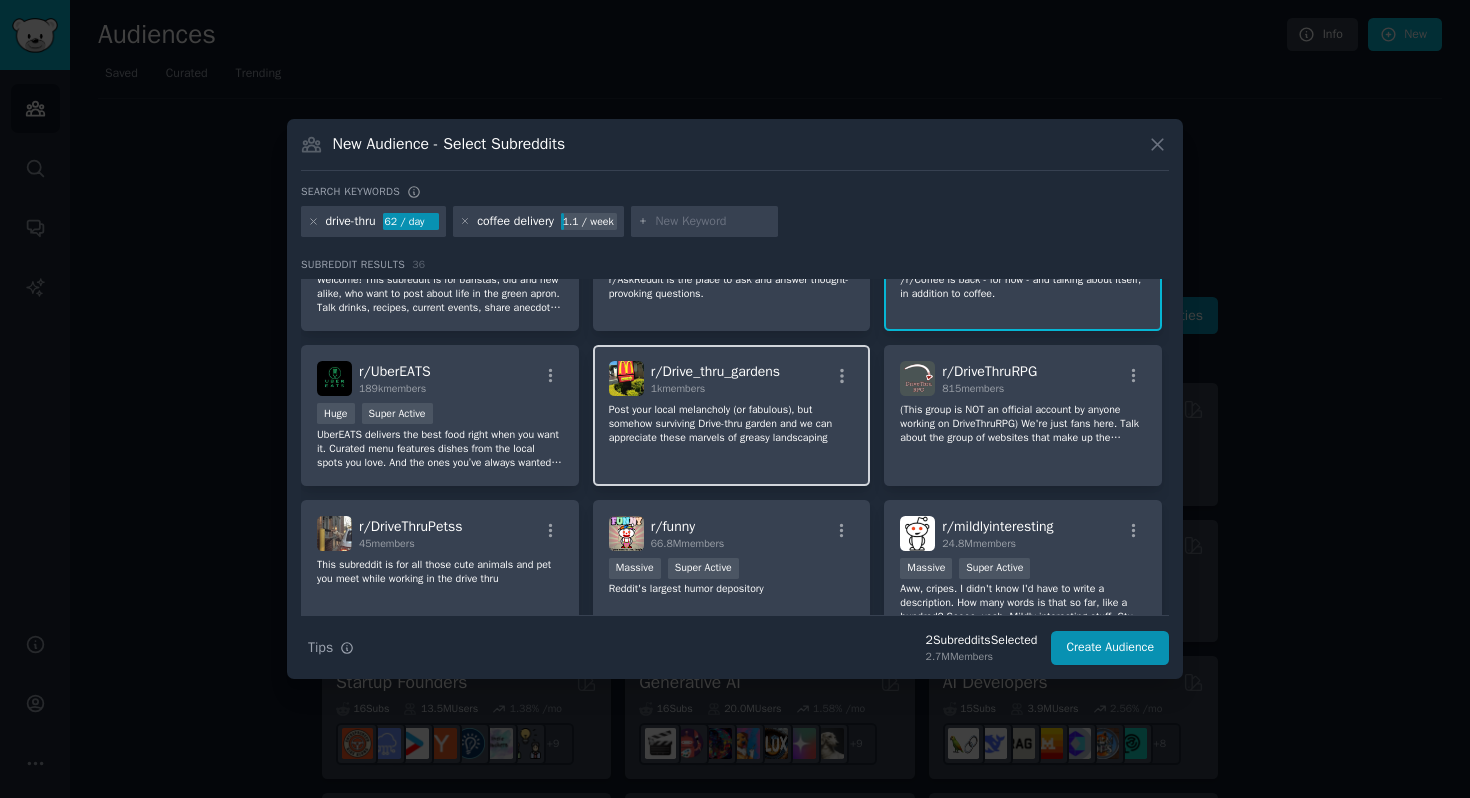 scroll, scrollTop: 256, scrollLeft: 0, axis: vertical 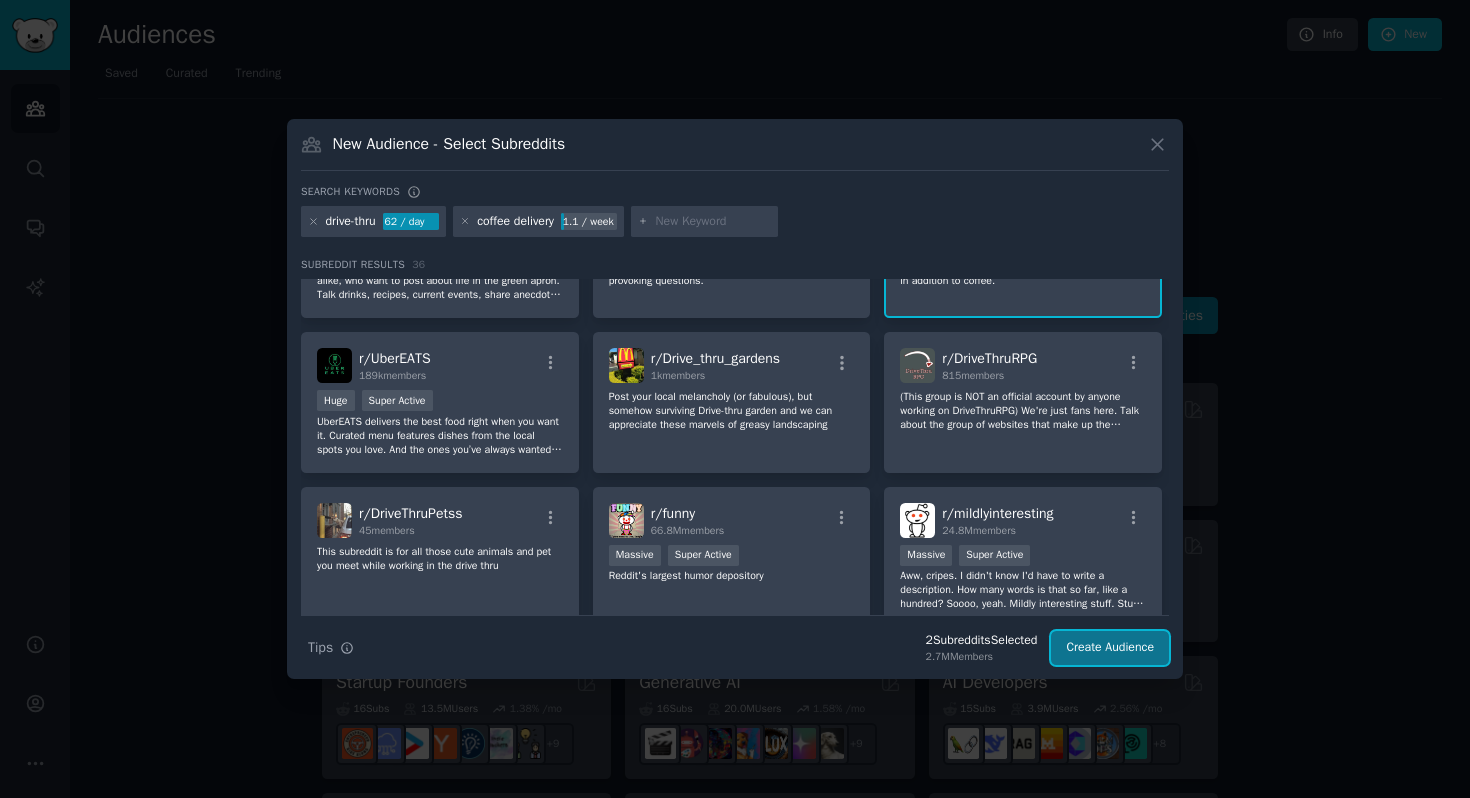 click on "Create Audience" at bounding box center [1110, 648] 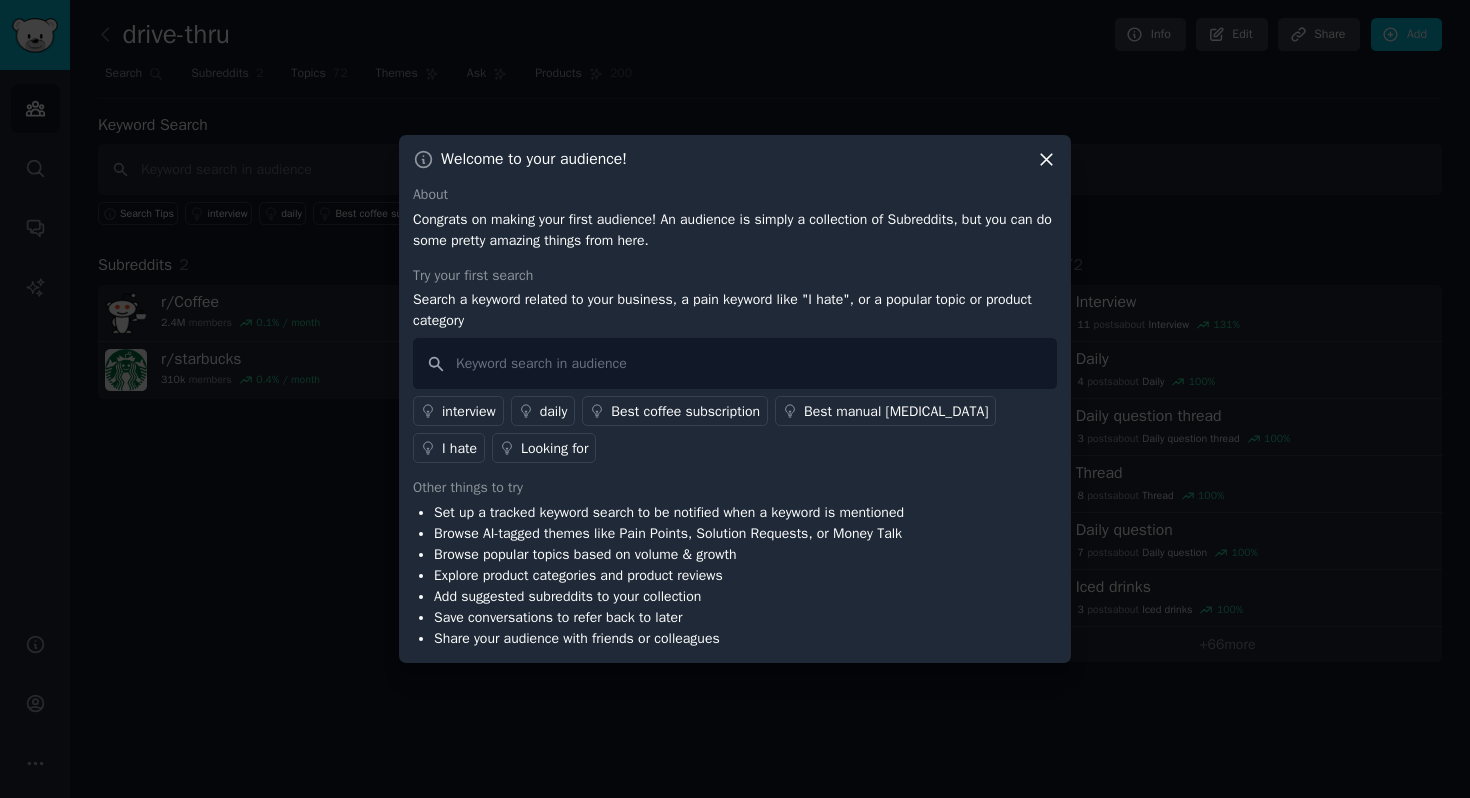 click on "I hate" at bounding box center [459, 448] 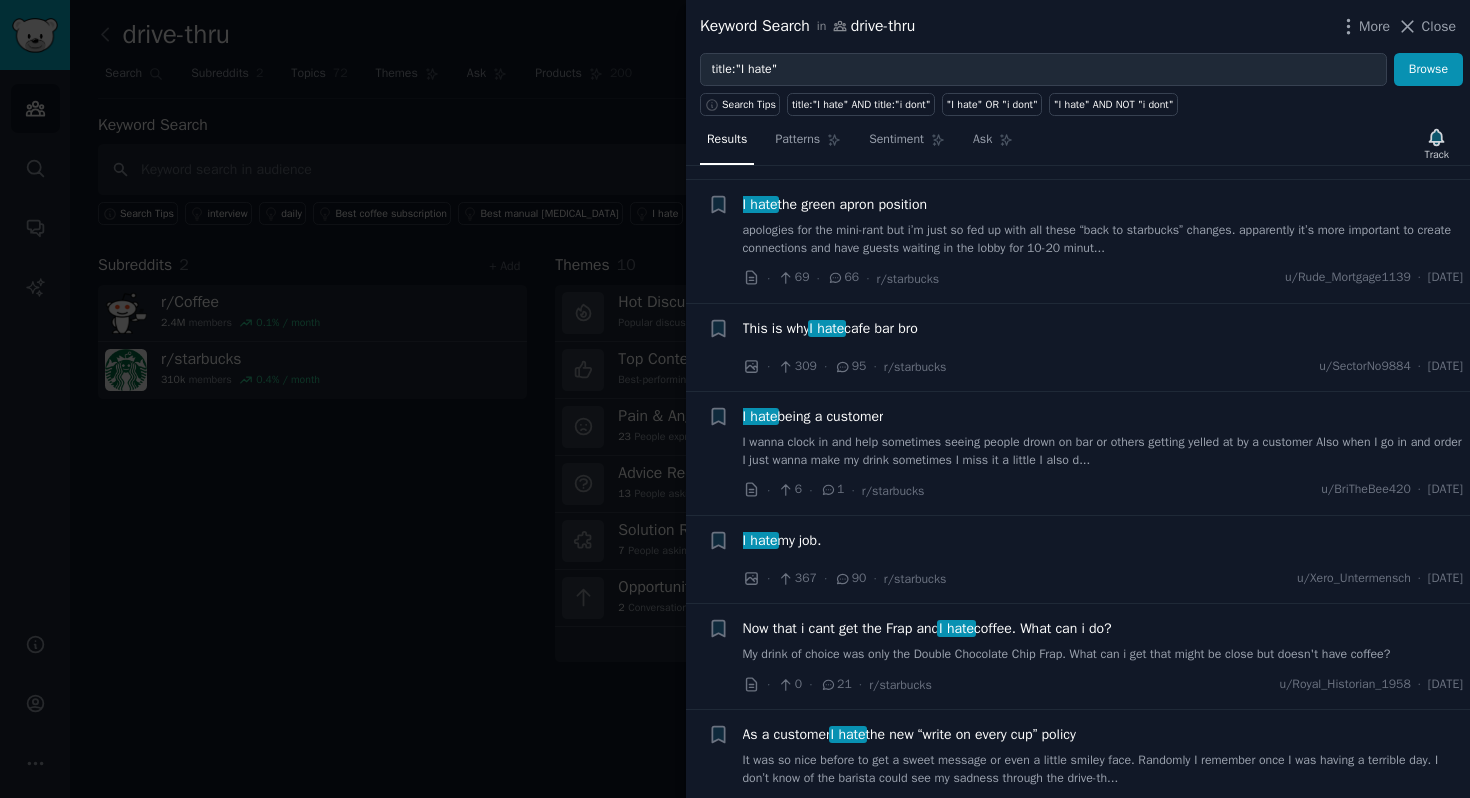 scroll, scrollTop: 606, scrollLeft: 0, axis: vertical 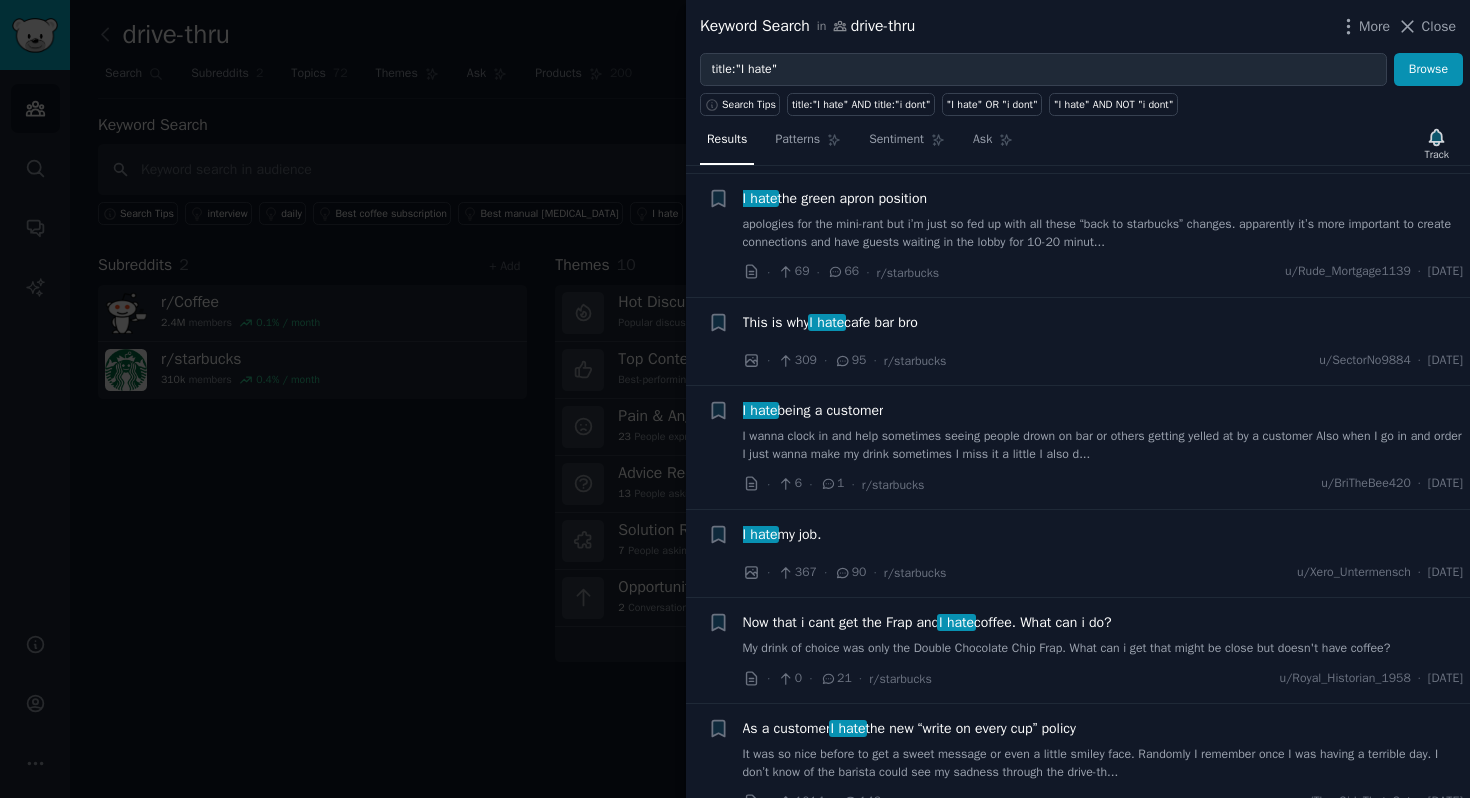 type 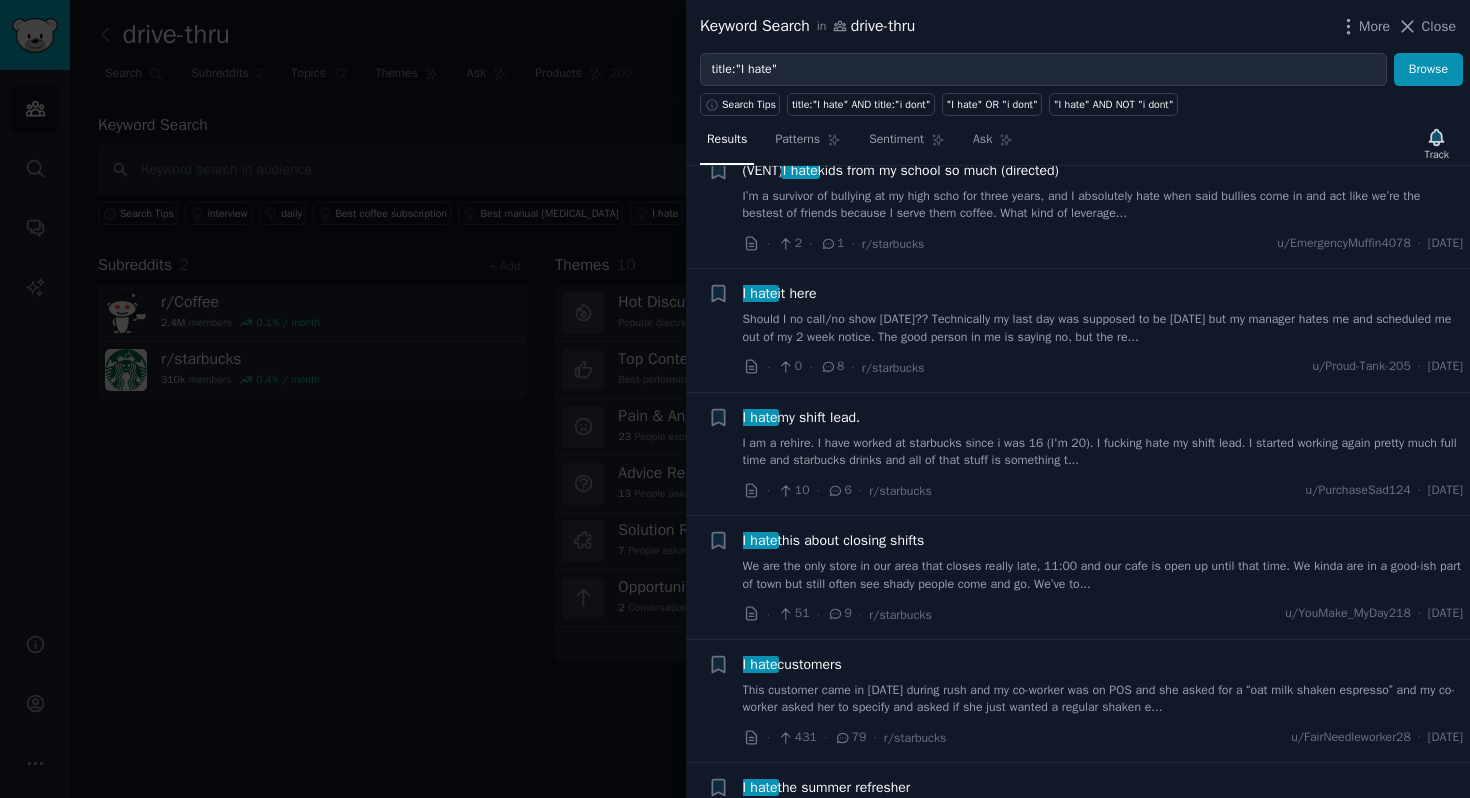 scroll, scrollTop: 6070, scrollLeft: 0, axis: vertical 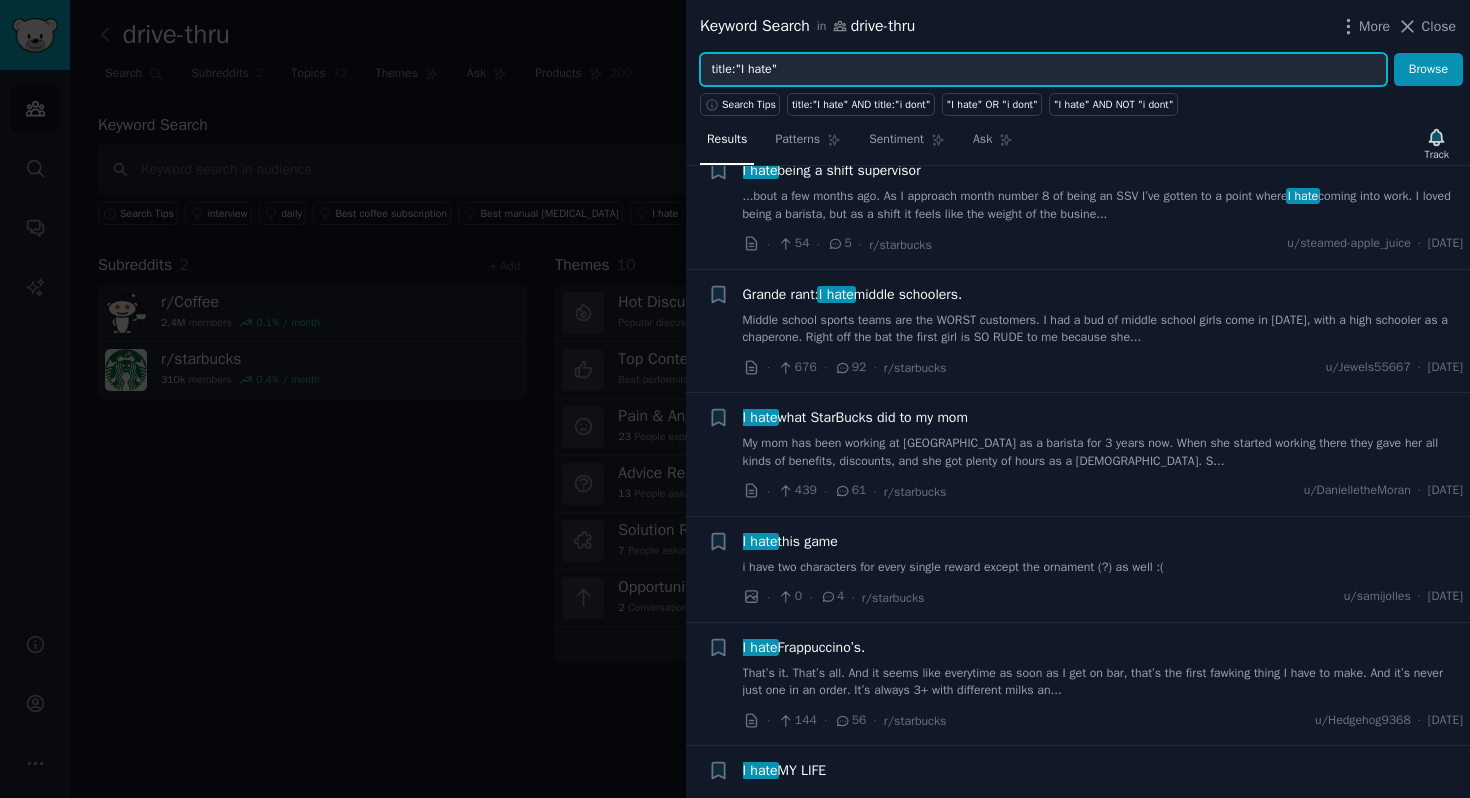 click on "title:"I hate"" at bounding box center [1043, 70] 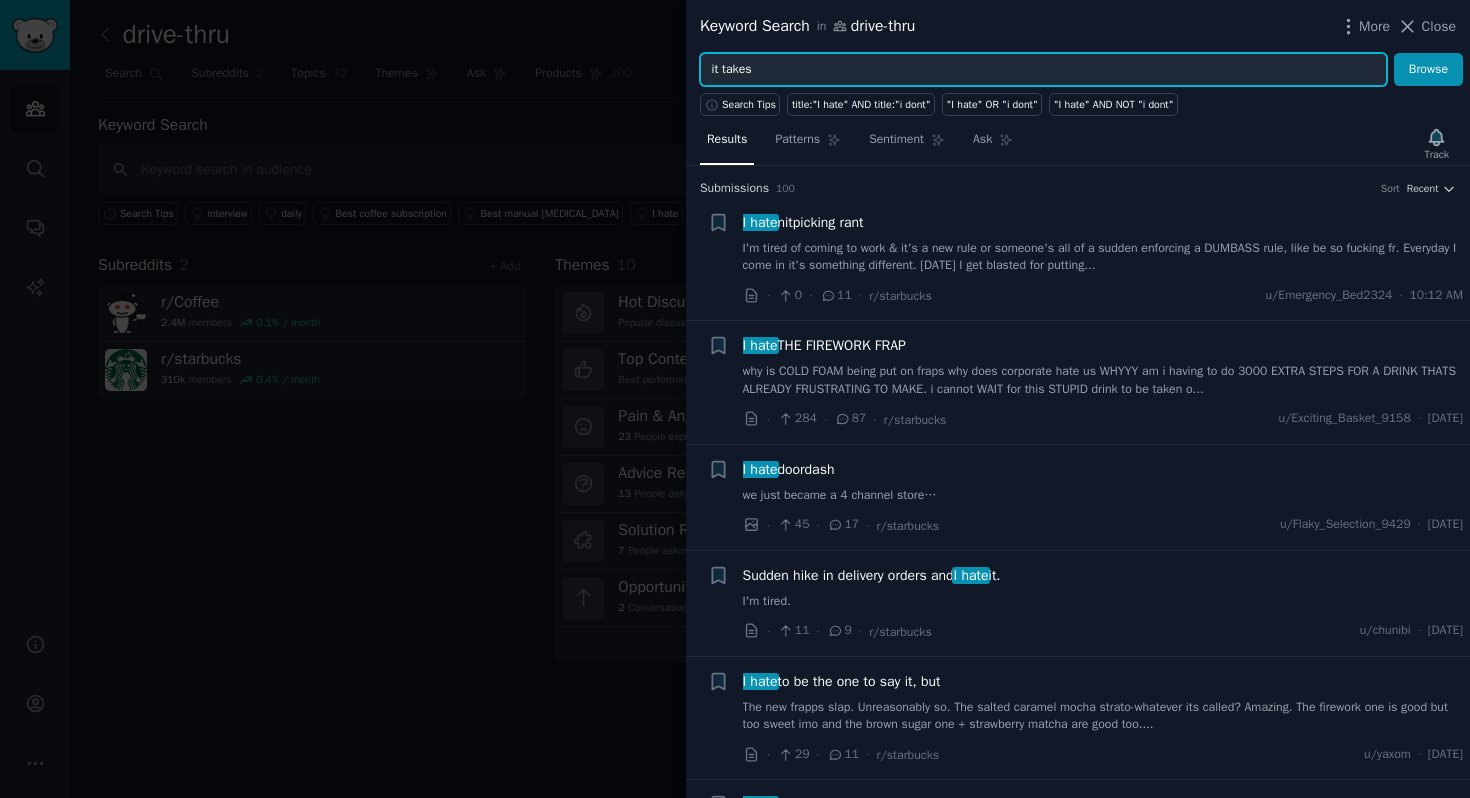 click on "Browse" at bounding box center [1428, 70] 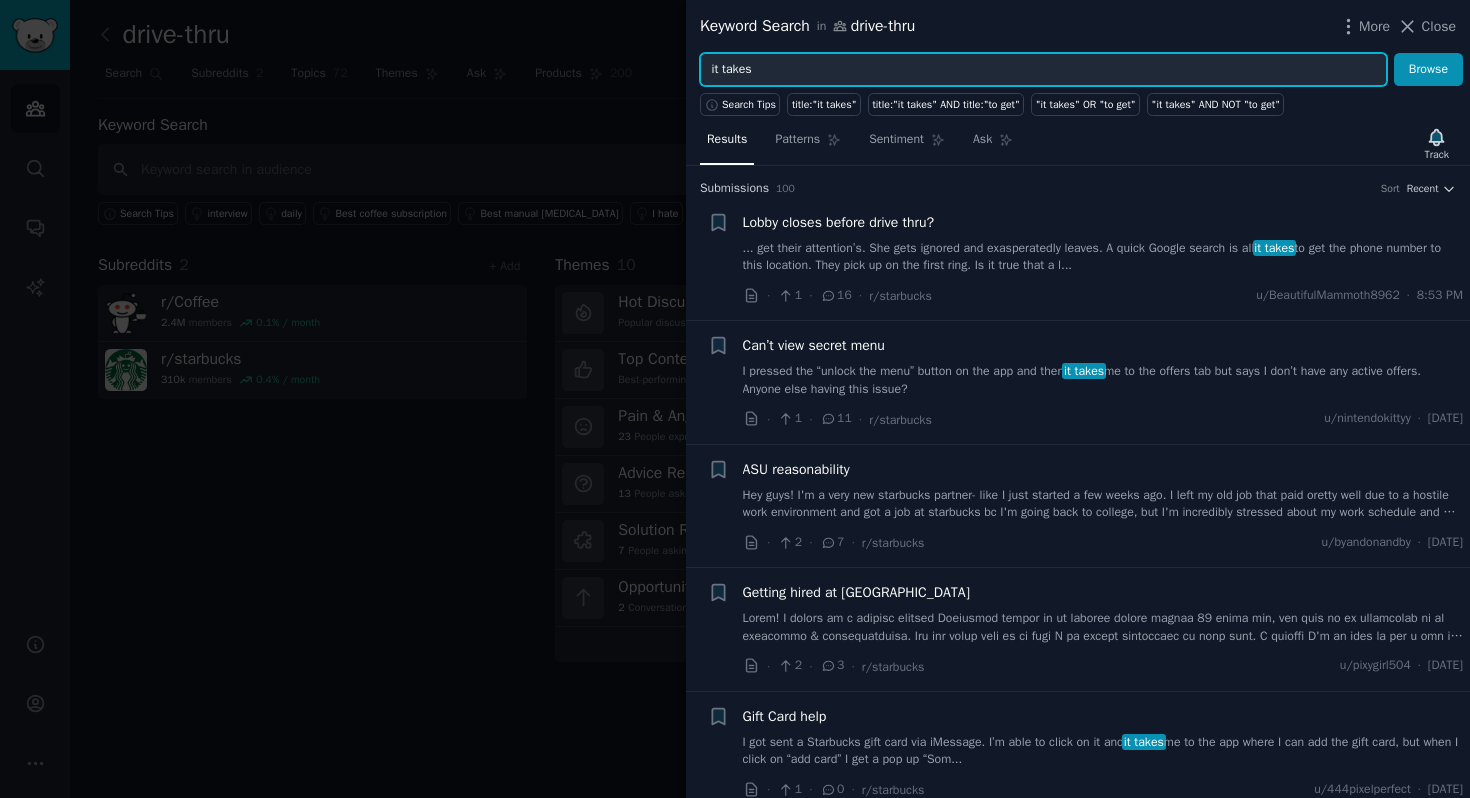 click on "it takes" at bounding box center [1043, 70] 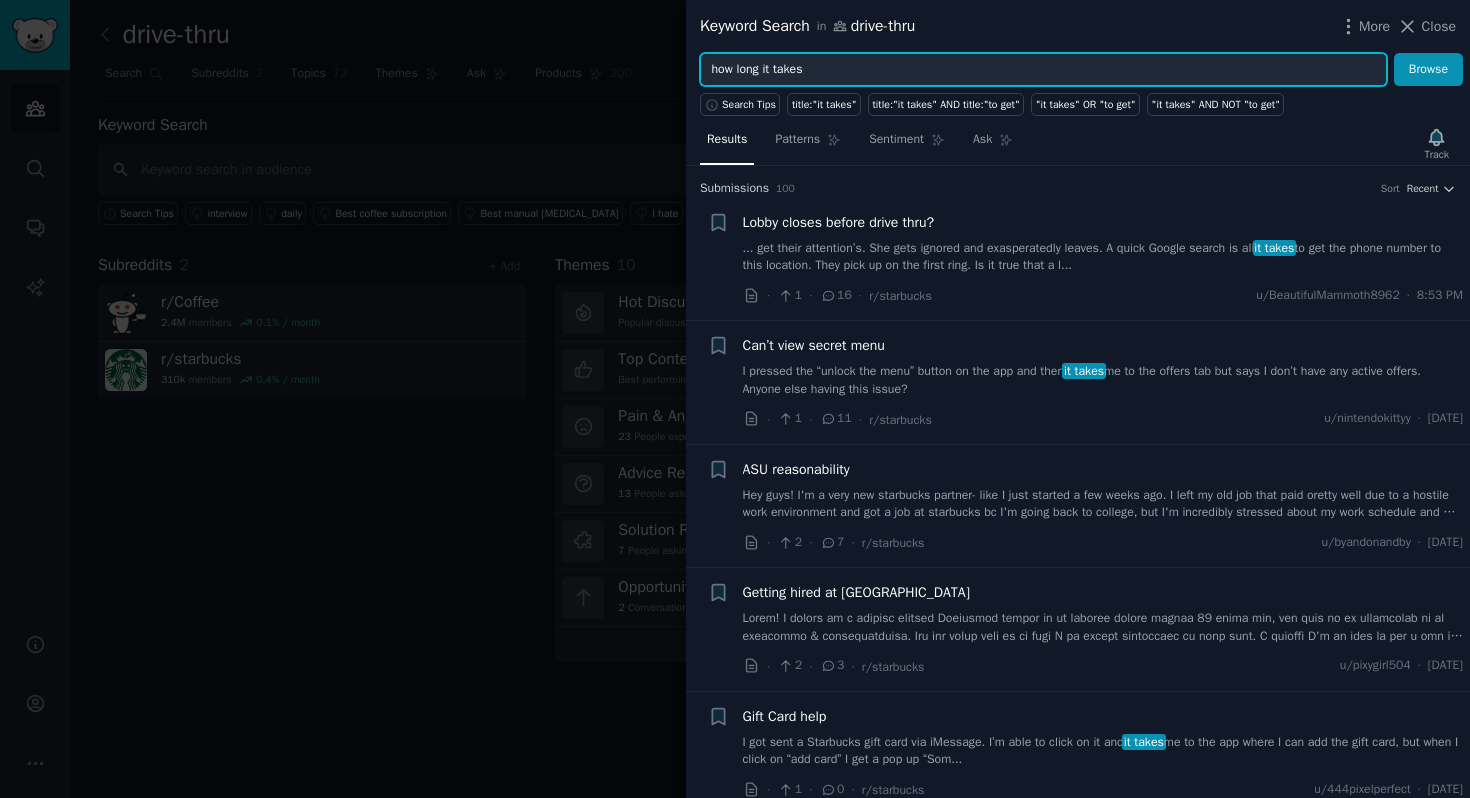 type on "how long it takes" 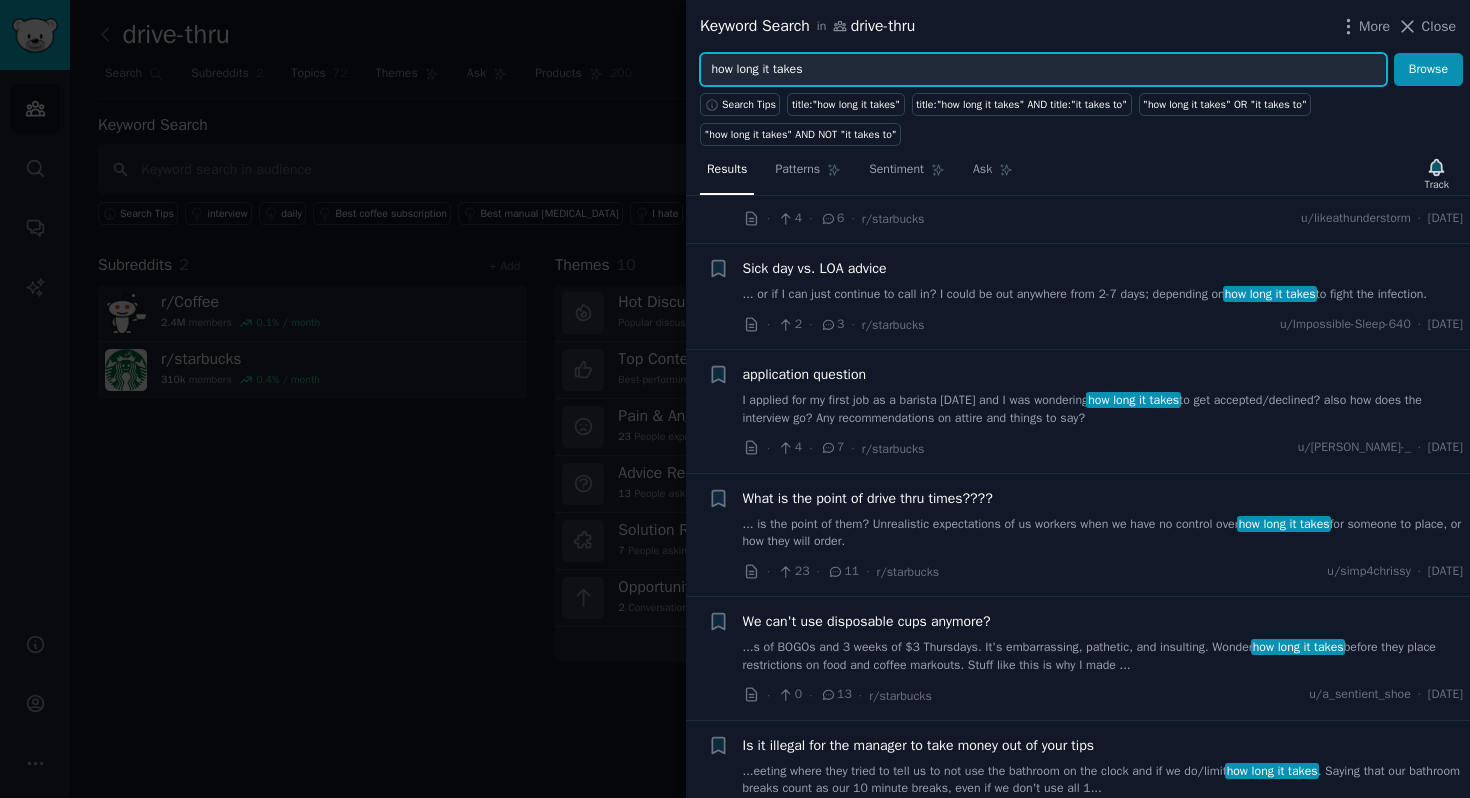 scroll, scrollTop: 605, scrollLeft: 0, axis: vertical 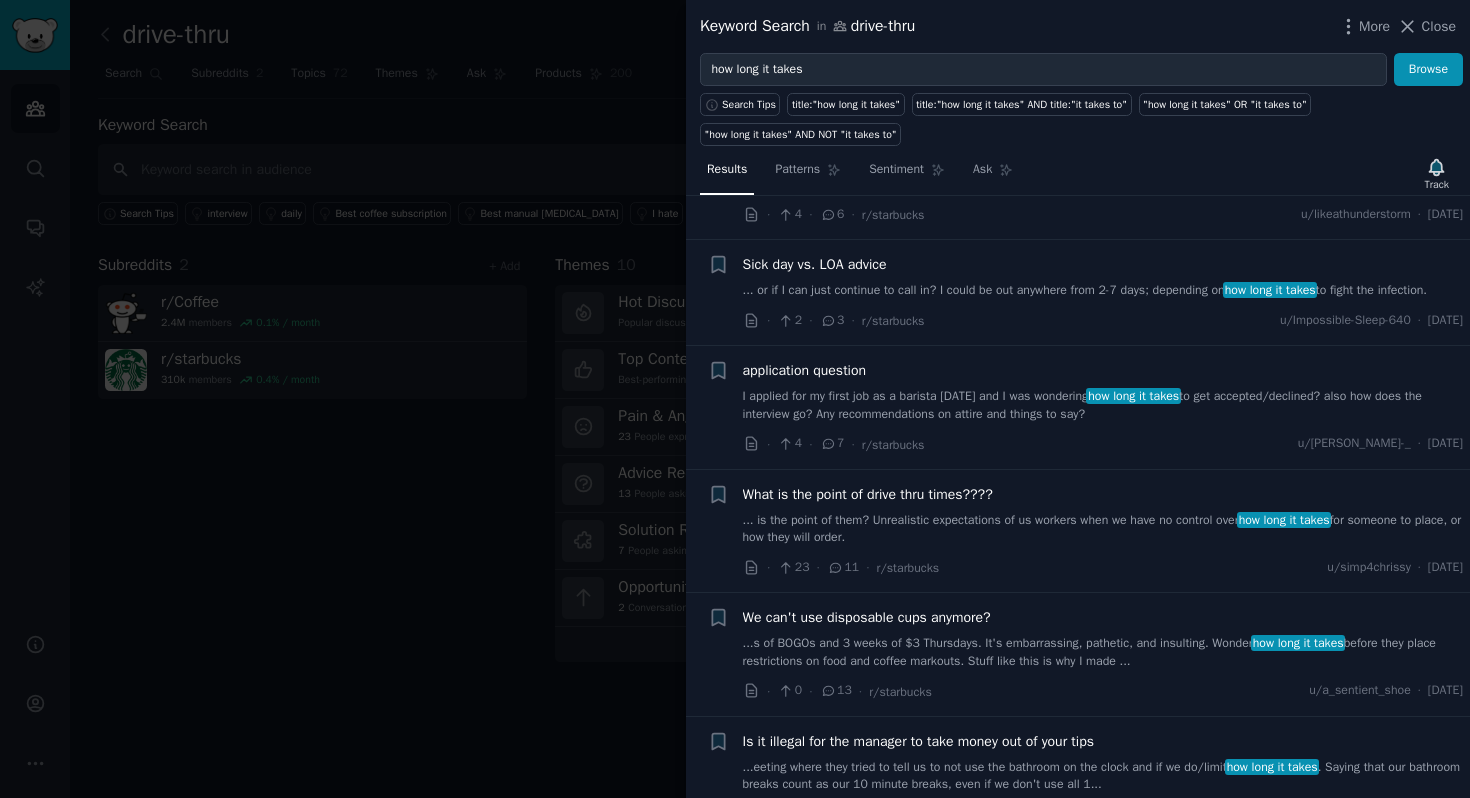 click on "... is the point of them? Unrealistic expectations of us workers when we have no control over  how long it takes  for someone to place, or how they will order." at bounding box center [1103, 529] 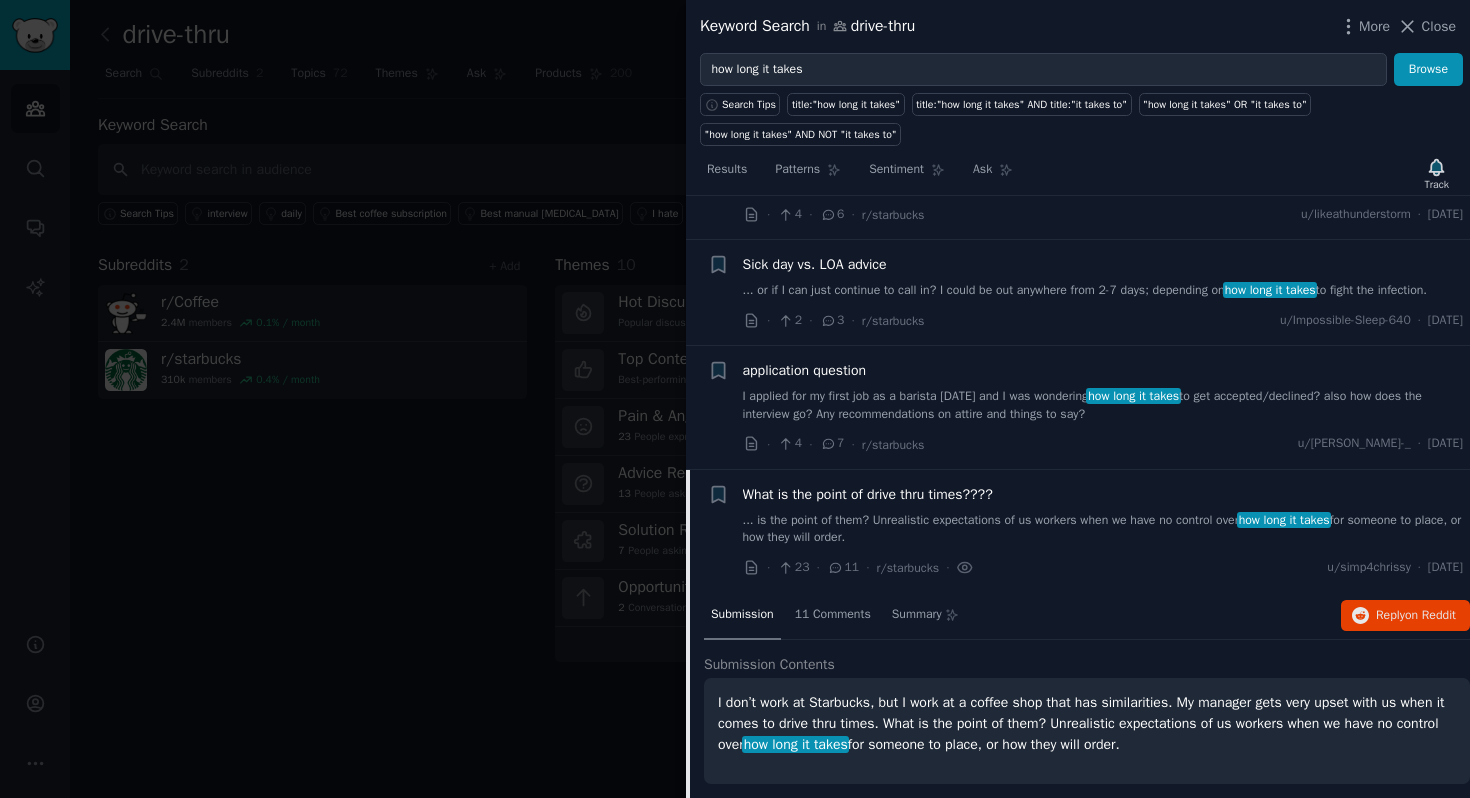 click on "... is the point of them? Unrealistic expectations of us workers when we have no control over  how long it takes  for someone to place, or how they will order." at bounding box center [1103, 529] 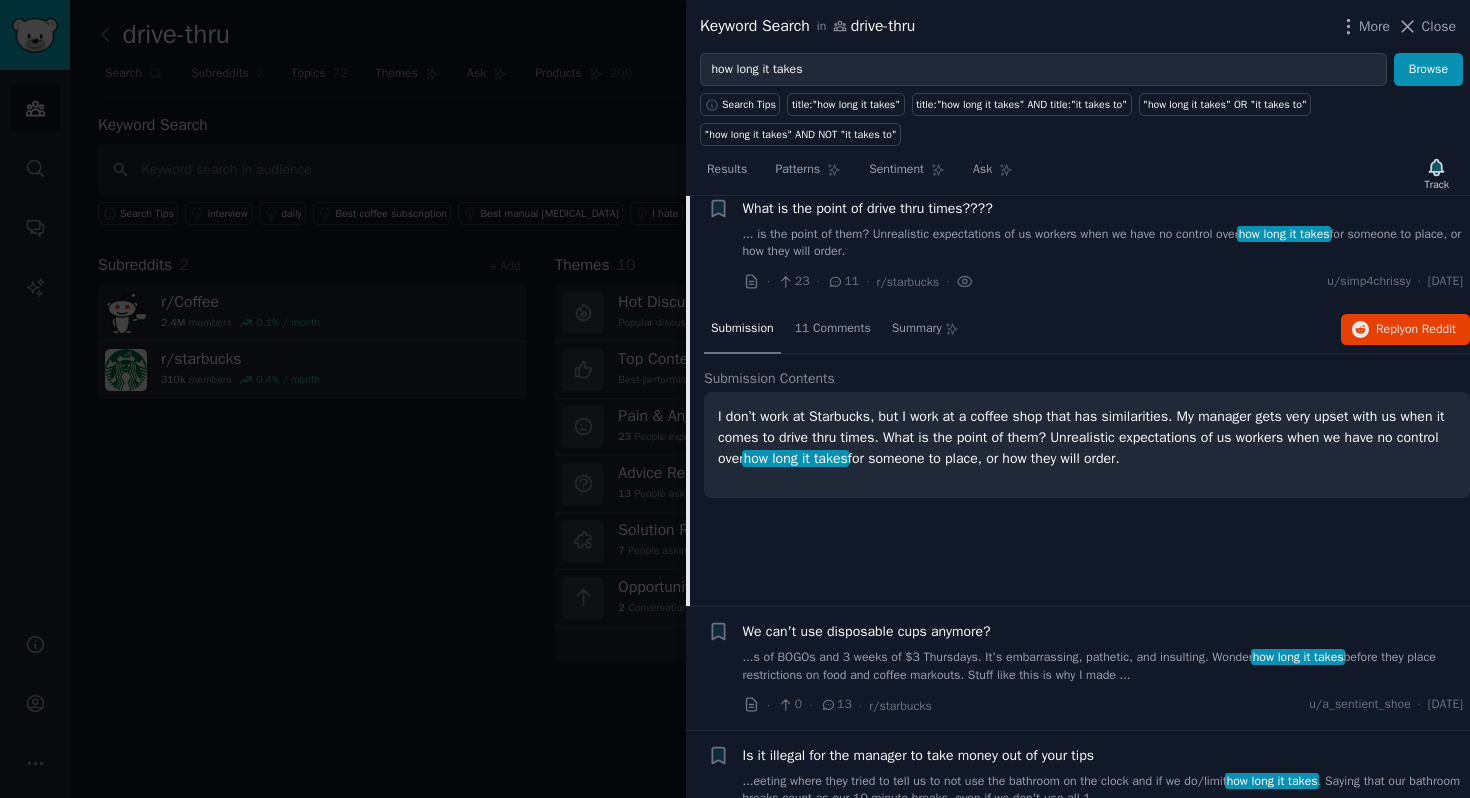 scroll, scrollTop: 896, scrollLeft: 0, axis: vertical 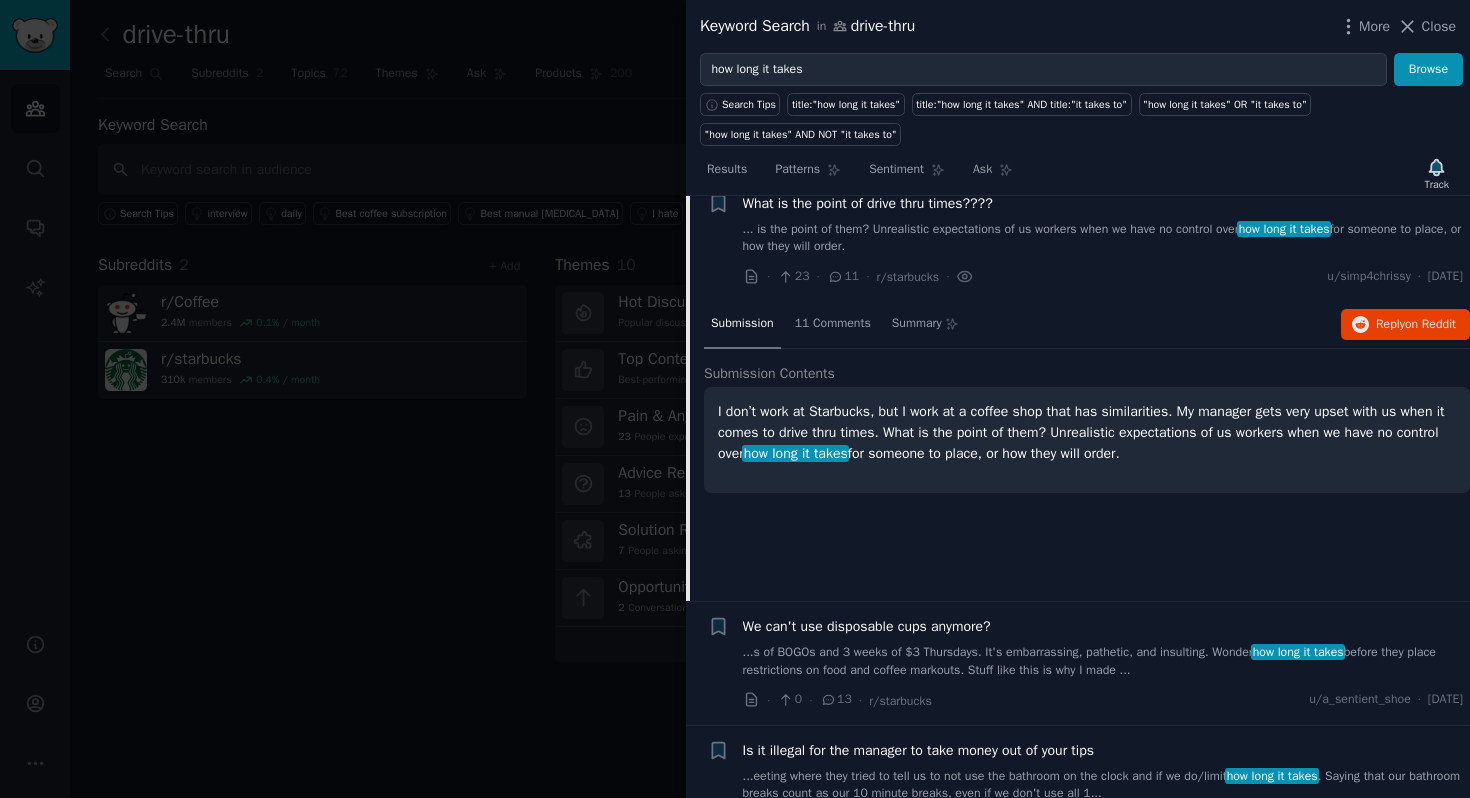 click on "I don’t work at Starbucks, but I work at a coffee shop that has similarities. My manager gets very upset with us when it comes to drive thru times. What is the point of them? Unrealistic expectations of us workers when we have no control over  how long it takes  for someone to place, or how they will order." at bounding box center [1087, 432] 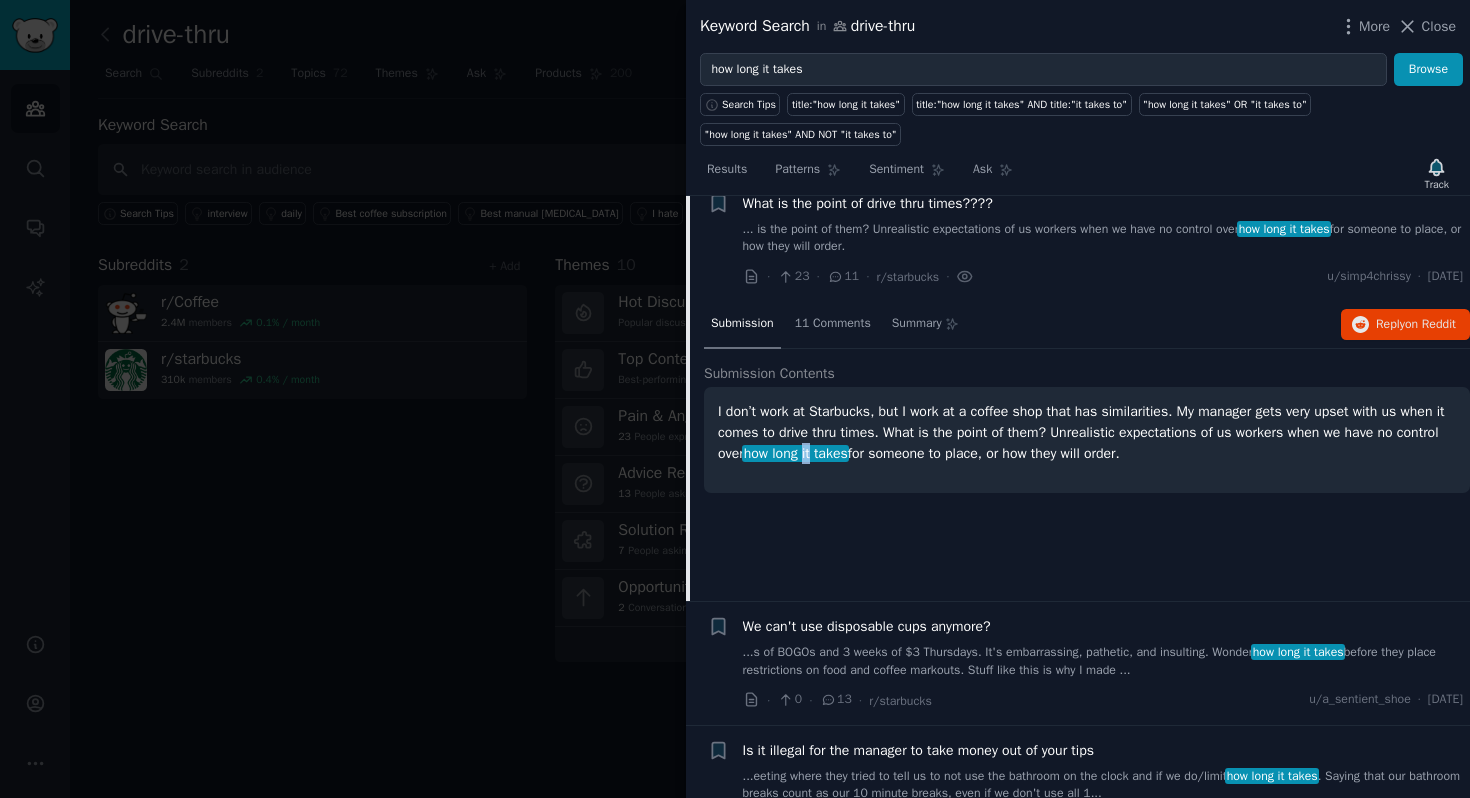 click on "I don’t work at Starbucks, but I work at a coffee shop that has similarities. My manager gets very upset with us when it comes to drive thru times. What is the point of them? Unrealistic expectations of us workers when we have no control over  how long it takes  for someone to place, or how they will order." at bounding box center [1087, 432] 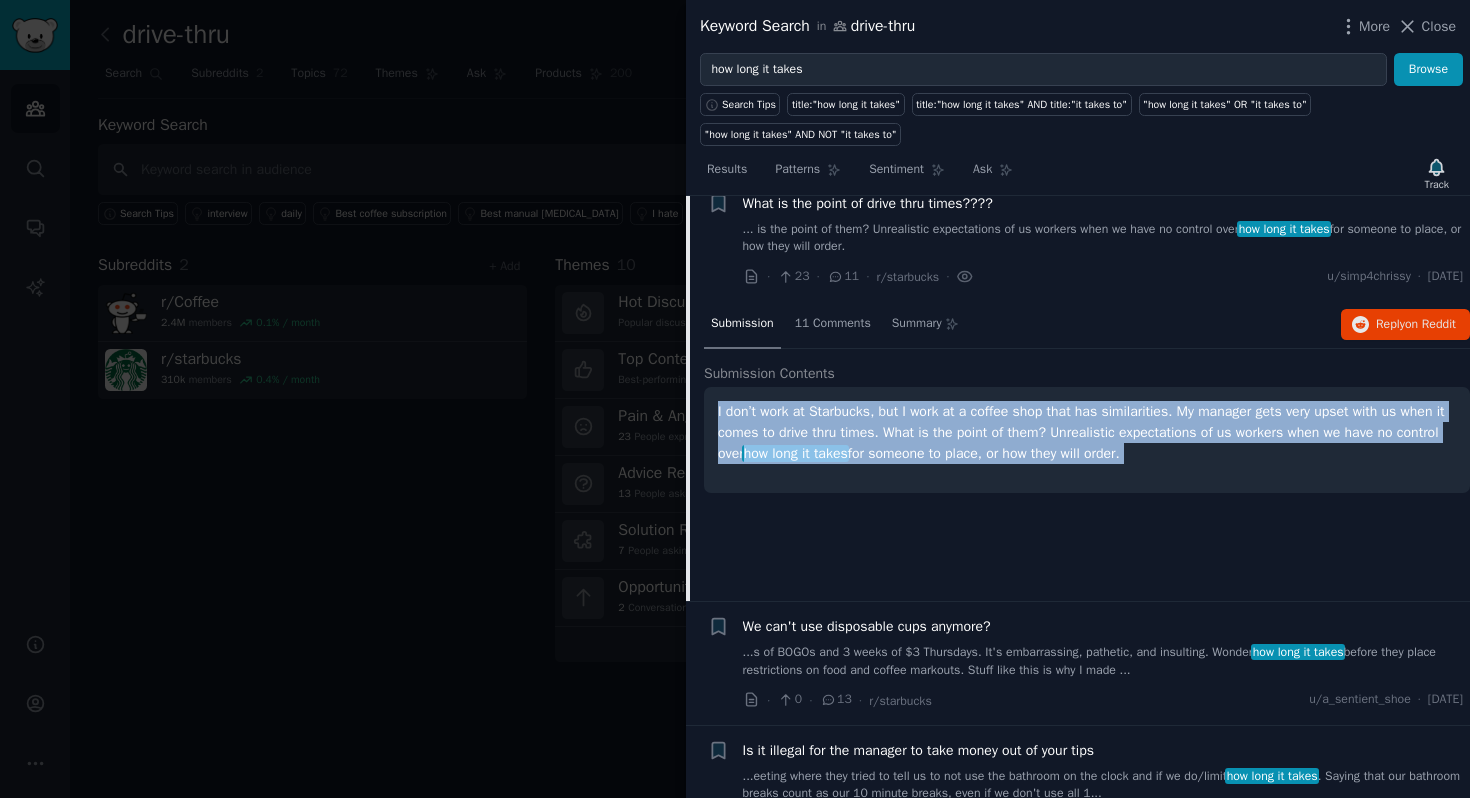 click on "I don’t work at Starbucks, but I work at a coffee shop that has similarities. My manager gets very upset with us when it comes to drive thru times. What is the point of them? Unrealistic expectations of us workers when we have no control over  how long it takes  for someone to place, or how they will order." at bounding box center [1087, 432] 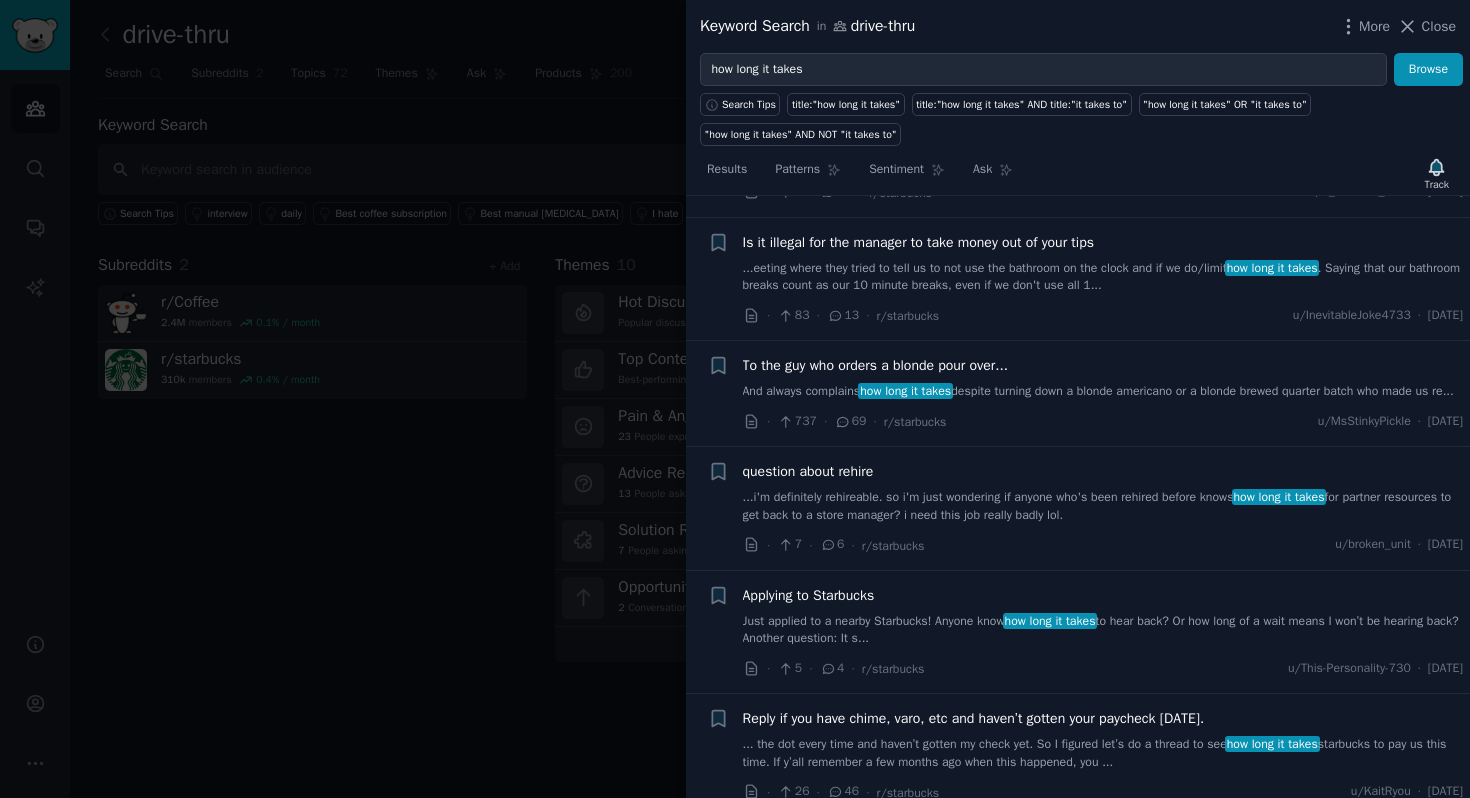 scroll, scrollTop: 1394, scrollLeft: 0, axis: vertical 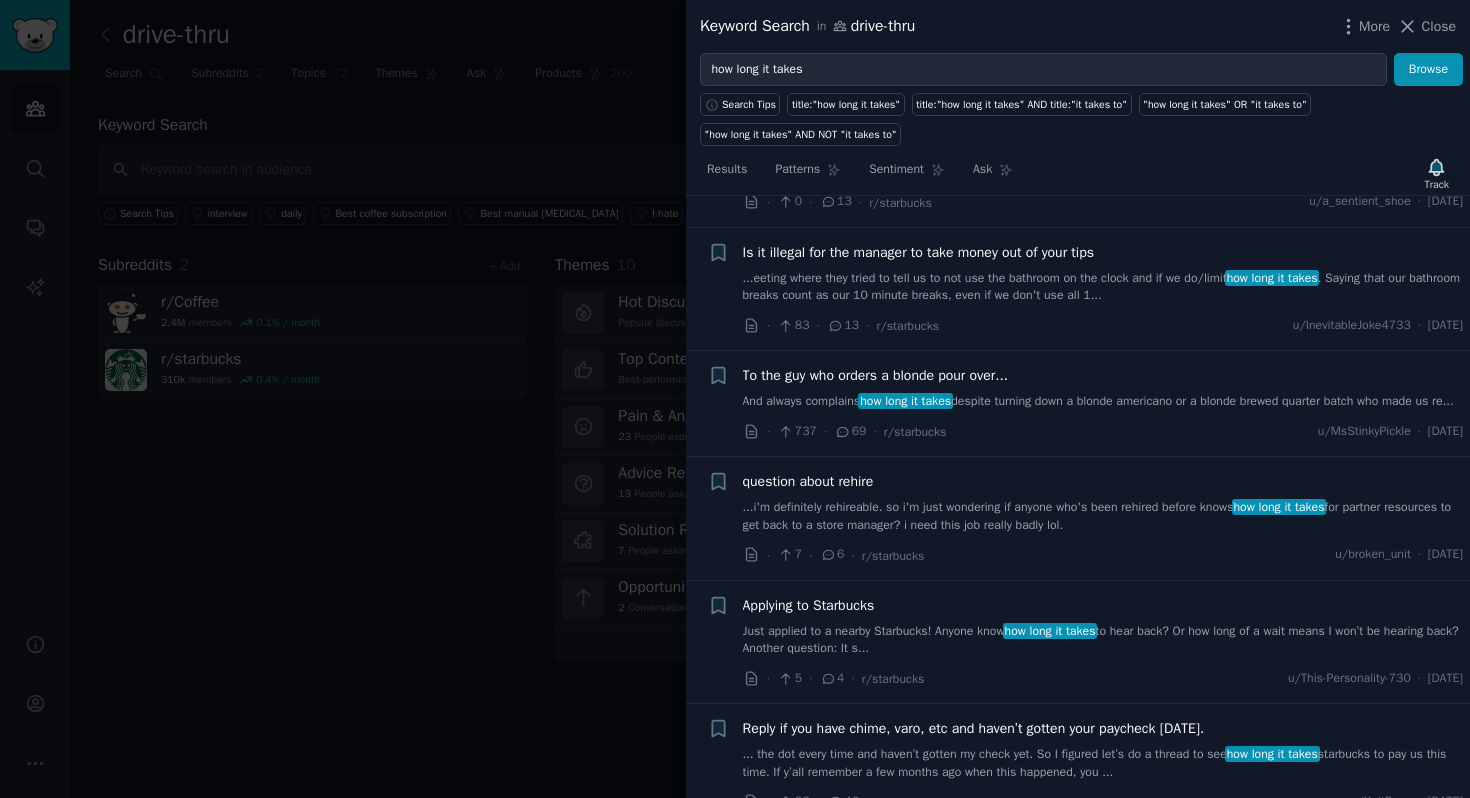 click on "And always complains  how long it takes
despite turning down a blonde americano or a blonde brewed quarter batch
who made us re..." at bounding box center (1103, 402) 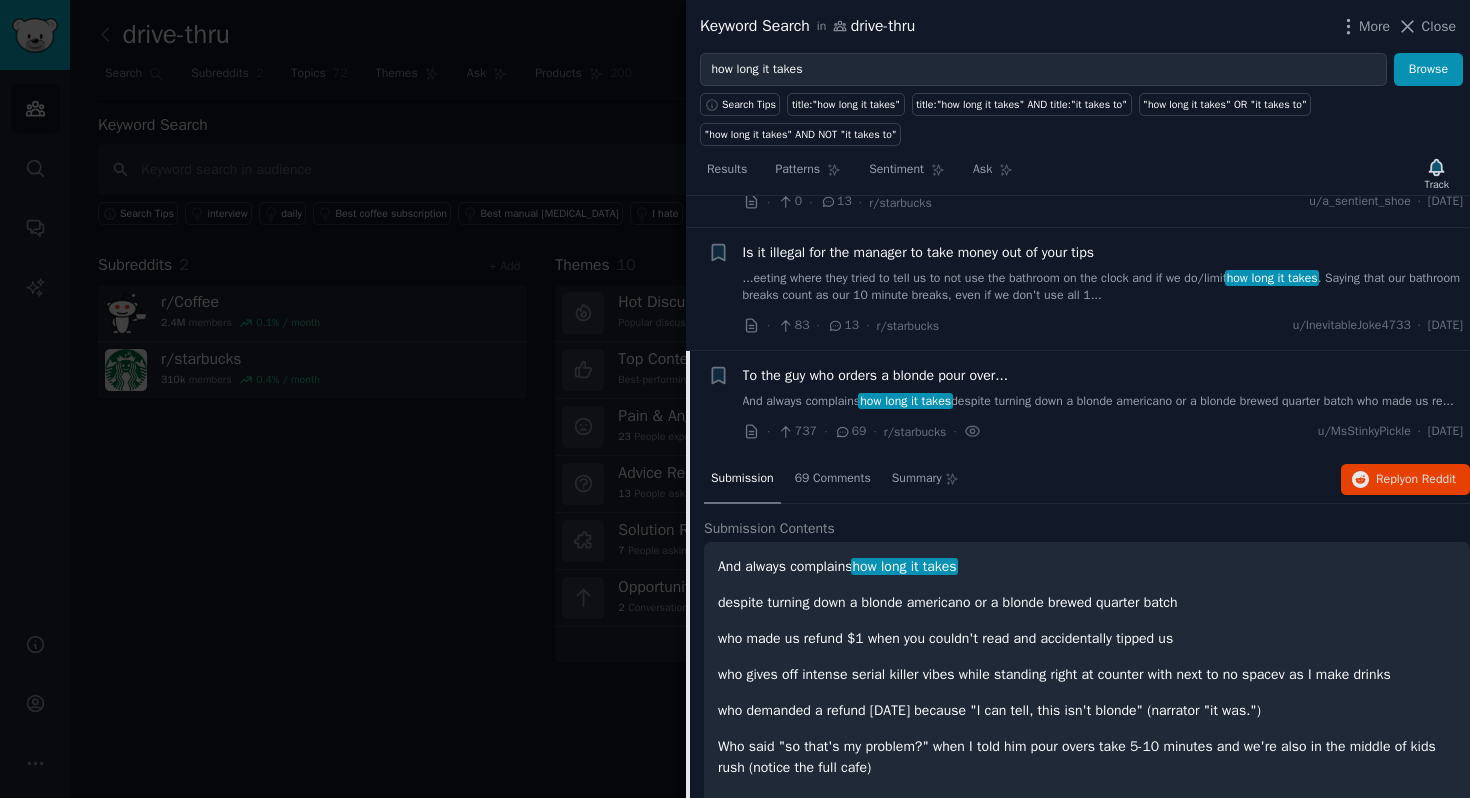 click on "And always complains  how long it takes
despite turning down a blonde americano or a blonde brewed quarter batch
who made us re..." at bounding box center [1103, 402] 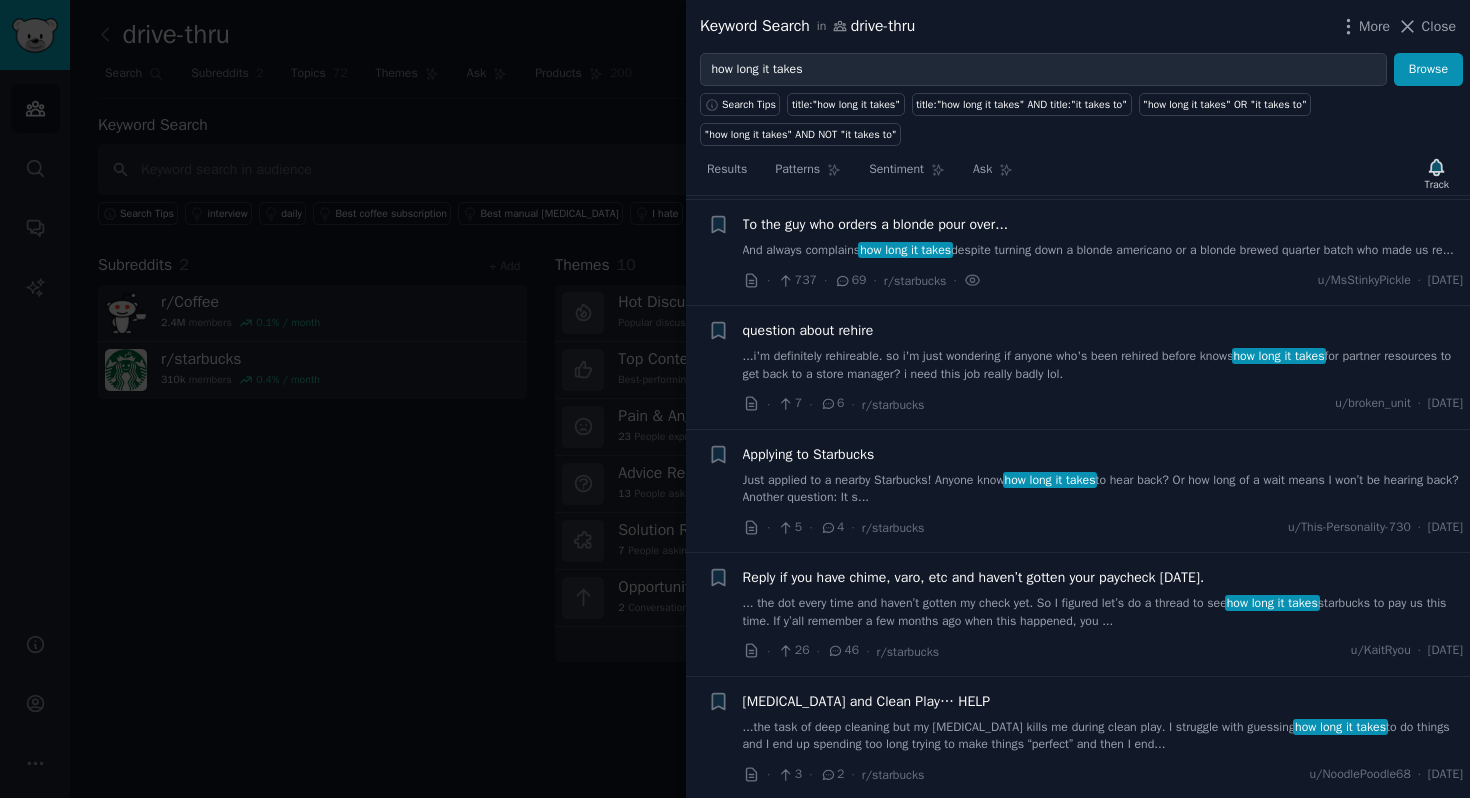 click on "question about rehire ...i'm definitely rehireable. so i'm just wondering if anyone who's been rehired before knows  how long it takes  for partner resources to get back to a store manager?  i need this job really badly lol. · 7 · 6 · r/starbucks u/broken_unit · [DATE]" at bounding box center [1103, 367] 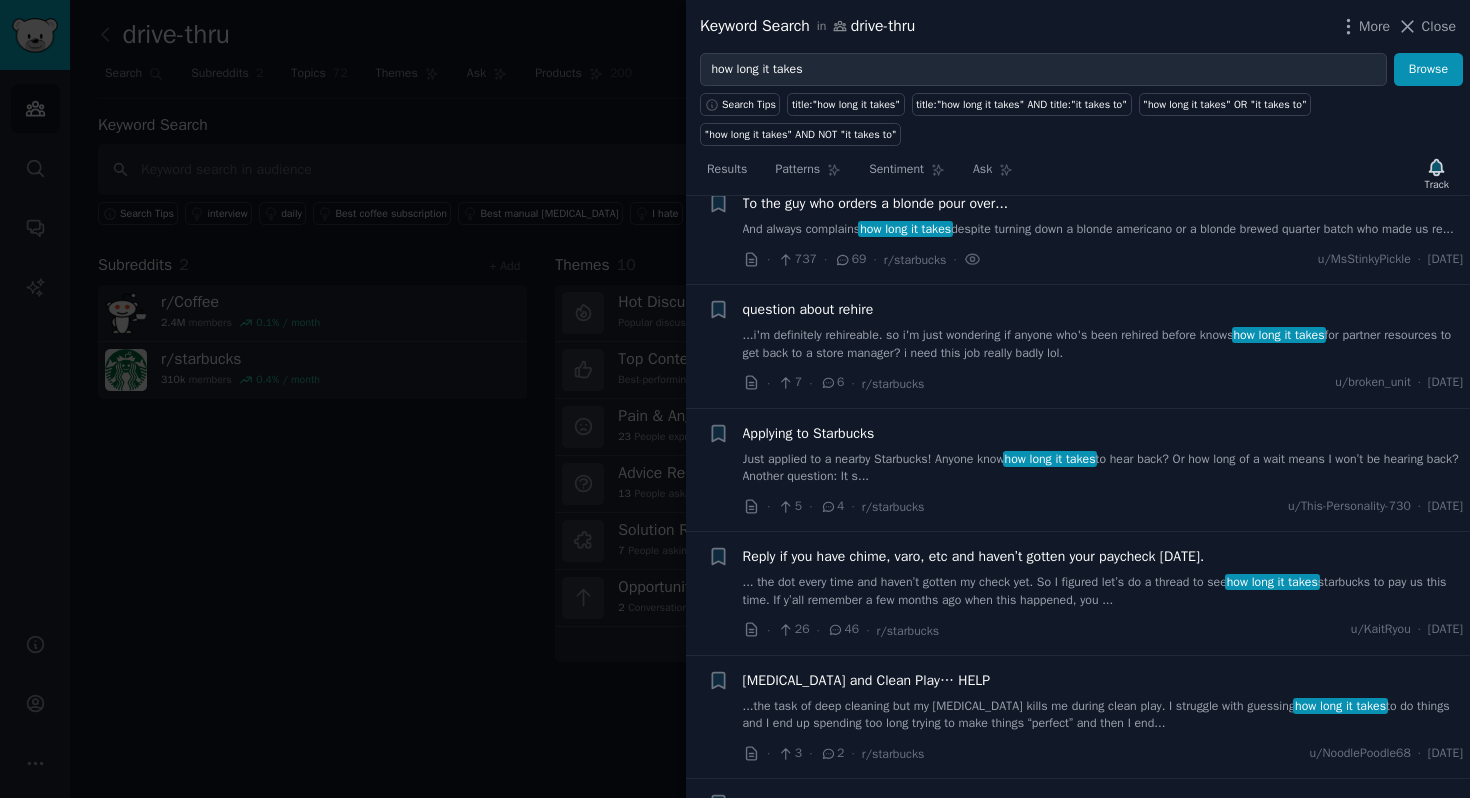 click on "And always complains  how long it takes
despite turning down a blonde americano or a blonde brewed quarter batch
who made us re..." at bounding box center (1103, 230) 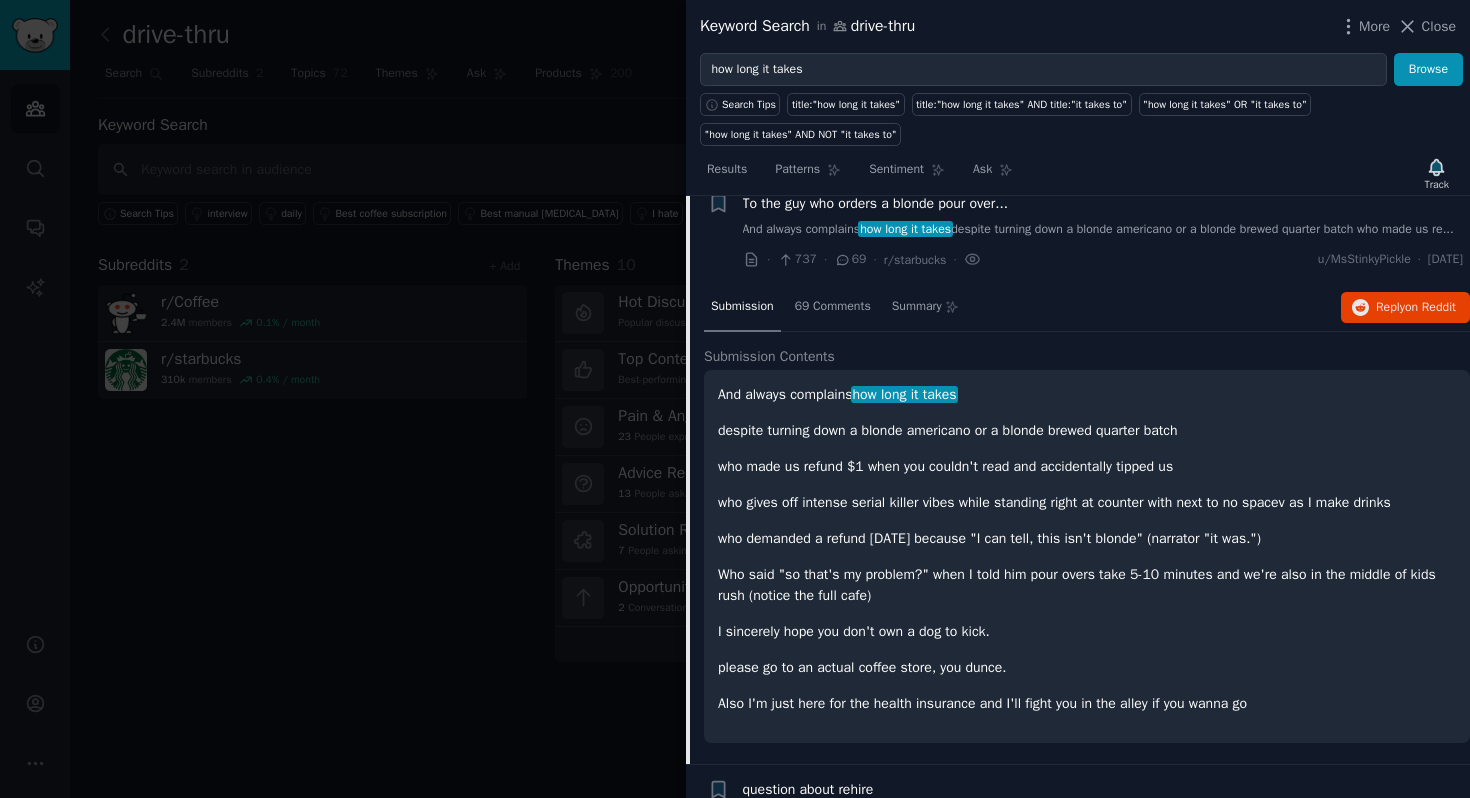 click on "despite turning down a blonde americano or a blonde brewed quarter batch" at bounding box center (1087, 430) 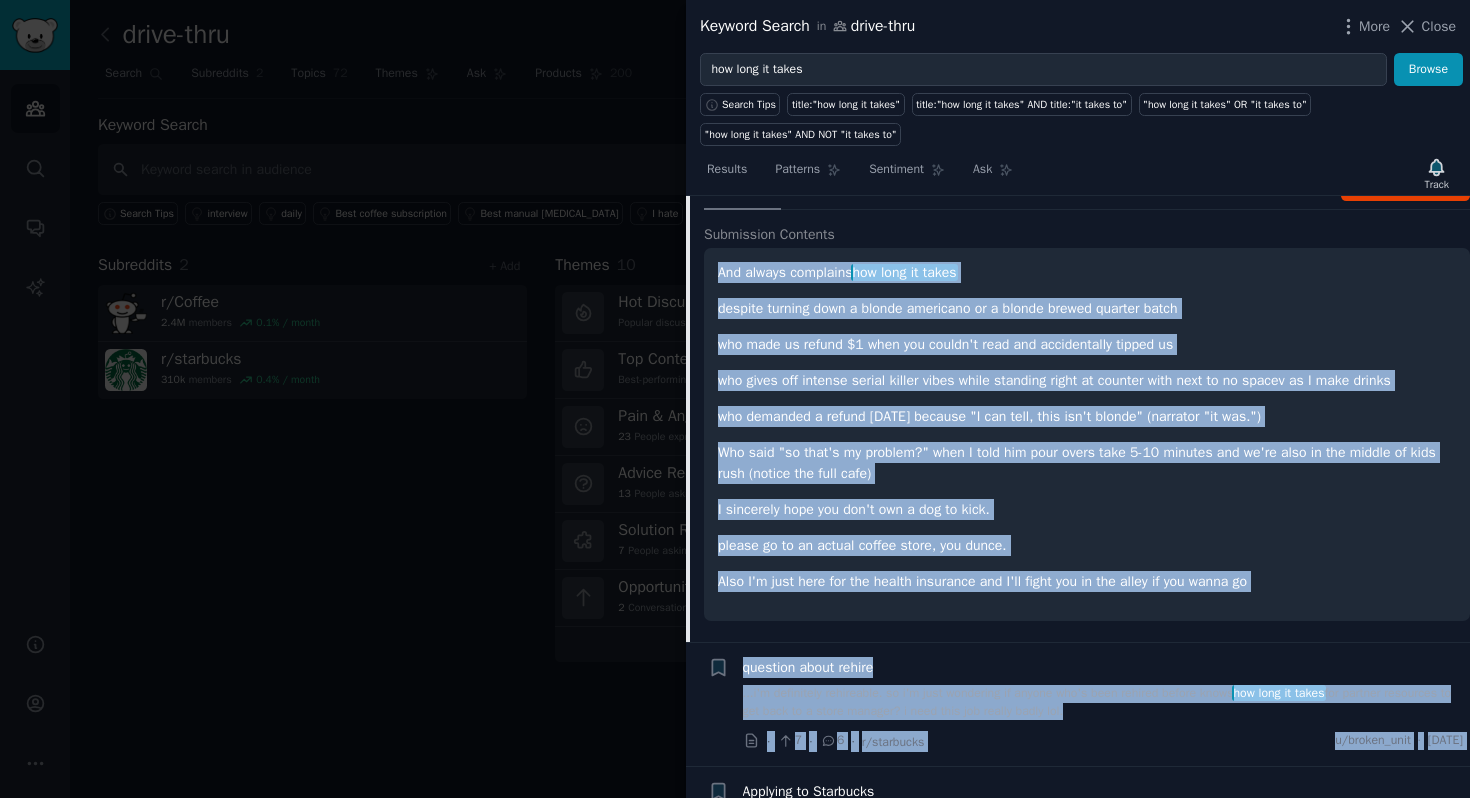 scroll, scrollTop: 1432, scrollLeft: 0, axis: vertical 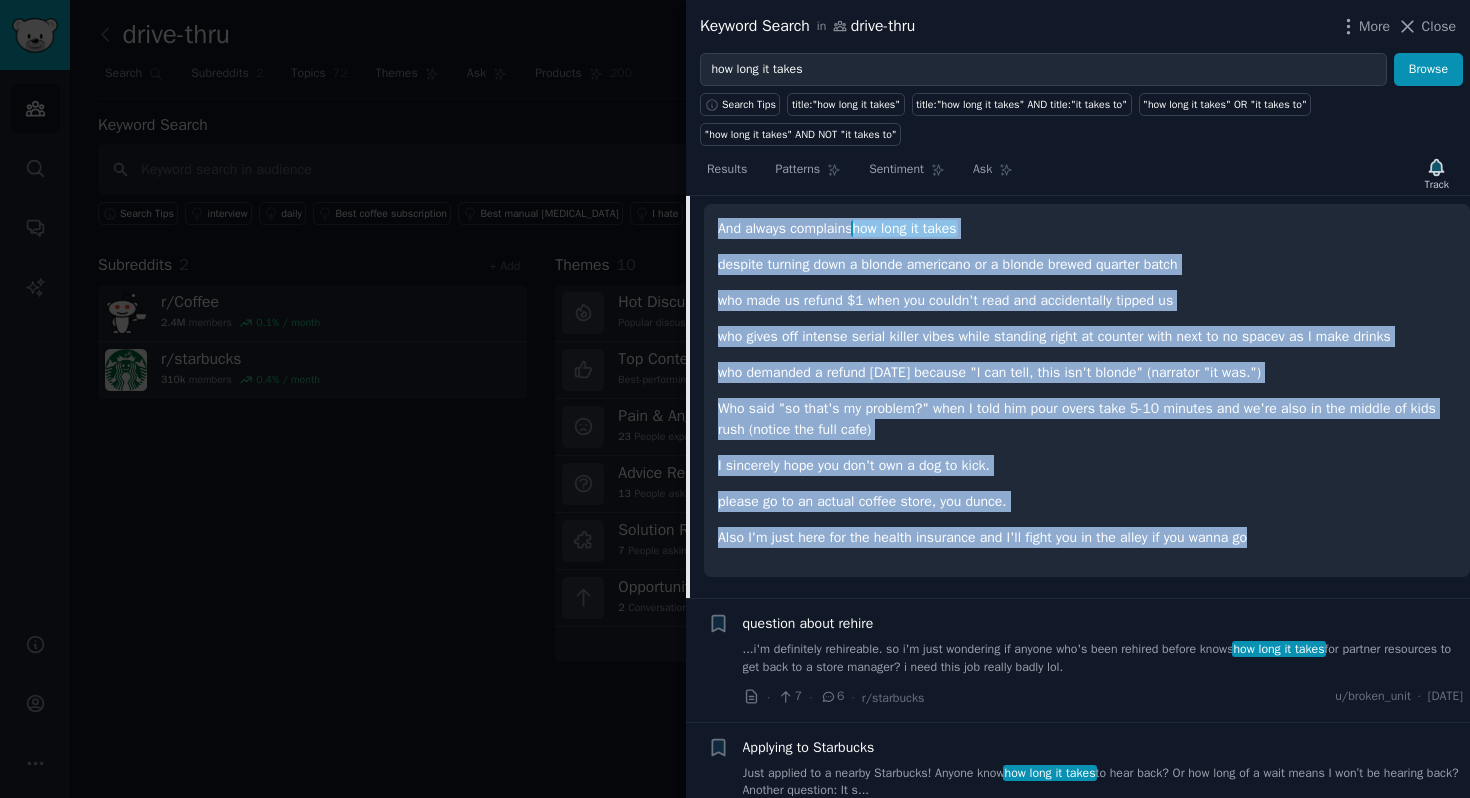 drag, startPoint x: 711, startPoint y: 427, endPoint x: 1247, endPoint y: 586, distance: 559.0859 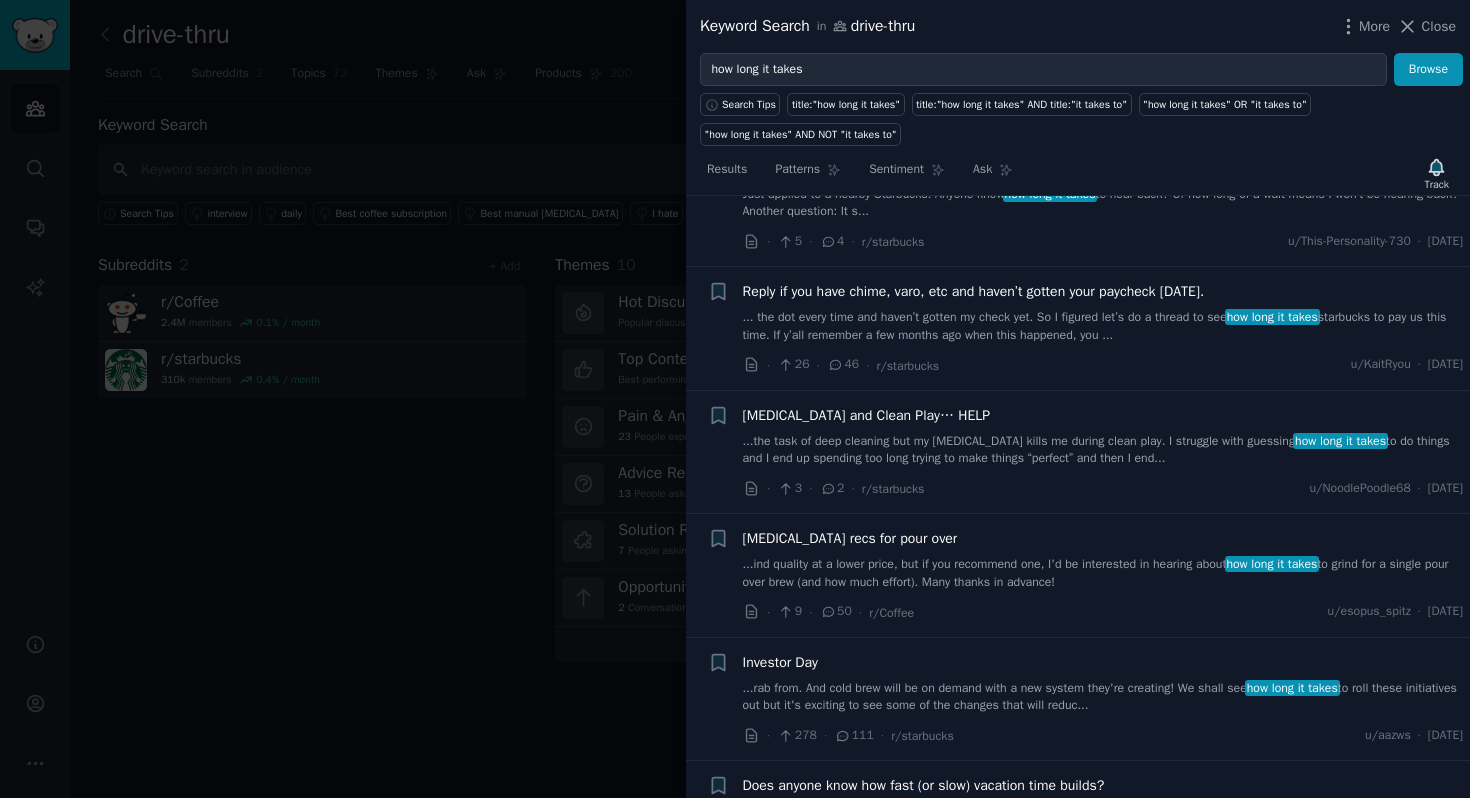 scroll, scrollTop: 2015, scrollLeft: 0, axis: vertical 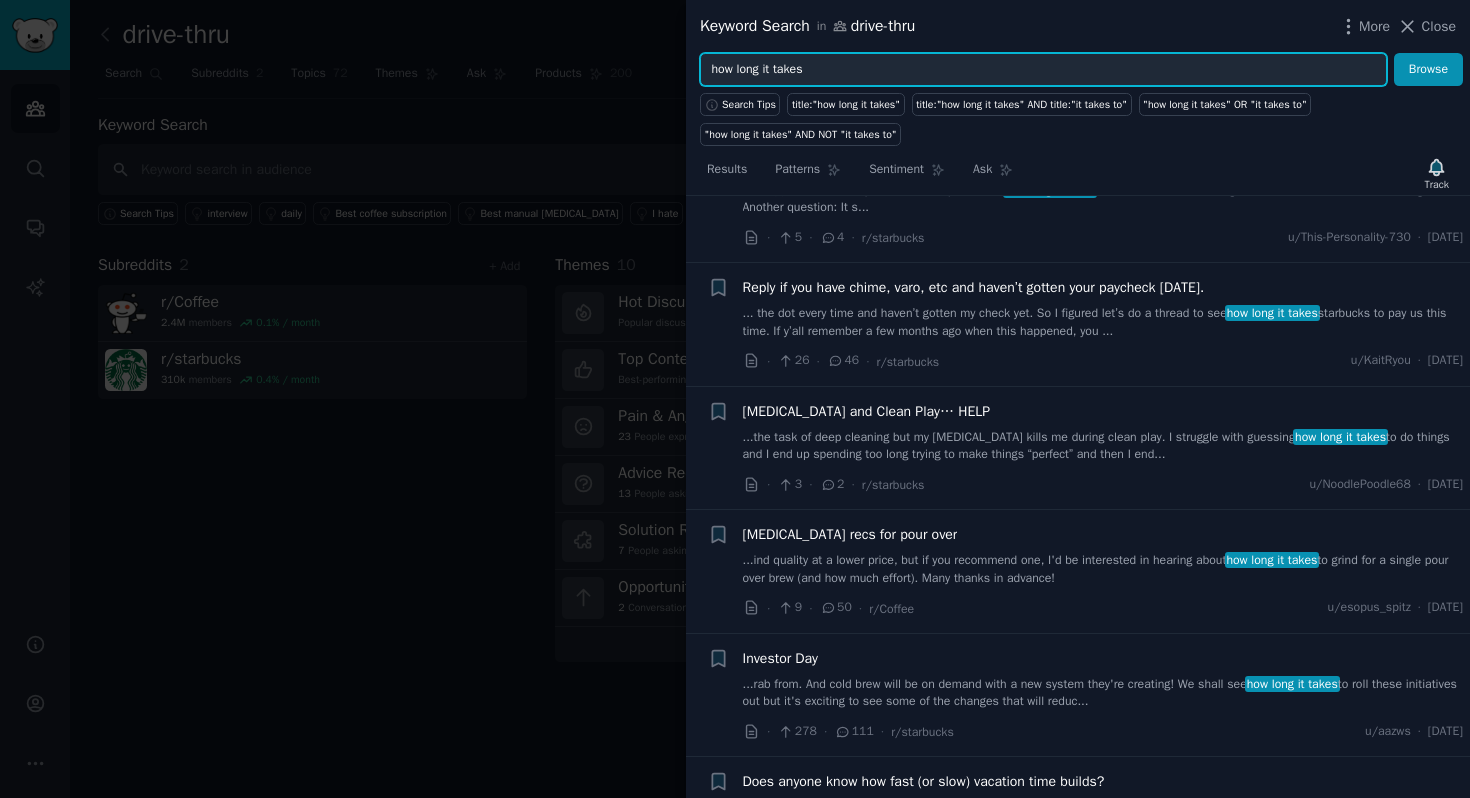 click on "how long it takes" at bounding box center [1043, 70] 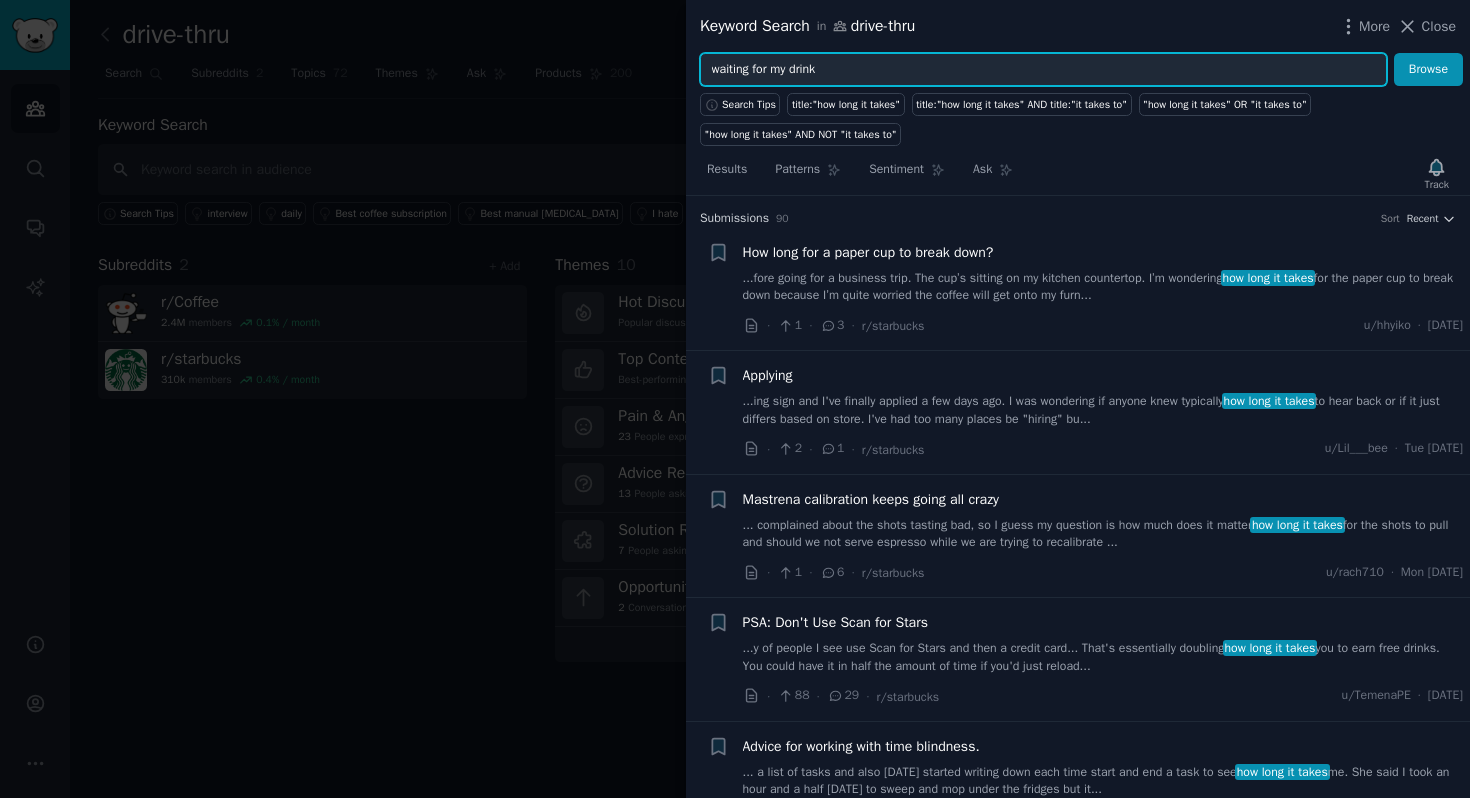 type on "waiting for my drink" 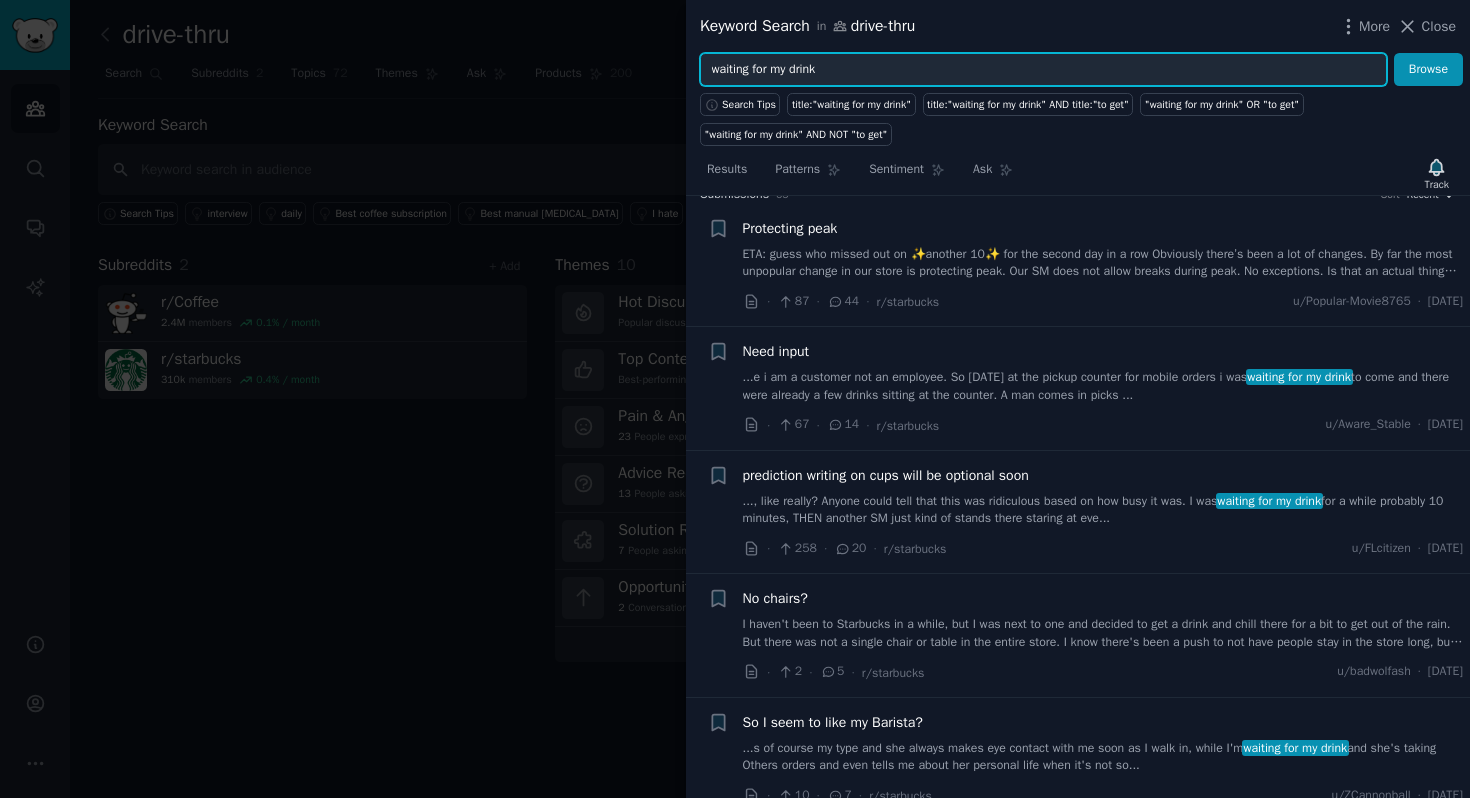 scroll, scrollTop: 25, scrollLeft: 0, axis: vertical 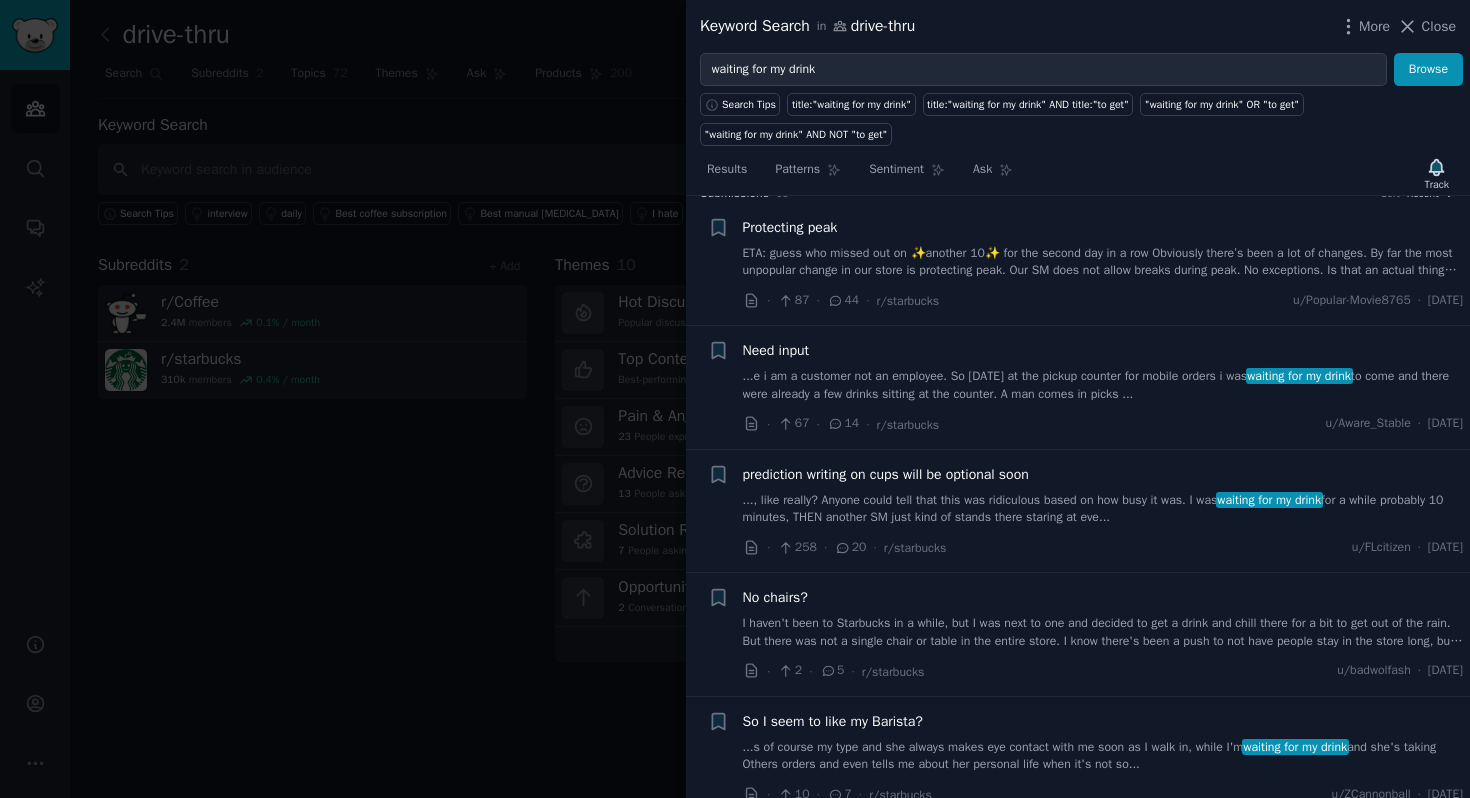 click on "...e i am a customer not an employee.
So [DATE] at the pickup counter for mobile orders i was  waiting for my drink  to come and there were already a few drinks sitting at the counter. A man comes in picks ..." at bounding box center [1103, 385] 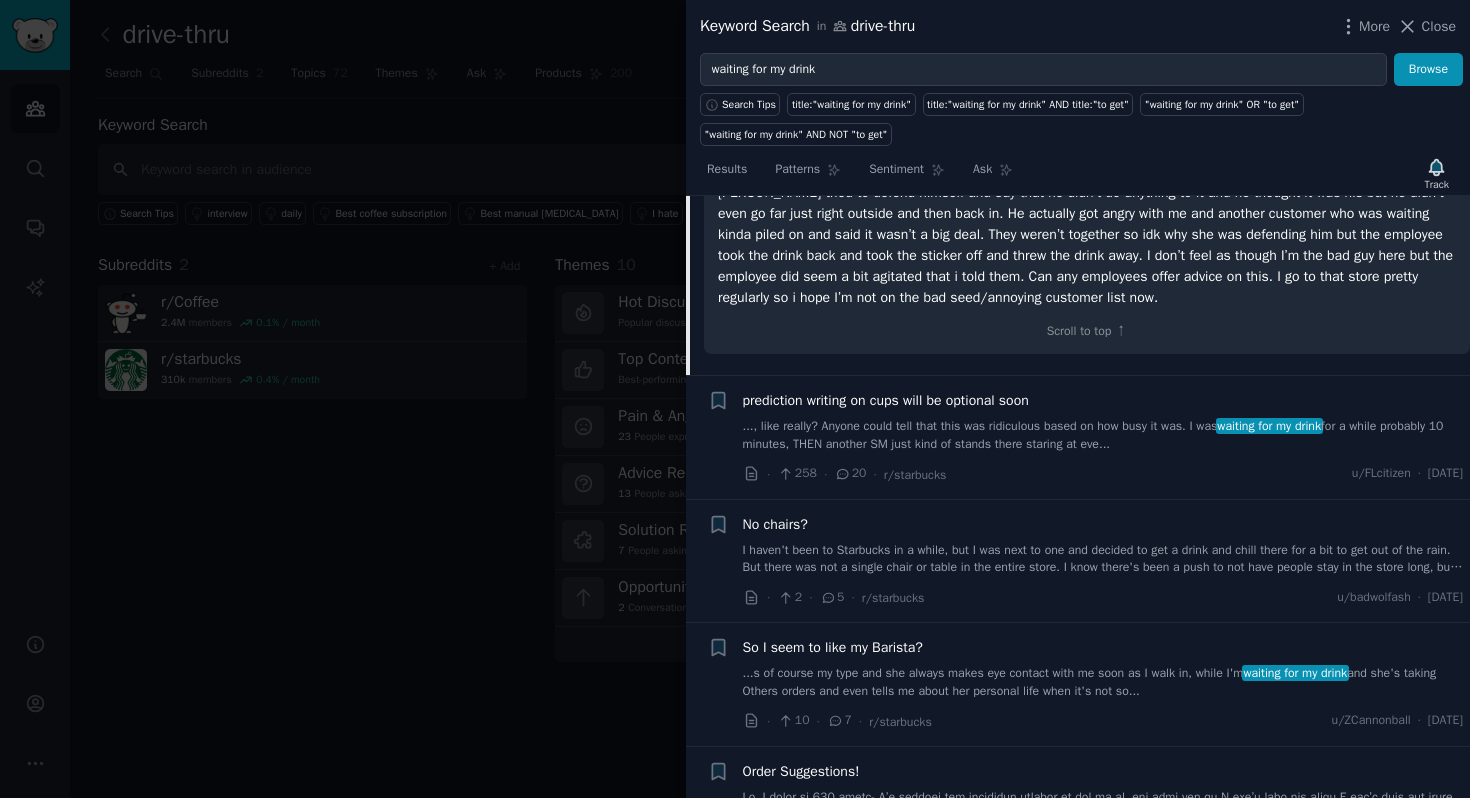 scroll, scrollTop: 480, scrollLeft: 0, axis: vertical 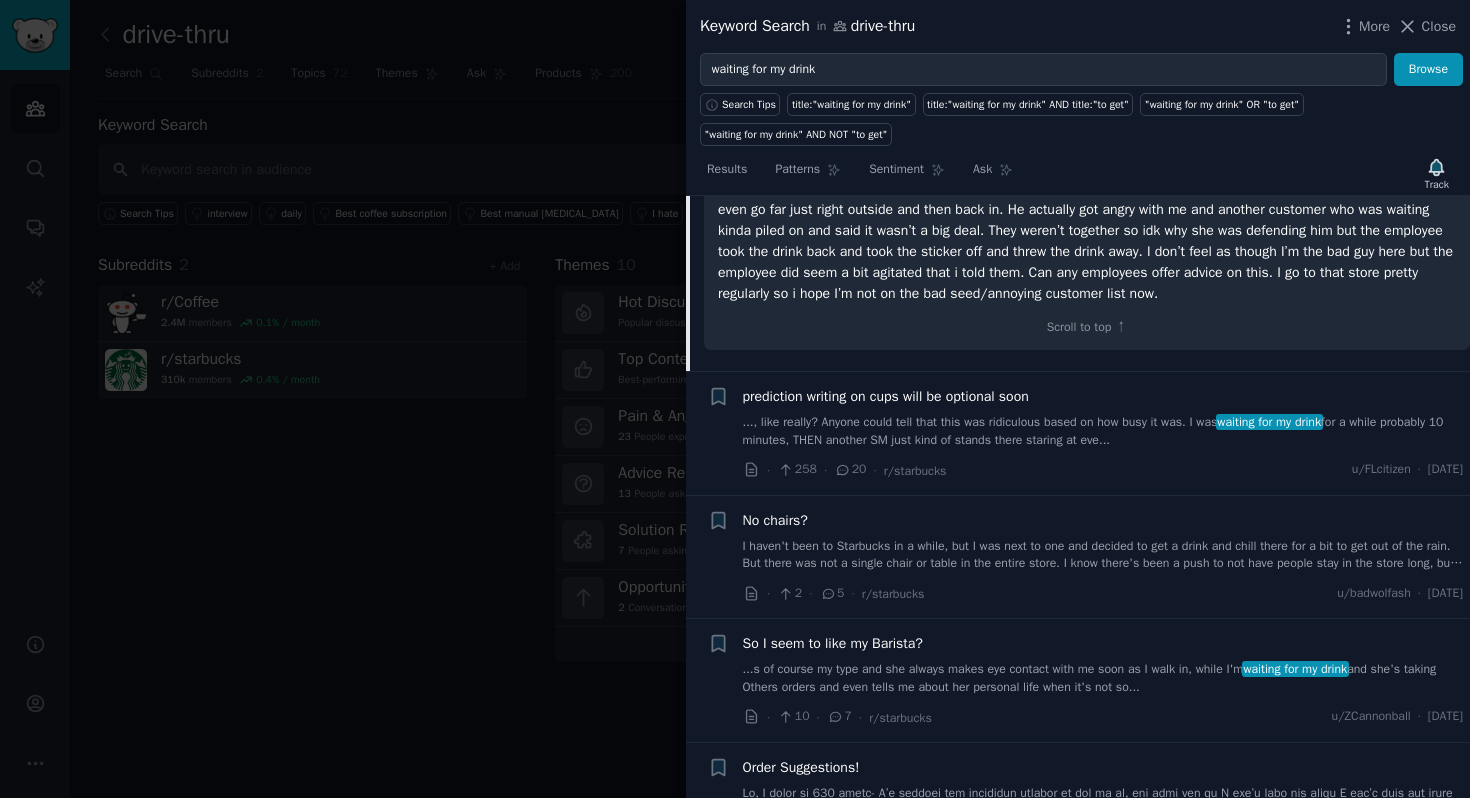 click on "..., like really? Anyone could tell that this was ridiculous based on how busy it was. I was  waiting for my drink  for a while probably 10 minutes, THEN another SM just kind of stands there staring at eve..." at bounding box center [1103, 431] 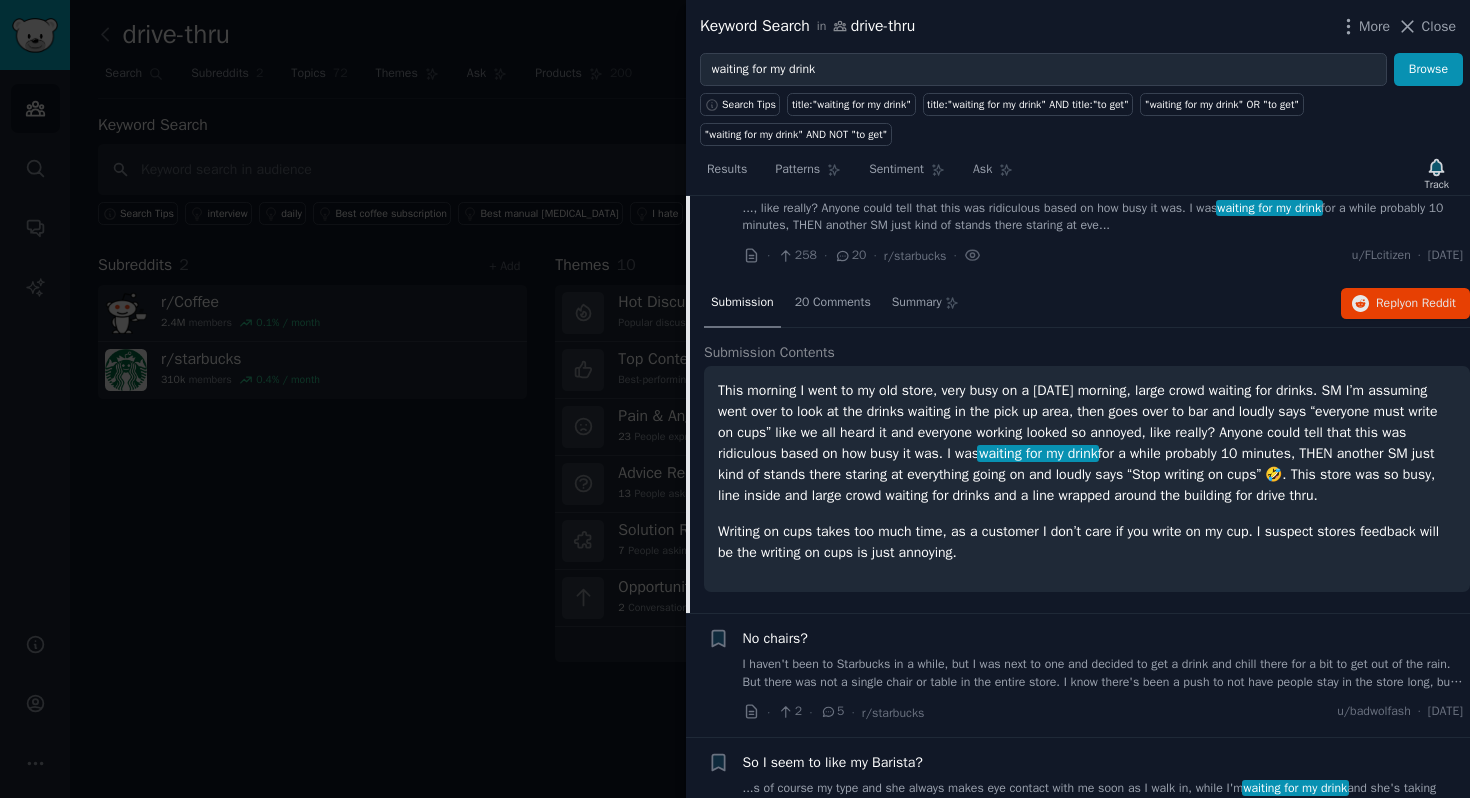 scroll, scrollTop: 278, scrollLeft: 0, axis: vertical 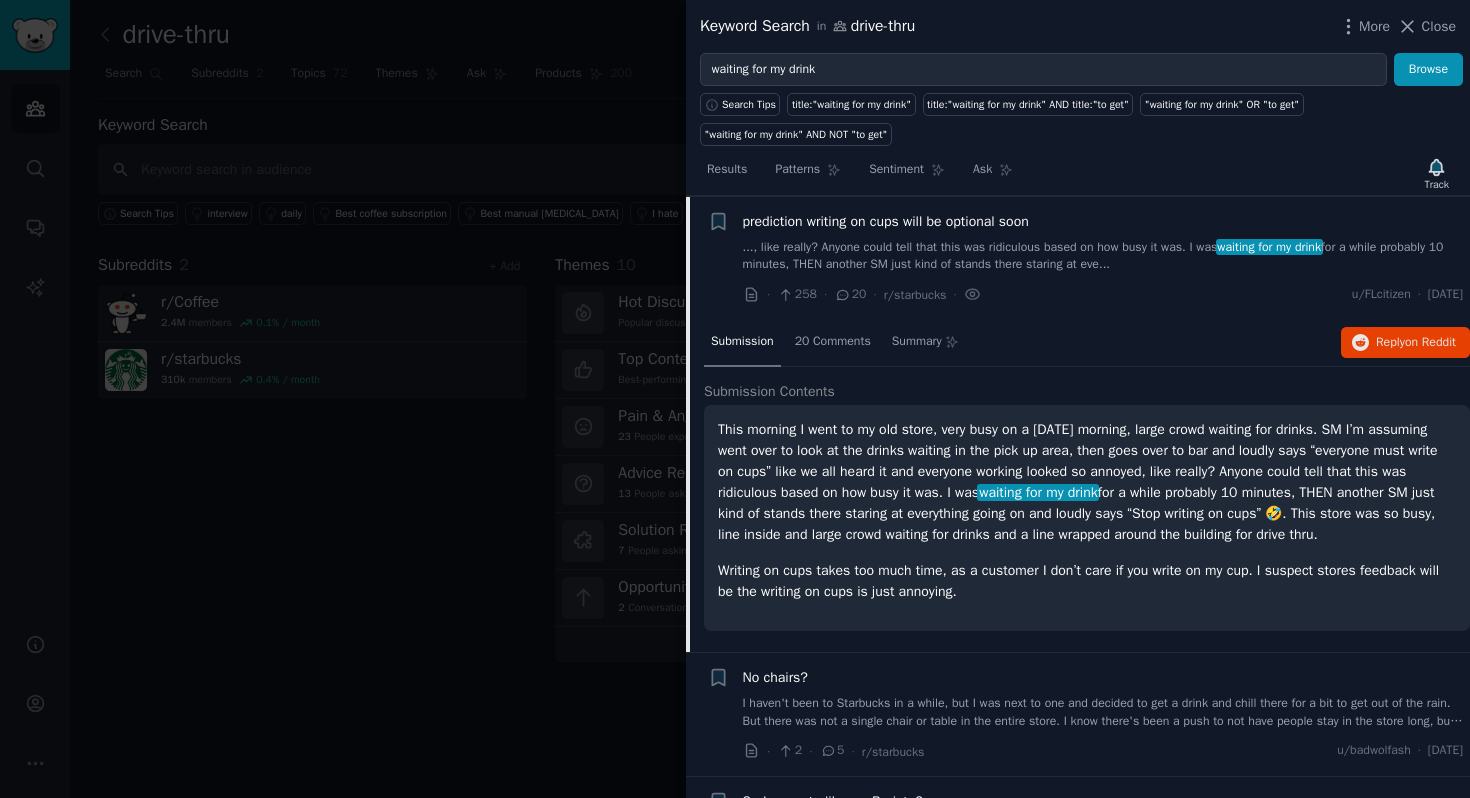 click on "This morning I went to my old store, very busy on a [DATE] morning, large crowd waiting for drinks. SM I’m assuming went over to look at the drinks waiting in the pick up area, then goes over to bar and loudly says “everyone must write on cups” like we all heard it and everyone working looked so annoyed, like really? Anyone could tell that this was ridiculous based on how busy it was. I was  waiting for my drink  for a while probably 10 minutes, THEN another SM just kind of stands there staring at everything going on and loudly says “Stop writing on cups” 🤣. This store was so busy, line inside and large crowd waiting for drinks and a line wrapped around the building for drive thru." at bounding box center [1087, 482] 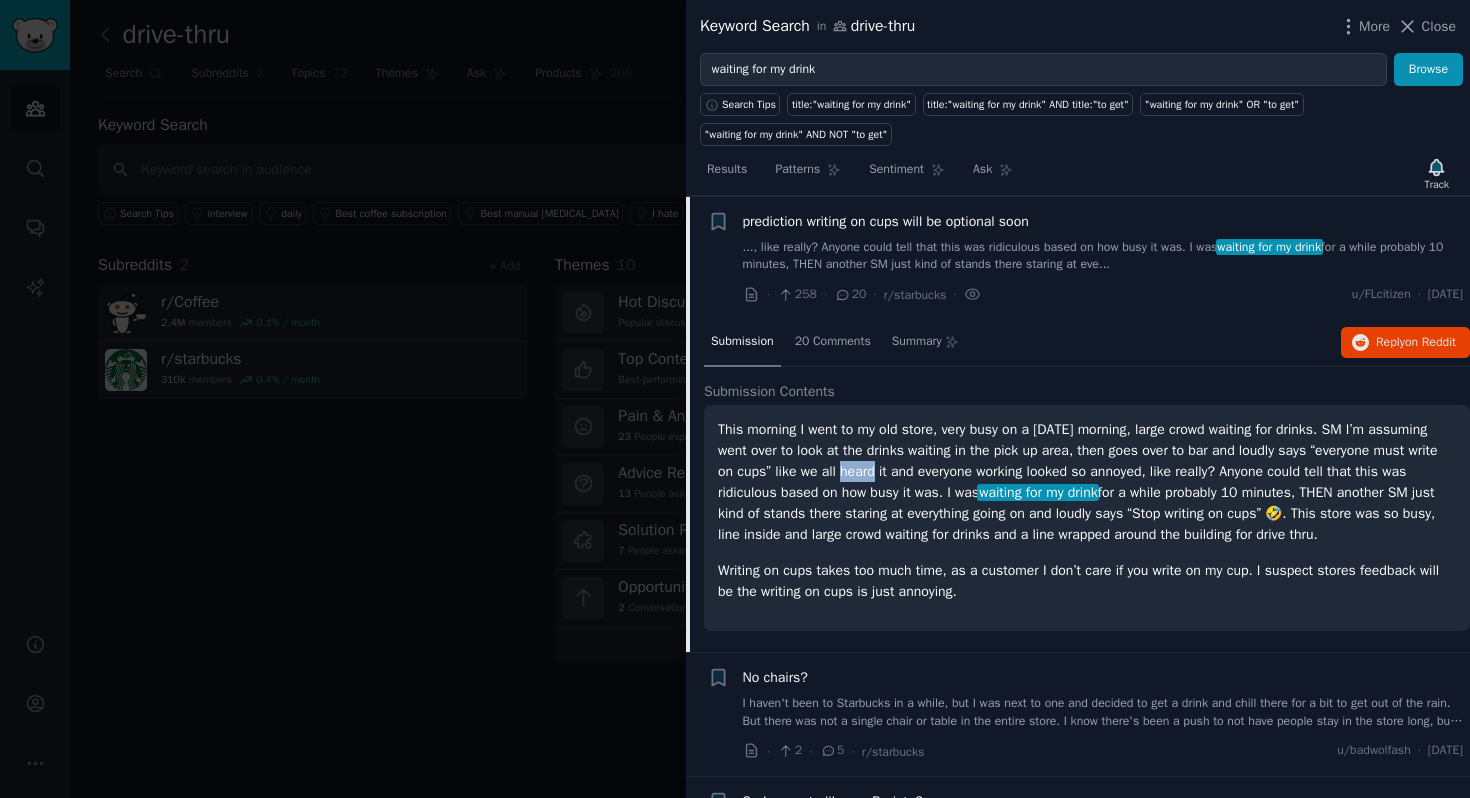 click on "This morning I went to my old store, very busy on a [DATE] morning, large crowd waiting for drinks. SM I’m assuming went over to look at the drinks waiting in the pick up area, then goes over to bar and loudly says “everyone must write on cups” like we all heard it and everyone working looked so annoyed, like really? Anyone could tell that this was ridiculous based on how busy it was. I was  waiting for my drink  for a while probably 10 minutes, THEN another SM just kind of stands there staring at everything going on and loudly says “Stop writing on cups” 🤣. This store was so busy, line inside and large crowd waiting for drinks and a line wrapped around the building for drive thru." at bounding box center [1087, 482] 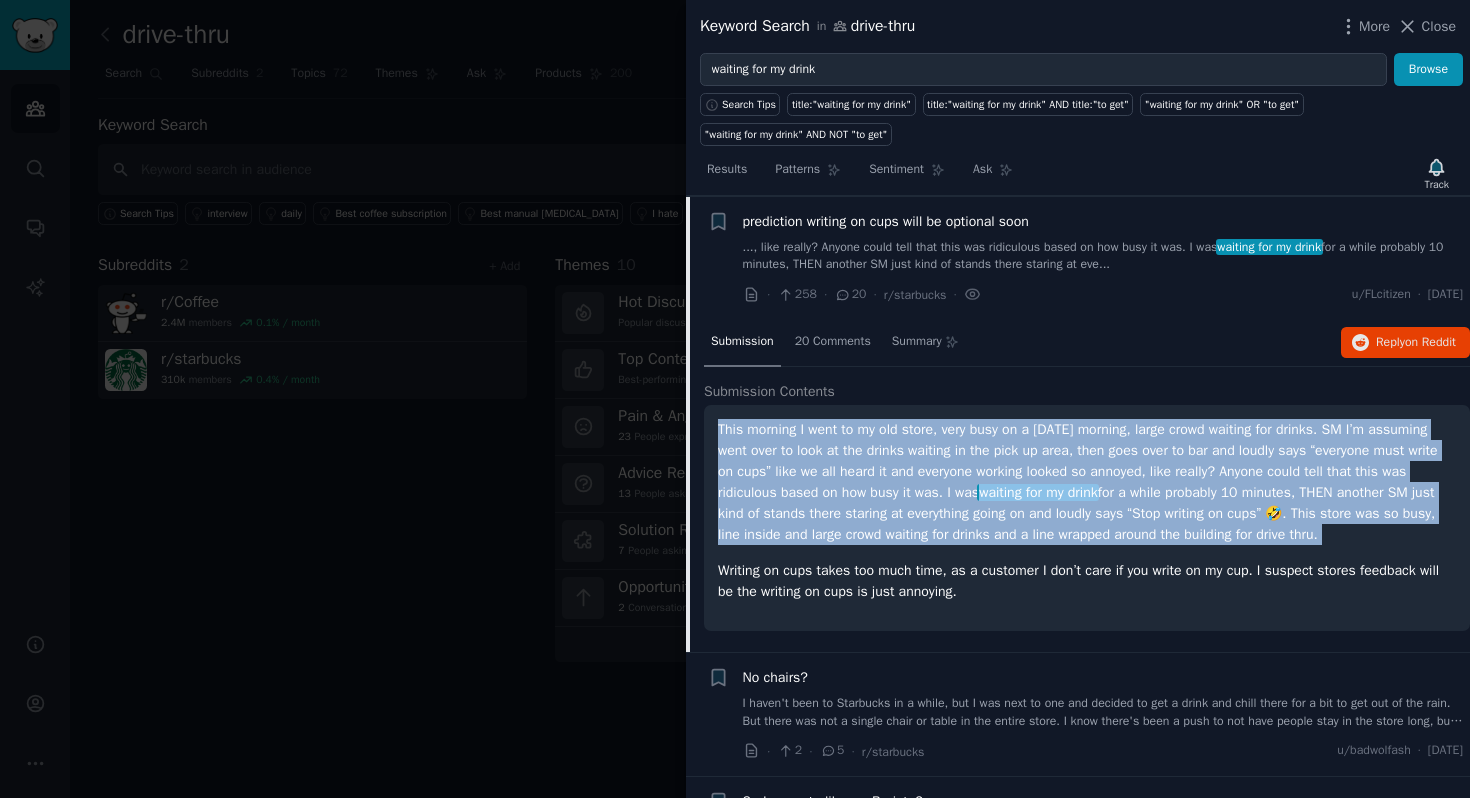 click on "This morning I went to my old store, very busy on a [DATE] morning, large crowd waiting for drinks. SM I’m assuming went over to look at the drinks waiting in the pick up area, then goes over to bar and loudly says “everyone must write on cups” like we all heard it and everyone working looked so annoyed, like really? Anyone could tell that this was ridiculous based on how busy it was. I was  waiting for my drink  for a while probably 10 minutes, THEN another SM just kind of stands there staring at everything going on and loudly says “Stop writing on cups” 🤣. This store was so busy, line inside and large crowd waiting for drinks and a line wrapped around the building for drive thru." at bounding box center (1087, 482) 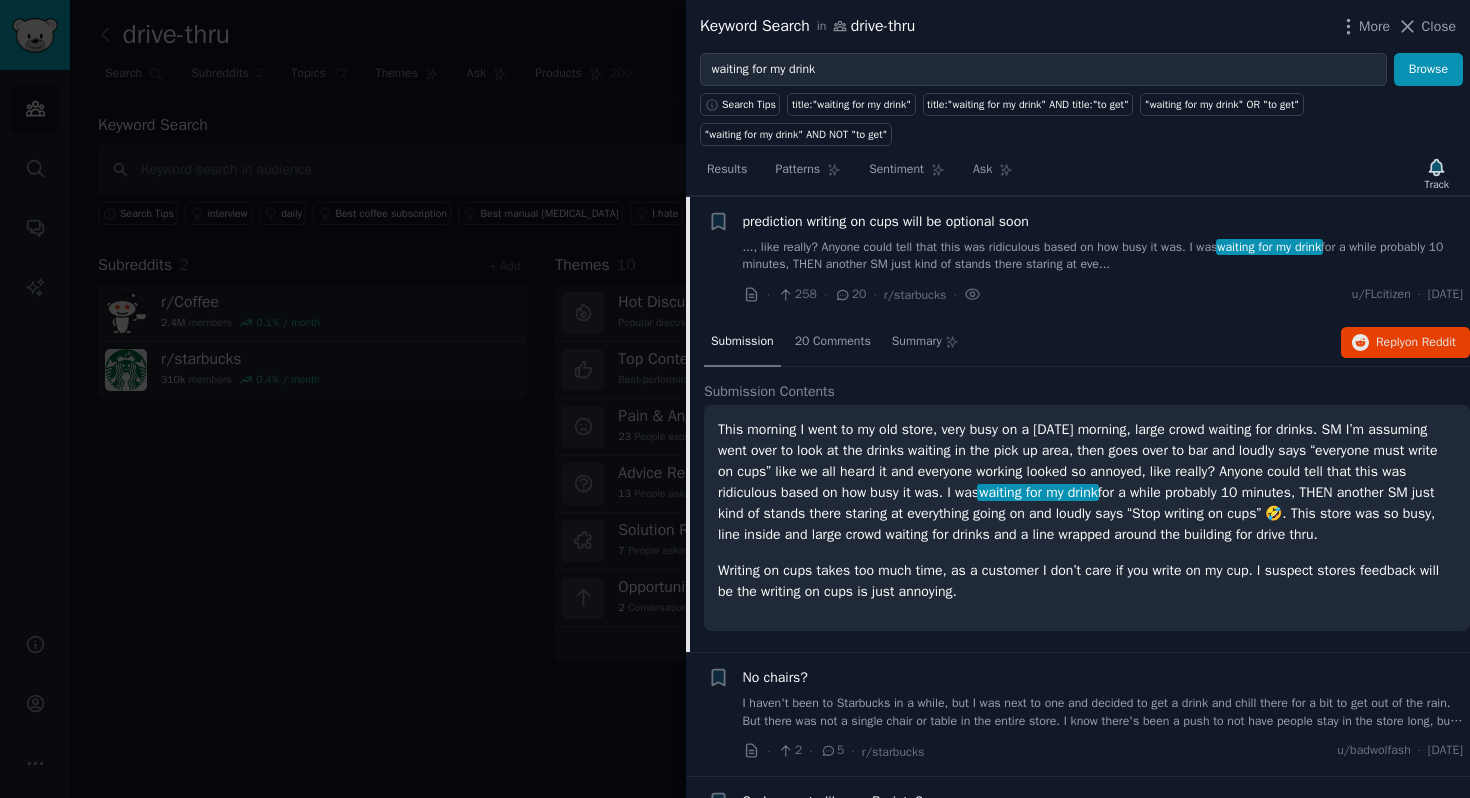 click on "This morning I went to my old store, very busy on a [DATE] morning, large crowd waiting for drinks. SM I’m assuming went over to look at the drinks waiting in the pick up area, then goes over to bar and loudly says “everyone must write on cups” like we all heard it and everyone working looked so annoyed, like really? Anyone could tell that this was ridiculous based on how busy it was. I was  waiting for my drink  for a while probably 10 minutes, THEN another SM just kind of stands there staring at everything going on and loudly says “Stop writing on cups” 🤣. This store was so busy, line inside and large crowd waiting for drinks and a line wrapped around the building for drive thru.
Writing on cups takes too much time, as a customer I don’t care if you write on my cup. I suspect stores feedback will be the writing on cups is just annoying." at bounding box center [1087, 518] 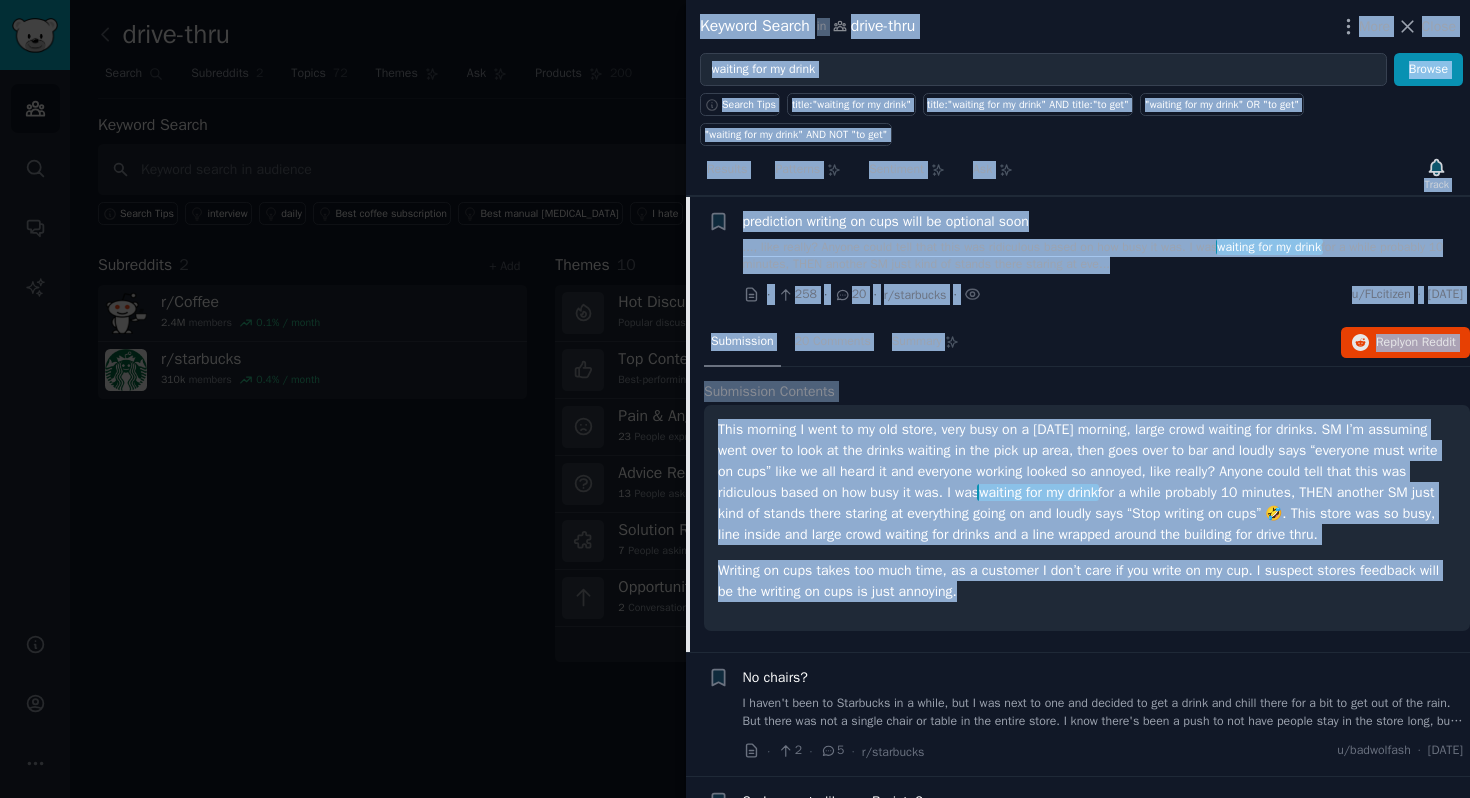 drag, startPoint x: 1005, startPoint y: 618, endPoint x: 662, endPoint y: 437, distance: 387.82727 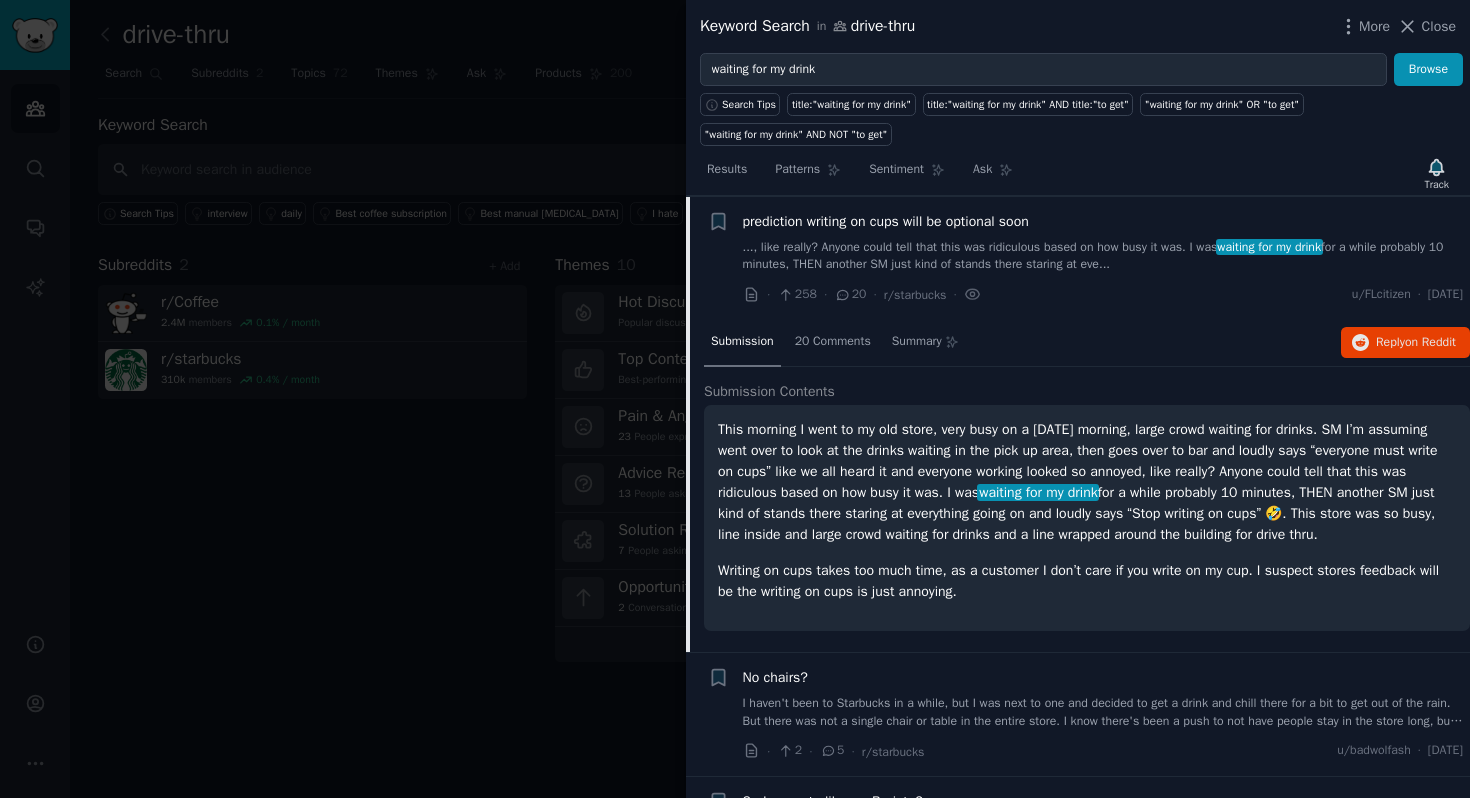 click on "This morning I went to my old store, very busy on a [DATE] morning, large crowd waiting for drinks. SM I’m assuming went over to look at the drinks waiting in the pick up area, then goes over to bar and loudly says “everyone must write on cups” like we all heard it and everyone working looked so annoyed, like really? Anyone could tell that this was ridiculous based on how busy it was. I was  waiting for my drink  for a while probably 10 minutes, THEN another SM just kind of stands there staring at everything going on and loudly says “Stop writing on cups” 🤣. This store was so busy, line inside and large crowd waiting for drinks and a line wrapped around the building for drive thru." at bounding box center [1087, 482] 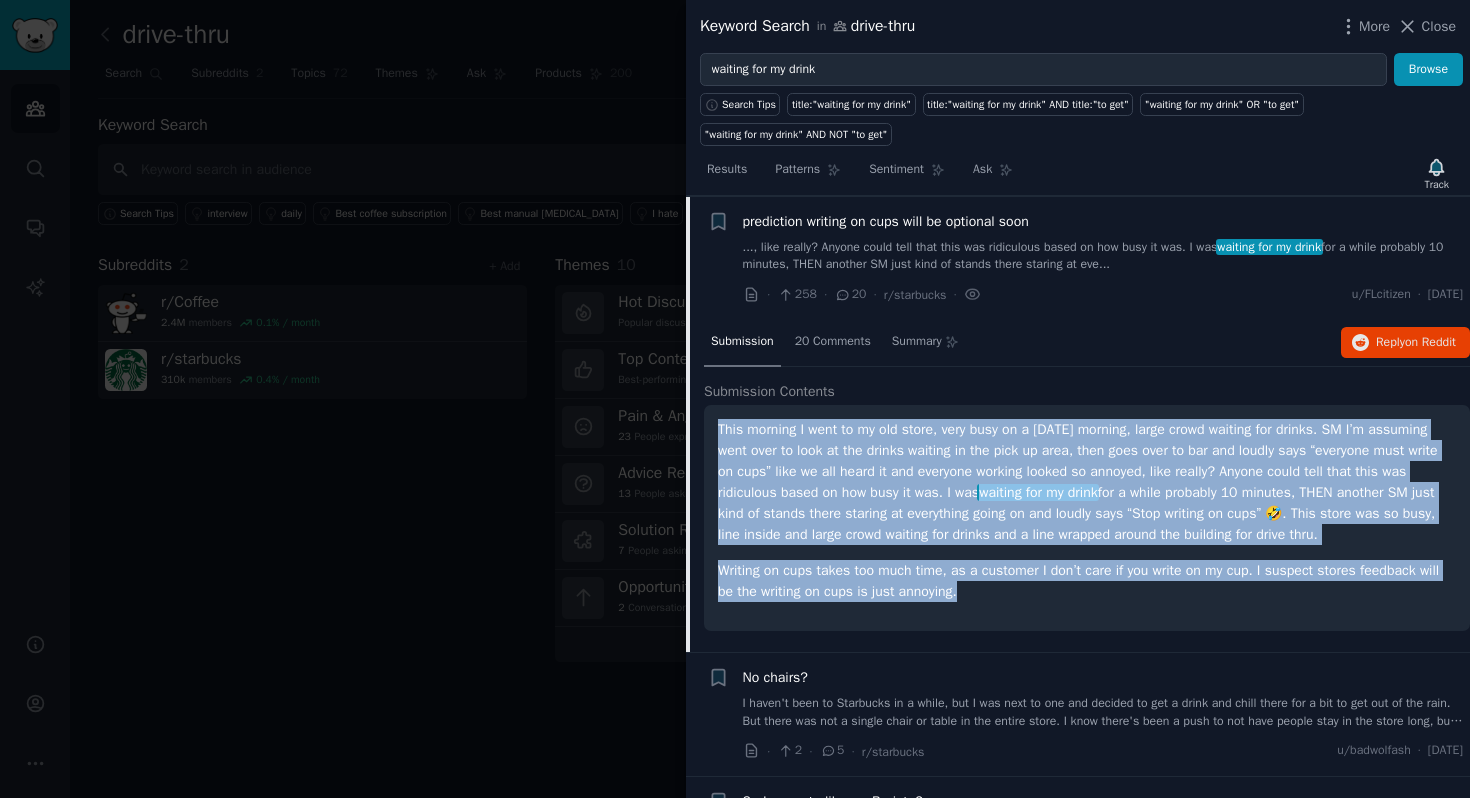 drag, startPoint x: 714, startPoint y: 429, endPoint x: 1037, endPoint y: 610, distance: 370.25665 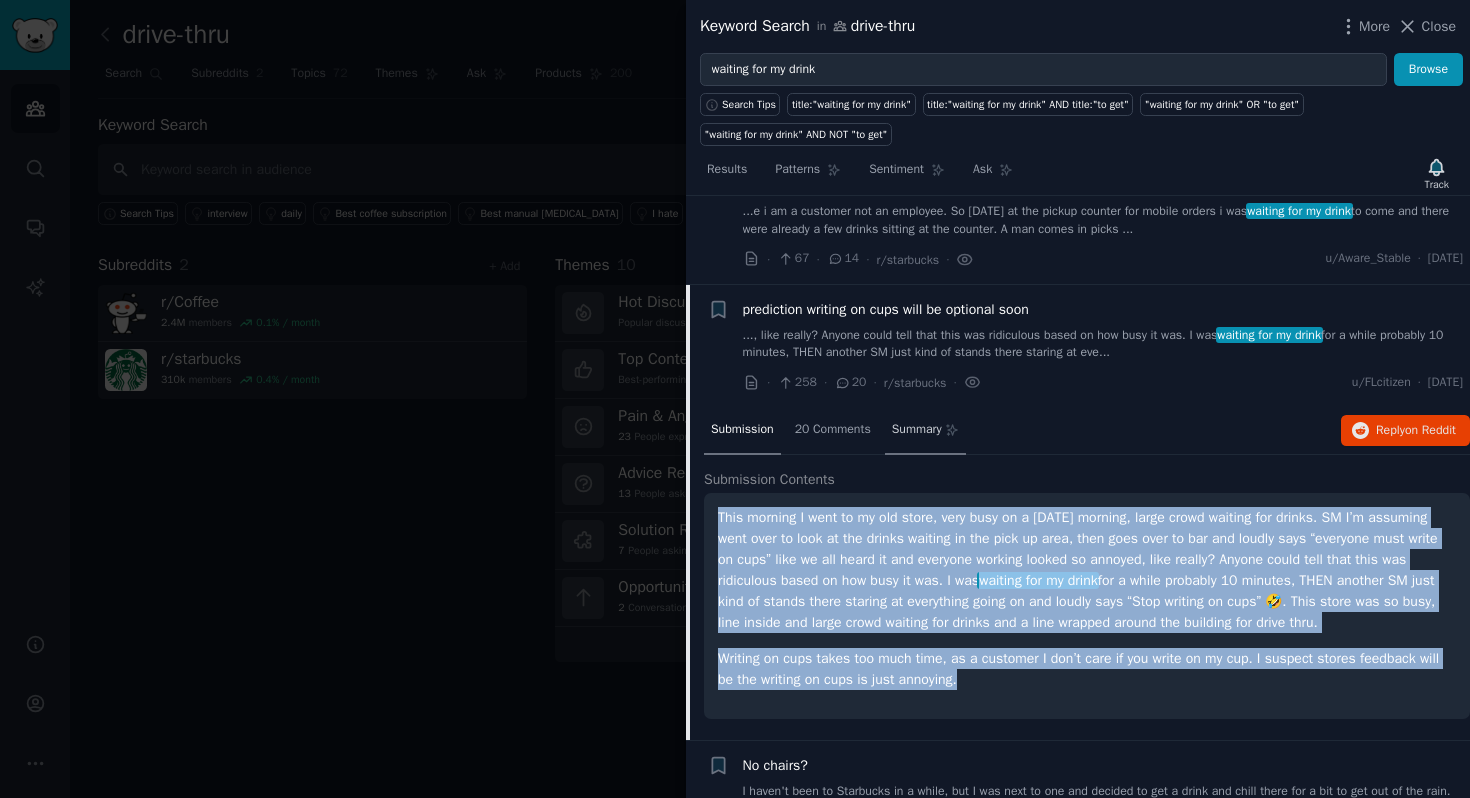 scroll, scrollTop: 181, scrollLeft: 0, axis: vertical 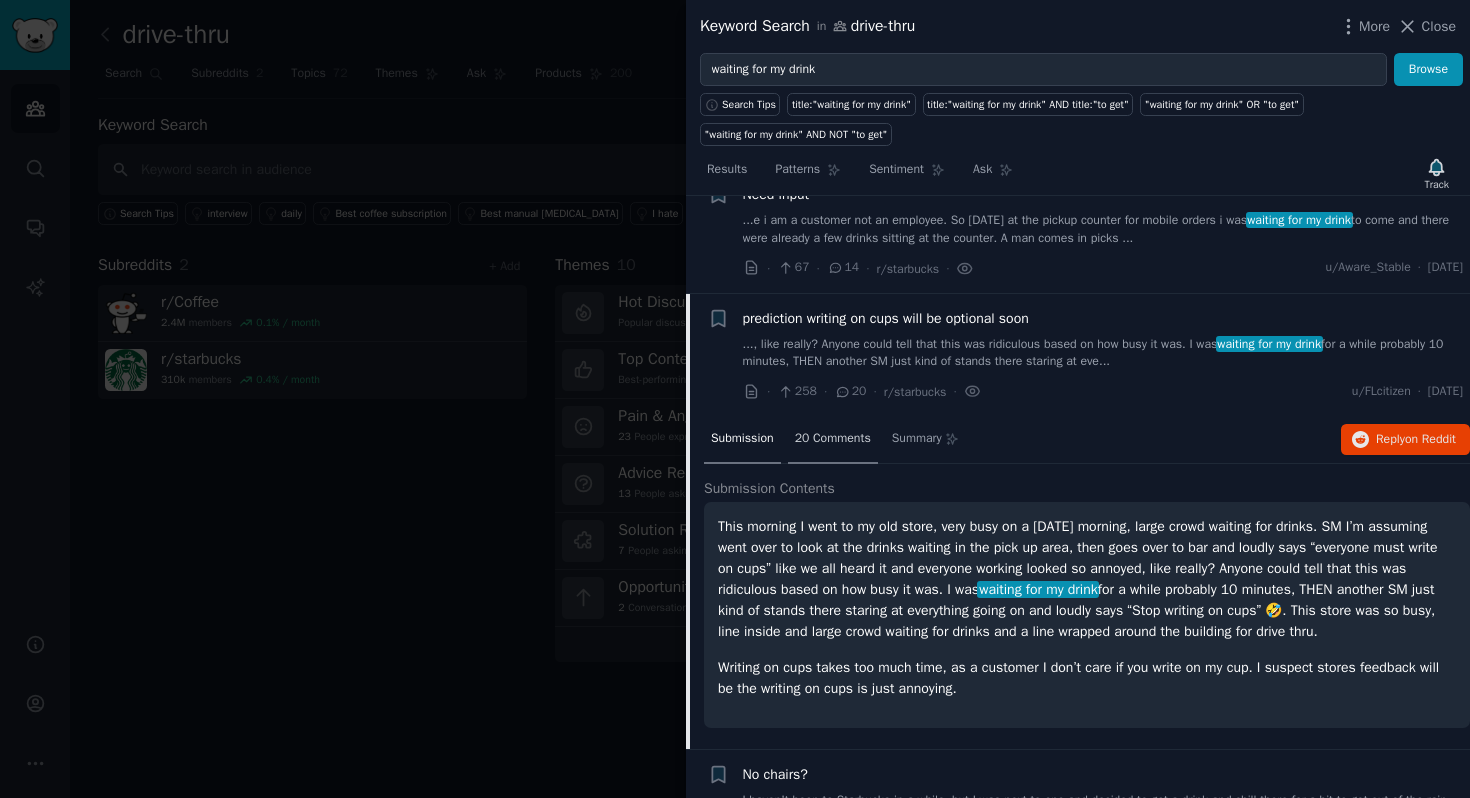 click on "20 Comments" at bounding box center (833, 439) 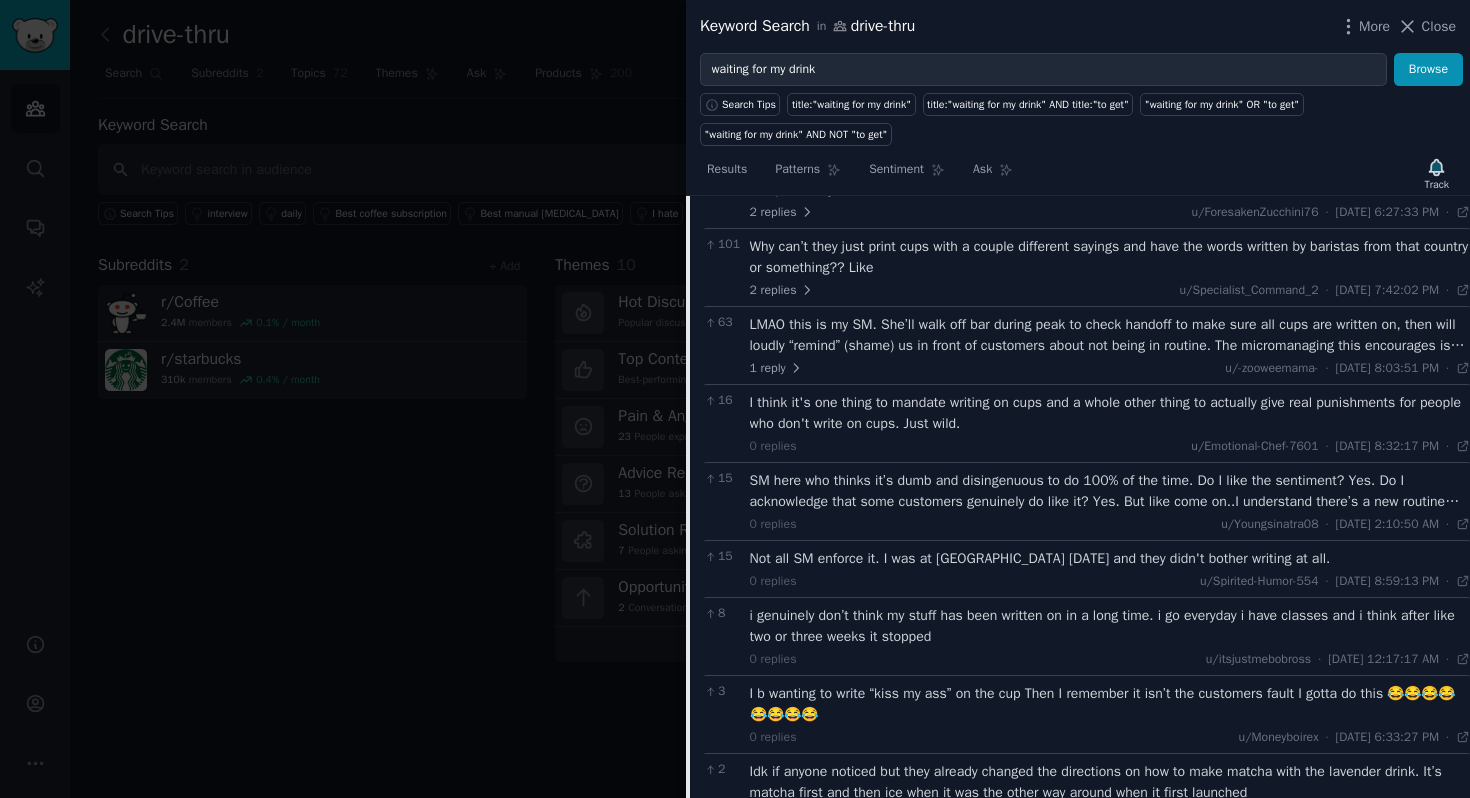 scroll, scrollTop: 538, scrollLeft: 0, axis: vertical 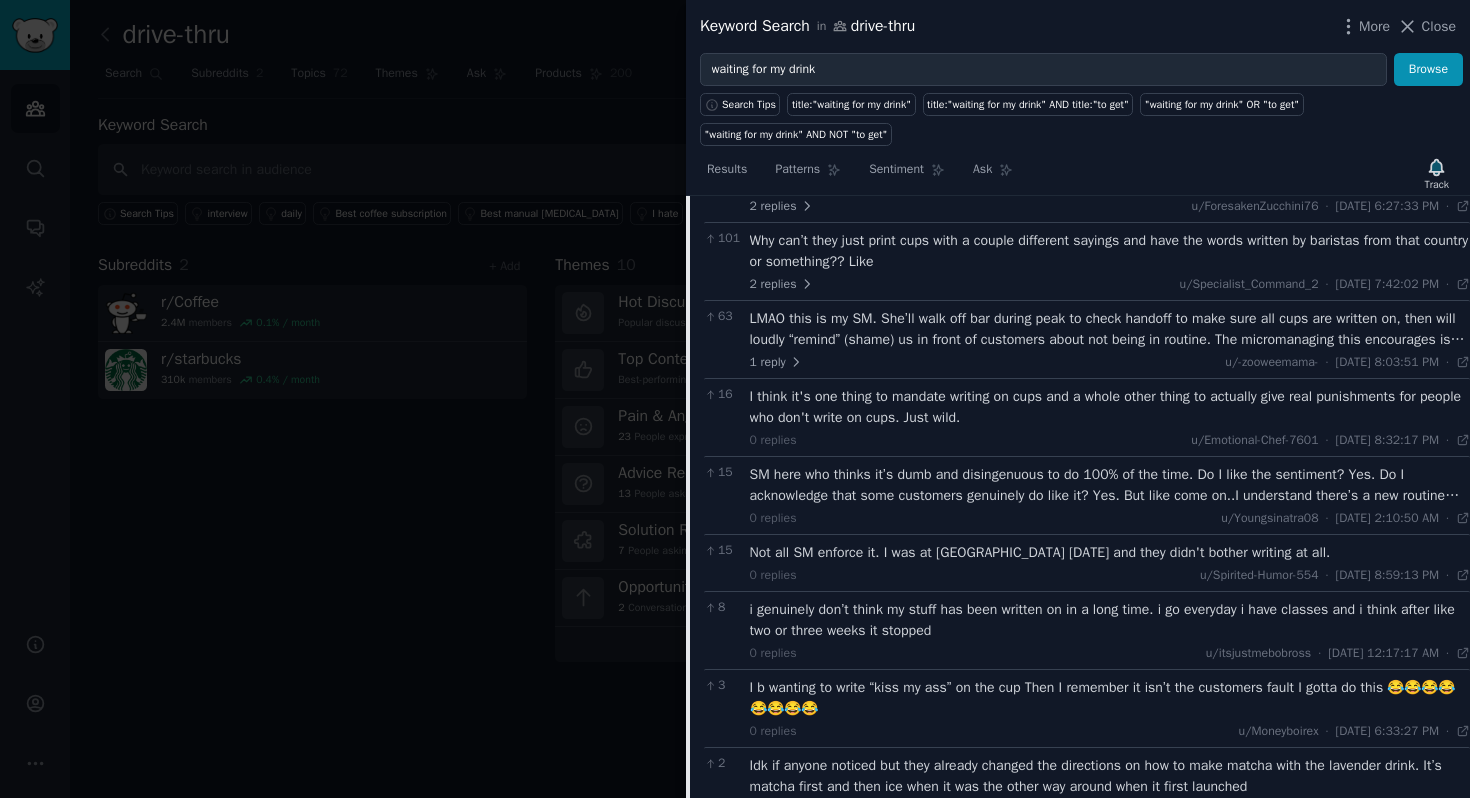 click on "SM here who thinks it’s dumb and disingenuous to do 100% of the time. Do I like the sentiment? Yes. Do I acknowledge that some customers genuinely do like it? Yes. But like come on..I understand there’s a new routine and shit but it definitely does slow you down, especially on cold bar where you’re not being held up by any machine except a blender sometimes. However that being said, it does not appear to be going away anytime soon and seems like DM’s are just being told the same thing as SM’s, get it done, no excuses." at bounding box center (1110, 485) 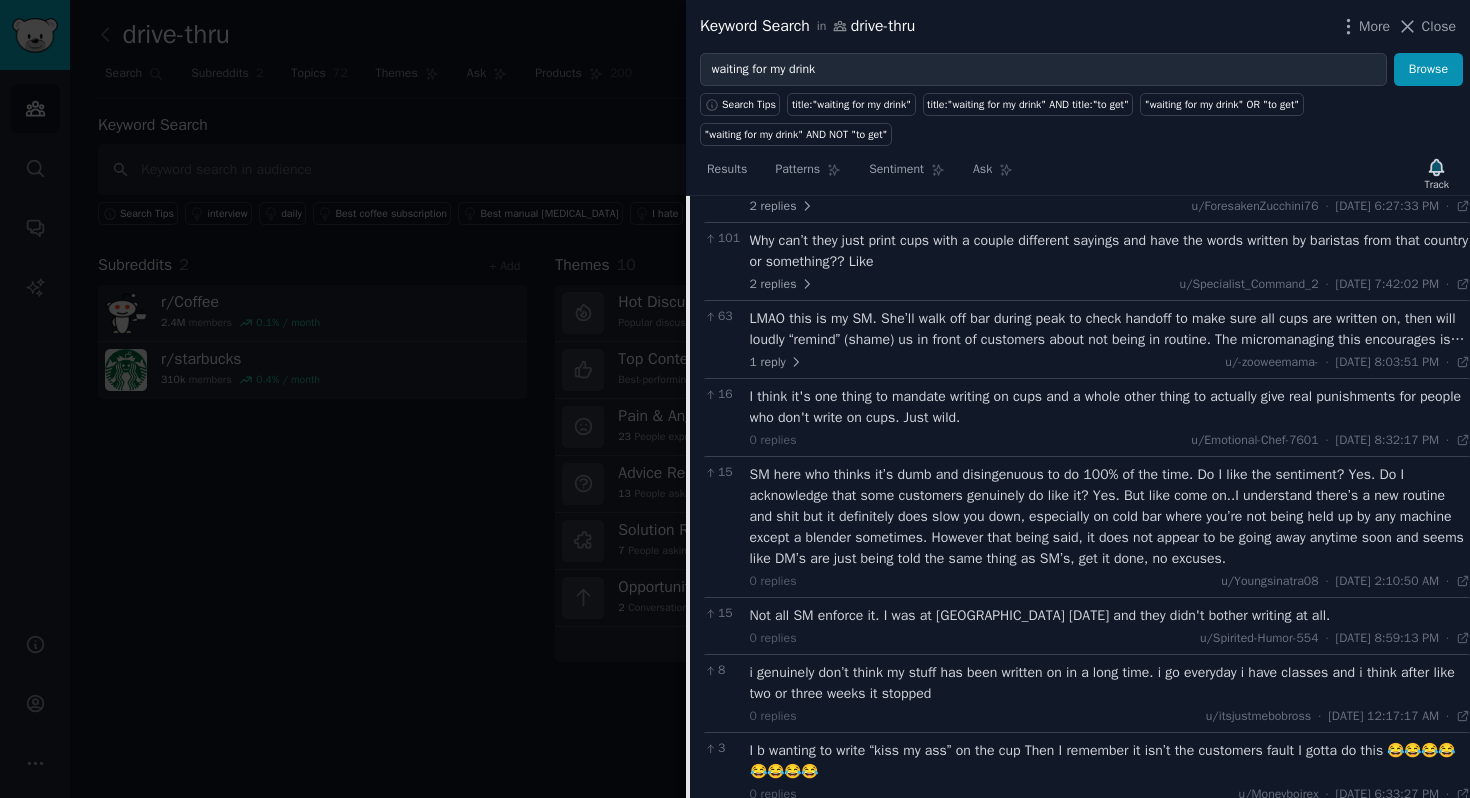 click on "SM here who thinks it’s dumb and disingenuous to do 100% of the time. Do I like the sentiment? Yes. Do I acknowledge that some customers genuinely do like it? Yes. But like come on..I understand there’s a new routine and shit but it definitely does slow you down, especially on cold bar where you’re not being held up by any machine except a blender sometimes. However that being said, it does not appear to be going away anytime soon and seems like DM’s are just being told the same thing as SM’s, get it done, no excuses." at bounding box center (1110, 516) 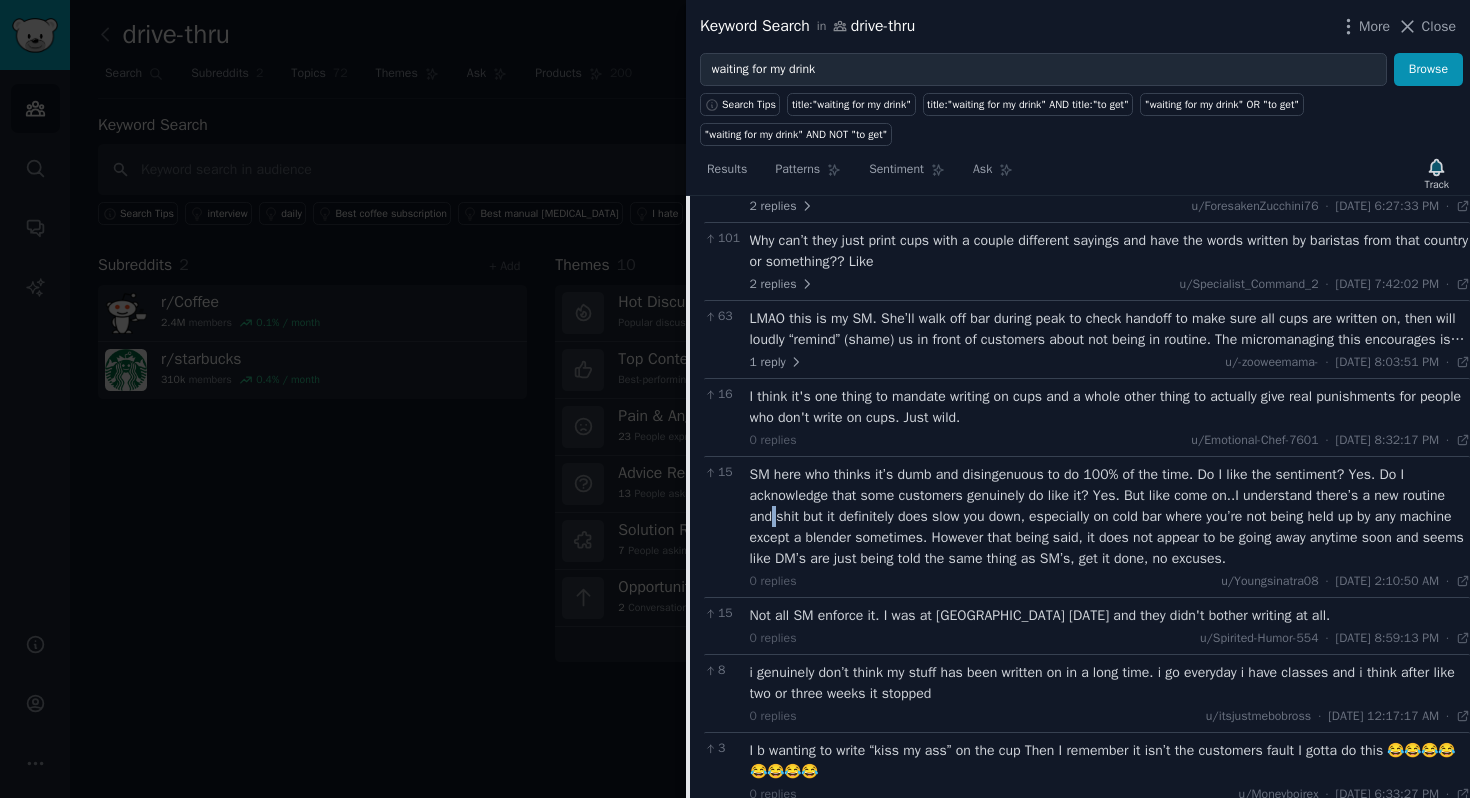 click on "SM here who thinks it’s dumb and disingenuous to do 100% of the time. Do I like the sentiment? Yes. Do I acknowledge that some customers genuinely do like it? Yes. But like come on..I understand there’s a new routine and shit but it definitely does slow you down, especially on cold bar where you’re not being held up by any machine except a blender sometimes. However that being said, it does not appear to be going away anytime soon and seems like DM’s are just being told the same thing as SM’s, get it done, no excuses." at bounding box center (1110, 516) 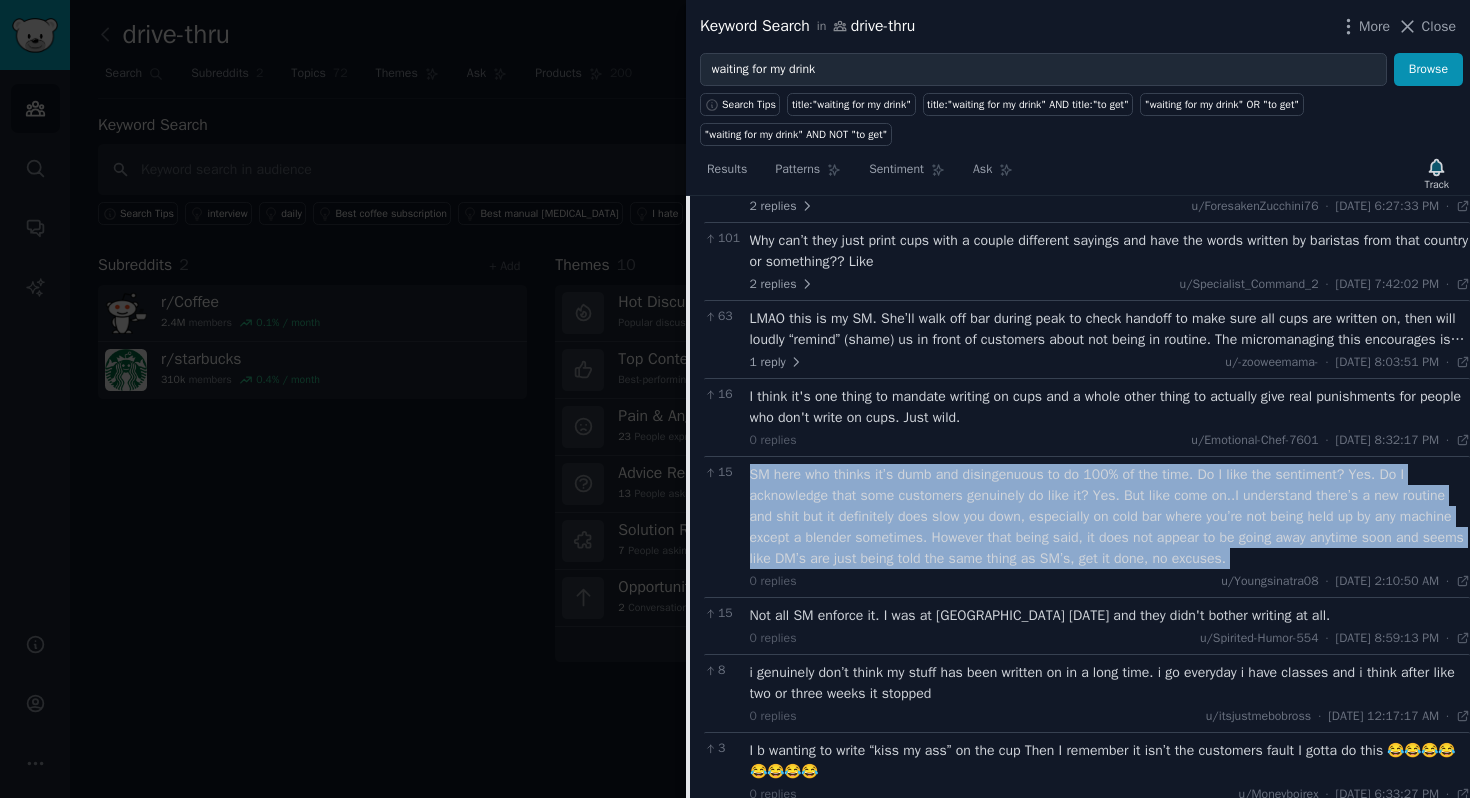 click on "SM here who thinks it’s dumb and disingenuous to do 100% of the time. Do I like the sentiment? Yes. Do I acknowledge that some customers genuinely do like it? Yes. But like come on..I understand there’s a new routine and shit but it definitely does slow you down, especially on cold bar where you’re not being held up by any machine except a blender sometimes. However that being said, it does not appear to be going away anytime soon and seems like DM’s are just being told the same thing as SM’s, get it done, no excuses." at bounding box center [1110, 516] 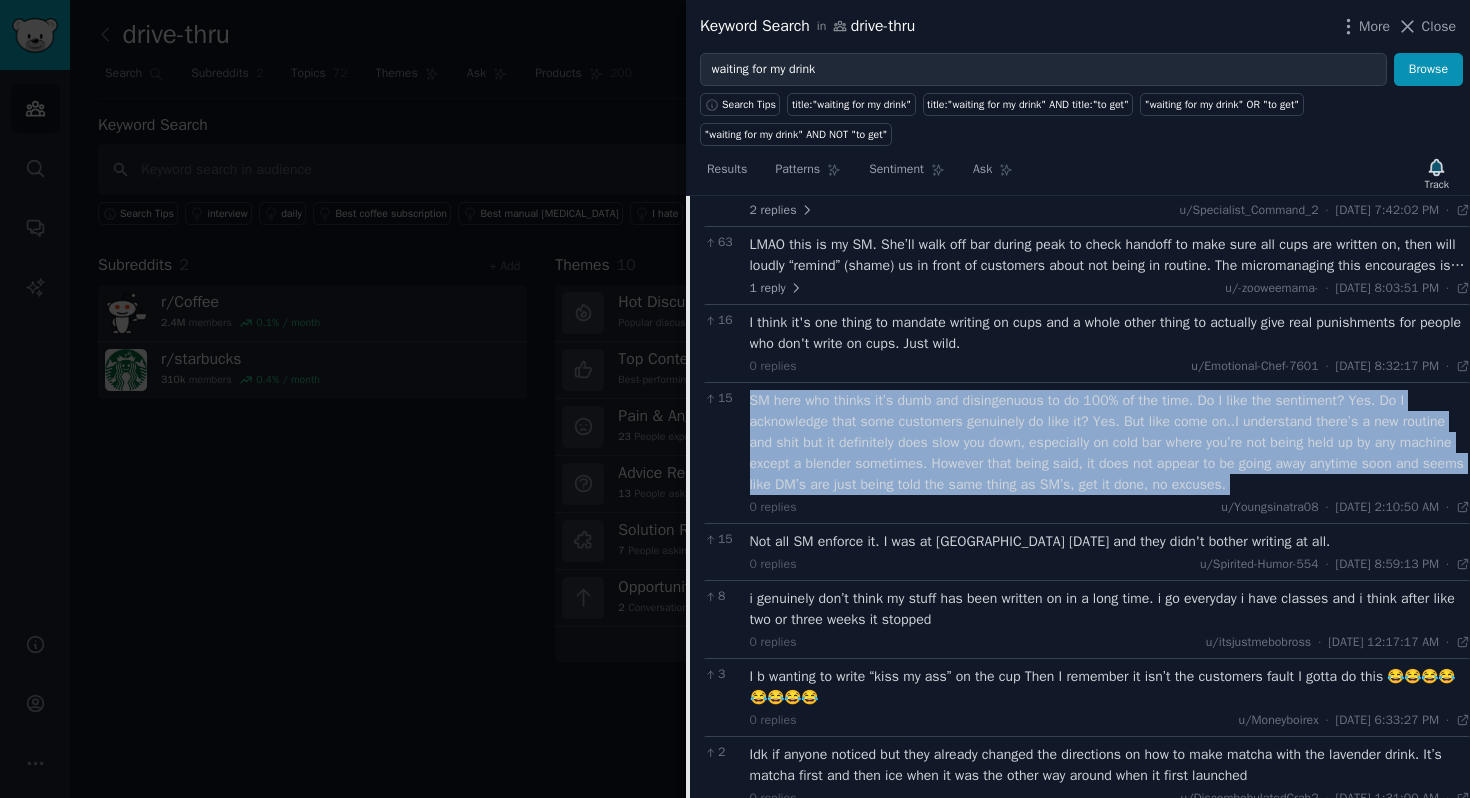 scroll, scrollTop: 614, scrollLeft: 0, axis: vertical 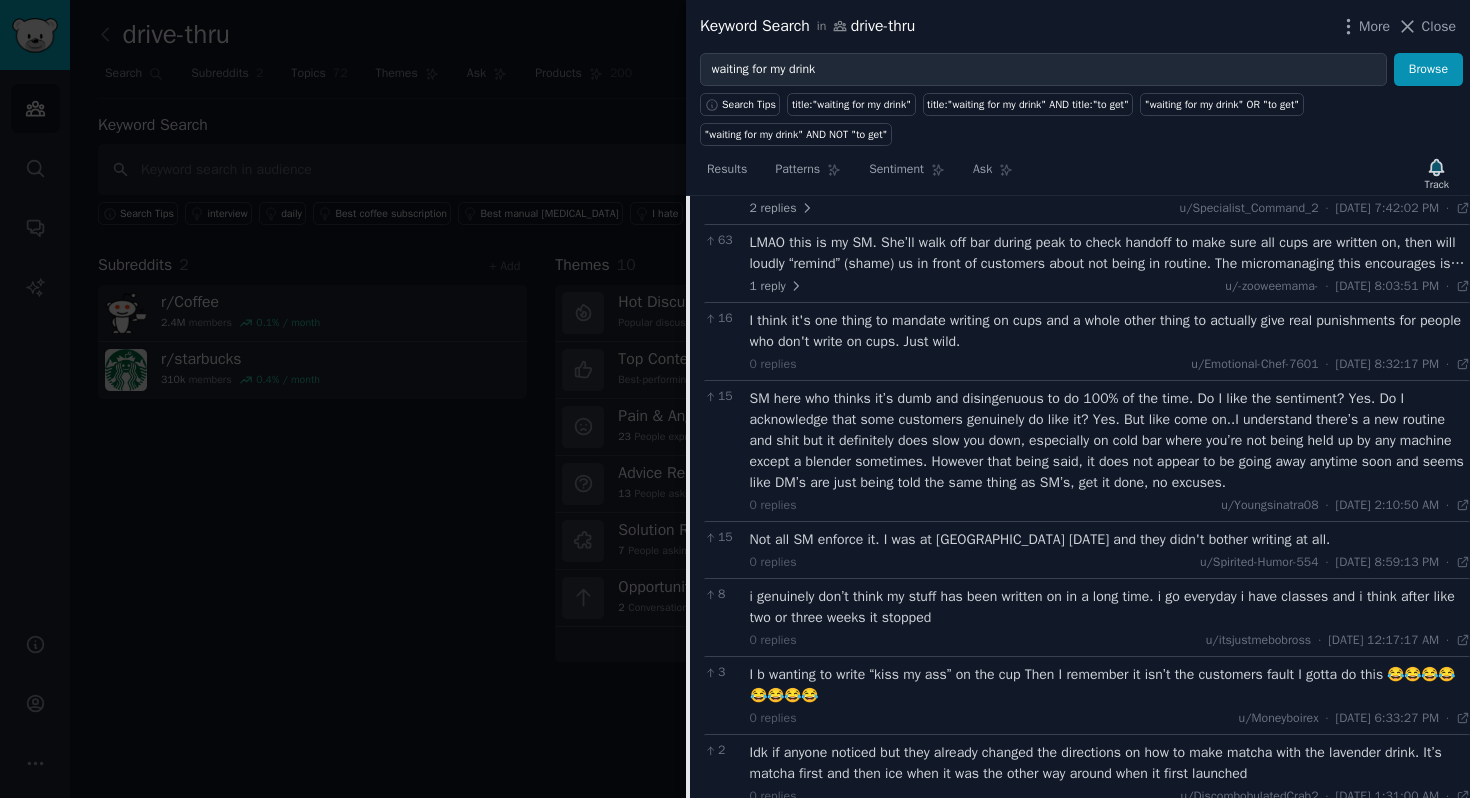 click on "i genuinely don’t think my stuff has been written on in a long time. i go everyday i have classes and i think after like two or three weeks it stopped" at bounding box center [1110, 607] 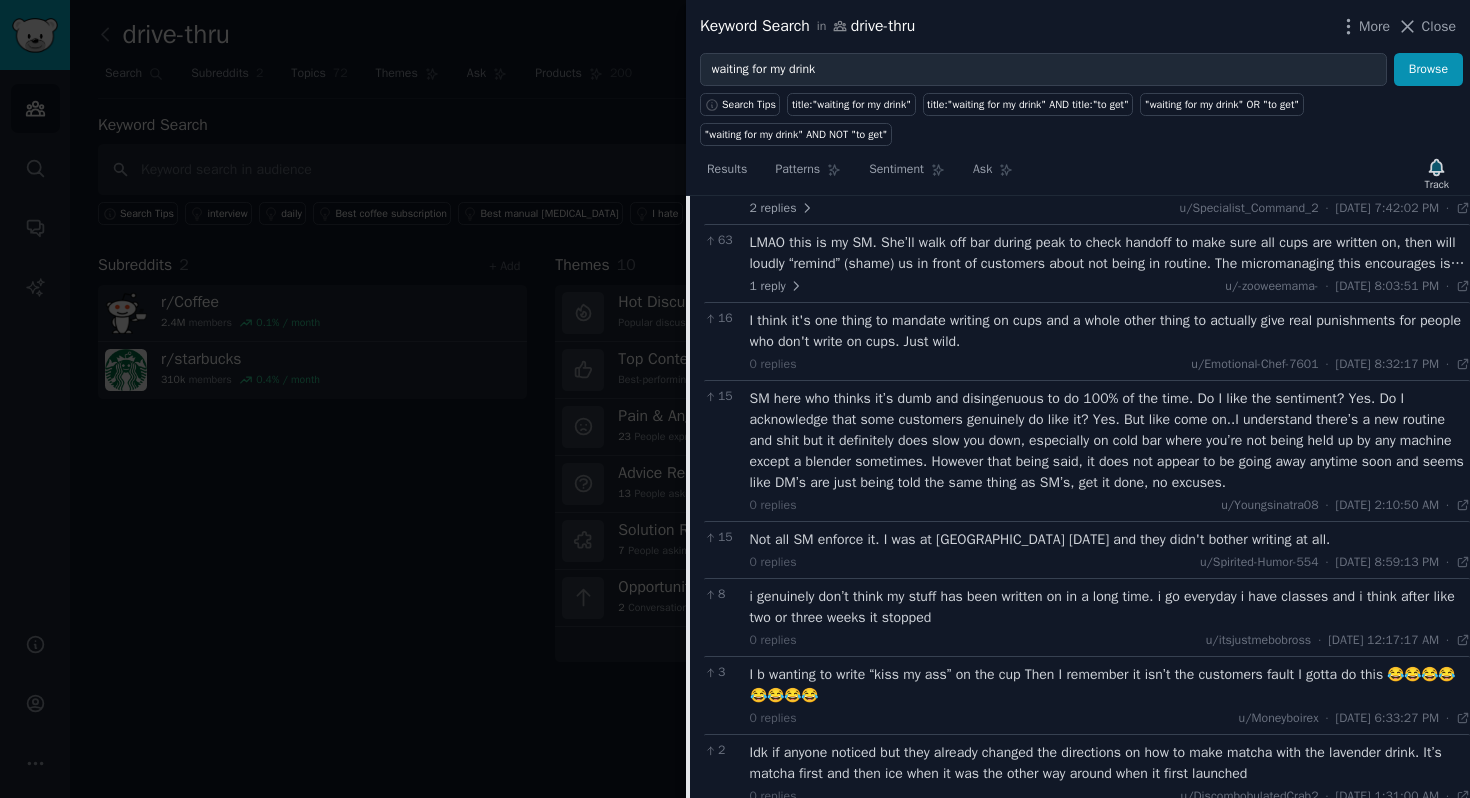 click on "i genuinely don’t think my stuff has been written on in a long time. i go everyday i have classes and i think after like two or three weeks it stopped" at bounding box center (1110, 607) 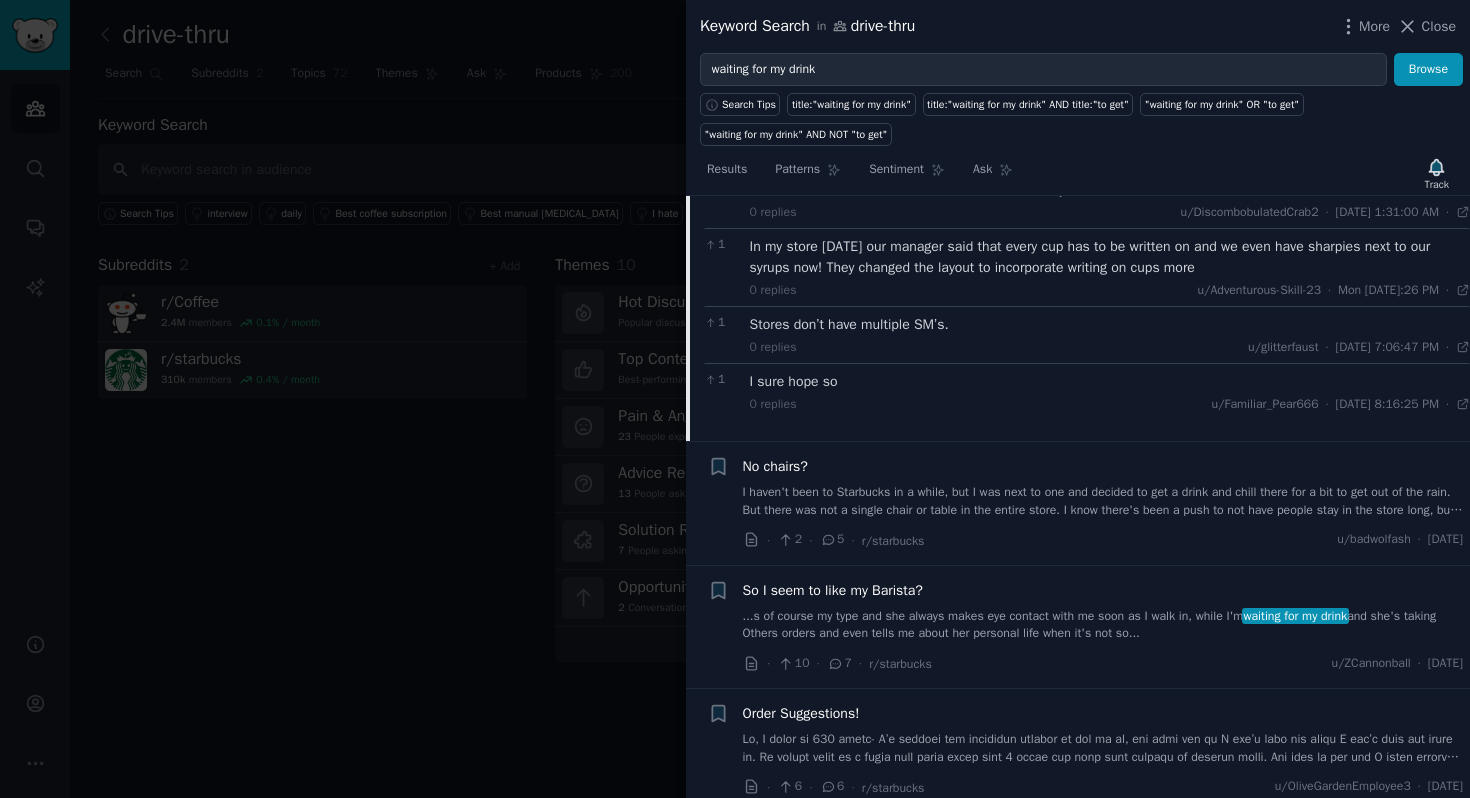 scroll, scrollTop: 1199, scrollLeft: 0, axis: vertical 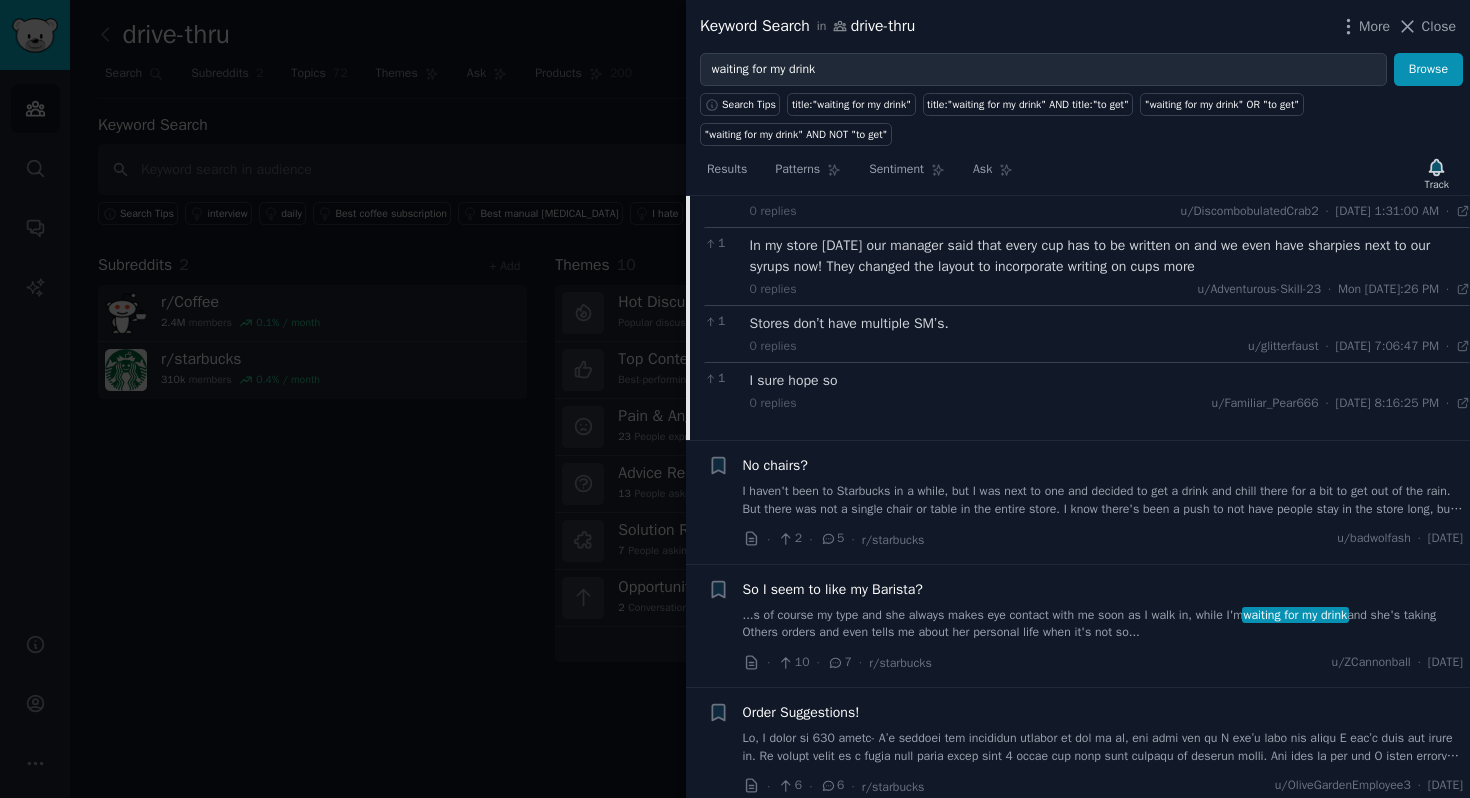 click on "No chairs? I haven't been to Starbucks in a while, but I was next to one and decided to get a drink and chill there for a bit to get out of the rain. But there was not a single chair or table in the entire store.
I know there's been a push to not have people stay in the store long, but seriously? Not even a place to sit and wait for my drink? Is this just a location thing, or is this happening at other stores as well?  · 2 · 5 · r/starbucks u/badwolfash · [DATE]" at bounding box center (1103, 502) 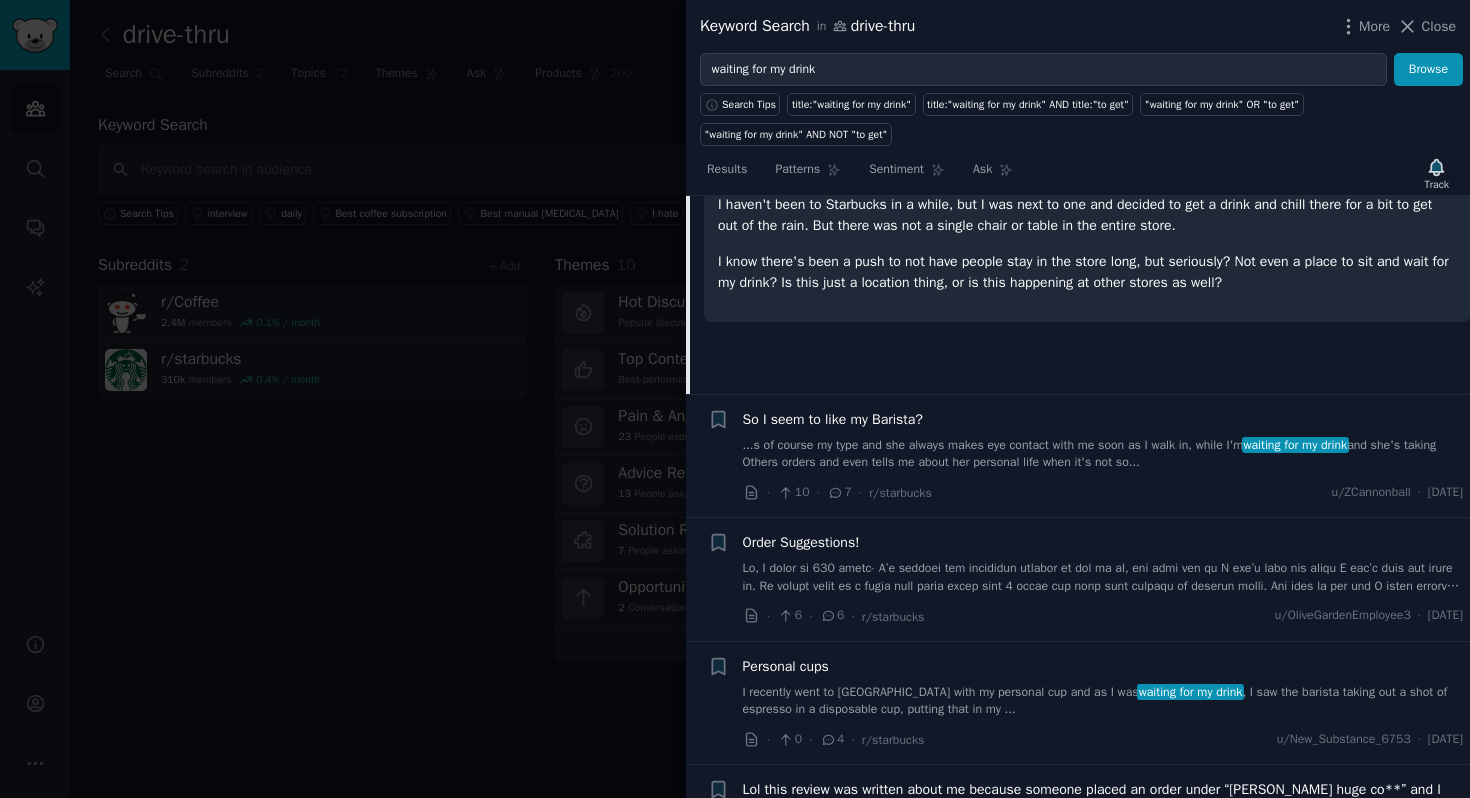 scroll, scrollTop: 632, scrollLeft: 0, axis: vertical 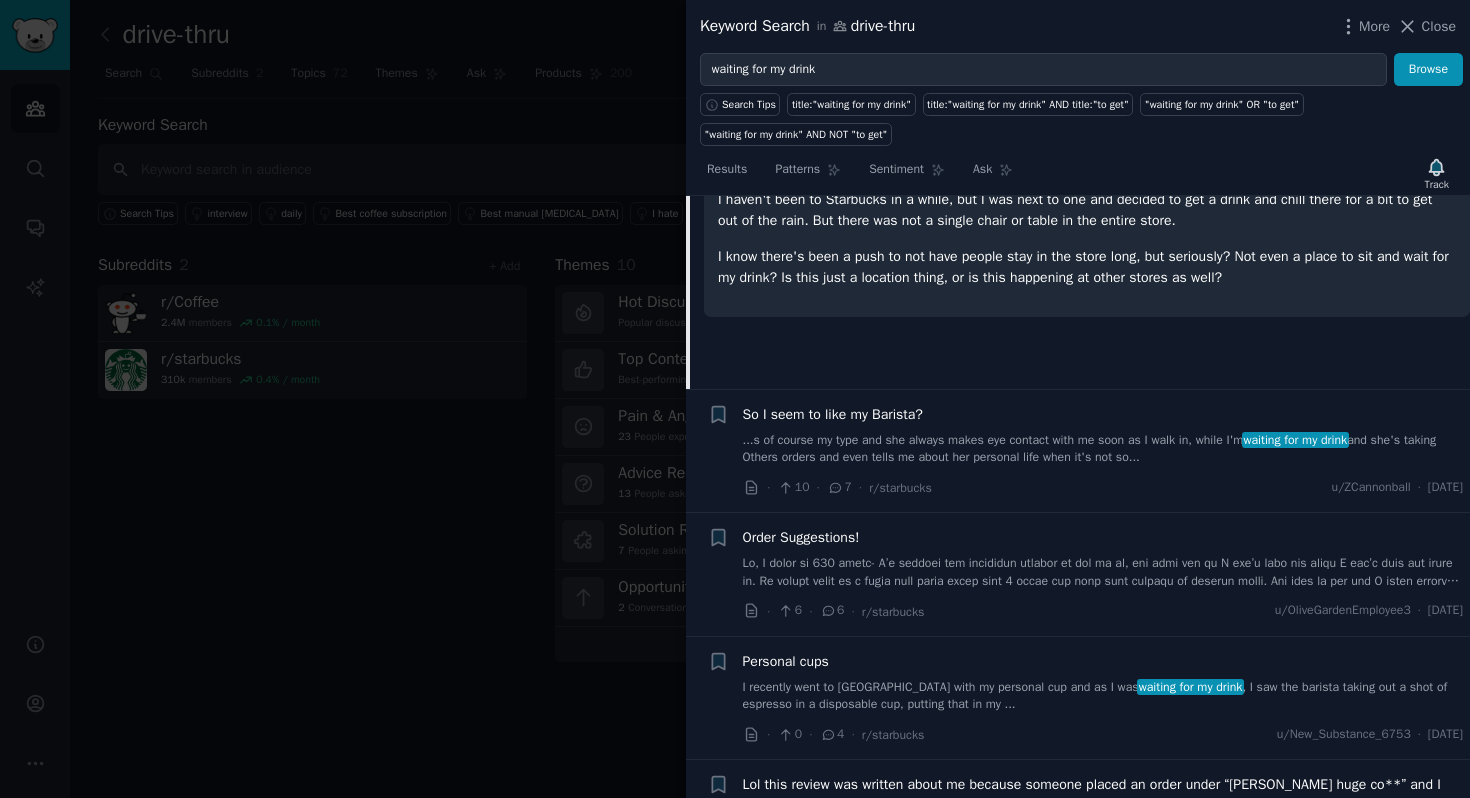 click on "...s of course my type and she always makes eye contact with me soon as I walk in, while I'm  waiting for my drink  and she's taking Others orders and even tells me about her personal life when it's not so..." at bounding box center (1103, 449) 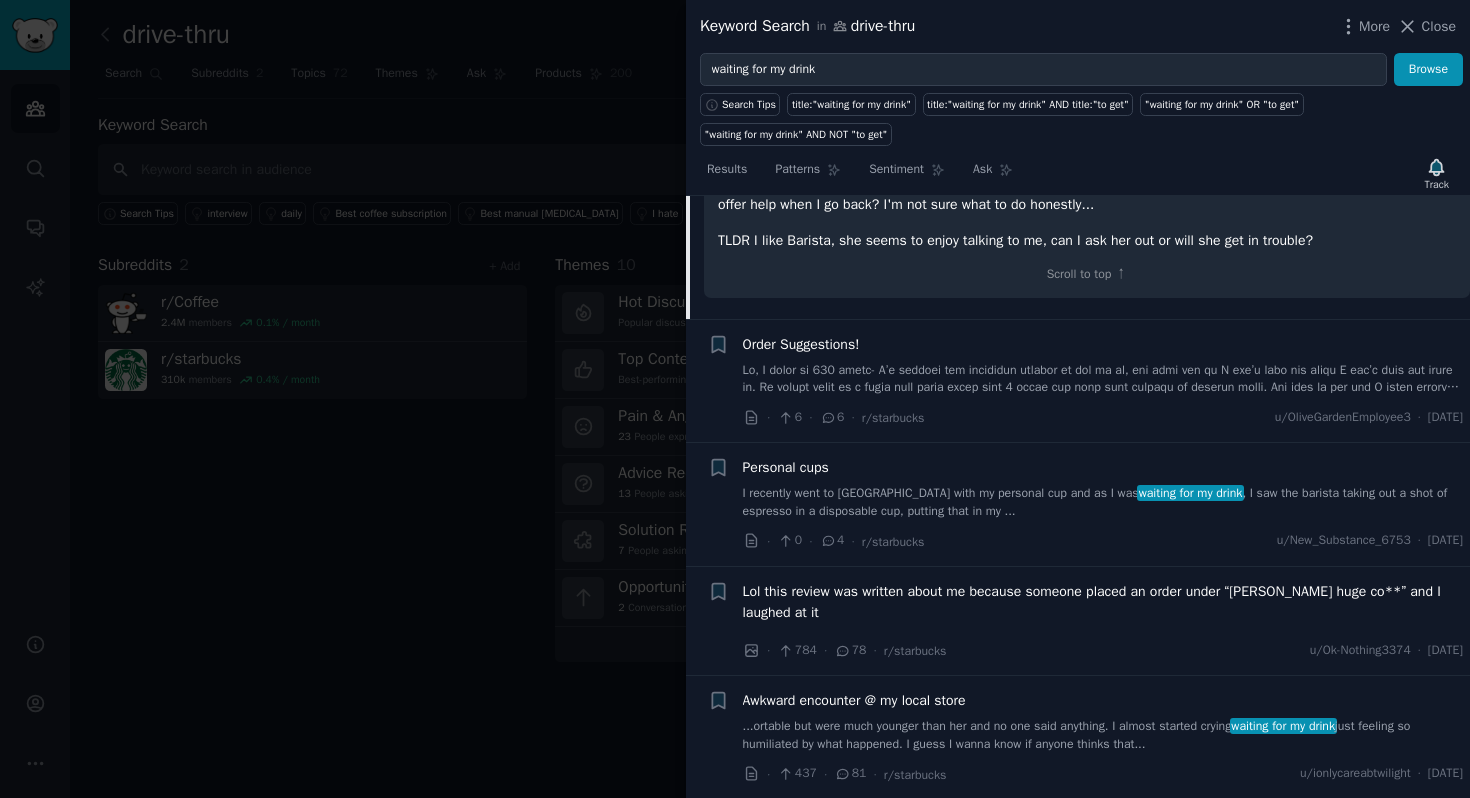 scroll, scrollTop: 989, scrollLeft: 0, axis: vertical 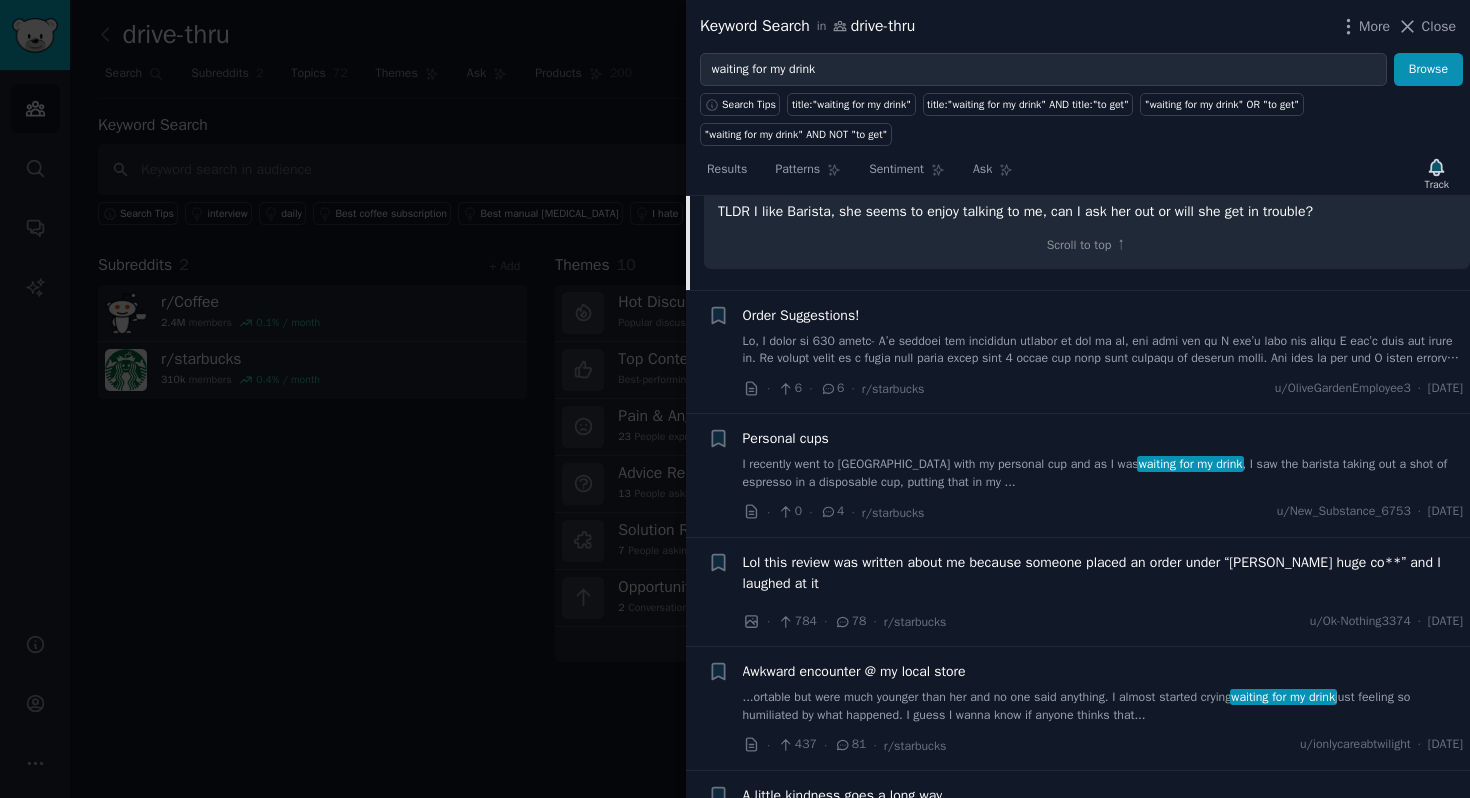 click on "I recently went to Starbucks with my personal cup and as I was  waiting for my drink , I saw the barista taking out a shot of espresso in a disposable cup, putting that in my ..." at bounding box center [1103, 473] 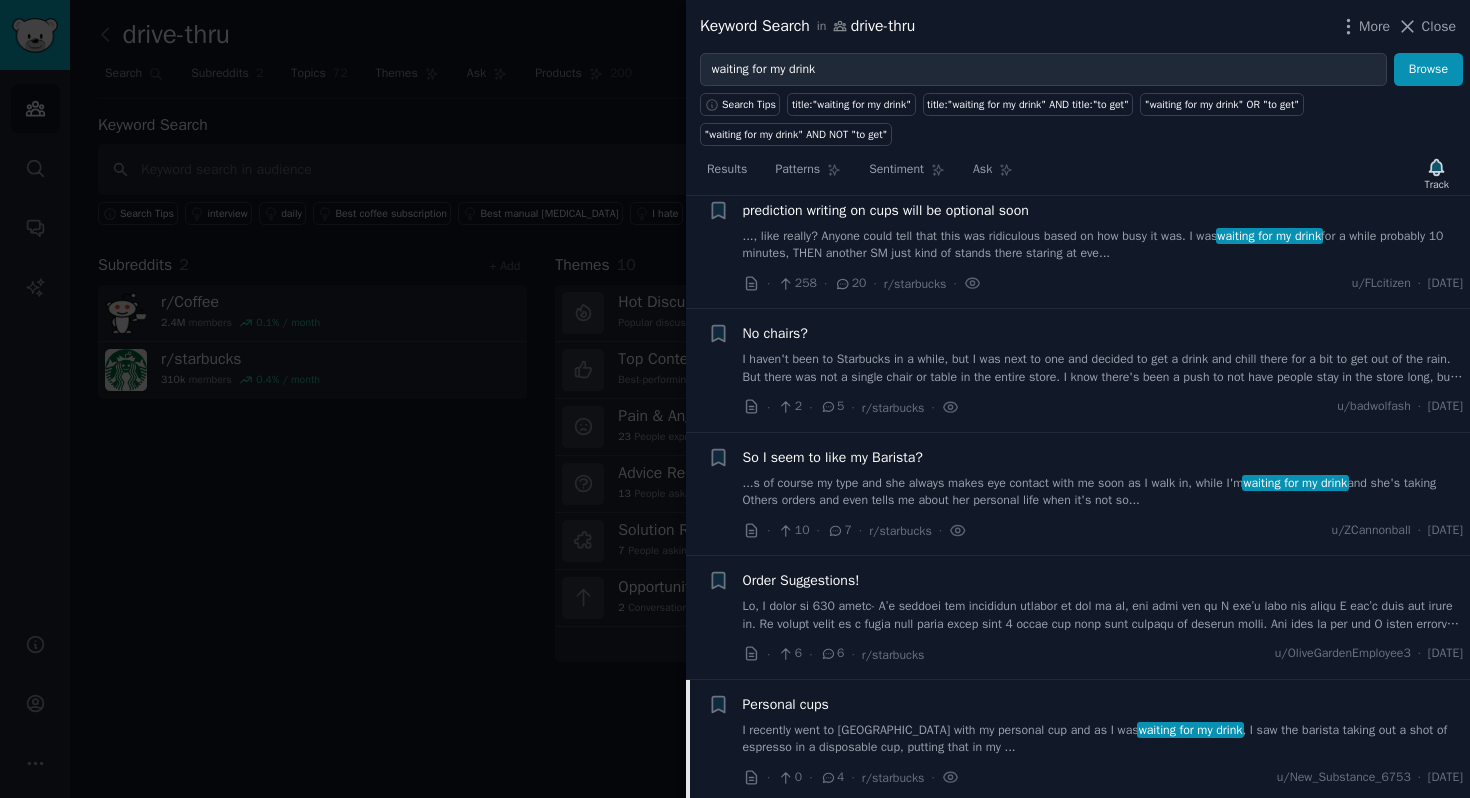 scroll, scrollTop: 0, scrollLeft: 0, axis: both 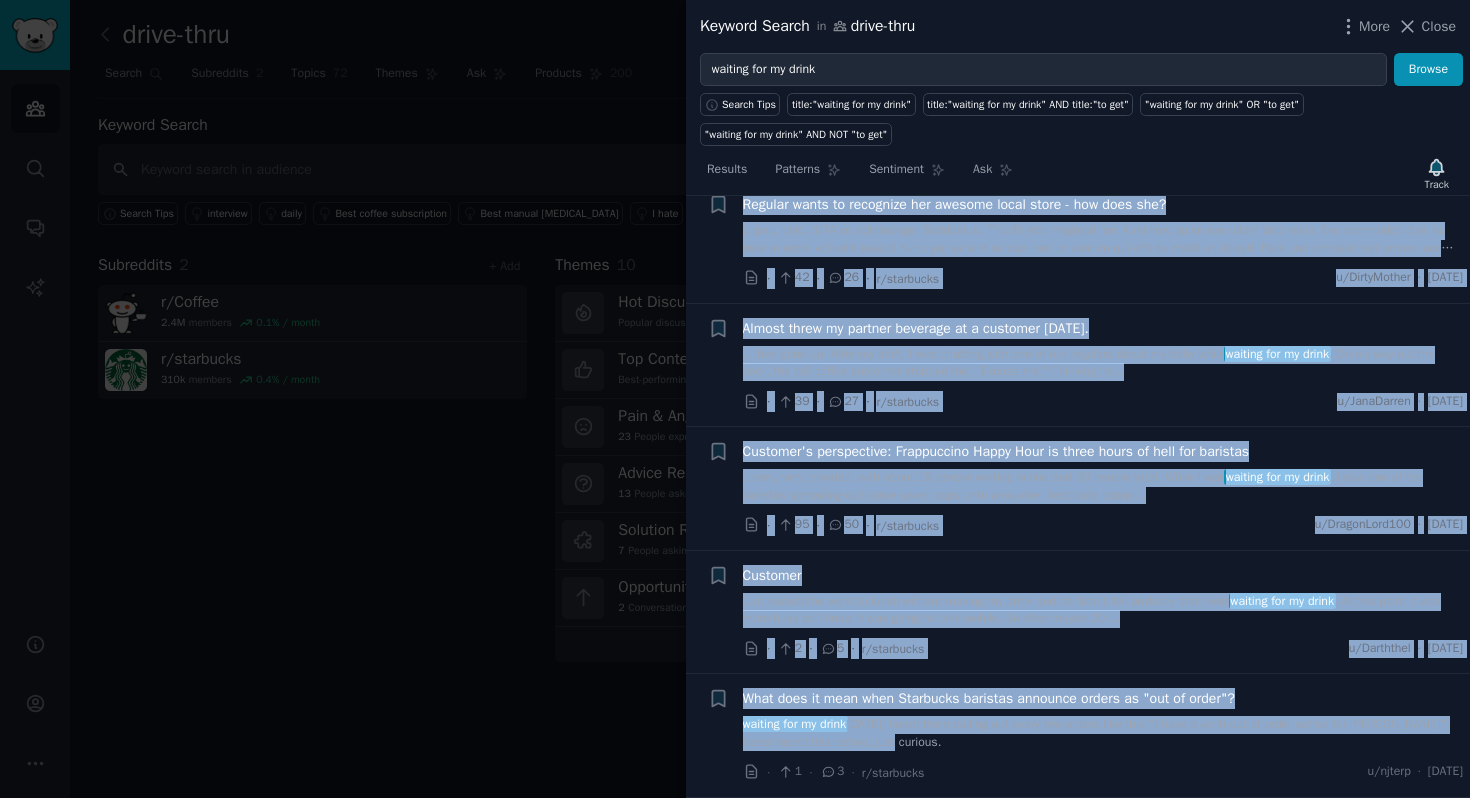 drag, startPoint x: 922, startPoint y: 255, endPoint x: 982, endPoint y: 742, distance: 490.6822 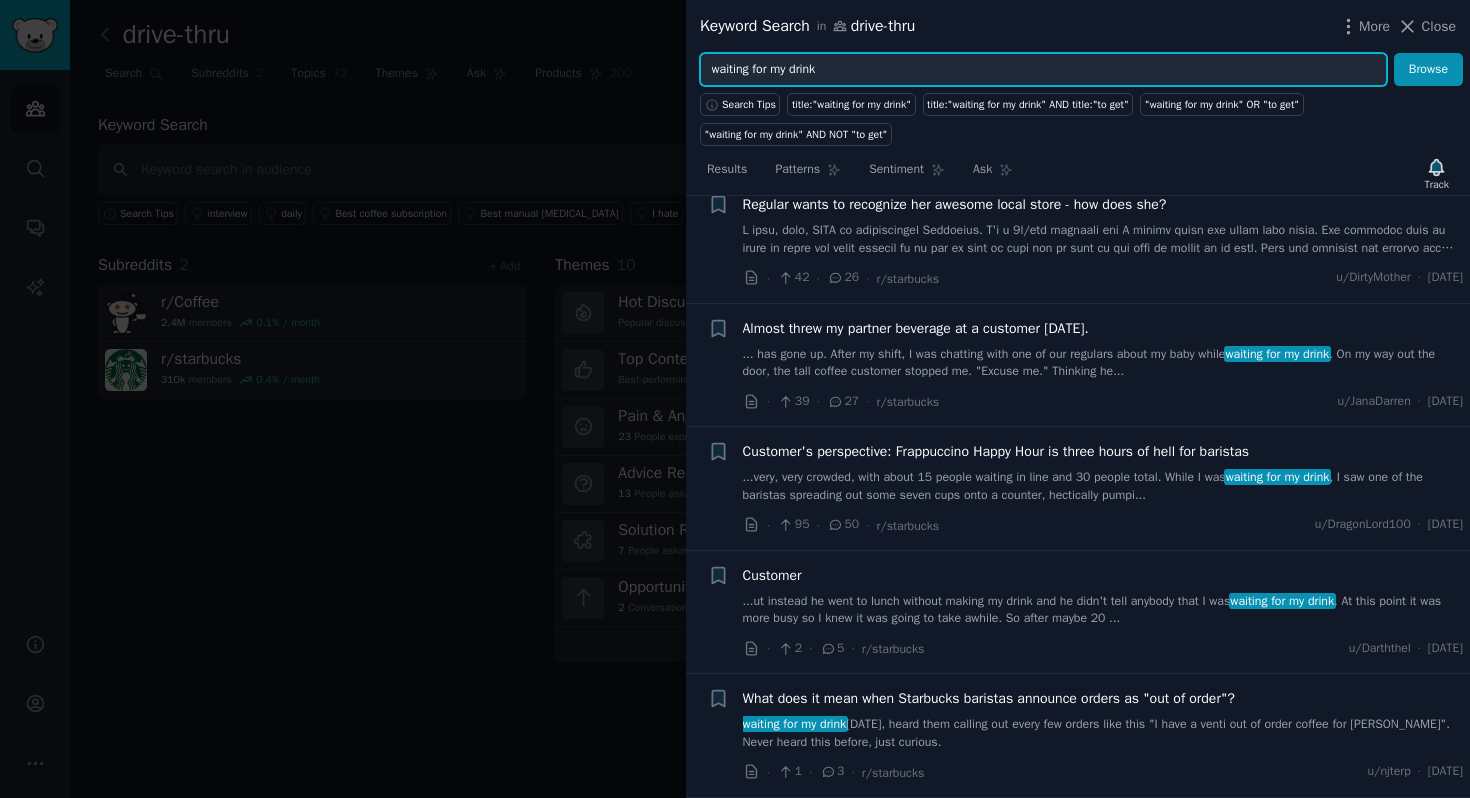 click on "waiting for my drink" at bounding box center (1043, 70) 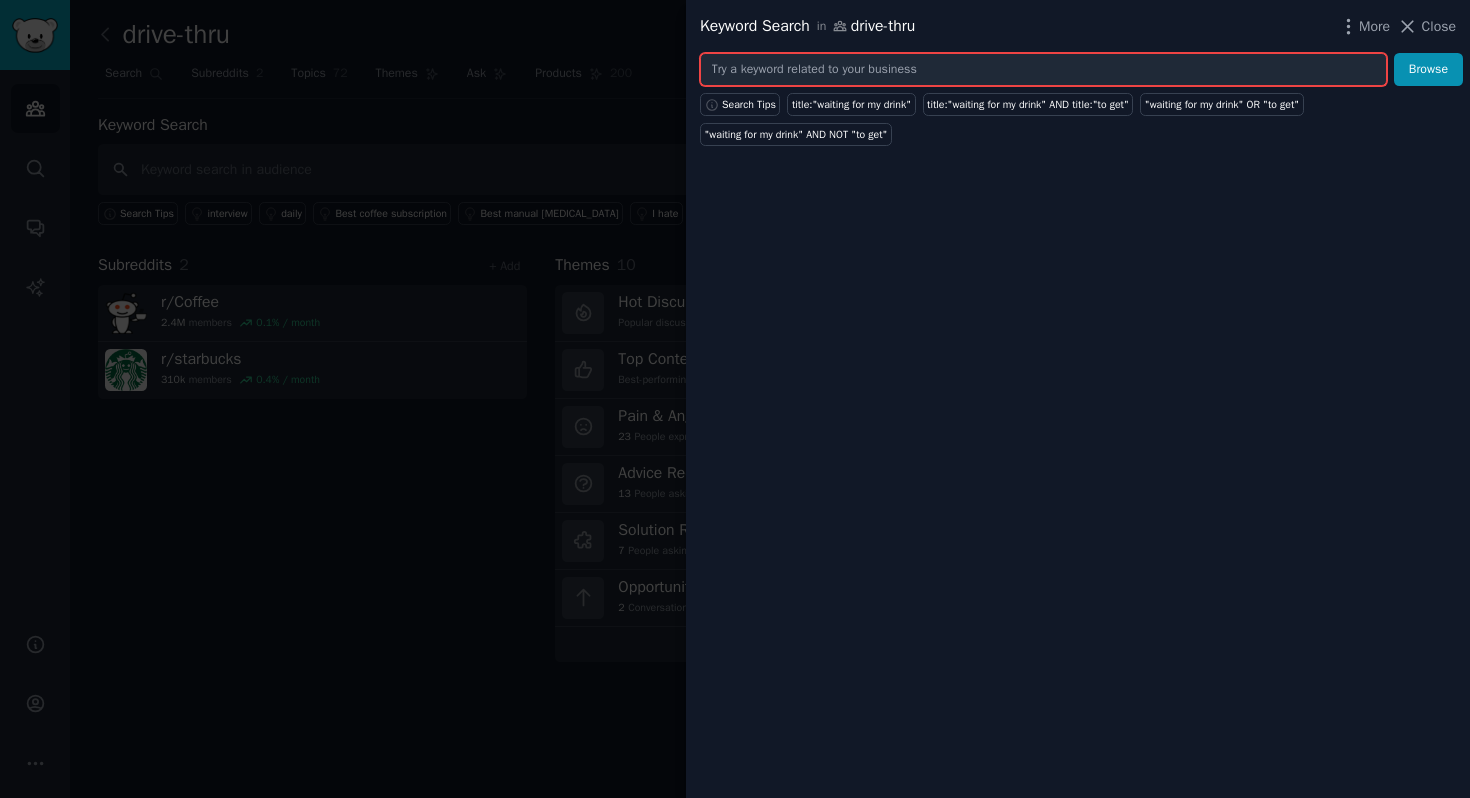 paste on "starbucks mobile order" 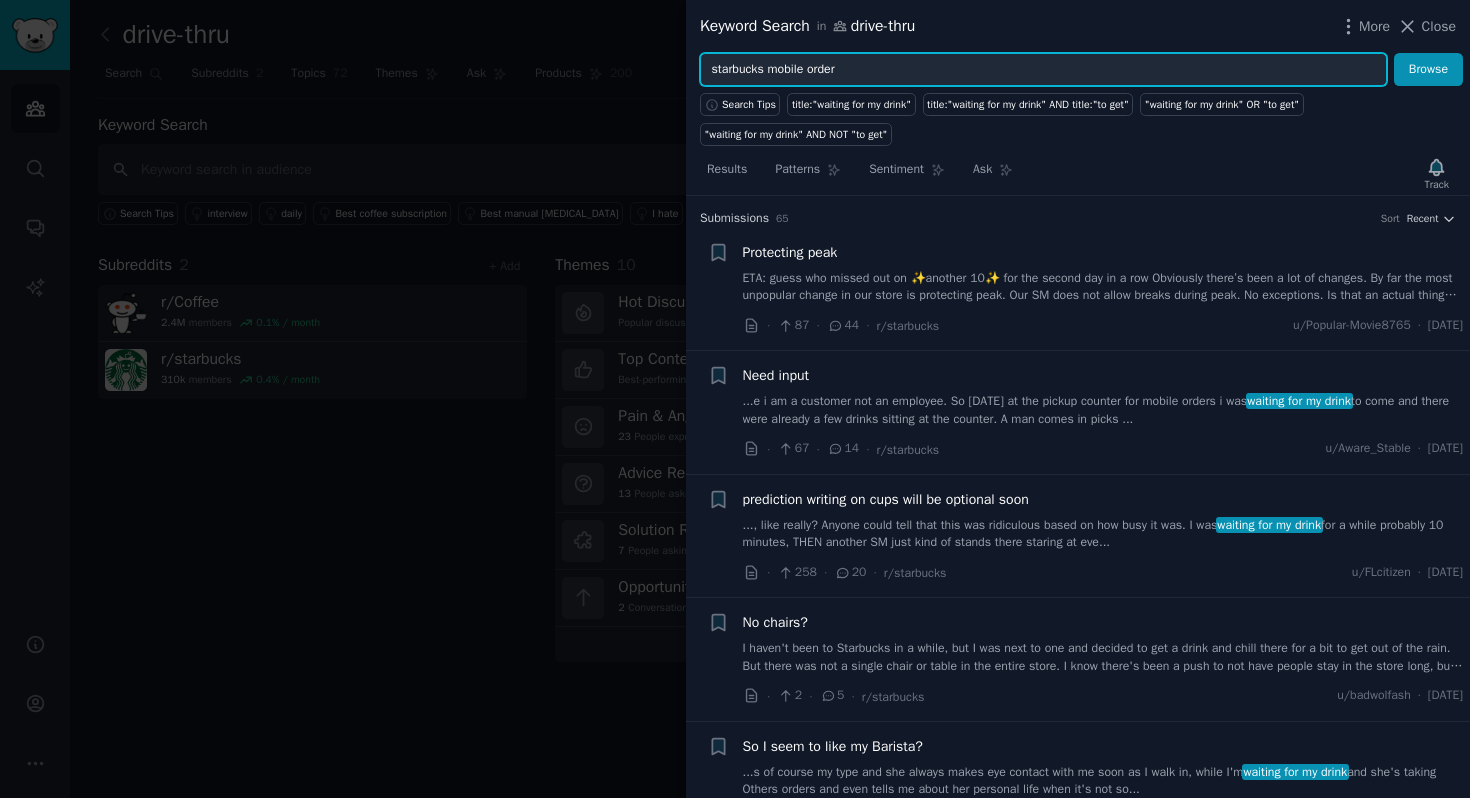 type on "starbucks mobile order" 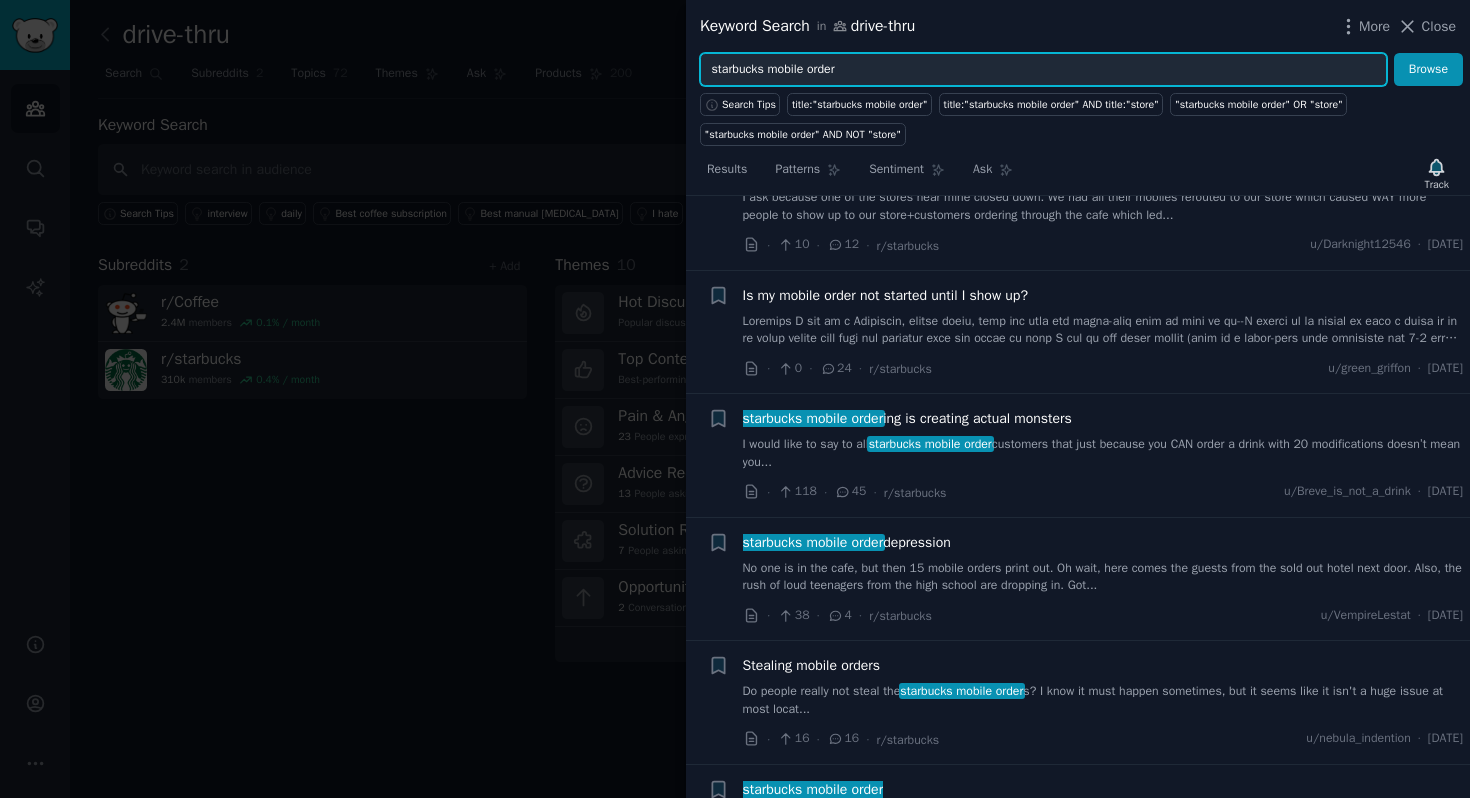 scroll, scrollTop: 588, scrollLeft: 0, axis: vertical 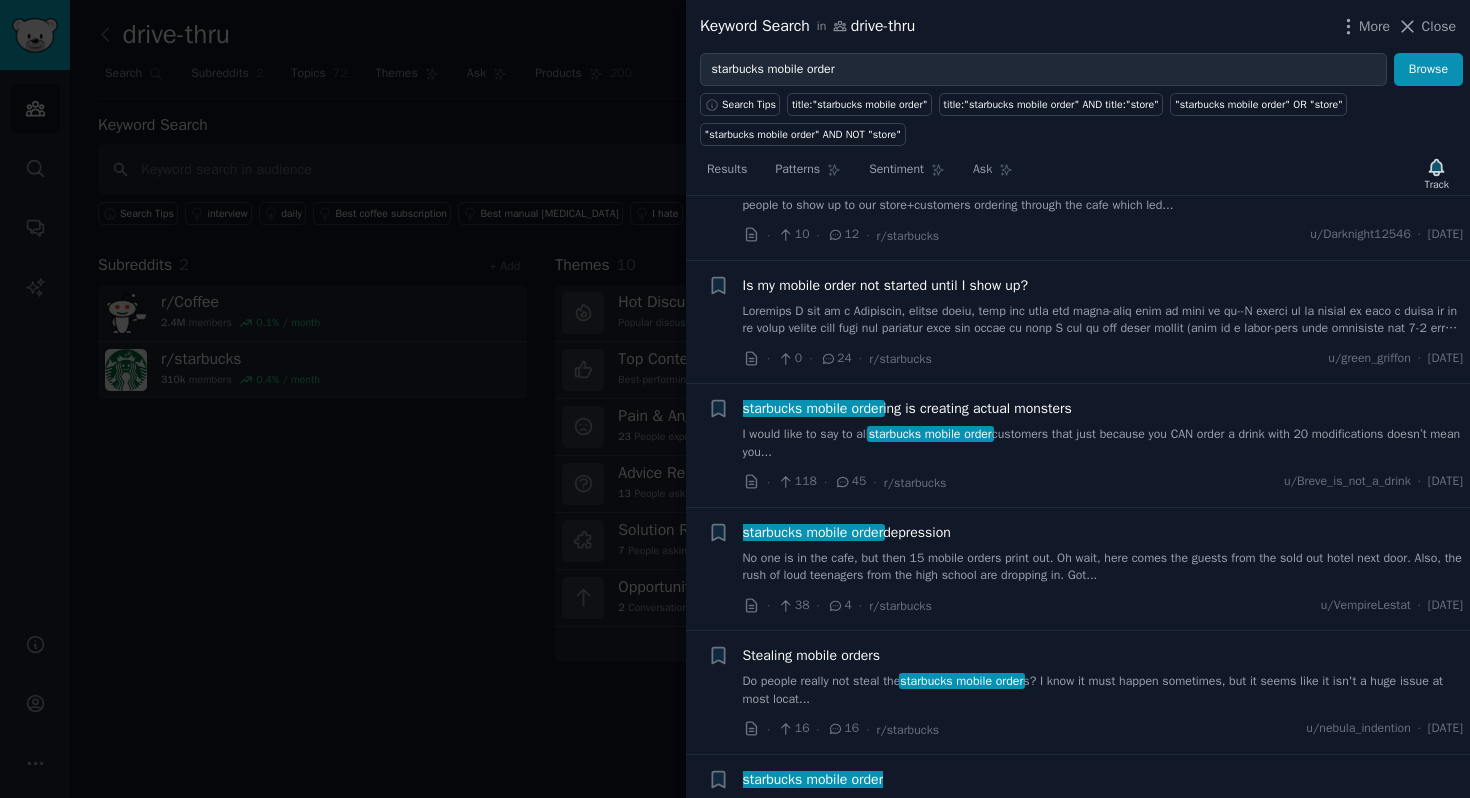 click at bounding box center [1103, 320] 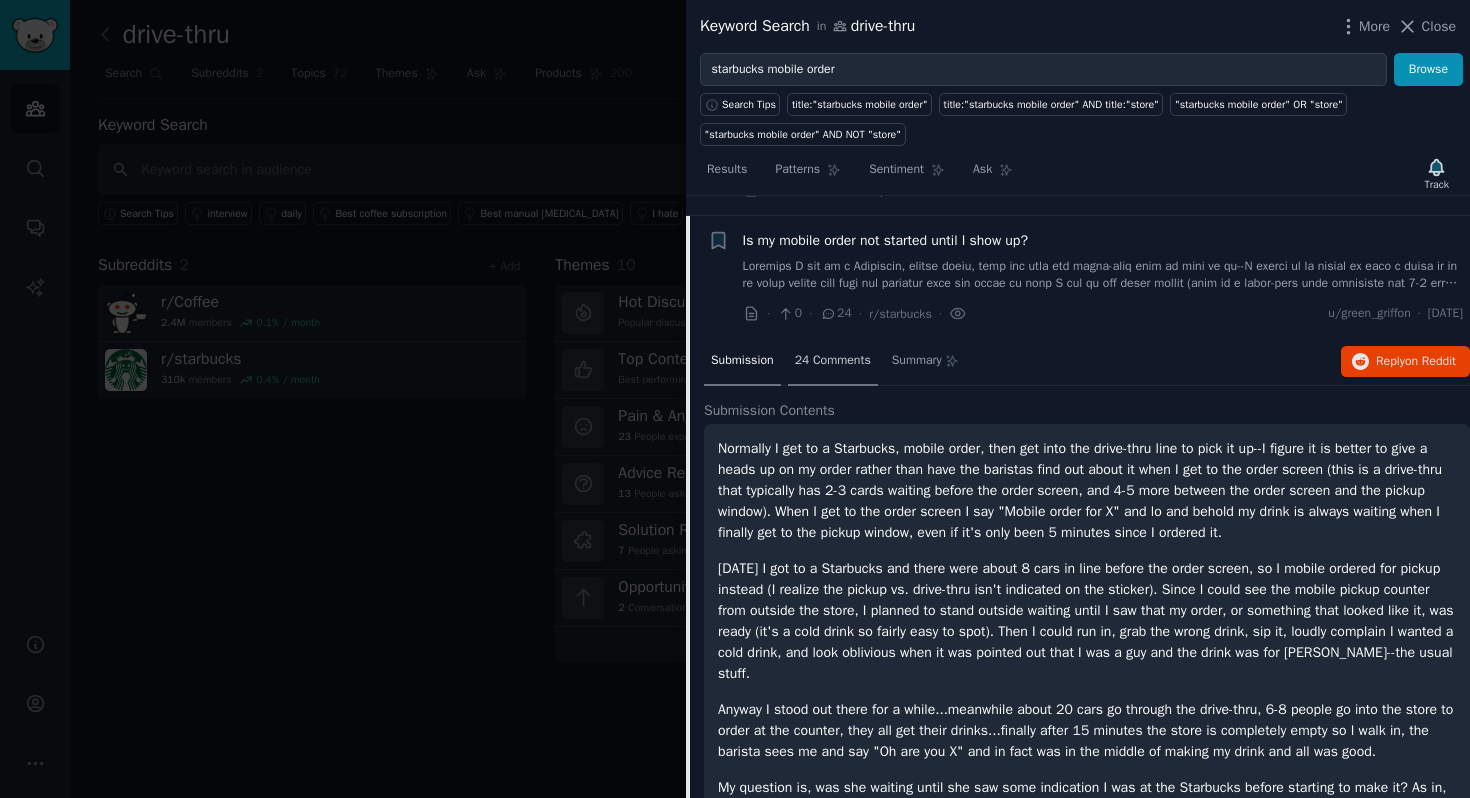 scroll, scrollTop: 652, scrollLeft: 0, axis: vertical 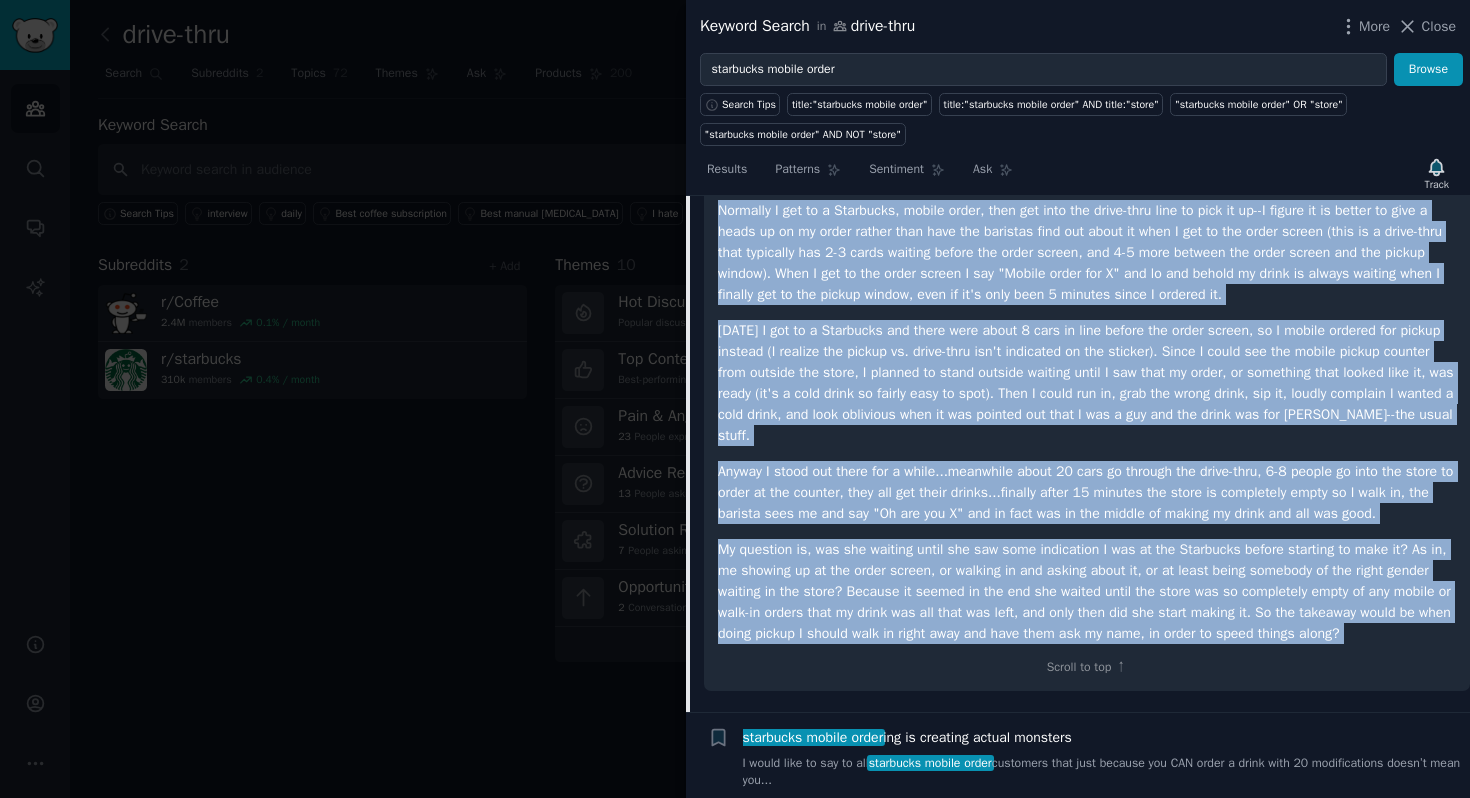 drag, startPoint x: 717, startPoint y: 427, endPoint x: 934, endPoint y: 689, distance: 340.19553 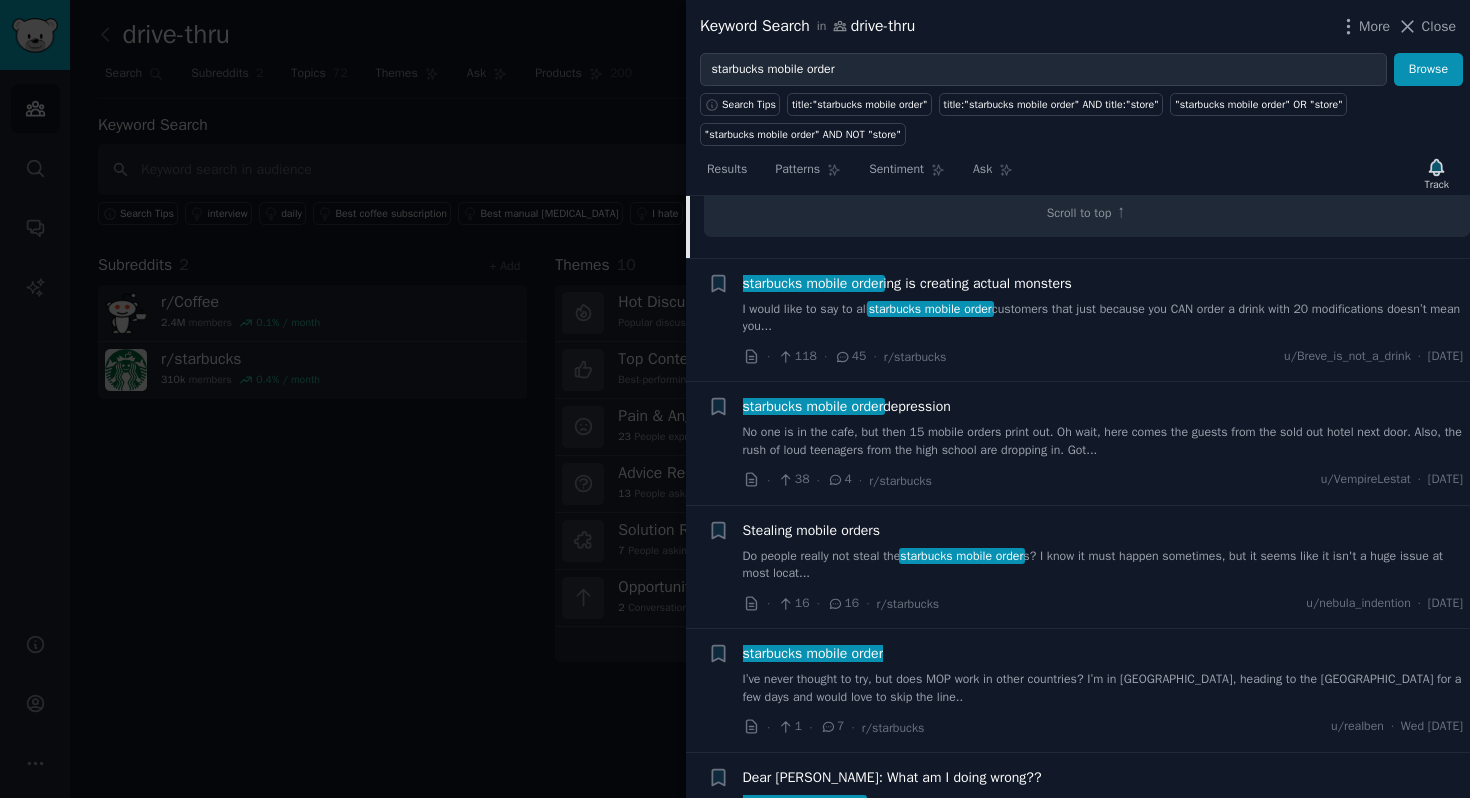 scroll, scrollTop: 1327, scrollLeft: 0, axis: vertical 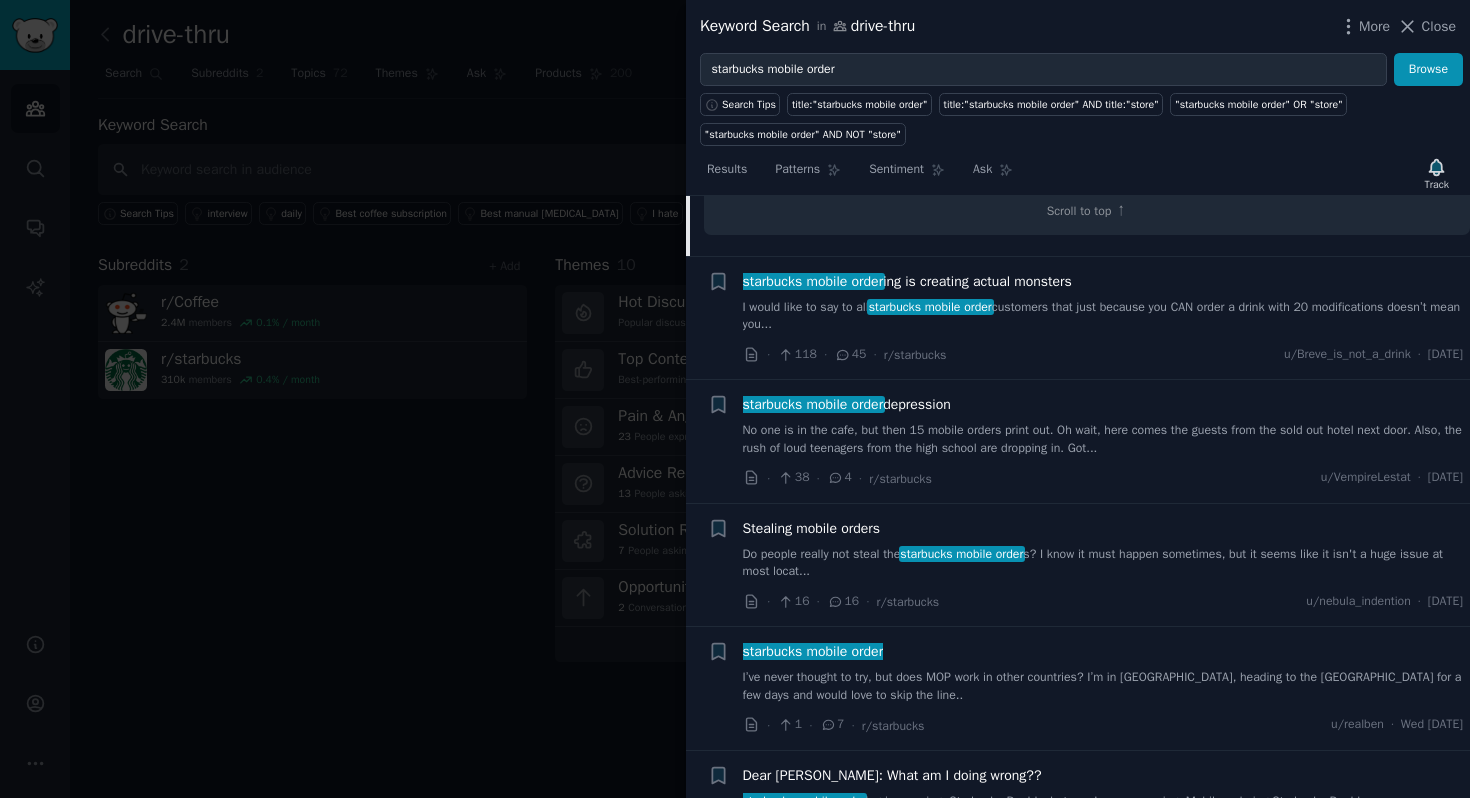 click on "starbucks mobile order ing is creating actual monsters I would like to say to all  starbucks mobile order  customers that just because you CAN order a drink with 20 modifications doesn’t mean you..." at bounding box center [1103, 302] 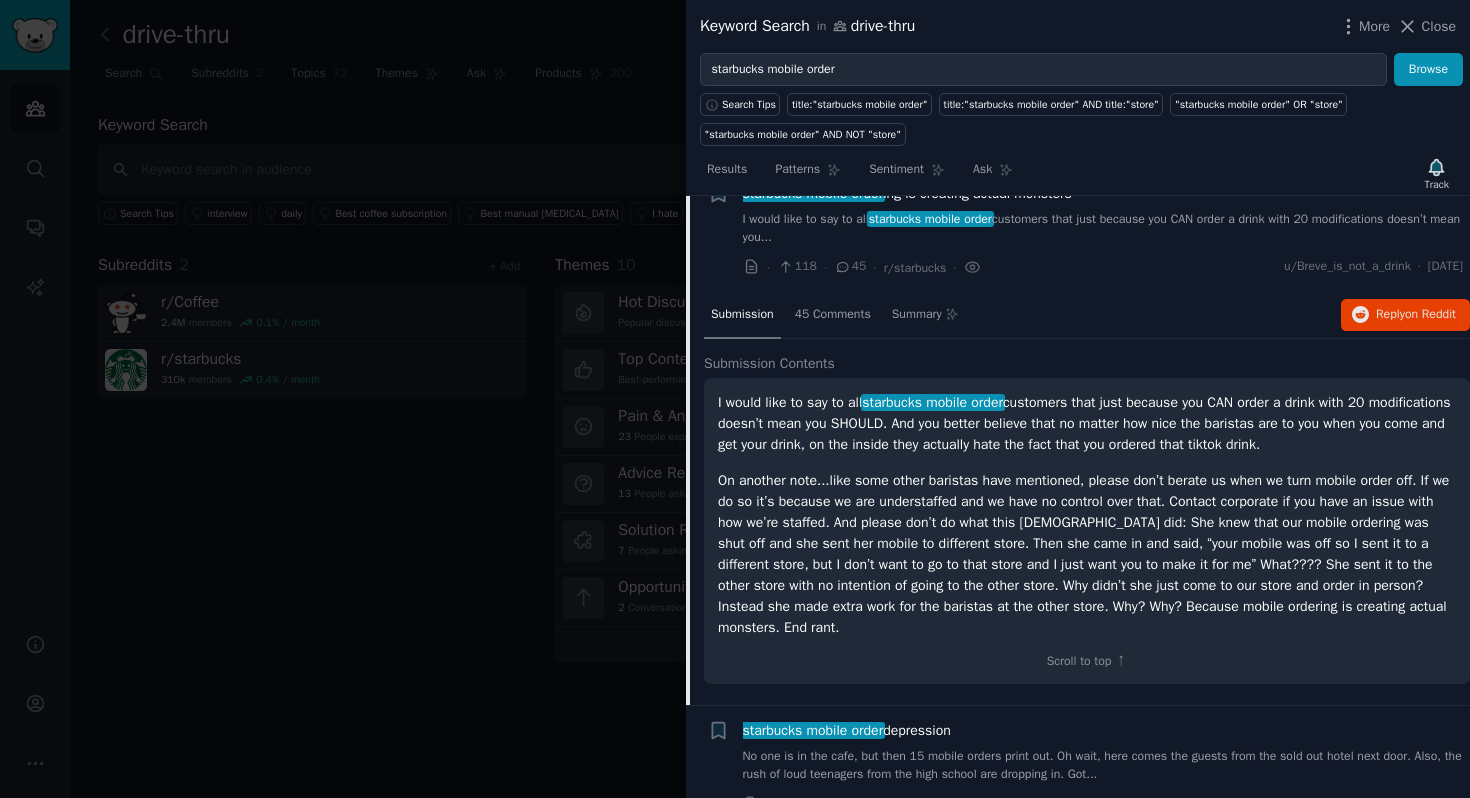 scroll, scrollTop: 776, scrollLeft: 0, axis: vertical 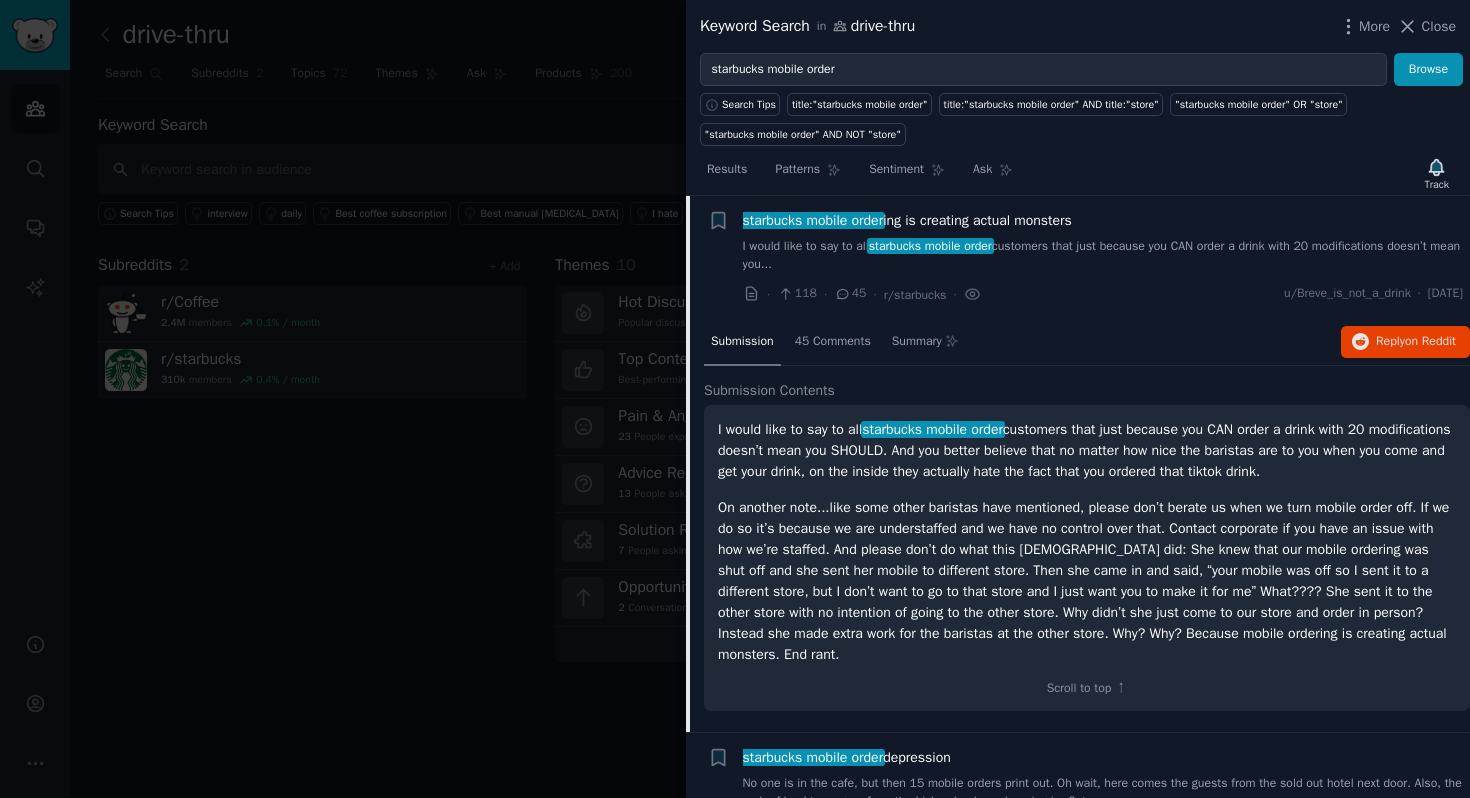 click on "Submission 45 Comments Summary Reply  on Reddit" 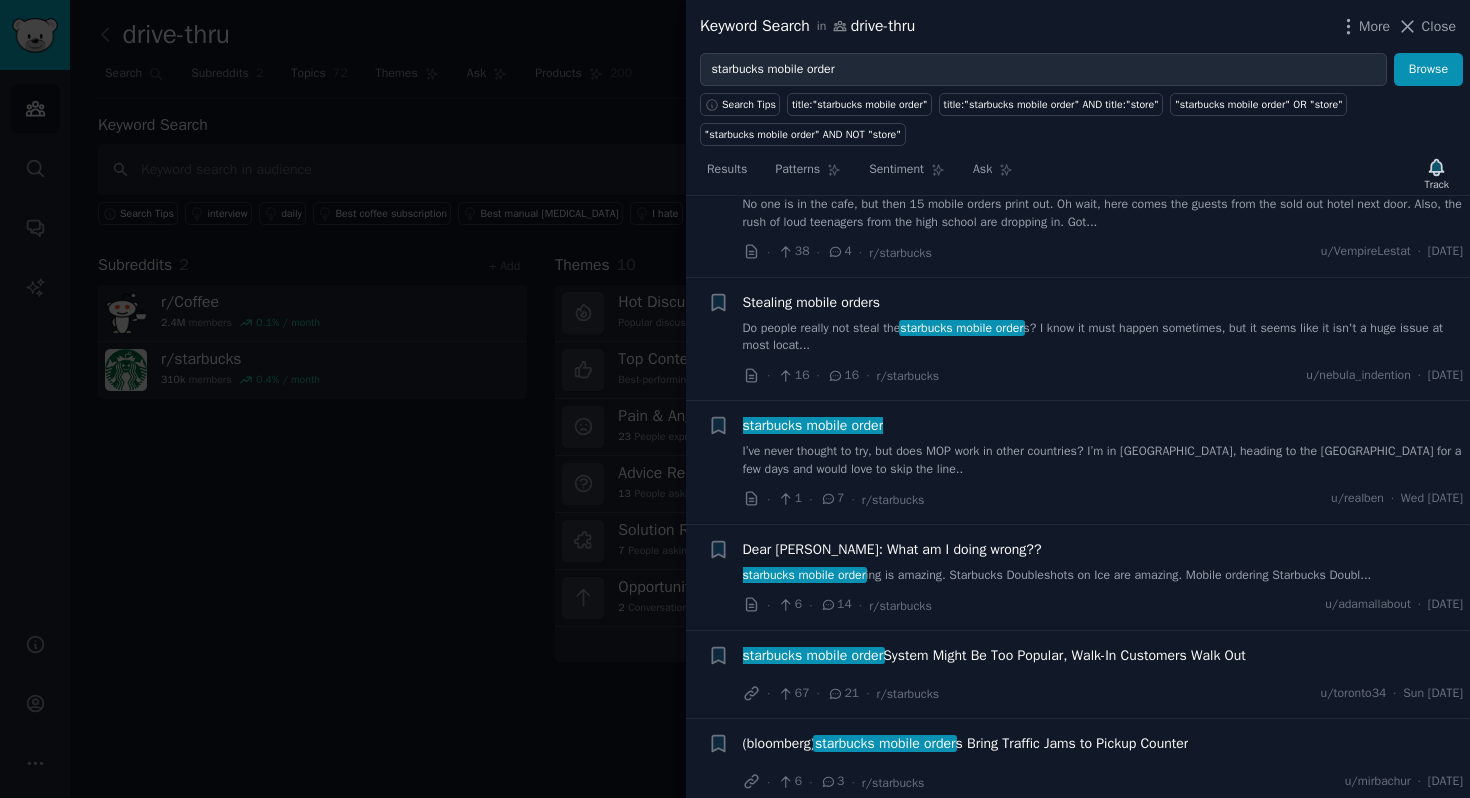 scroll, scrollTop: 1364, scrollLeft: 0, axis: vertical 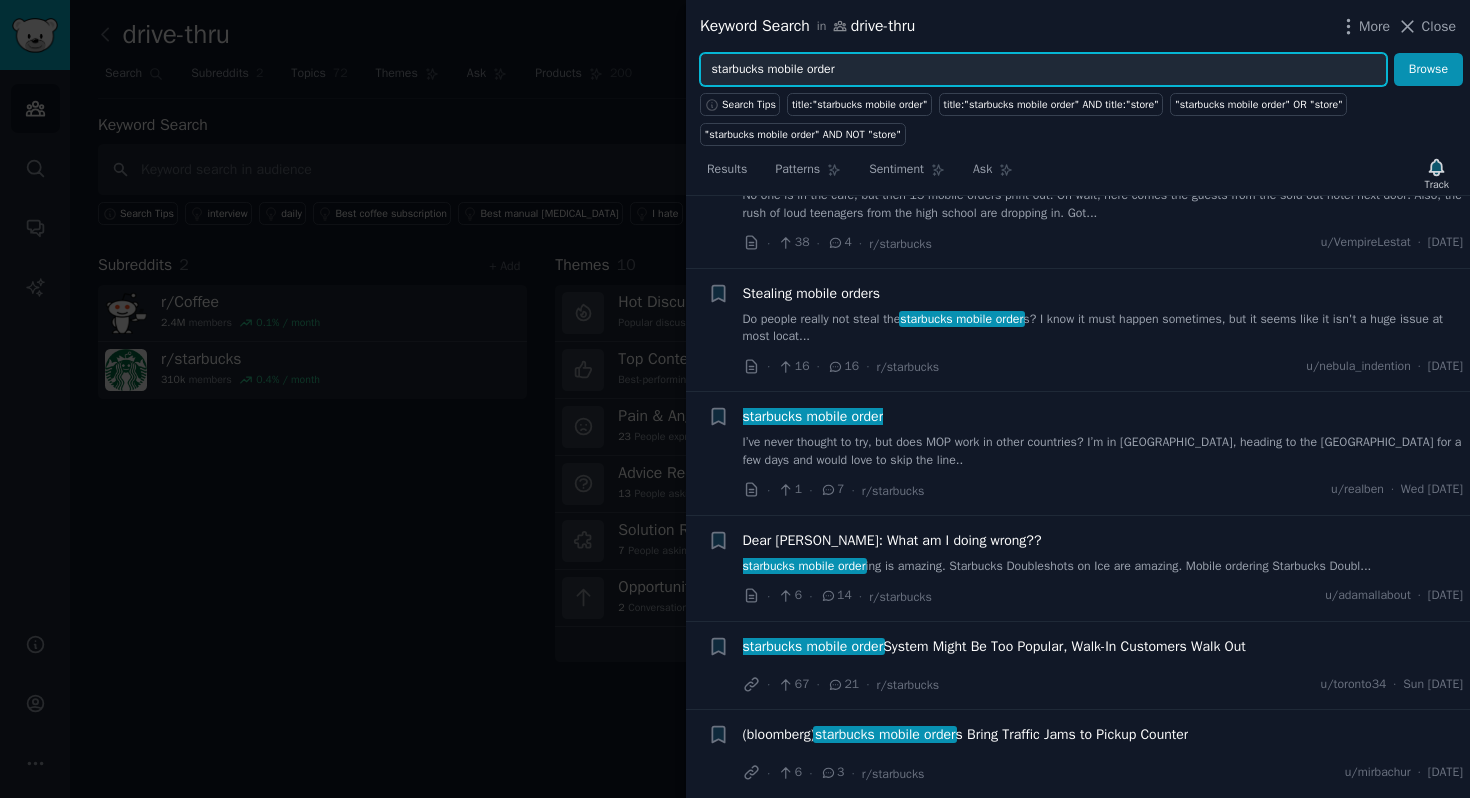 click on "starbucks mobile order" at bounding box center (1043, 70) 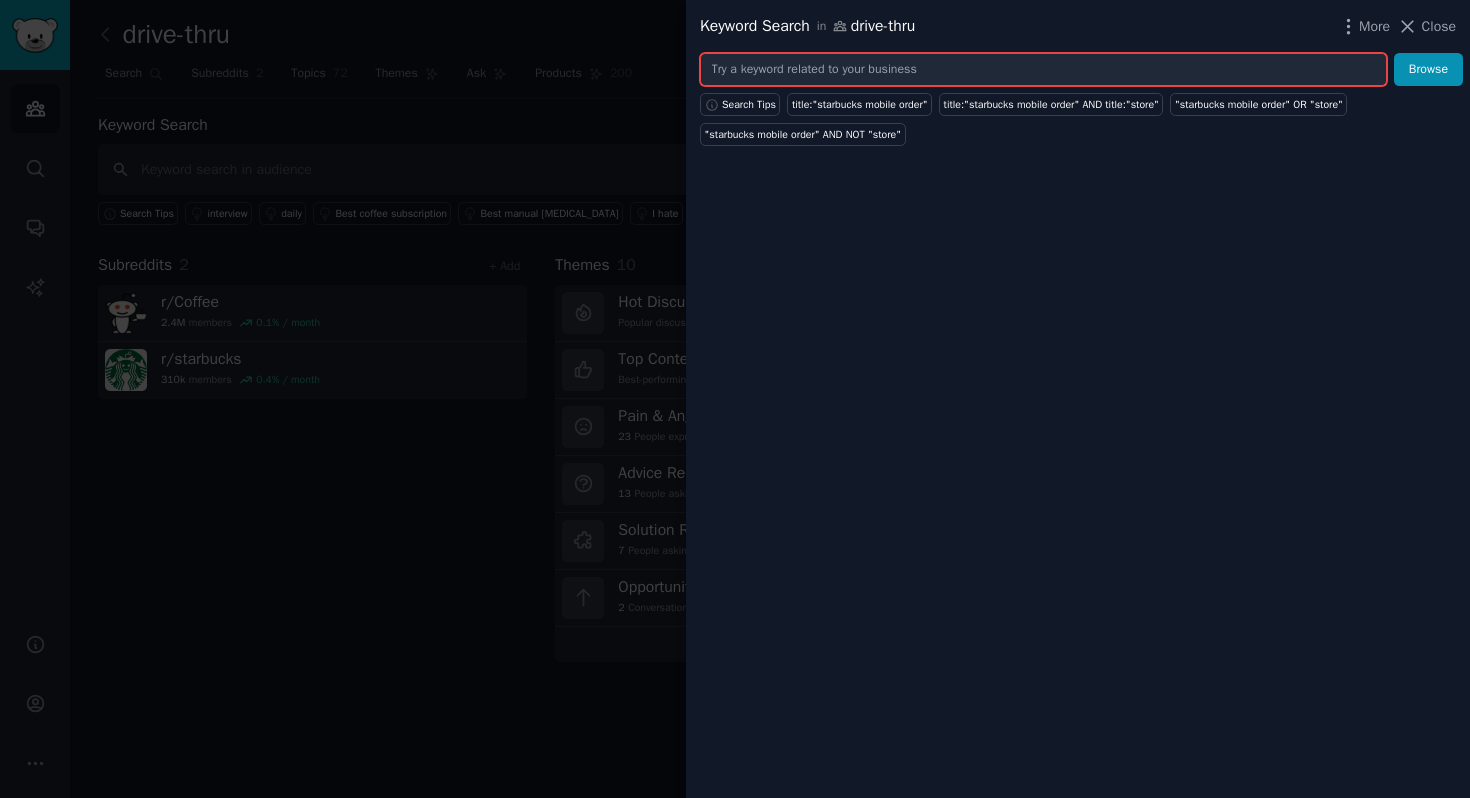 paste on "i wish coffee came to me" 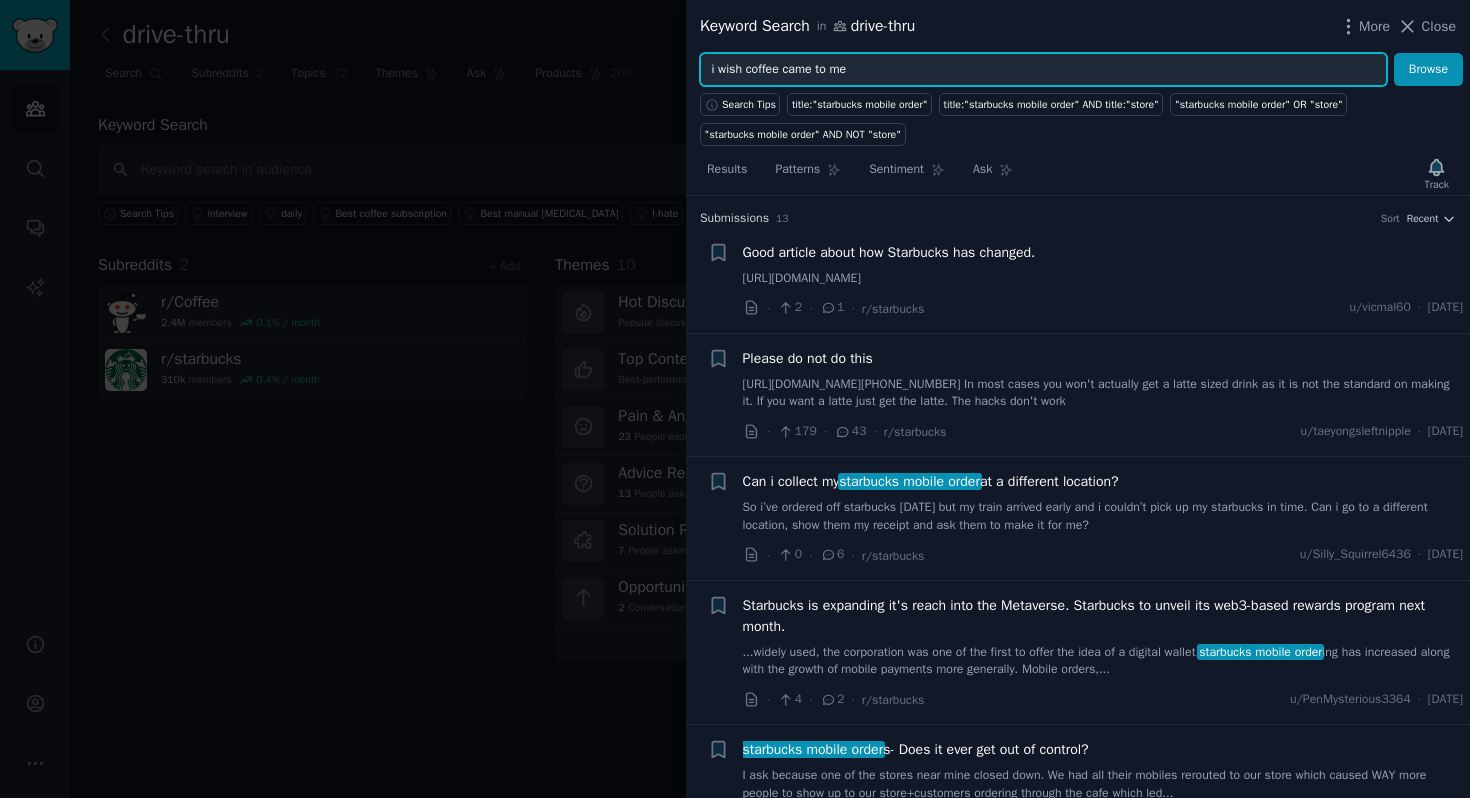 click on "Browse" at bounding box center [1428, 70] 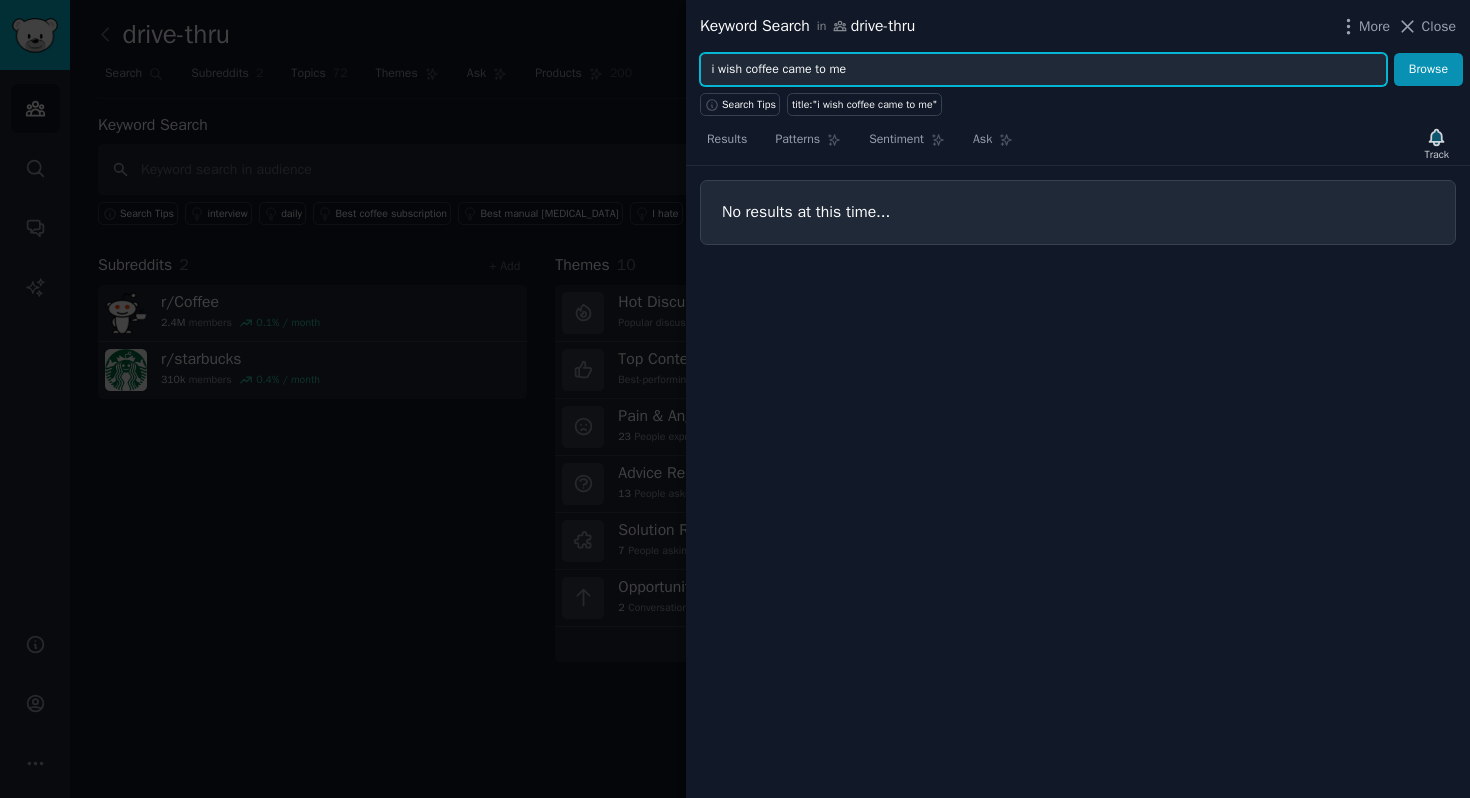 drag, startPoint x: 866, startPoint y: 71, endPoint x: 788, endPoint y: 66, distance: 78.160095 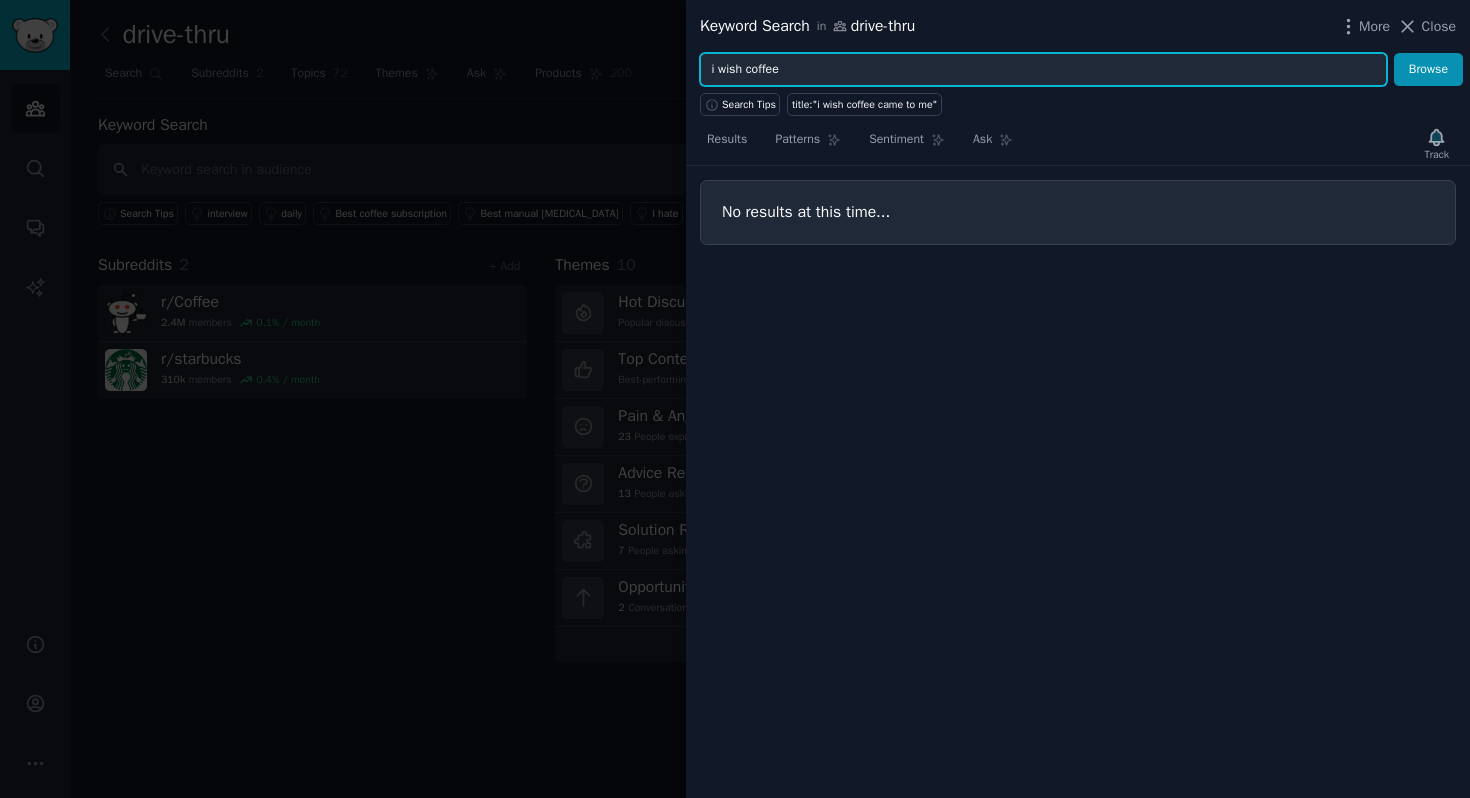 type on "i wish coffee" 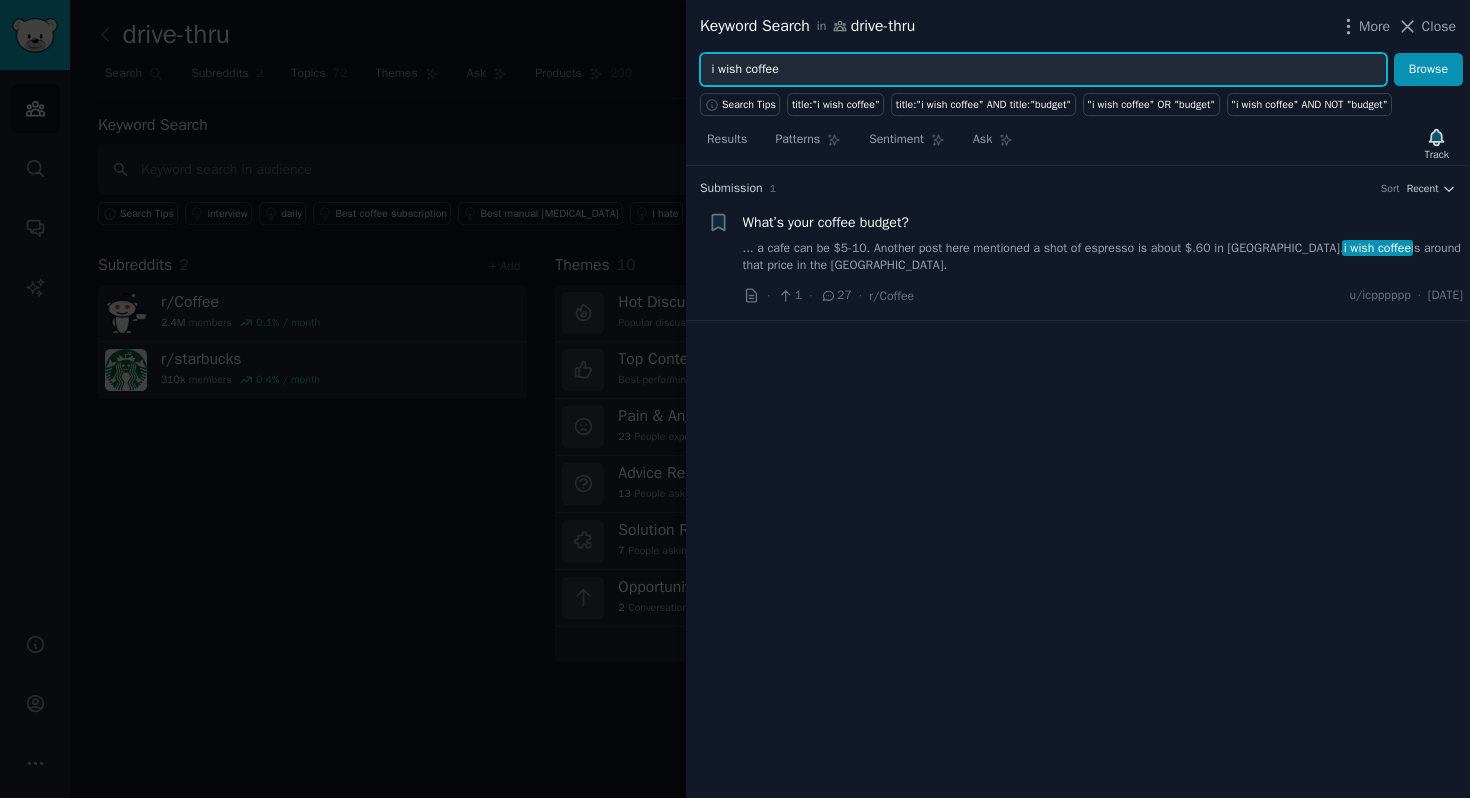 click on "i wish coffee" at bounding box center (1043, 70) 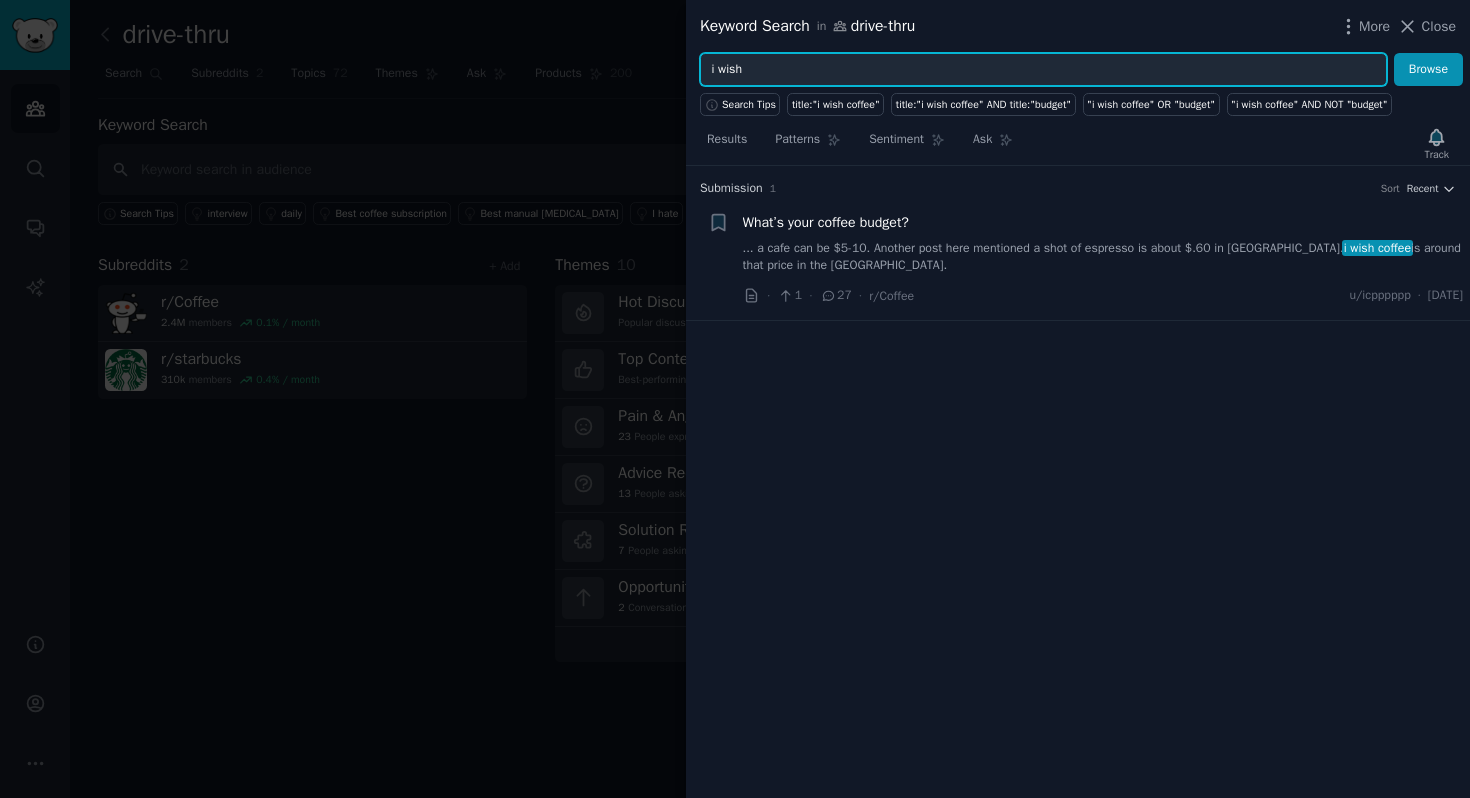 type on "i wish" 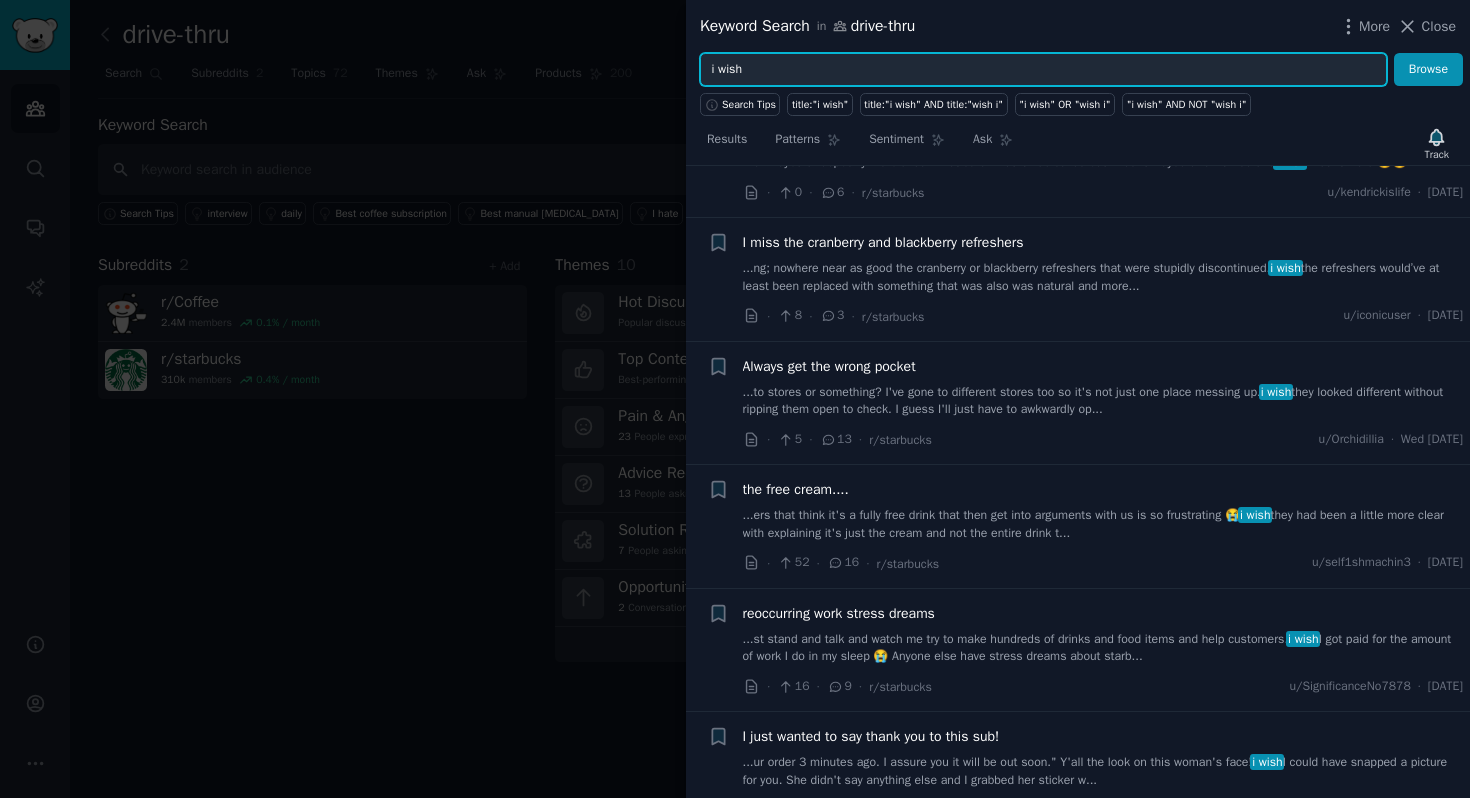 scroll, scrollTop: 1804, scrollLeft: 0, axis: vertical 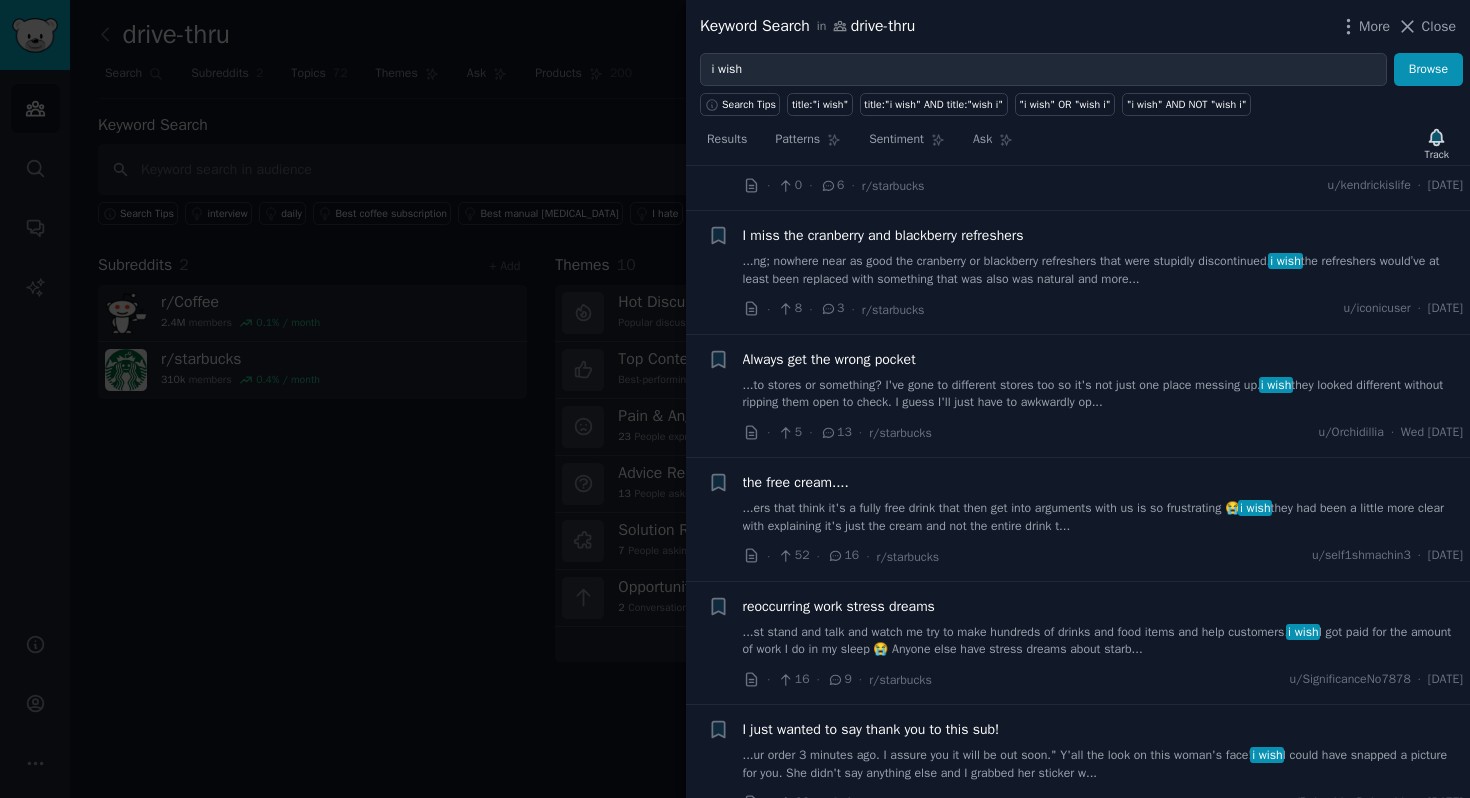 click on "...st stand and talk and watch me try to make hundreds of drinks and food items and help customers.  i wish  I got paid for the amount of work I do in my sleep 😭 Anyone else have stress dreams about starb..." at bounding box center [1103, 641] 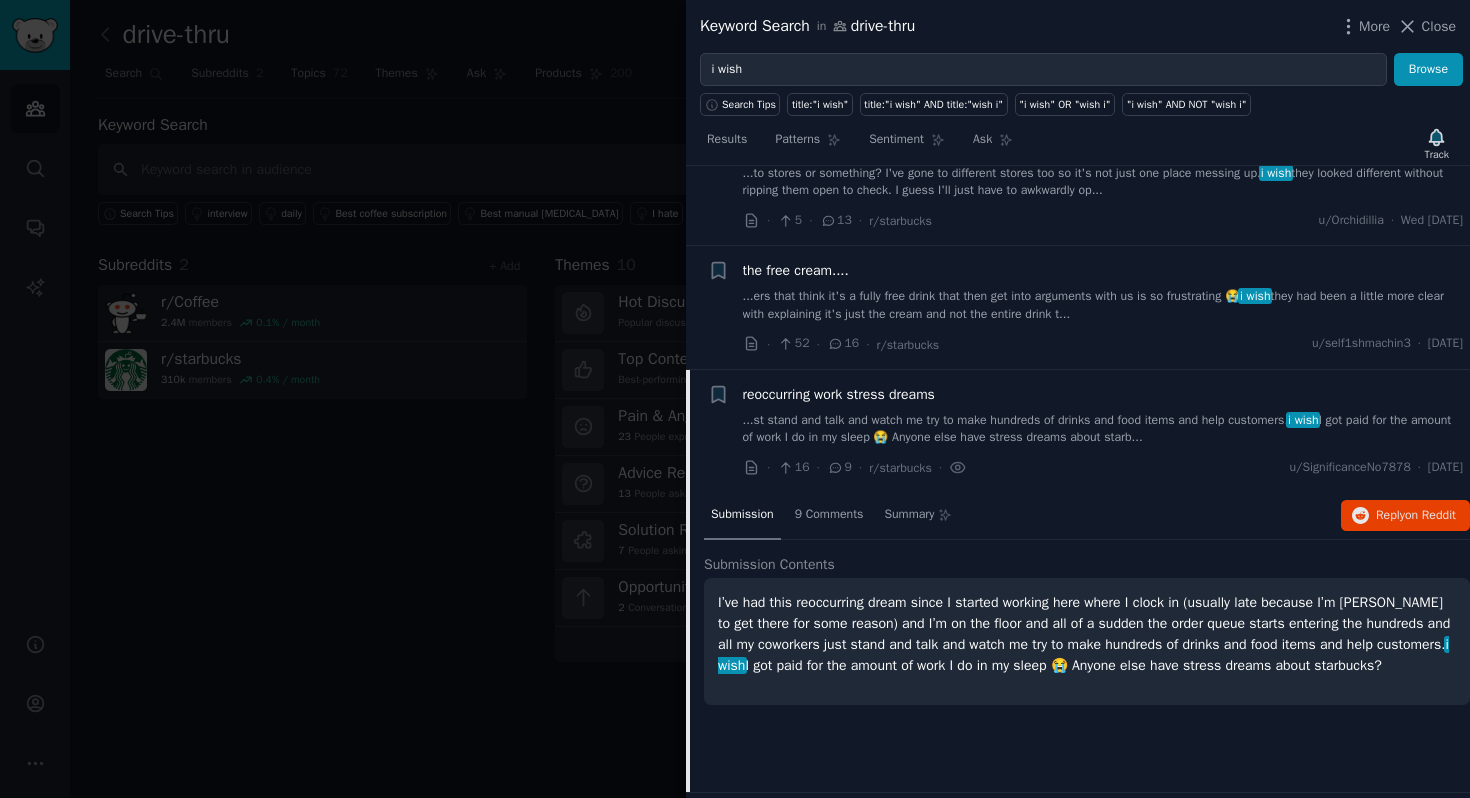 scroll, scrollTop: 1914, scrollLeft: 0, axis: vertical 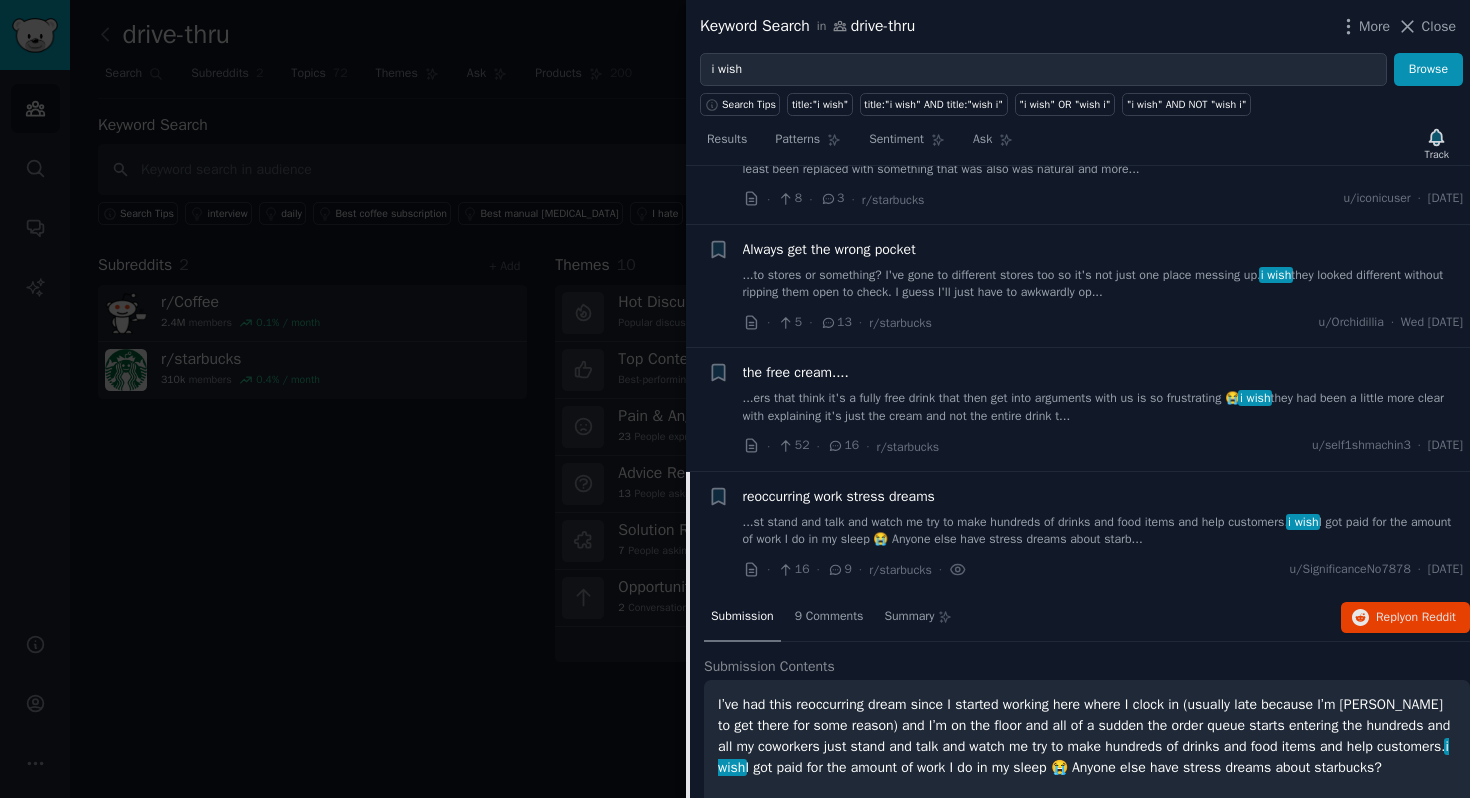 click on "Submission" at bounding box center [742, 617] 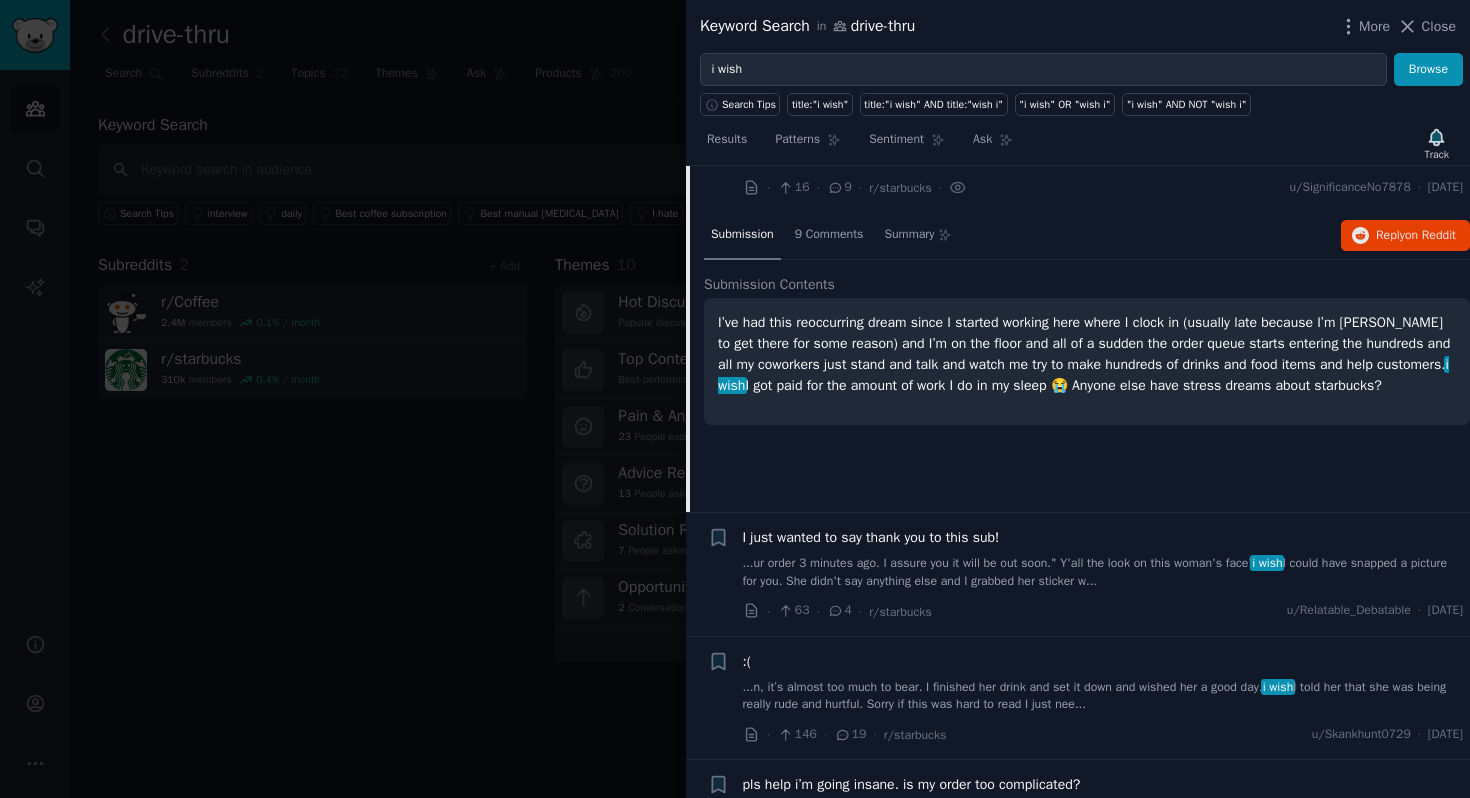 scroll, scrollTop: 2351, scrollLeft: 0, axis: vertical 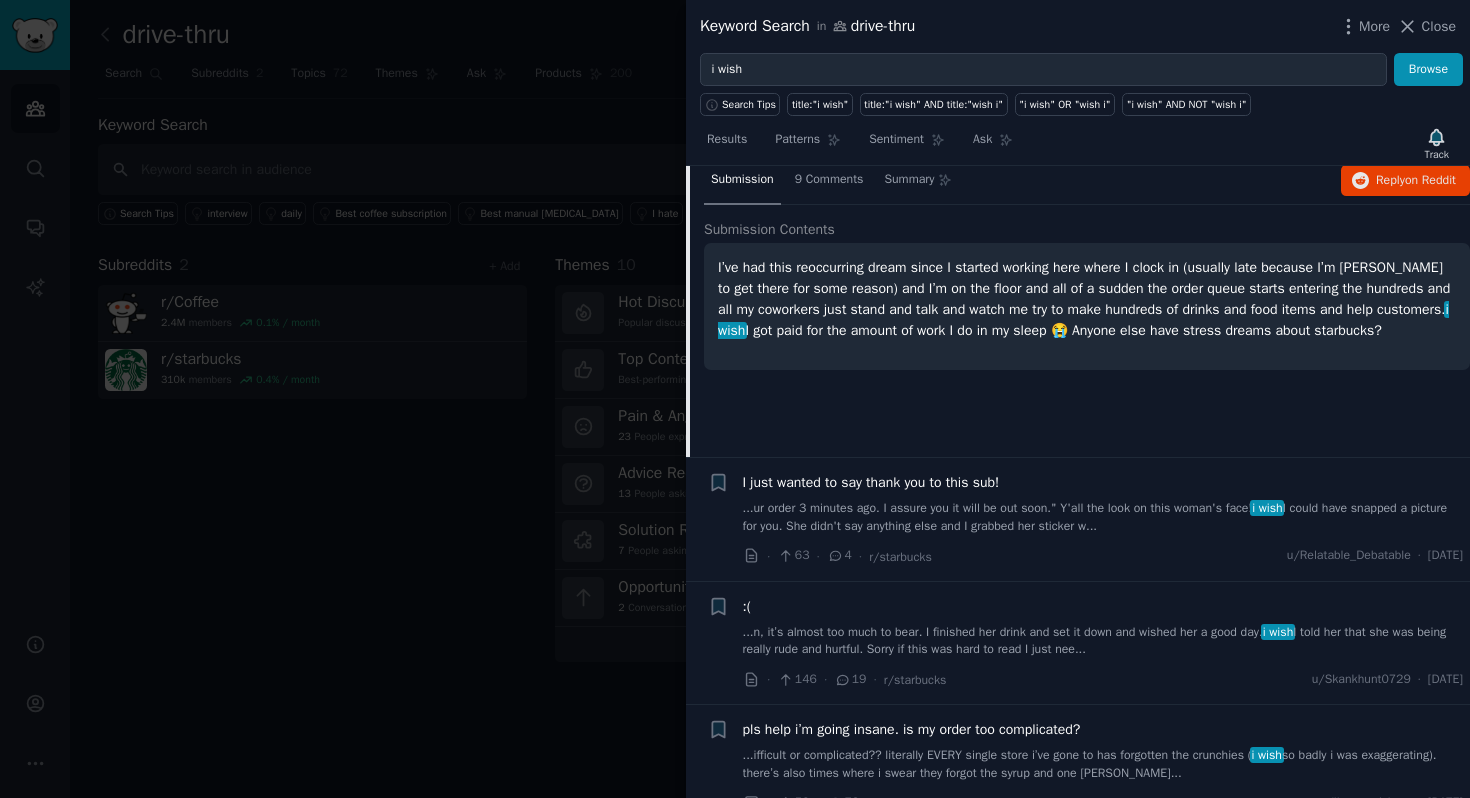 click on "...ur order 3 minutes ago. I assure you it will be out soon."
Y'all the look on this woman's face!  i wish  I could have snapped a picture for you. She didn't say anything else and I grabbed her sticker w..." at bounding box center (1103, 517) 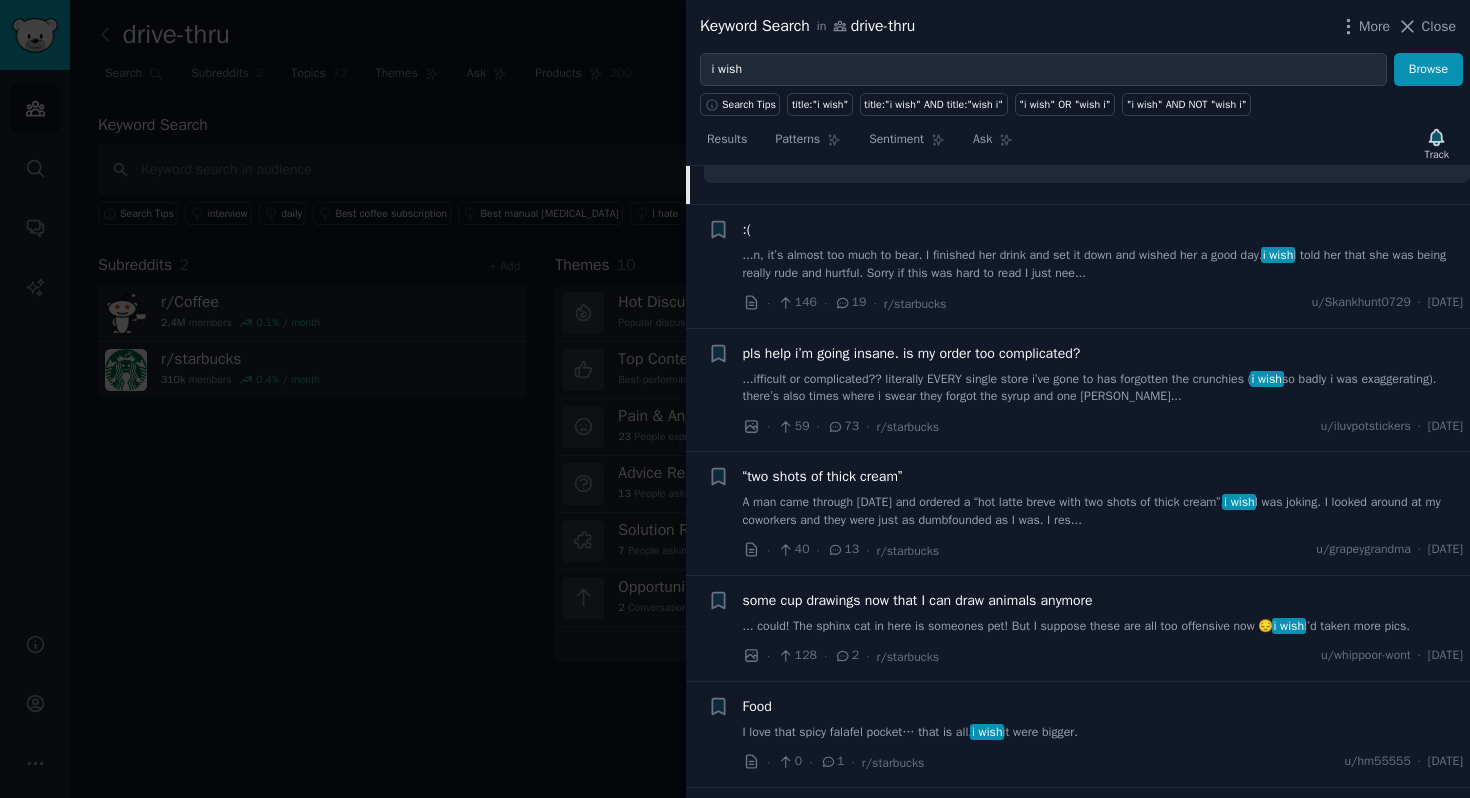 scroll, scrollTop: 3216, scrollLeft: 0, axis: vertical 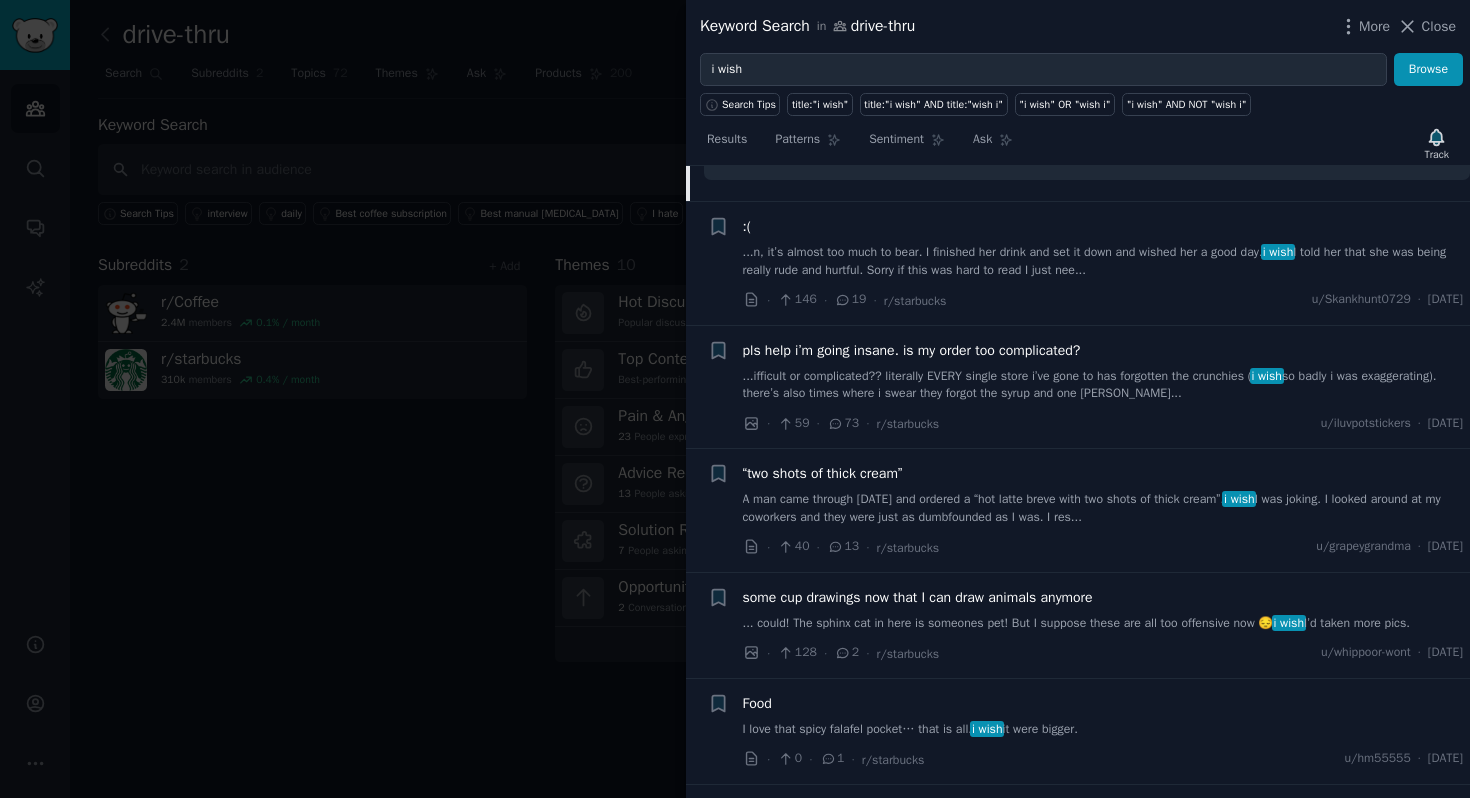 click on "...ifficult or complicated?? literally EVERY single store i’ve gone to has forgotten the crunchies ( i wish  so badly i was exaggerating). there’s also times where i swear they forgot the syrup and one [PERSON_NAME]..." at bounding box center (1103, 385) 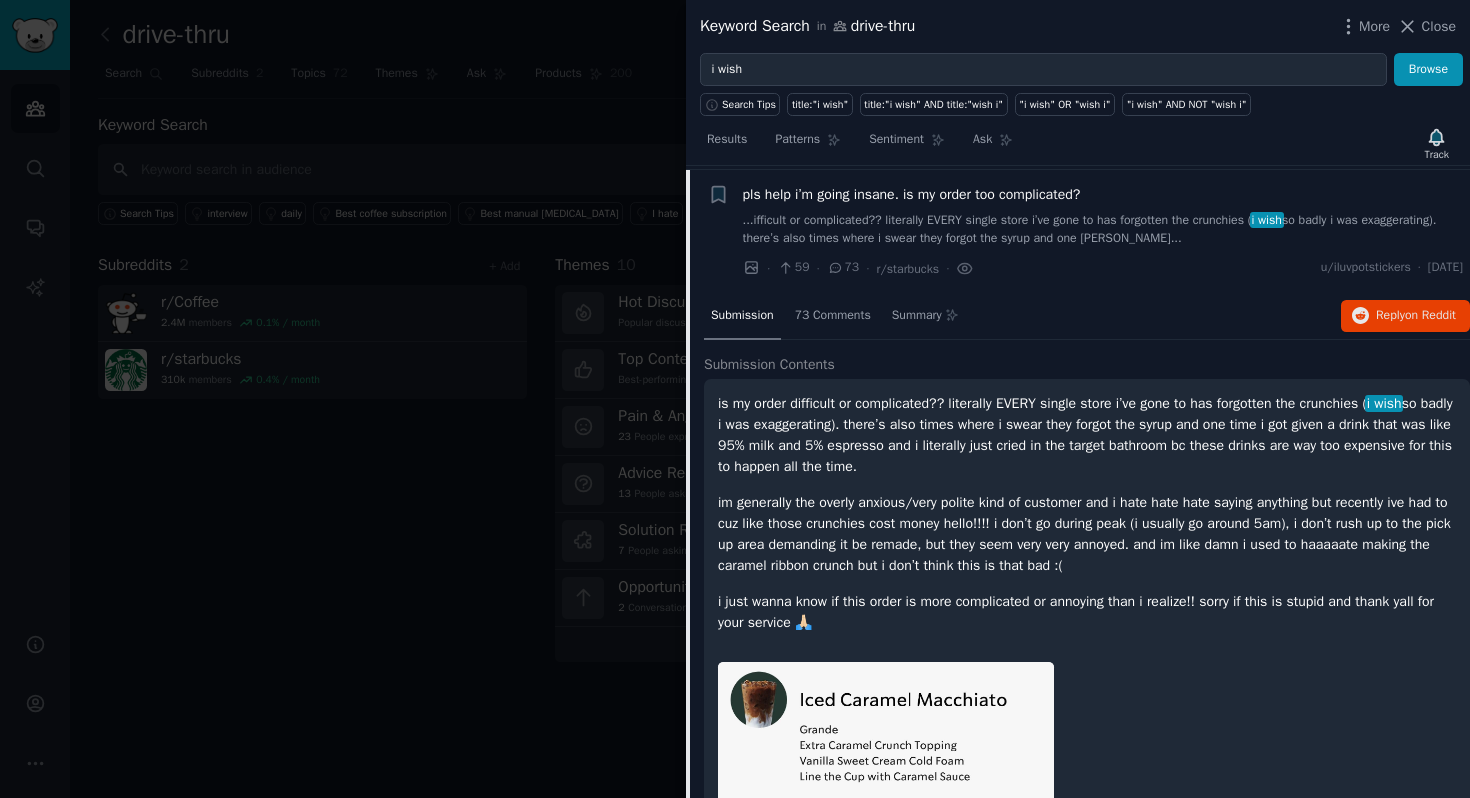 scroll, scrollTop: 2585, scrollLeft: 0, axis: vertical 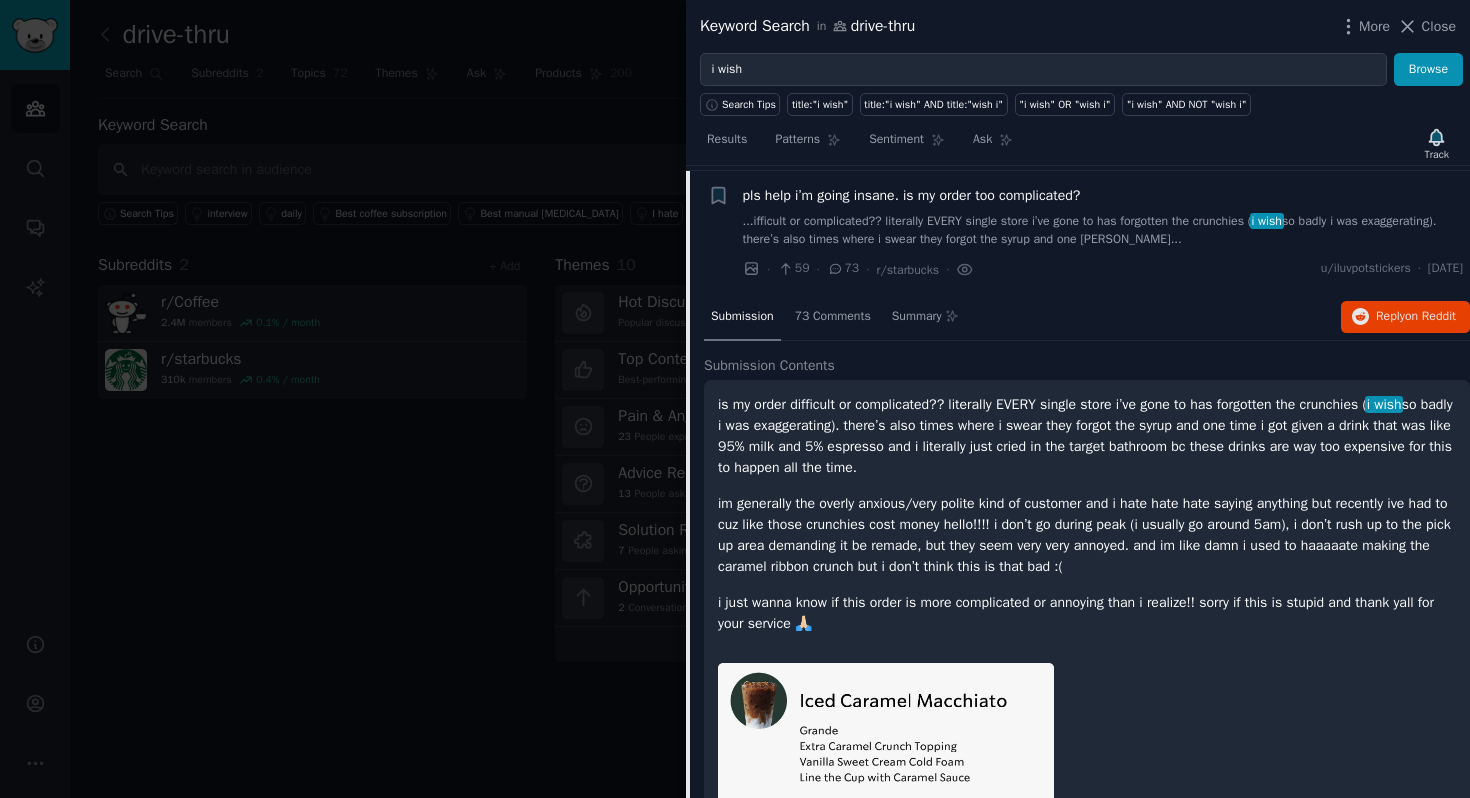 click on "Submission" at bounding box center [742, 317] 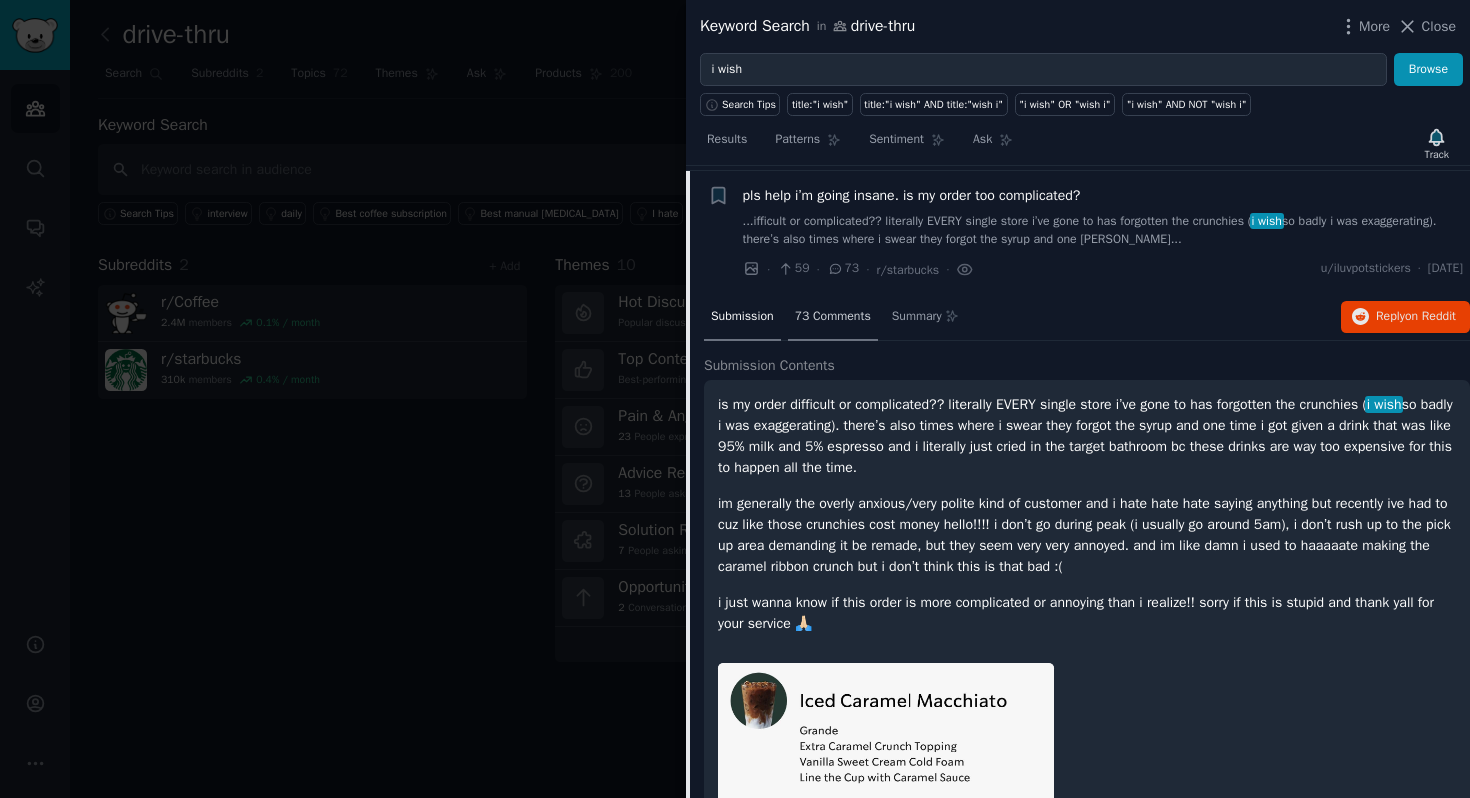 click on "73 Comments" at bounding box center [833, 318] 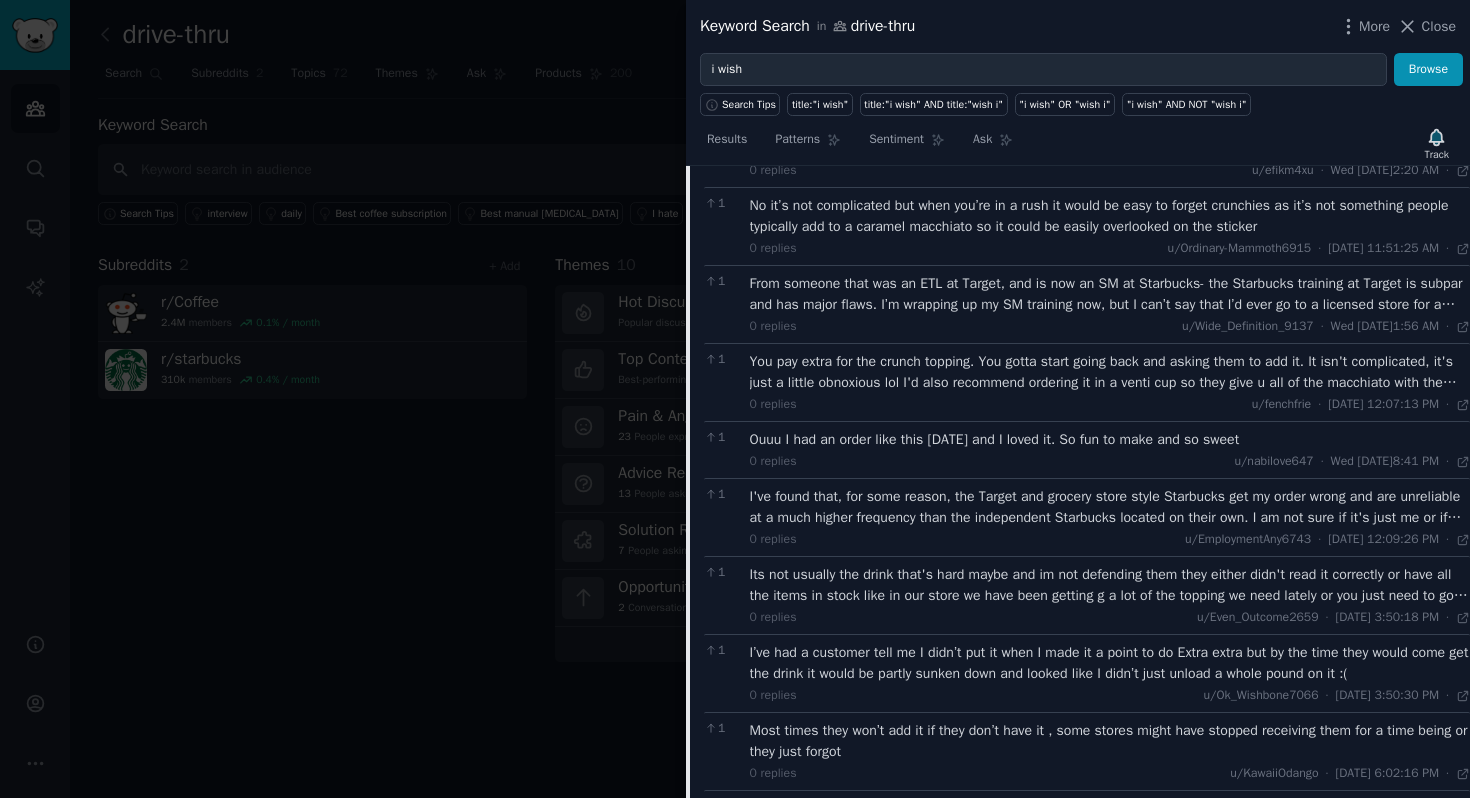scroll, scrollTop: 4369, scrollLeft: 0, axis: vertical 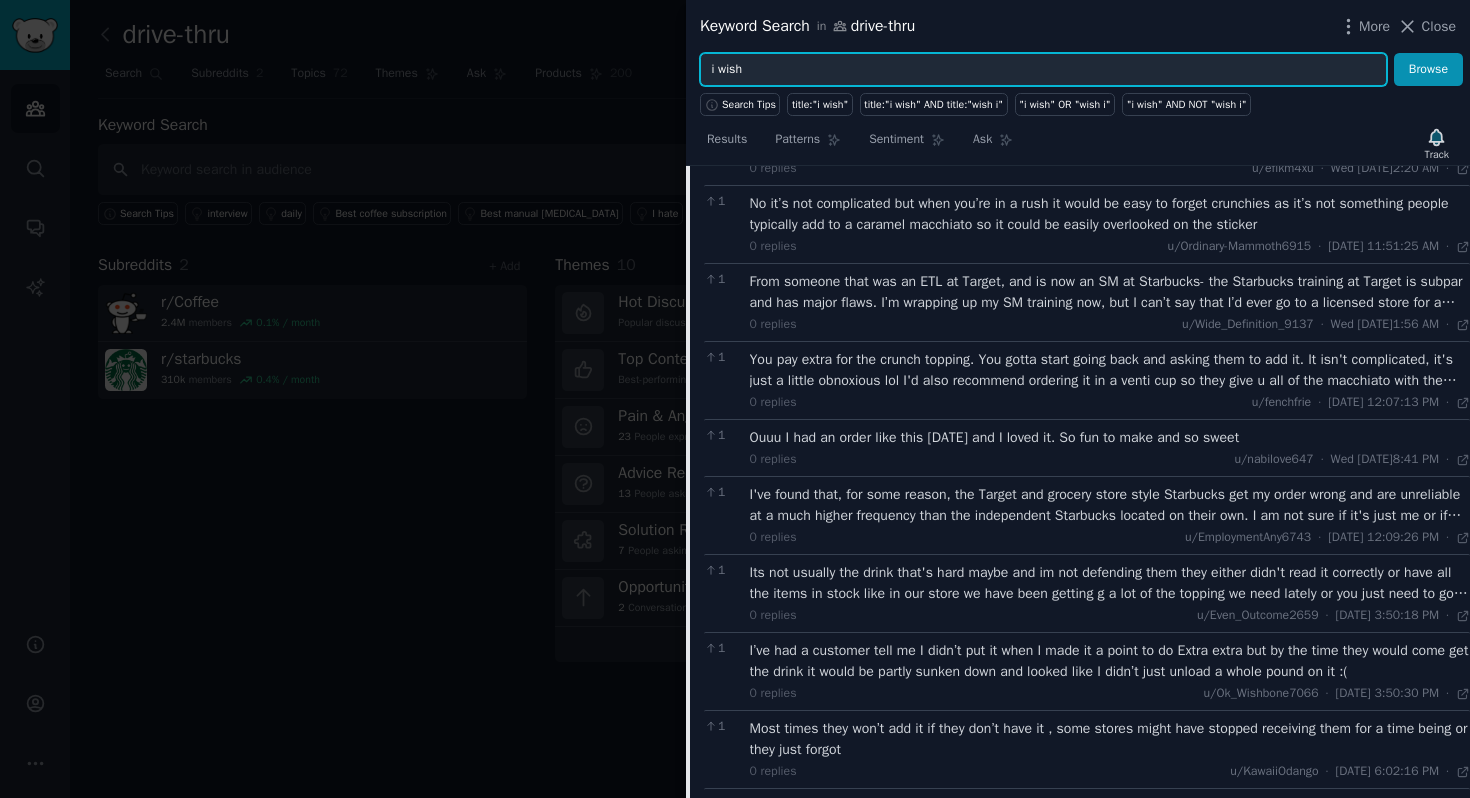 click on "i wish" at bounding box center (1043, 70) 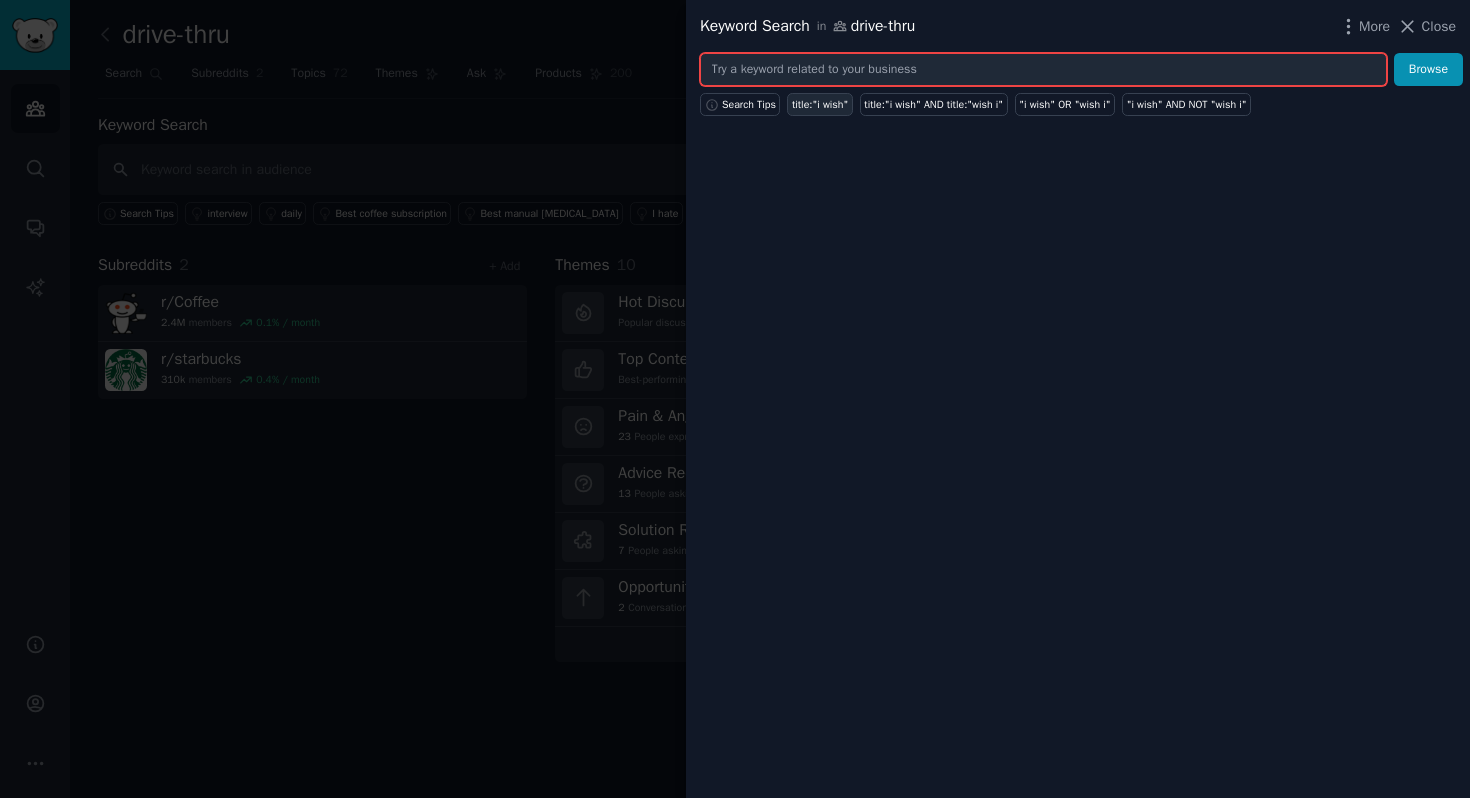 paste on "morning routine coffee" 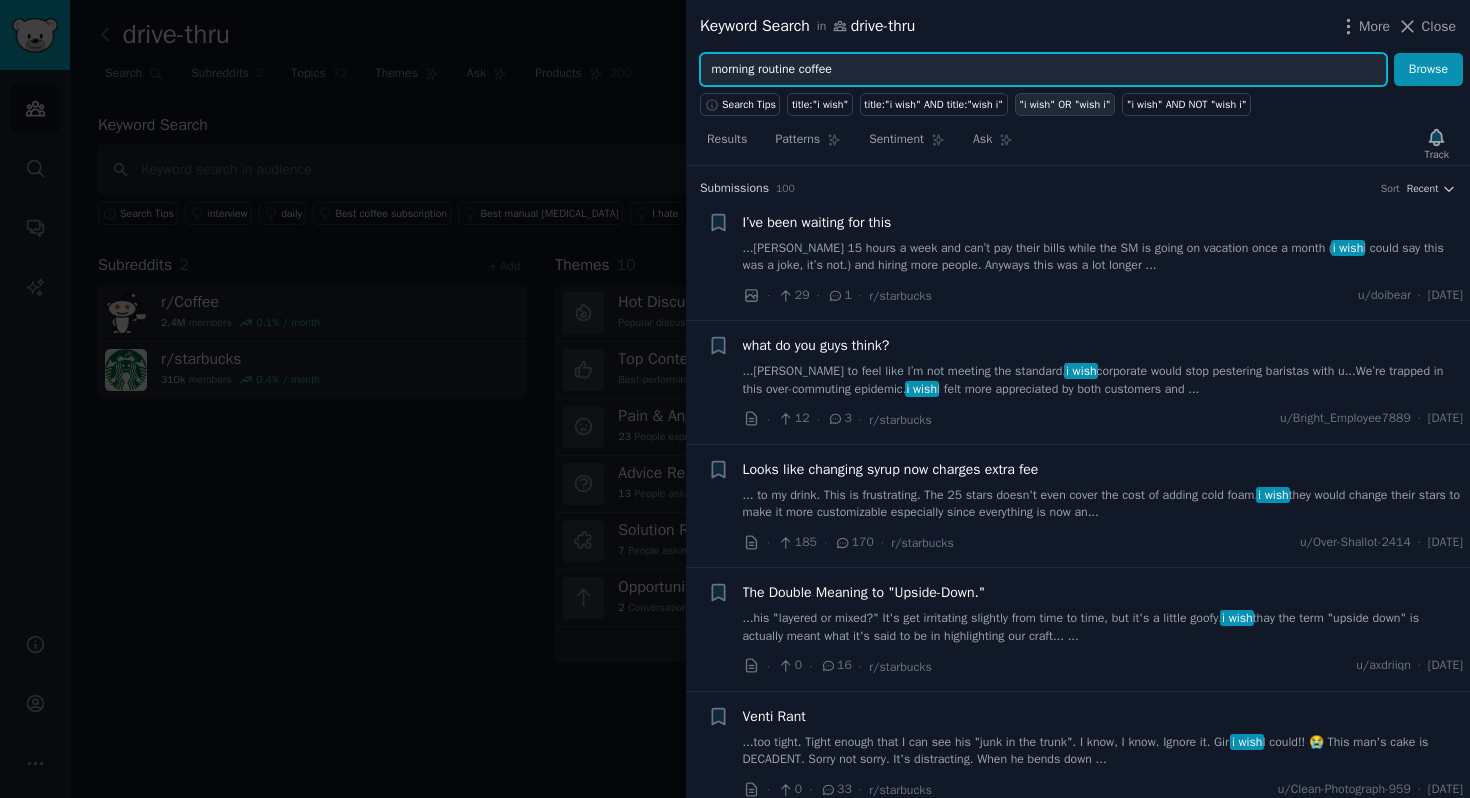 click on "Browse" at bounding box center [1428, 70] 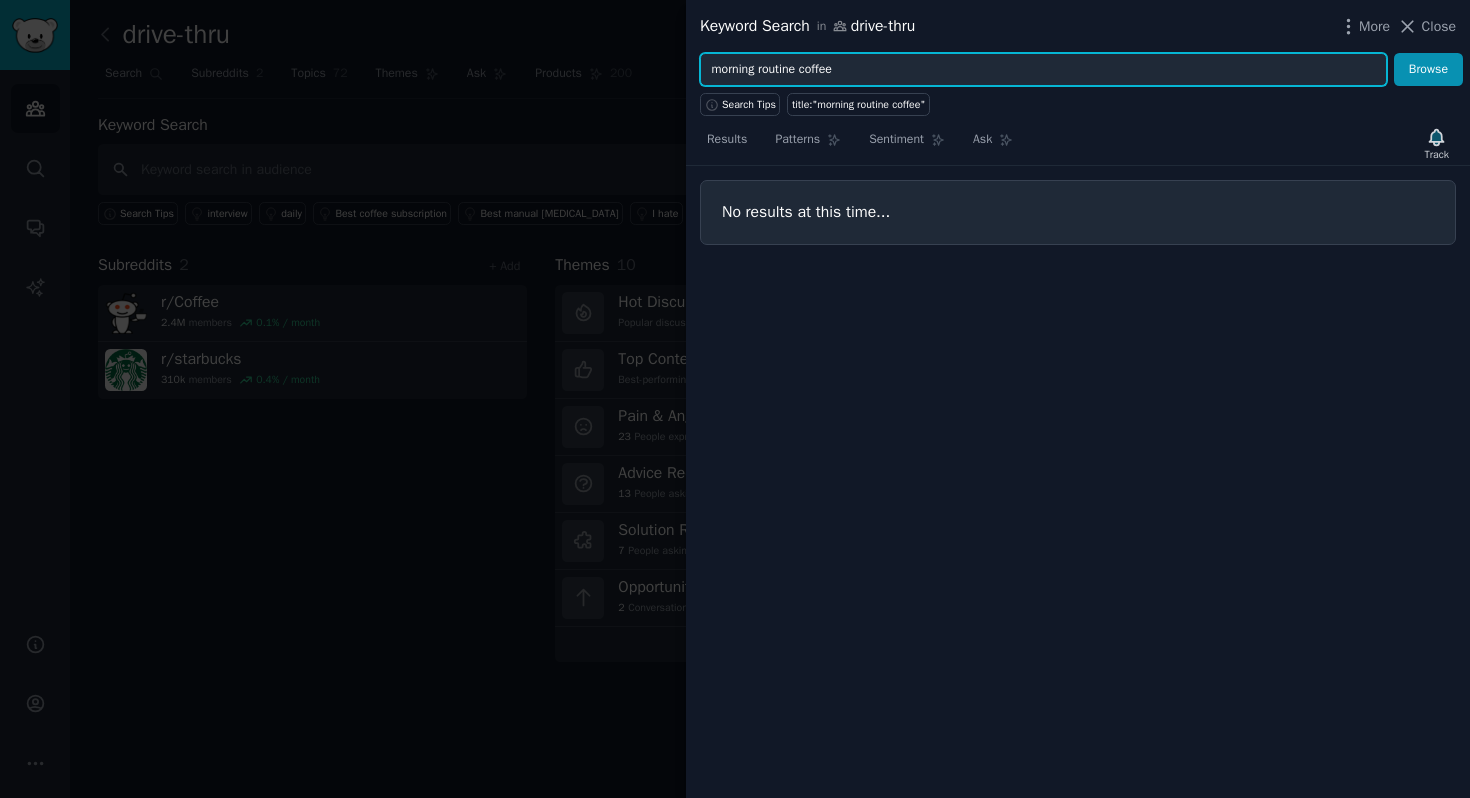 click on "morning routine coffee" at bounding box center (1043, 70) 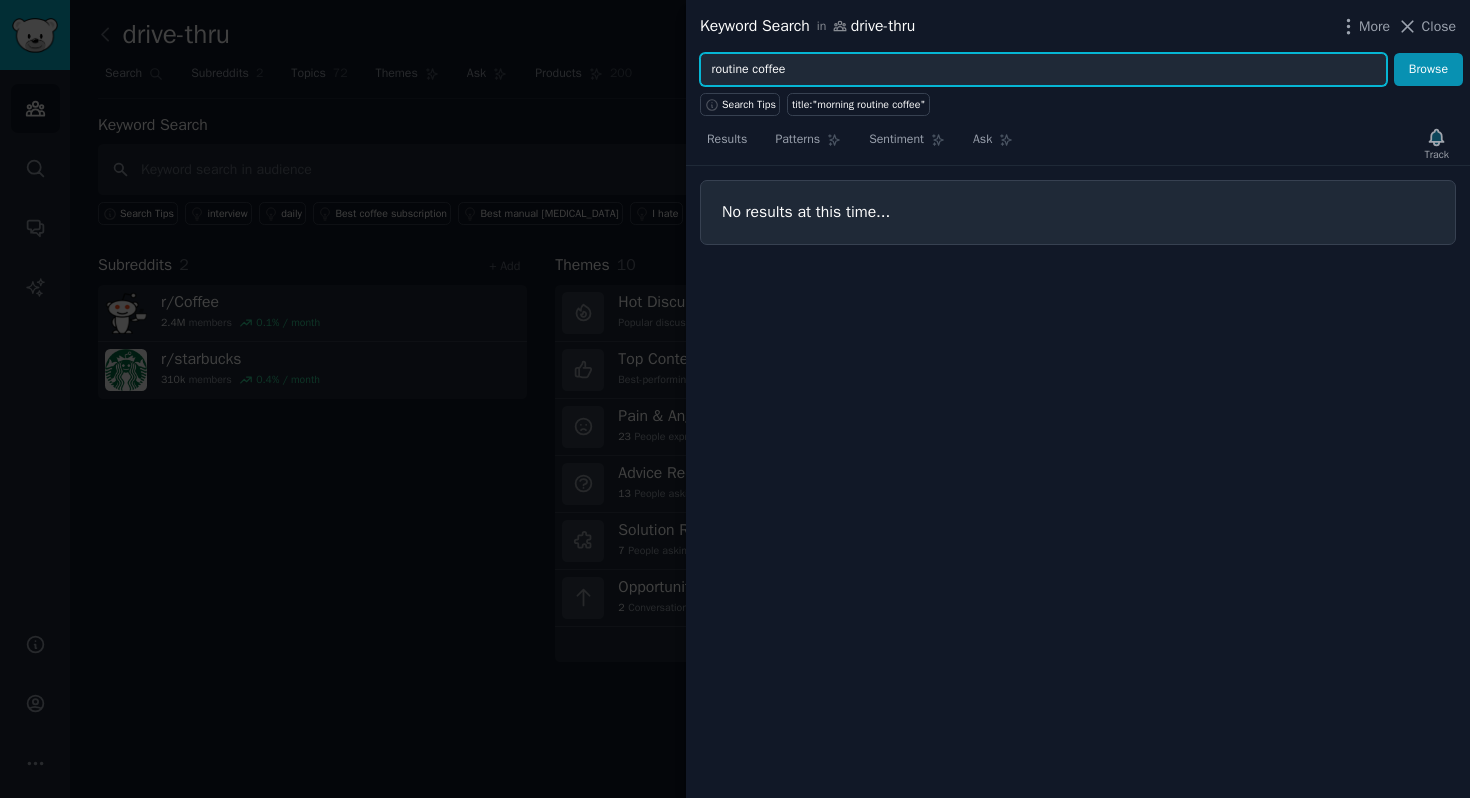 click on "Browse" at bounding box center [1428, 70] 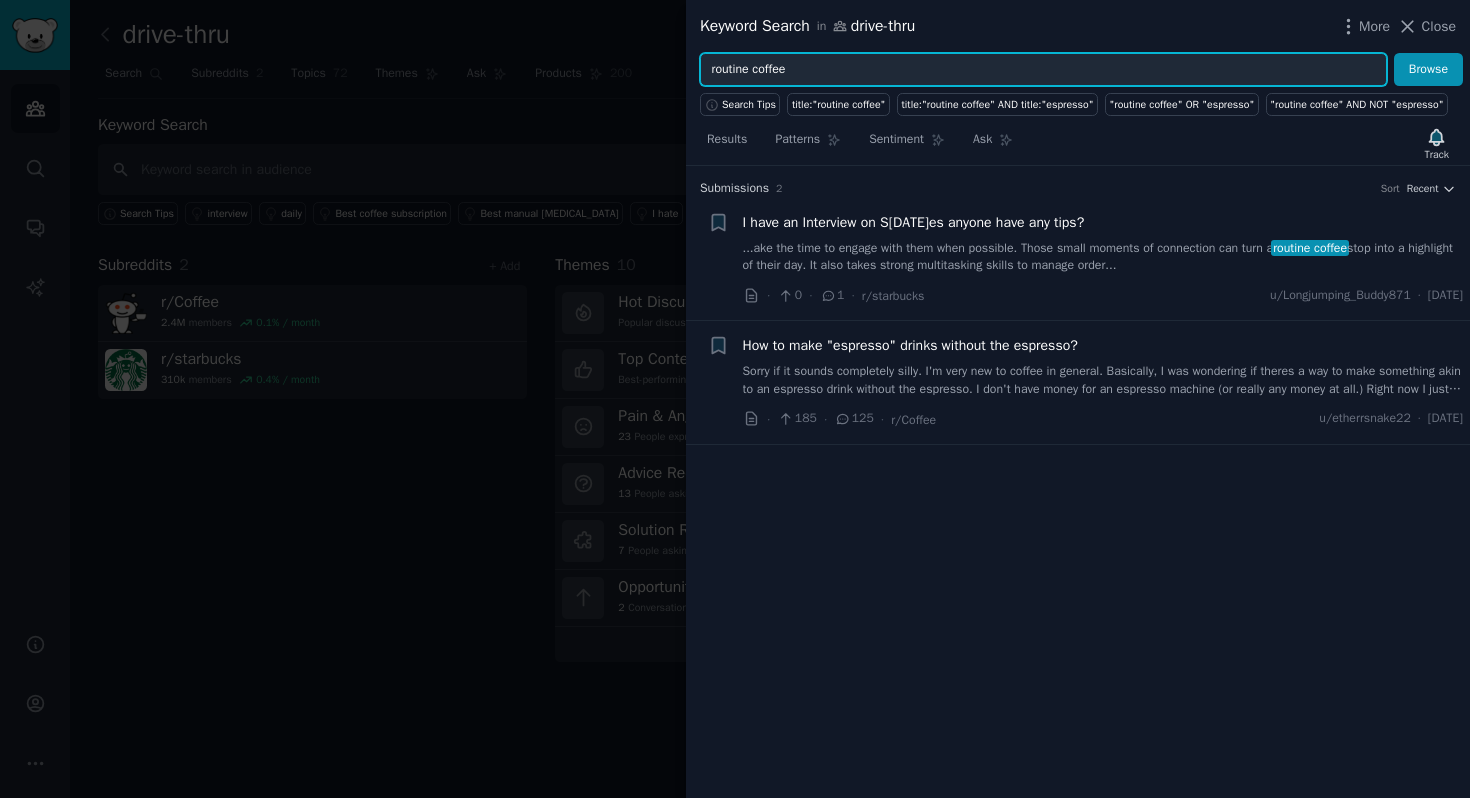 click on "routine coffee" at bounding box center [1043, 70] 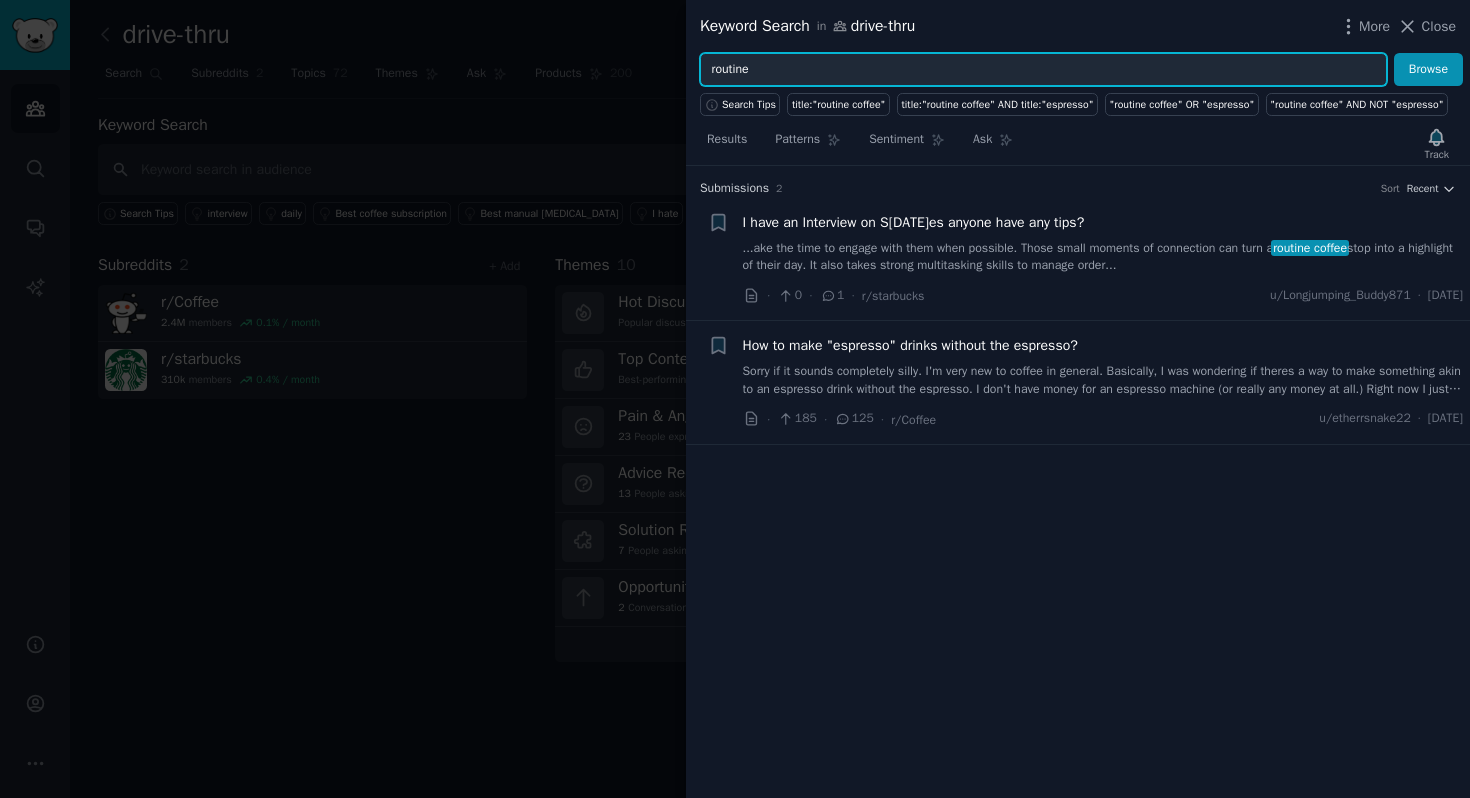 type on "routine" 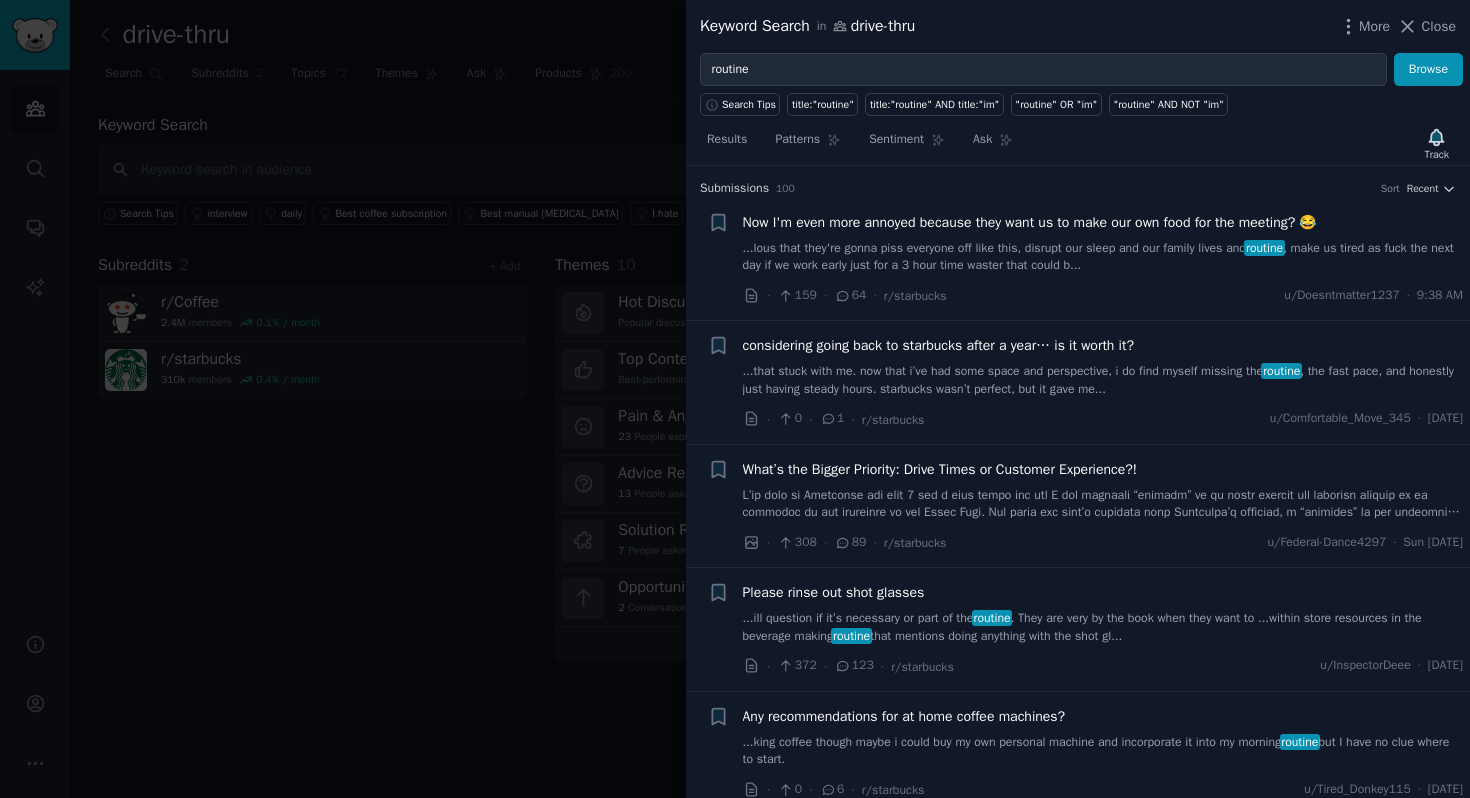 click on "Now I'm even more annoyed because they want us to make our own food for the meeting? 😂" at bounding box center (1030, 222) 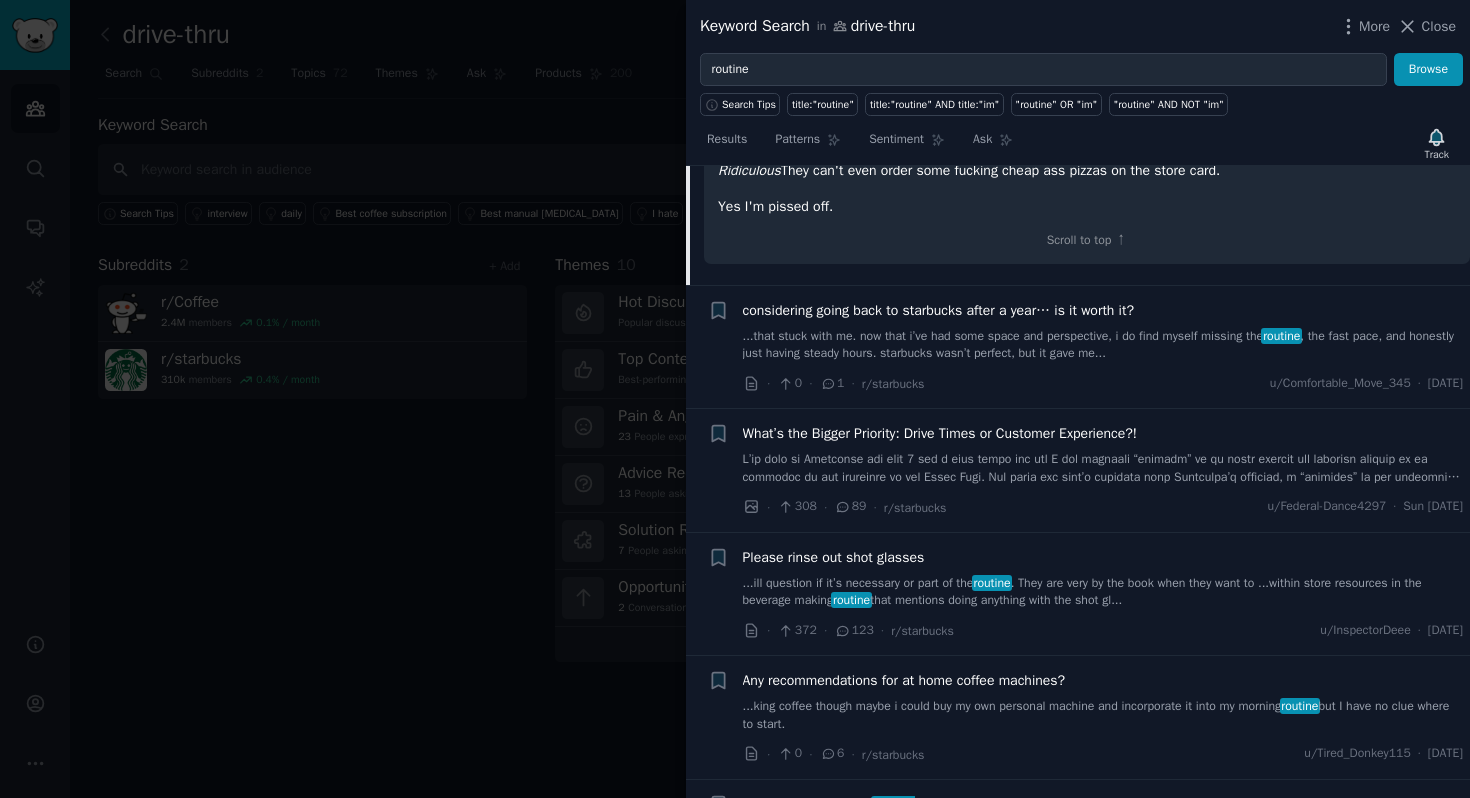 scroll, scrollTop: 523, scrollLeft: 0, axis: vertical 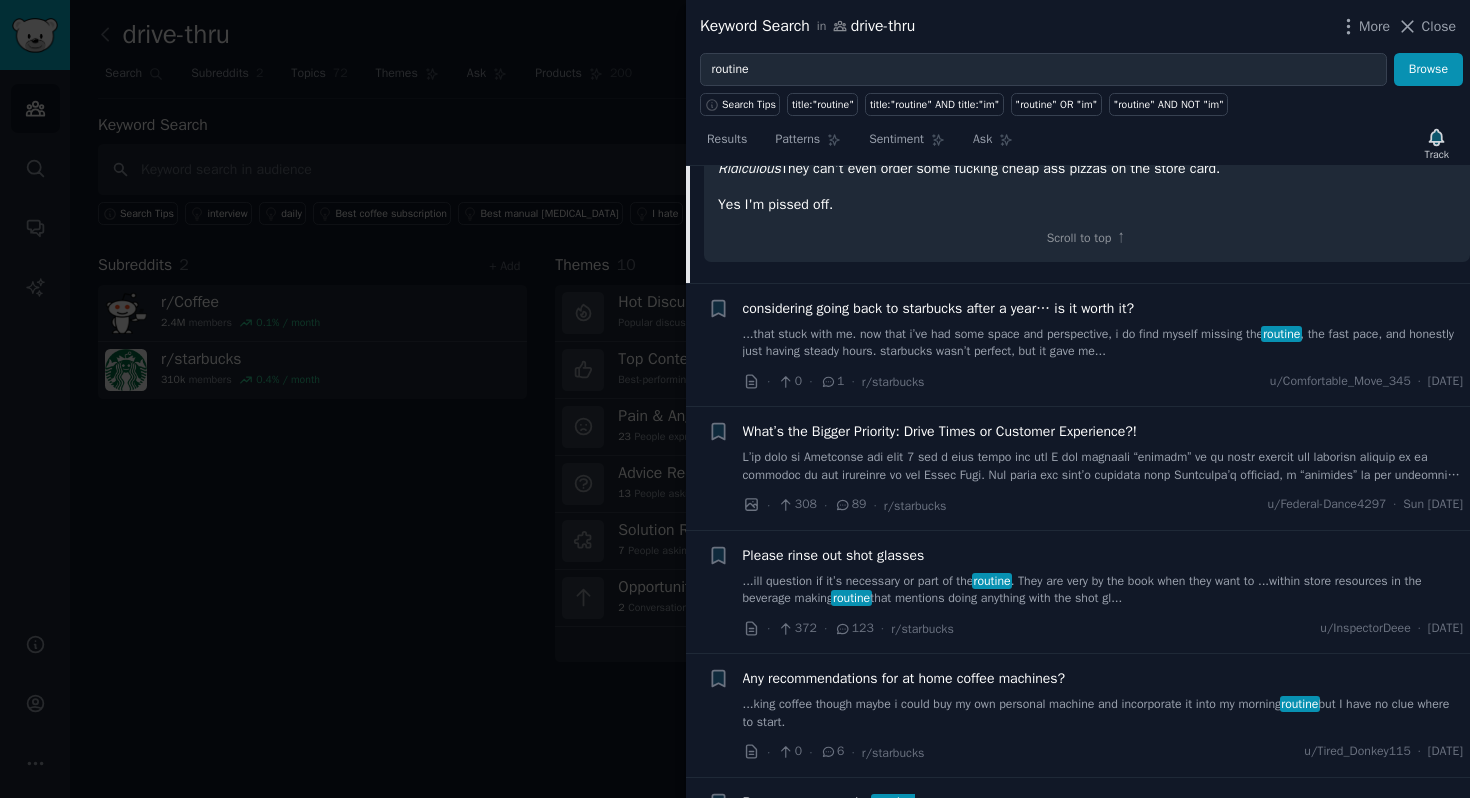 click on "...that stuck with me.
now that i’ve had some space and perspective, i do find myself missing the  routine , the fast pace, and honestly just having steady hours. starbucks wasn’t perfect, but it gave me..." at bounding box center [1103, 343] 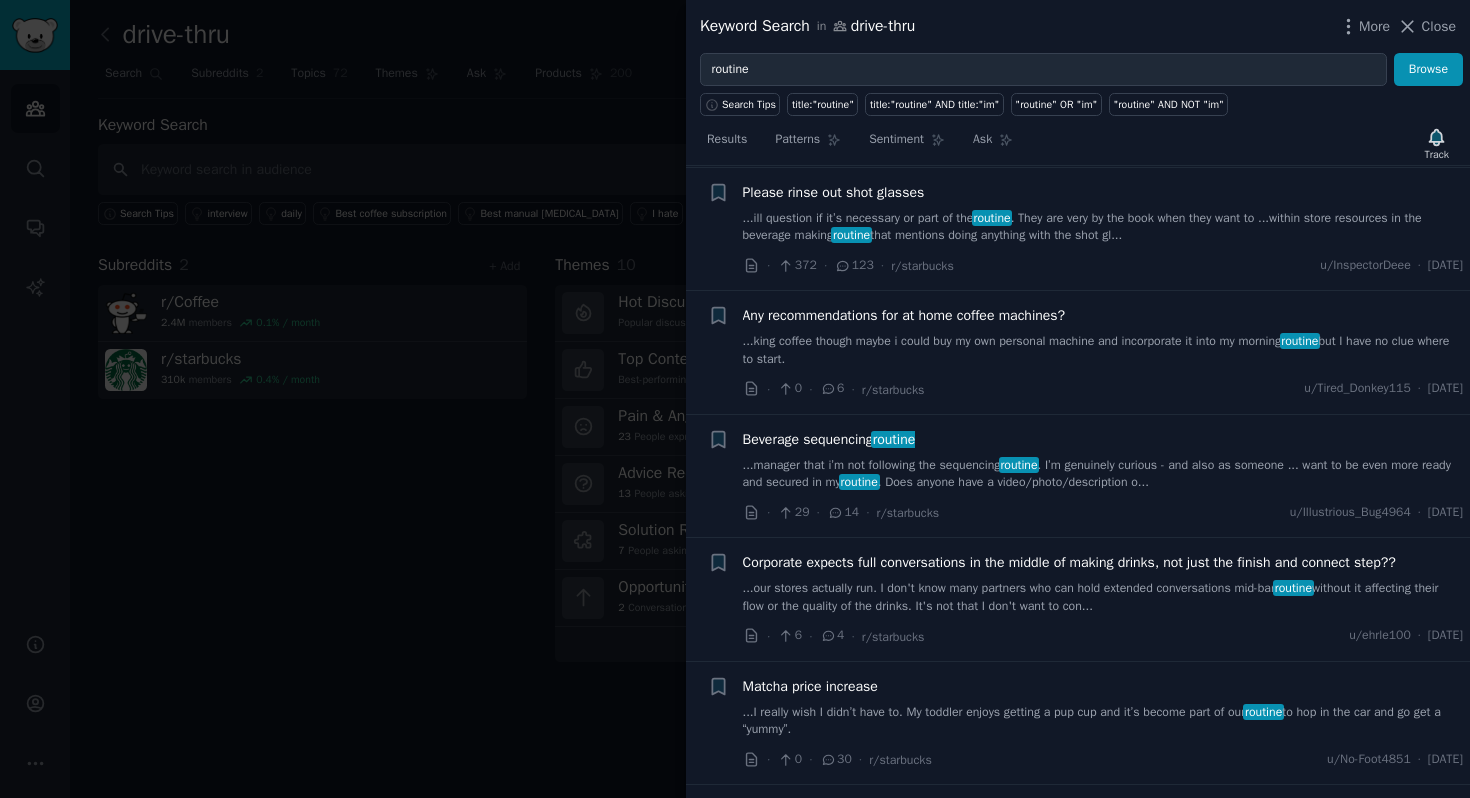 scroll, scrollTop: 1143, scrollLeft: 0, axis: vertical 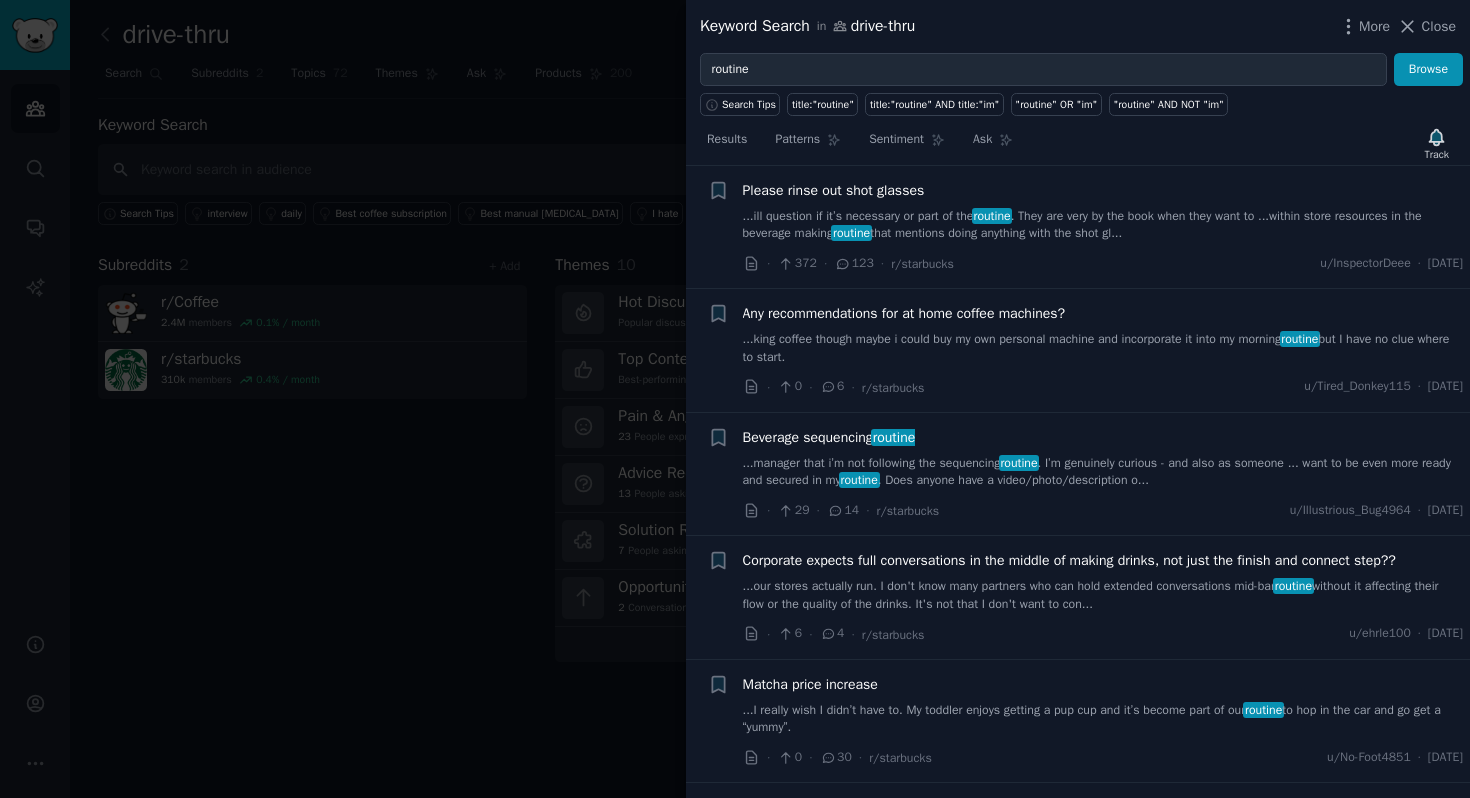 click on "...king coffee though maybe i could buy my own personal machine and incorporate it into my morning  routine  but I have no clue where to start." at bounding box center [1103, 348] 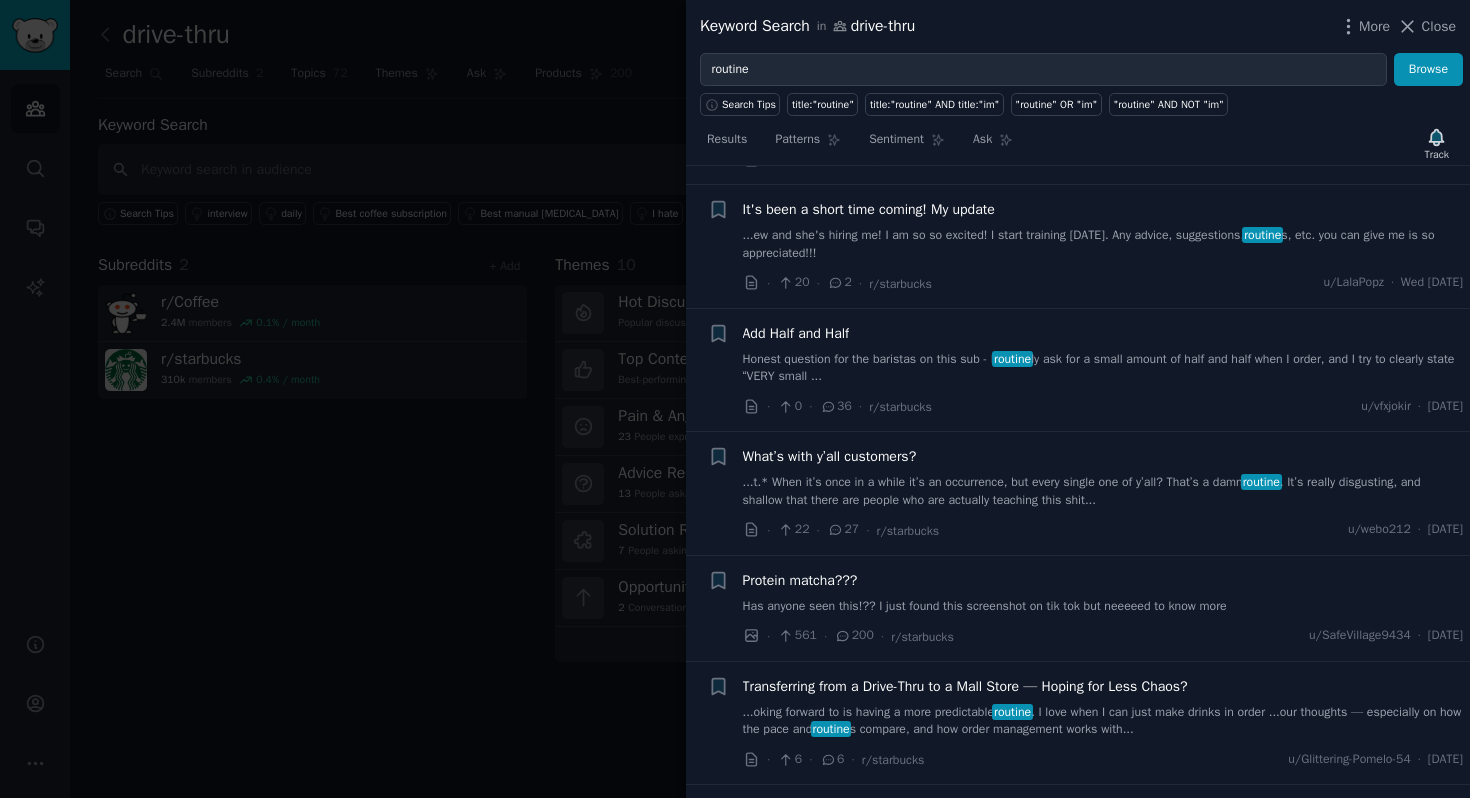 scroll, scrollTop: 1429, scrollLeft: 0, axis: vertical 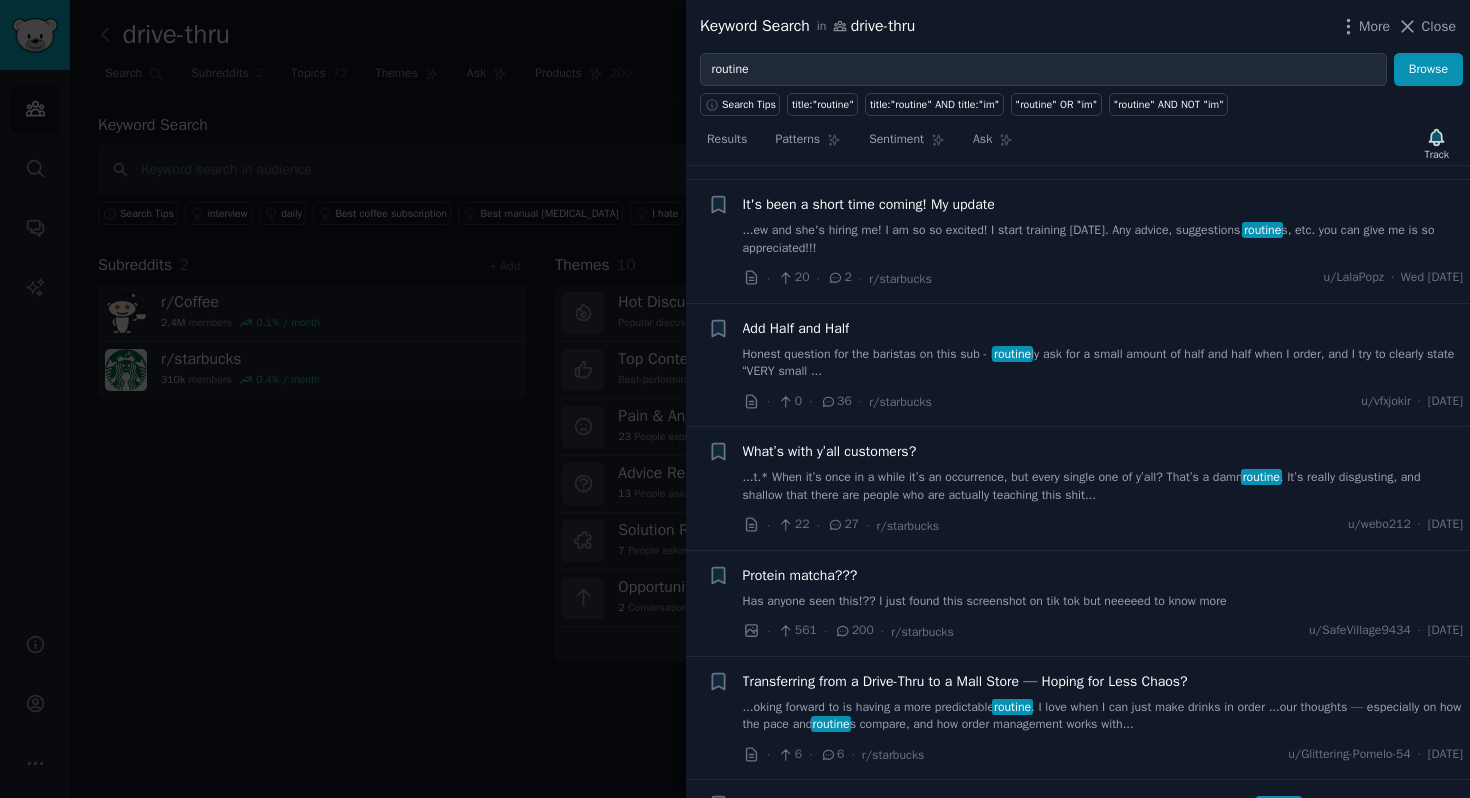 click on "...t.*
When it’s once in a while it’s an occurrence, but every single one of y’all? That’s a damn  routine .
It’s really disgusting, and shallow that there are people who are actually teaching this shit..." at bounding box center [1103, 486] 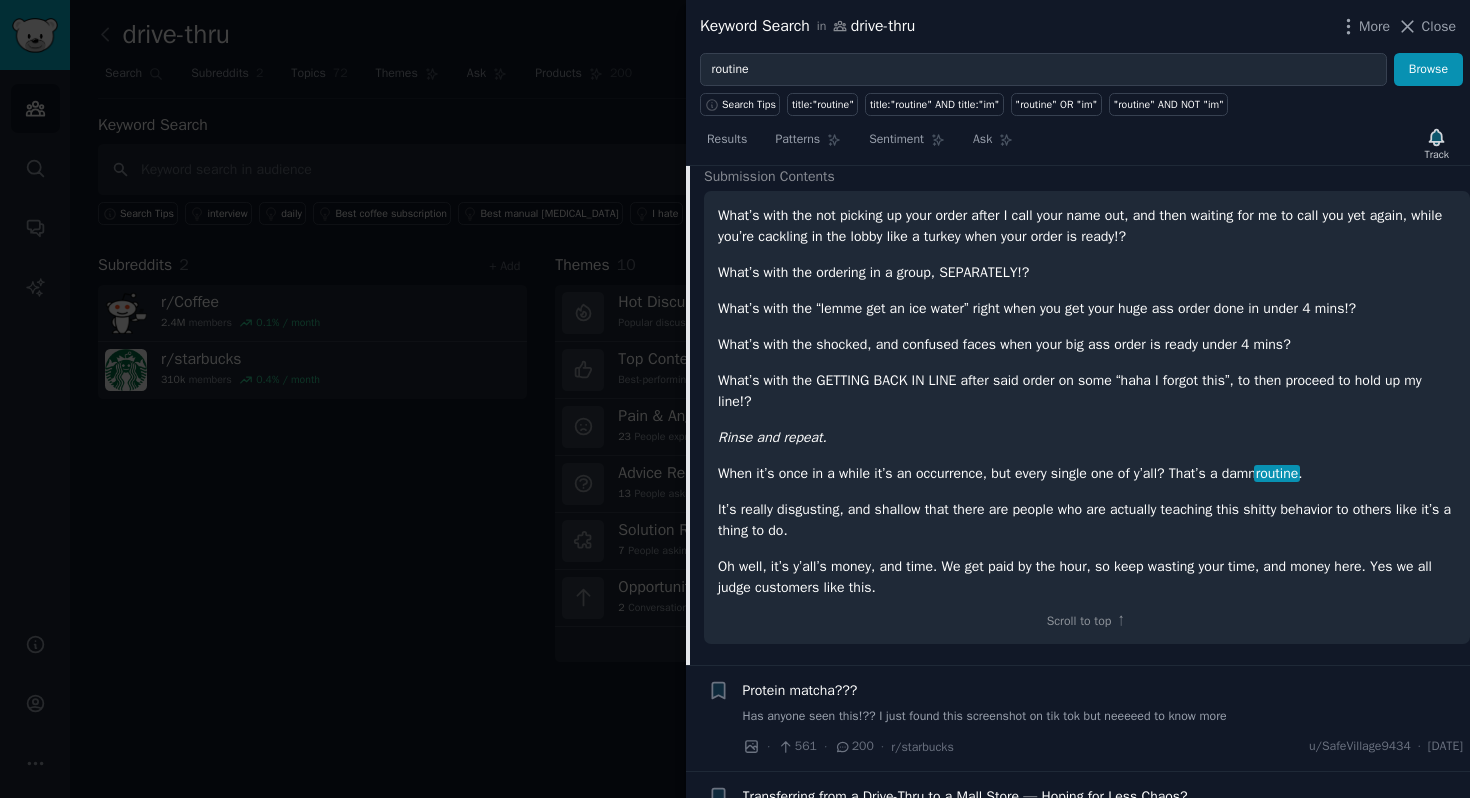 scroll, scrollTop: 1581, scrollLeft: 0, axis: vertical 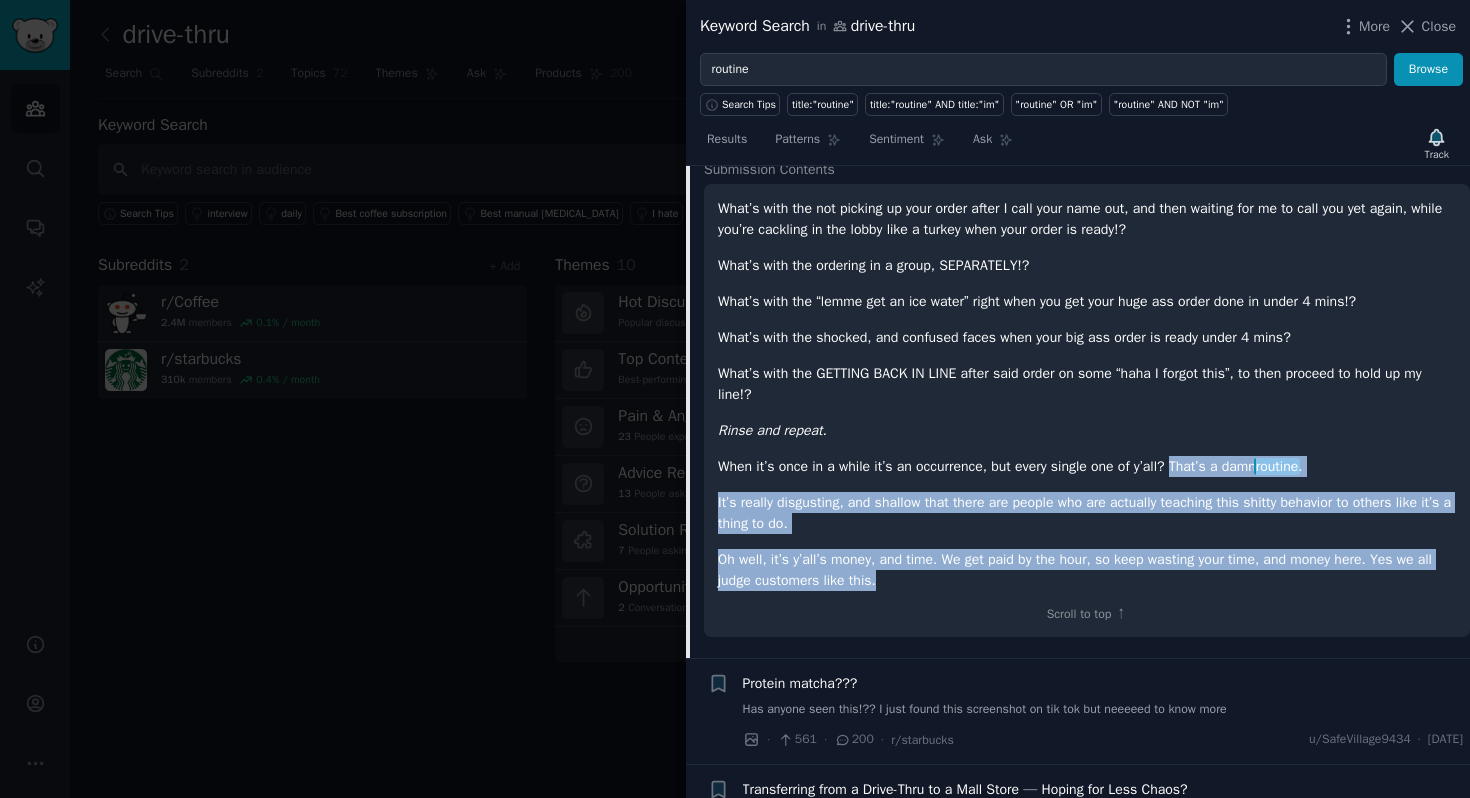 drag, startPoint x: 904, startPoint y: 585, endPoint x: 1189, endPoint y: 462, distance: 310.4094 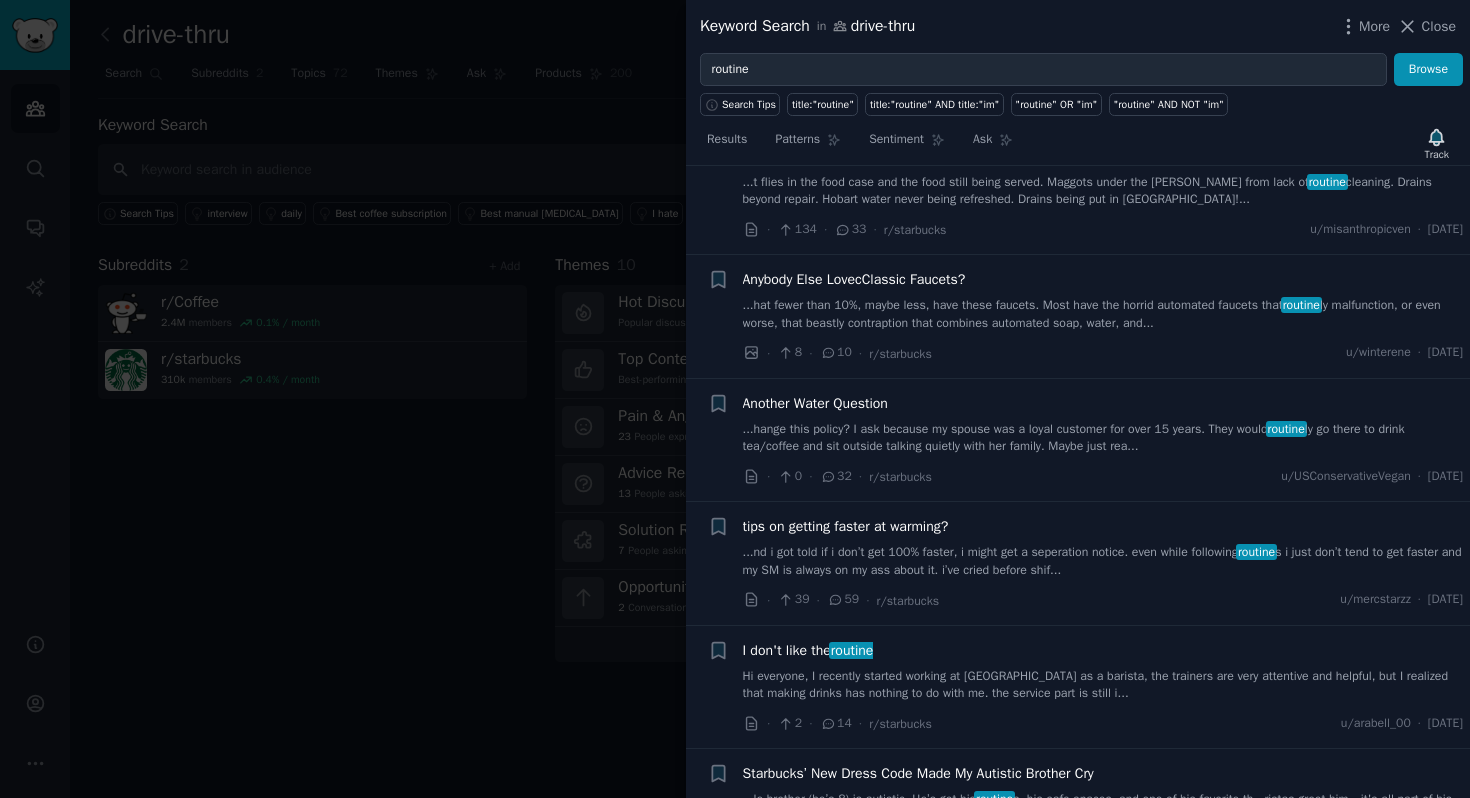 scroll, scrollTop: 2824, scrollLeft: 0, axis: vertical 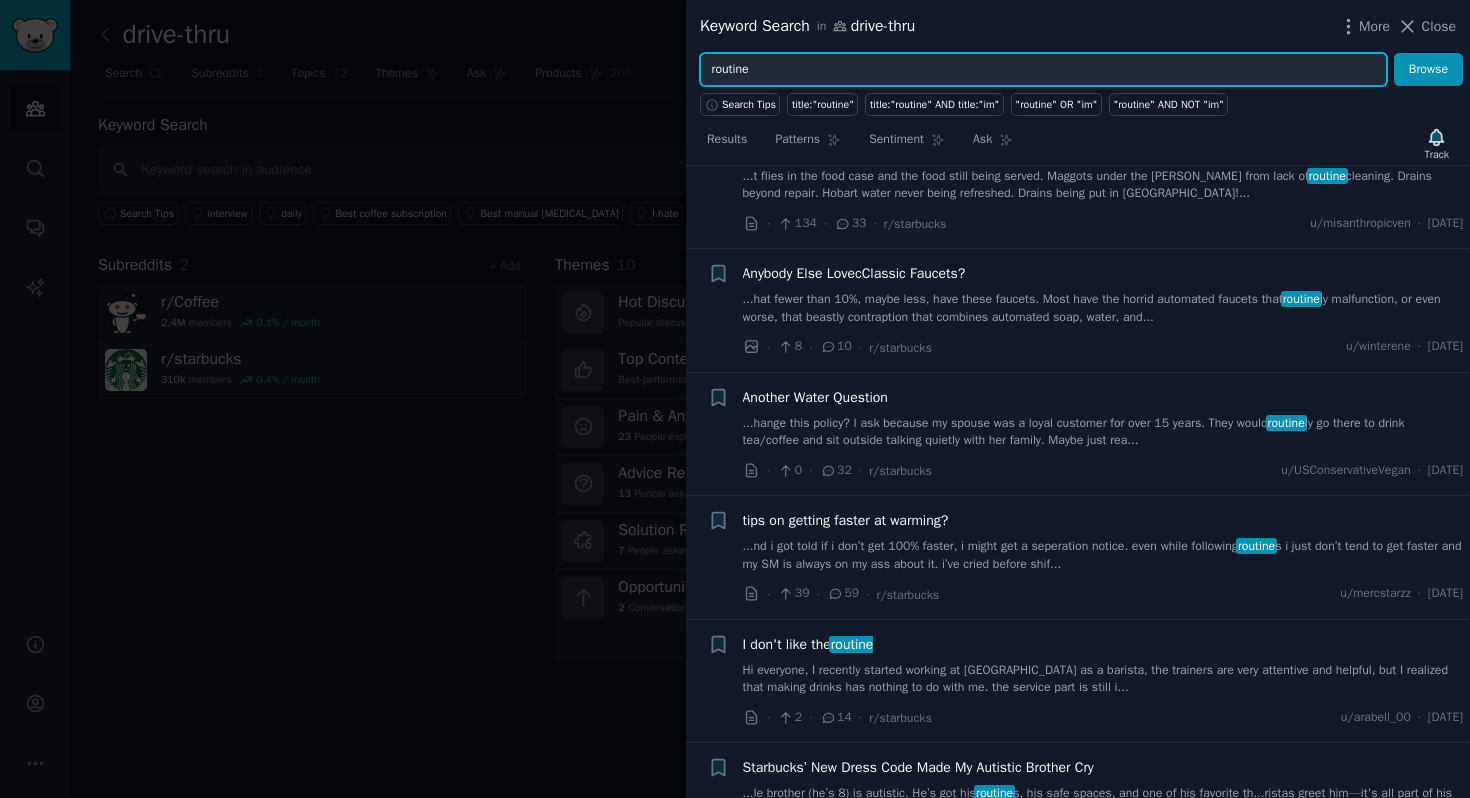 click on "routine" at bounding box center [1043, 70] 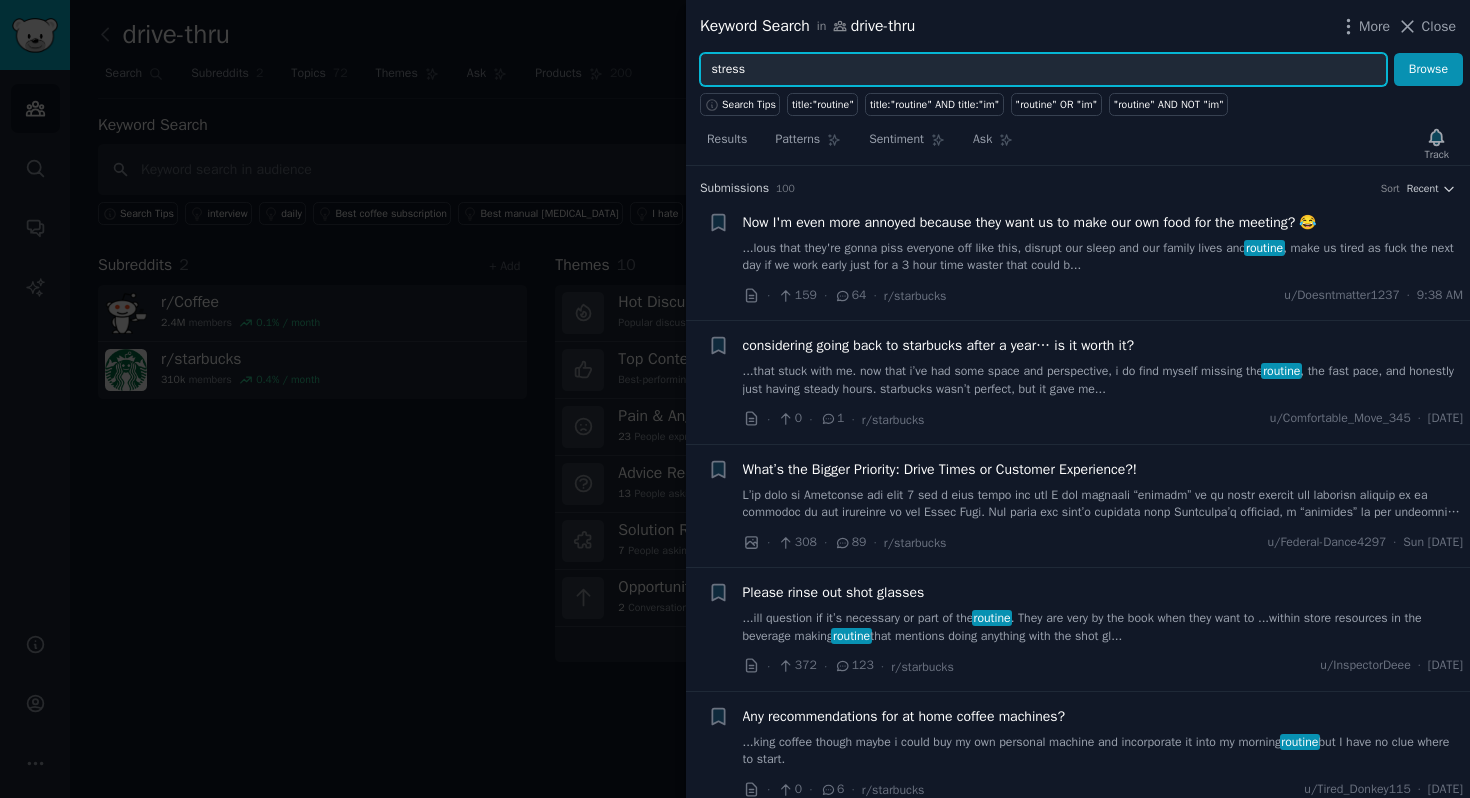 click on "Browse" at bounding box center (1428, 70) 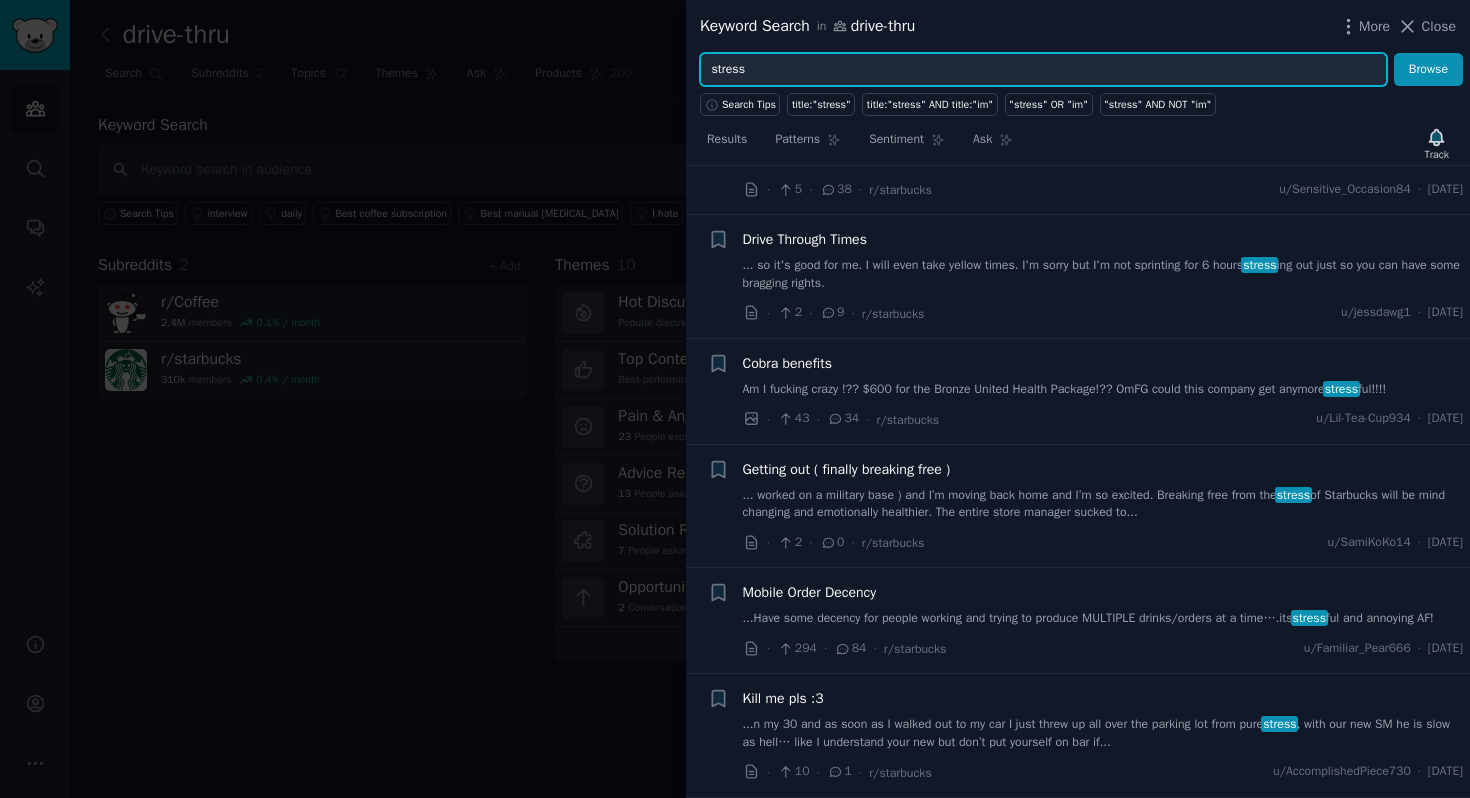 scroll, scrollTop: 11690, scrollLeft: 0, axis: vertical 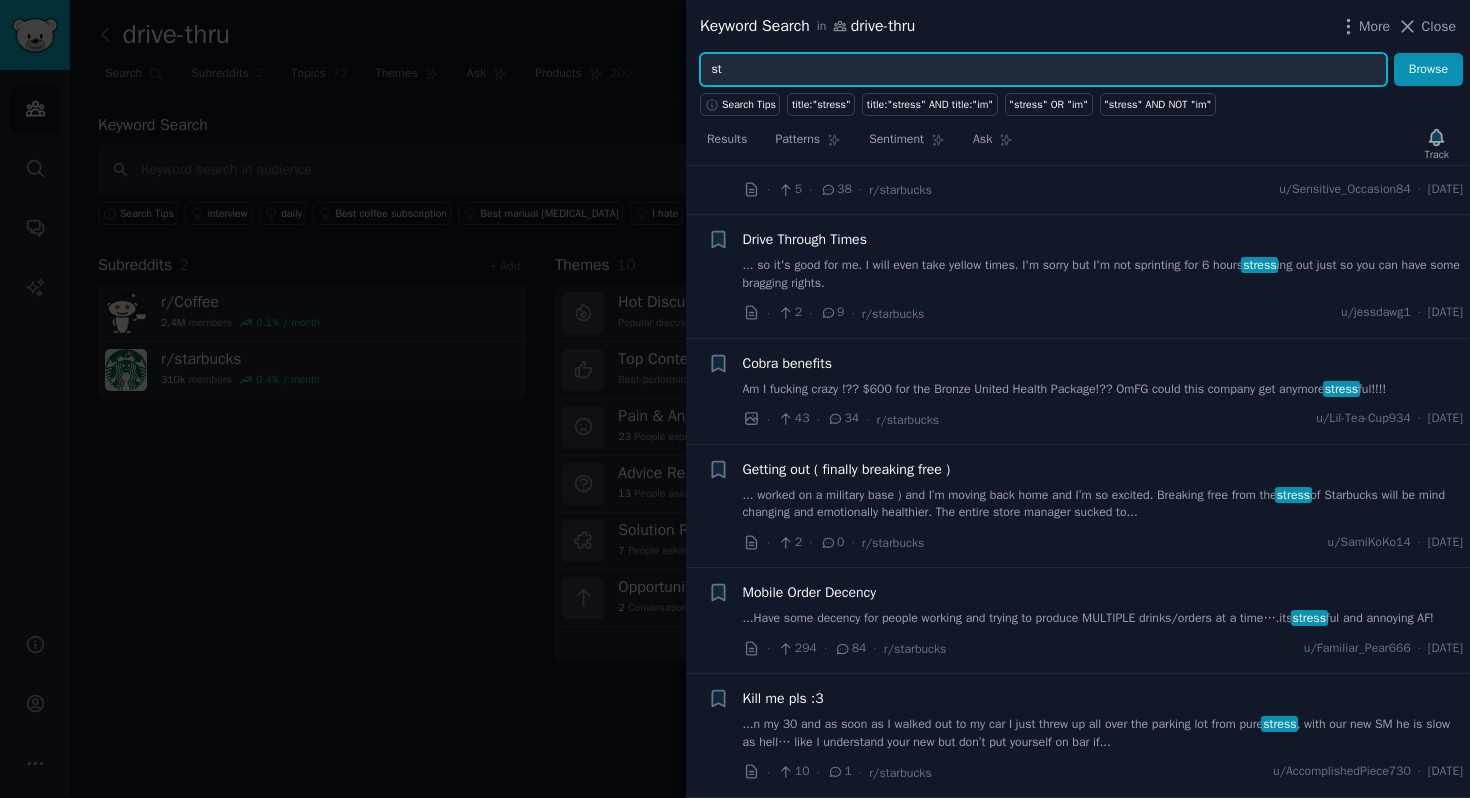 type on "s" 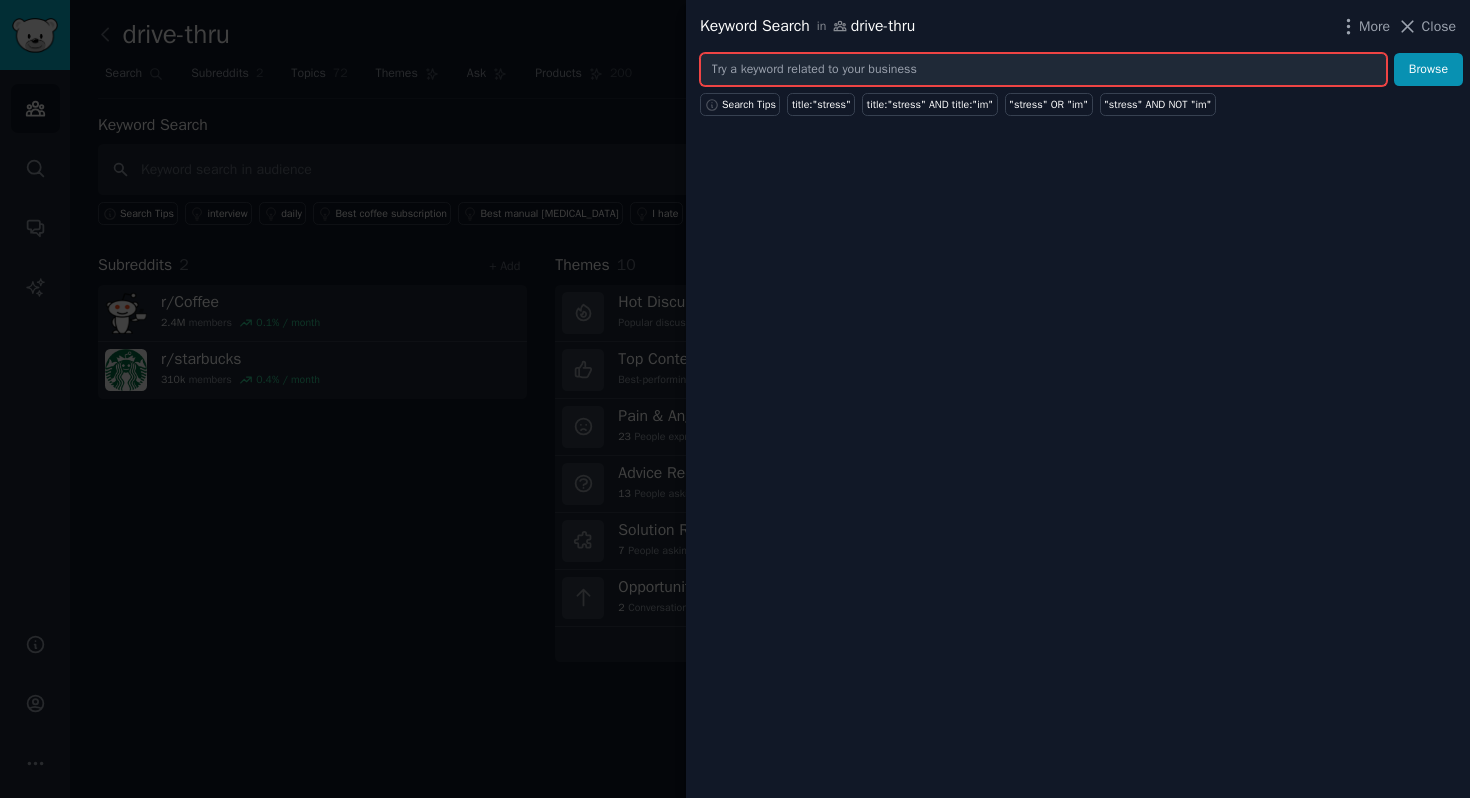 paste on "subscription coffee" 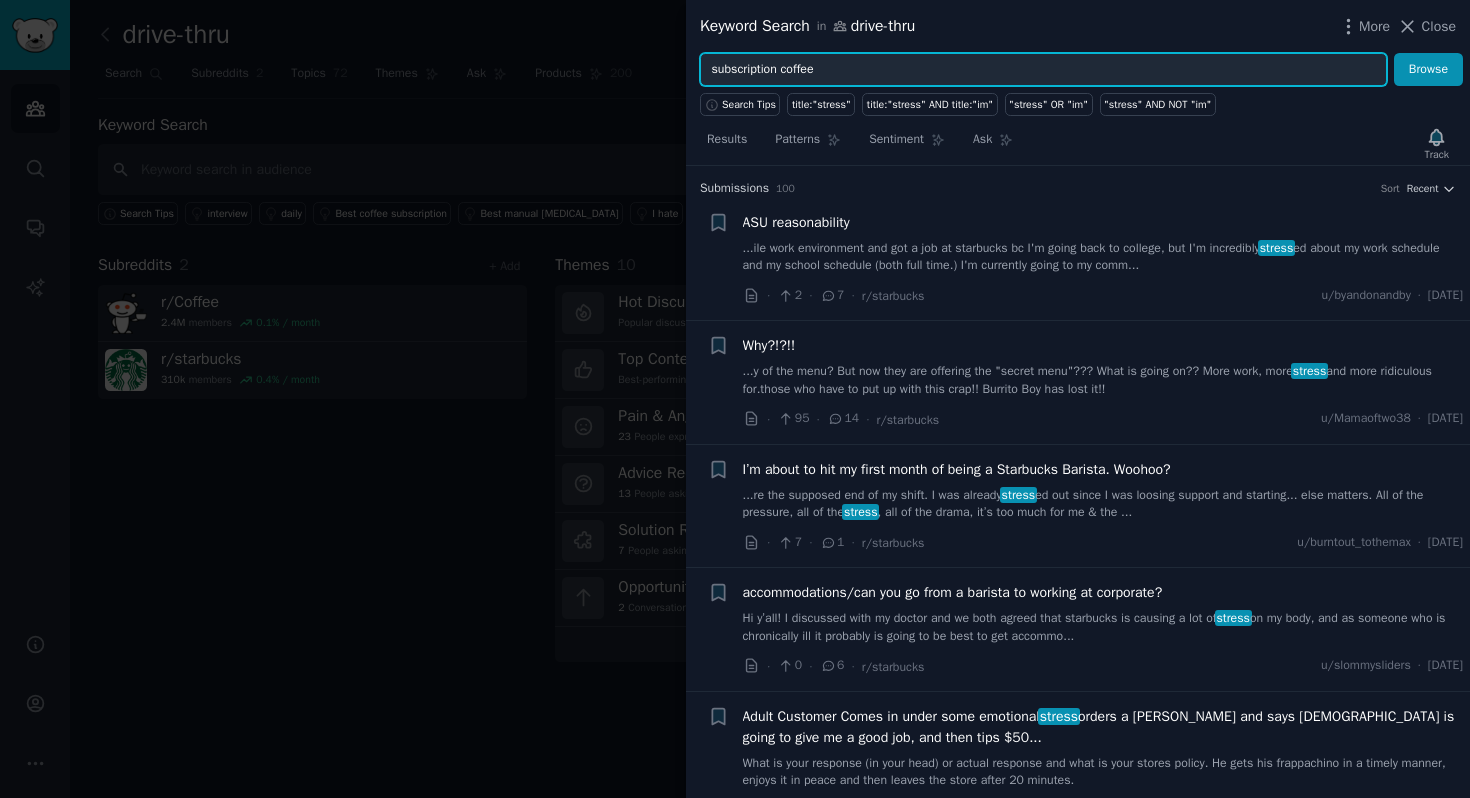click on "subscription coffee" at bounding box center [1043, 70] 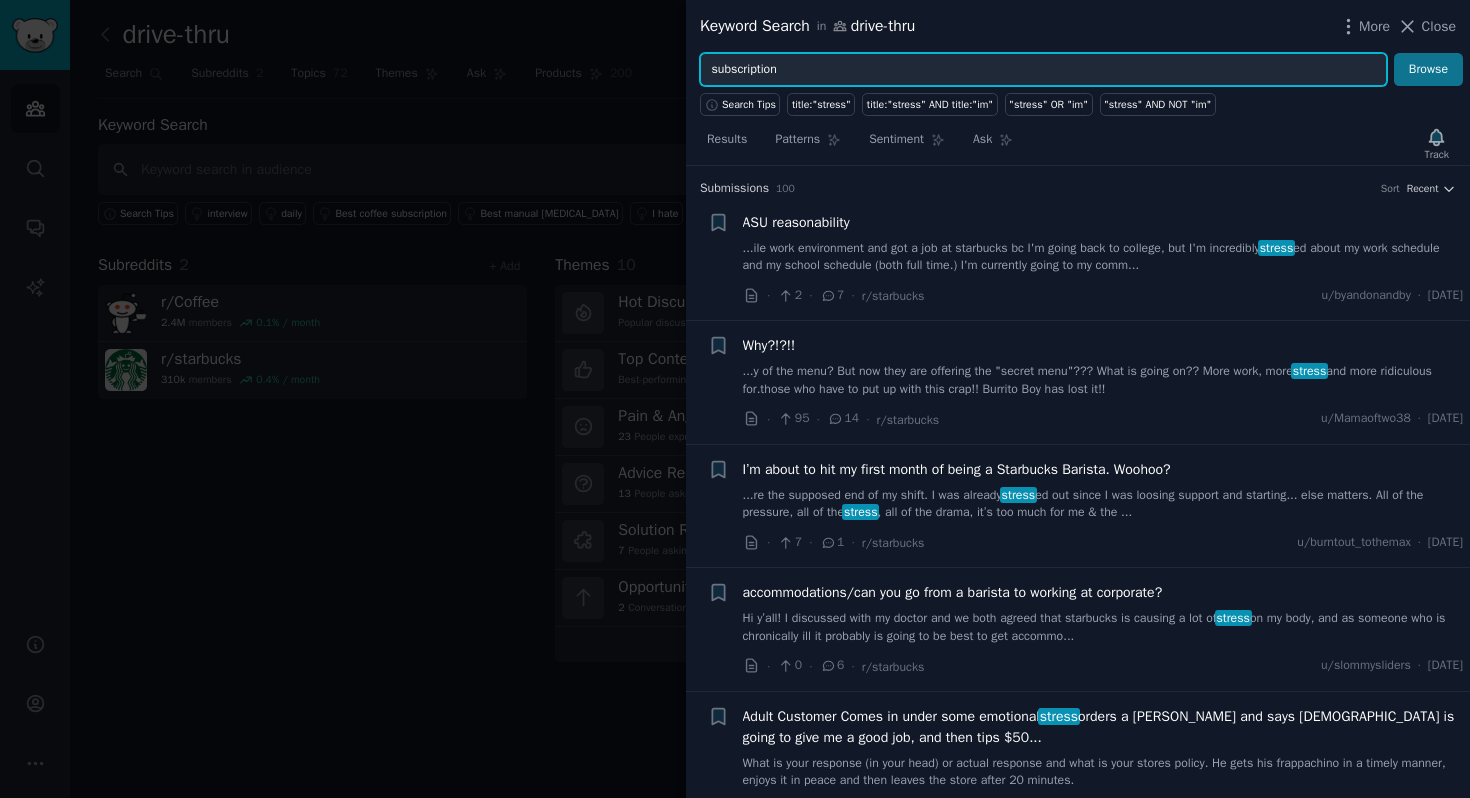 type on "subscription" 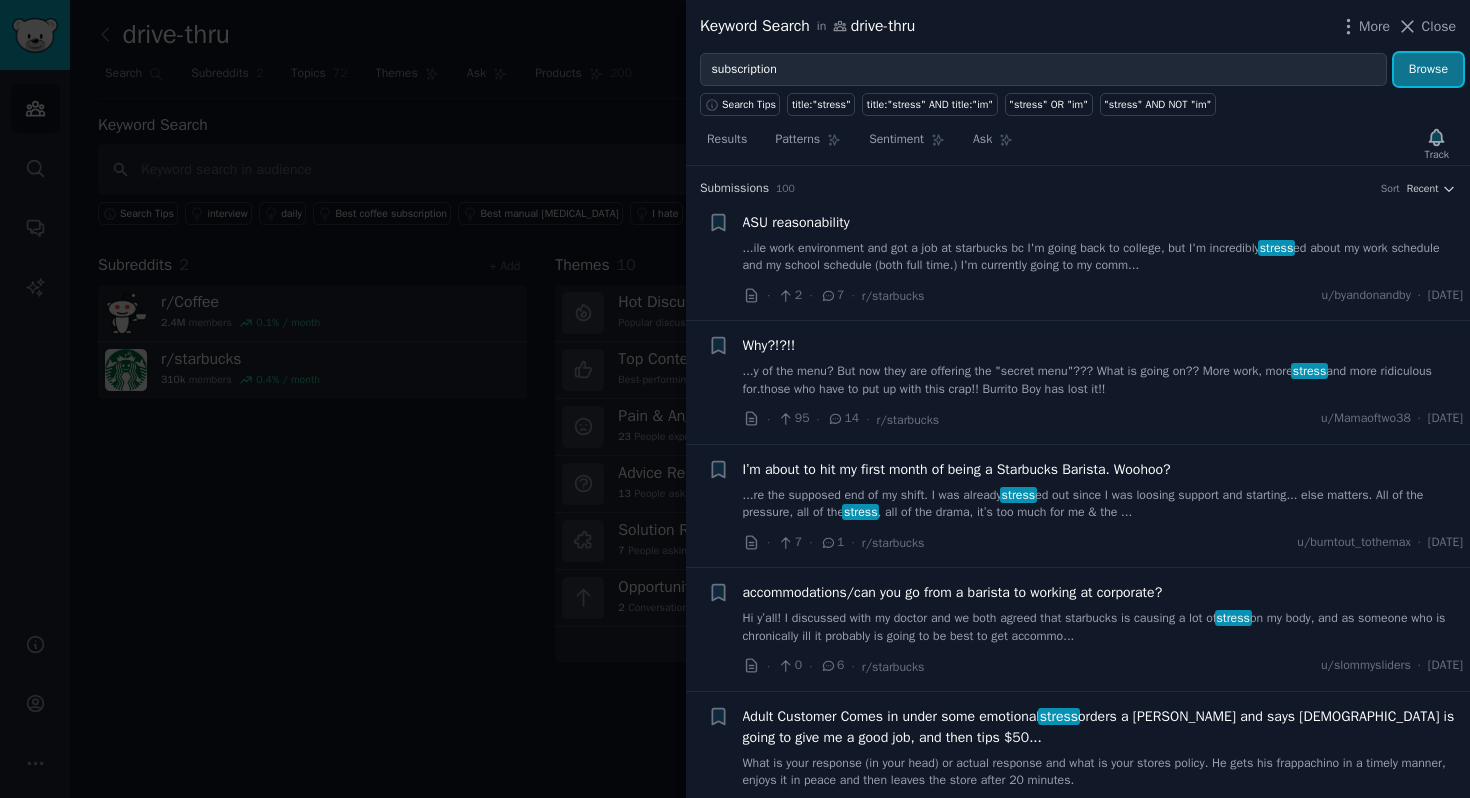 click on "Browse" at bounding box center (1428, 70) 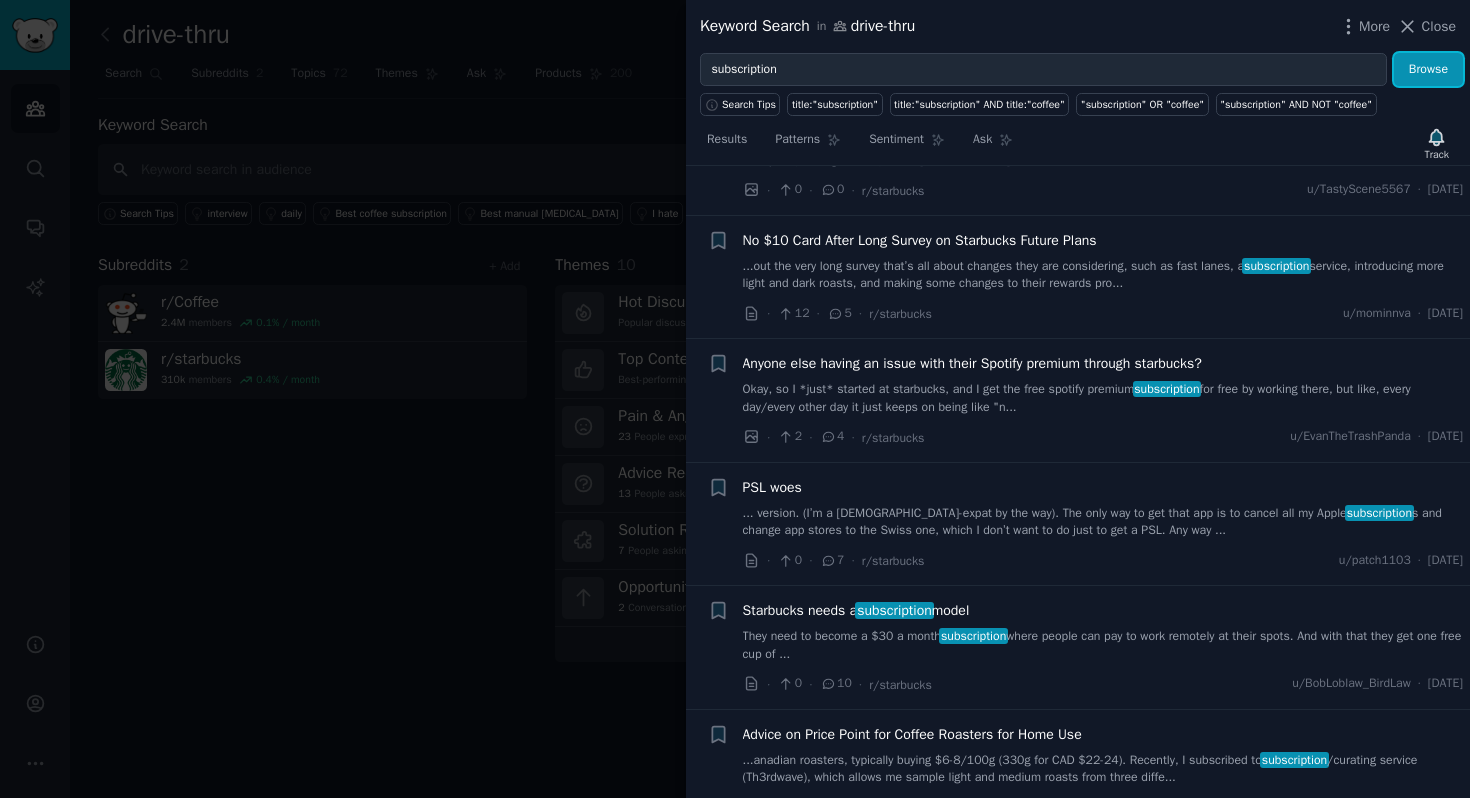 scroll, scrollTop: 1491, scrollLeft: 0, axis: vertical 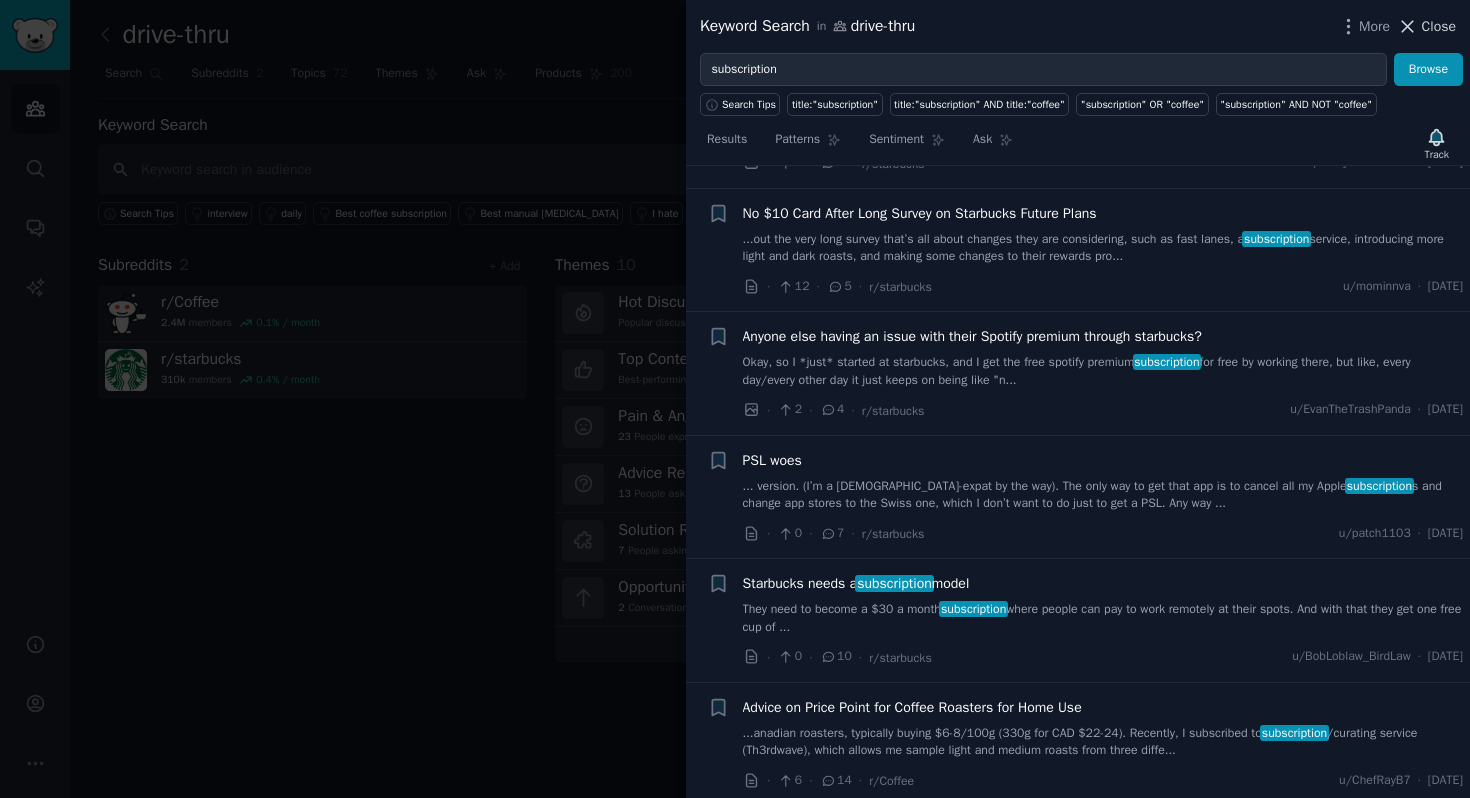 click 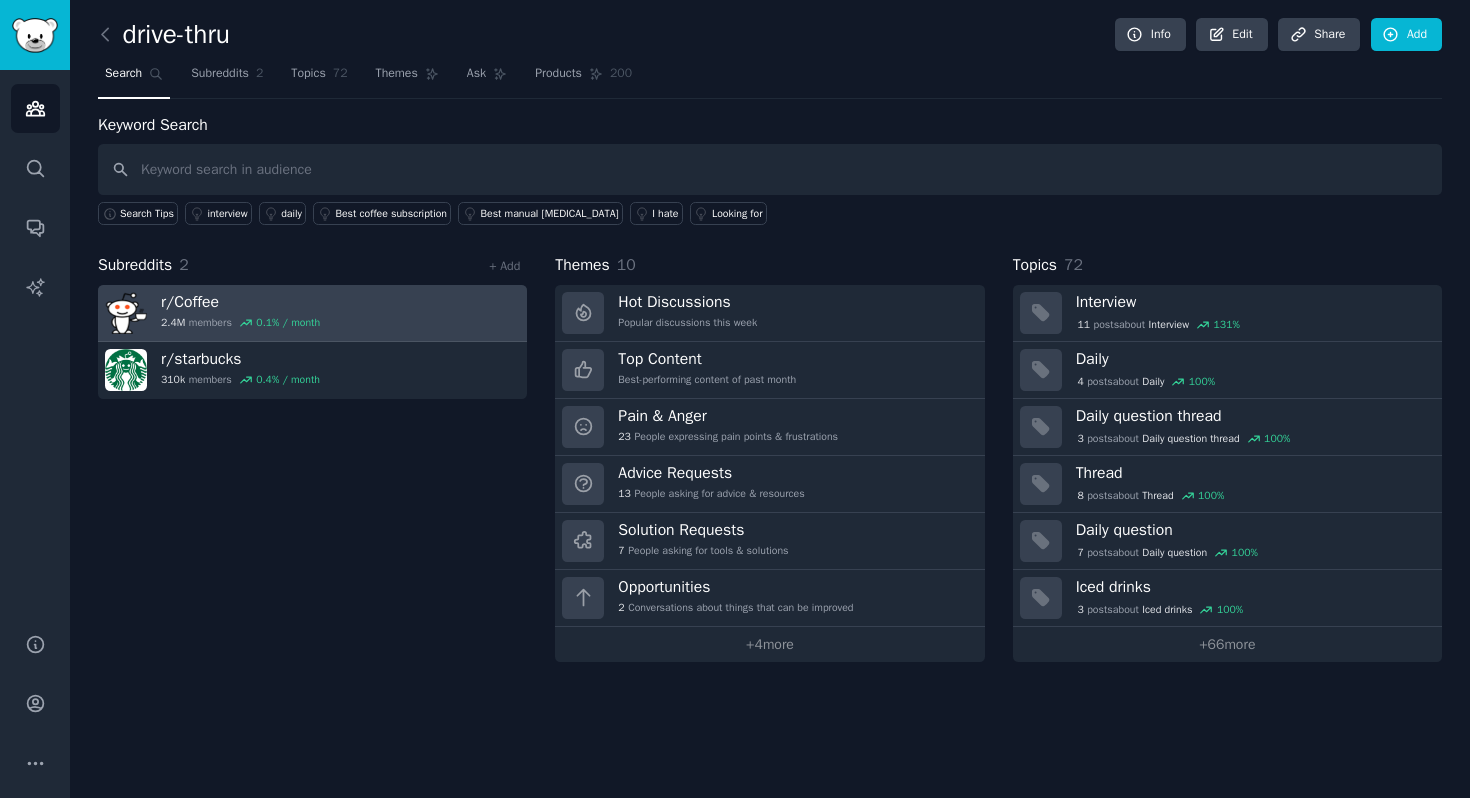 click on "r/ Coffee" at bounding box center (240, 302) 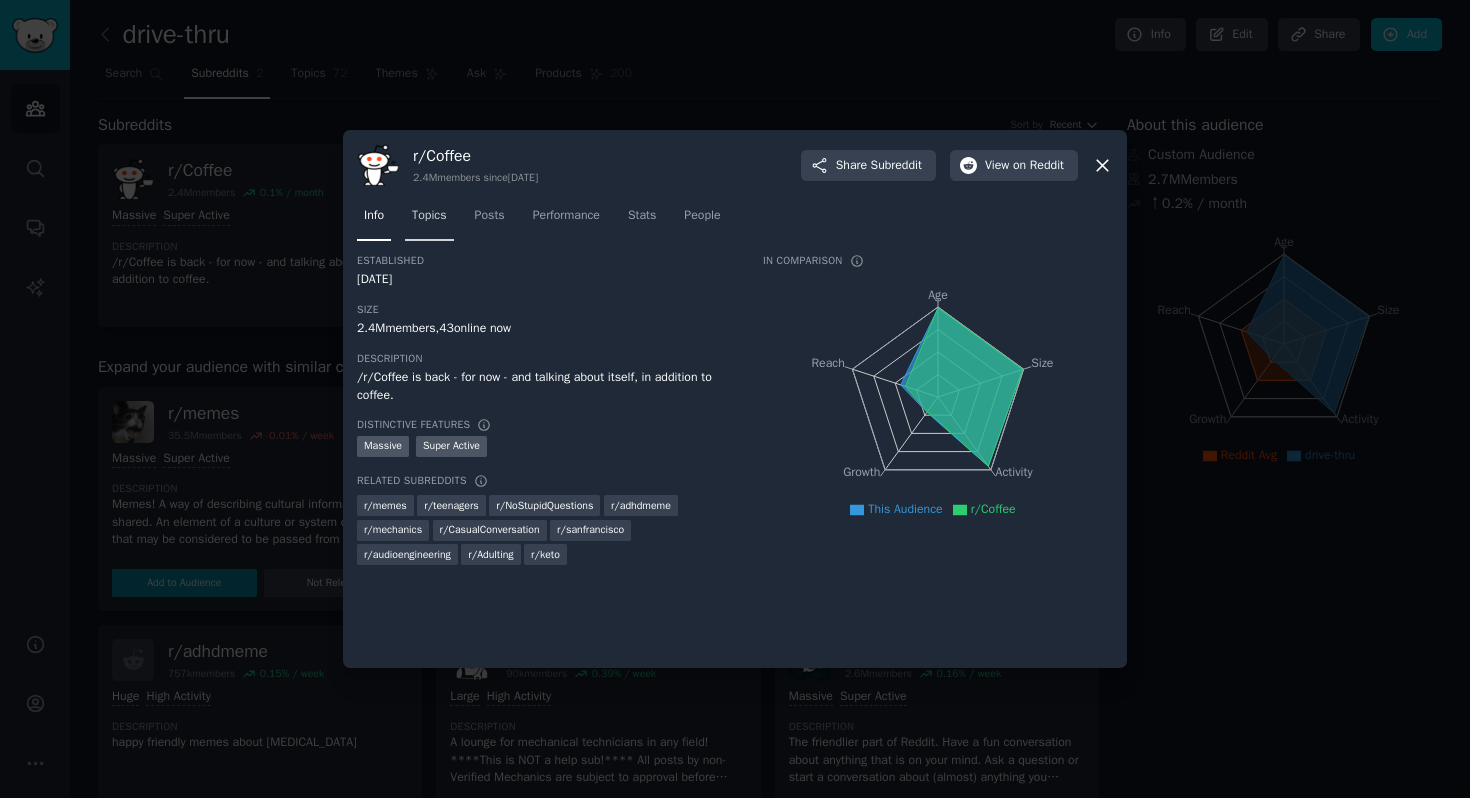 click on "Topics" at bounding box center [429, 216] 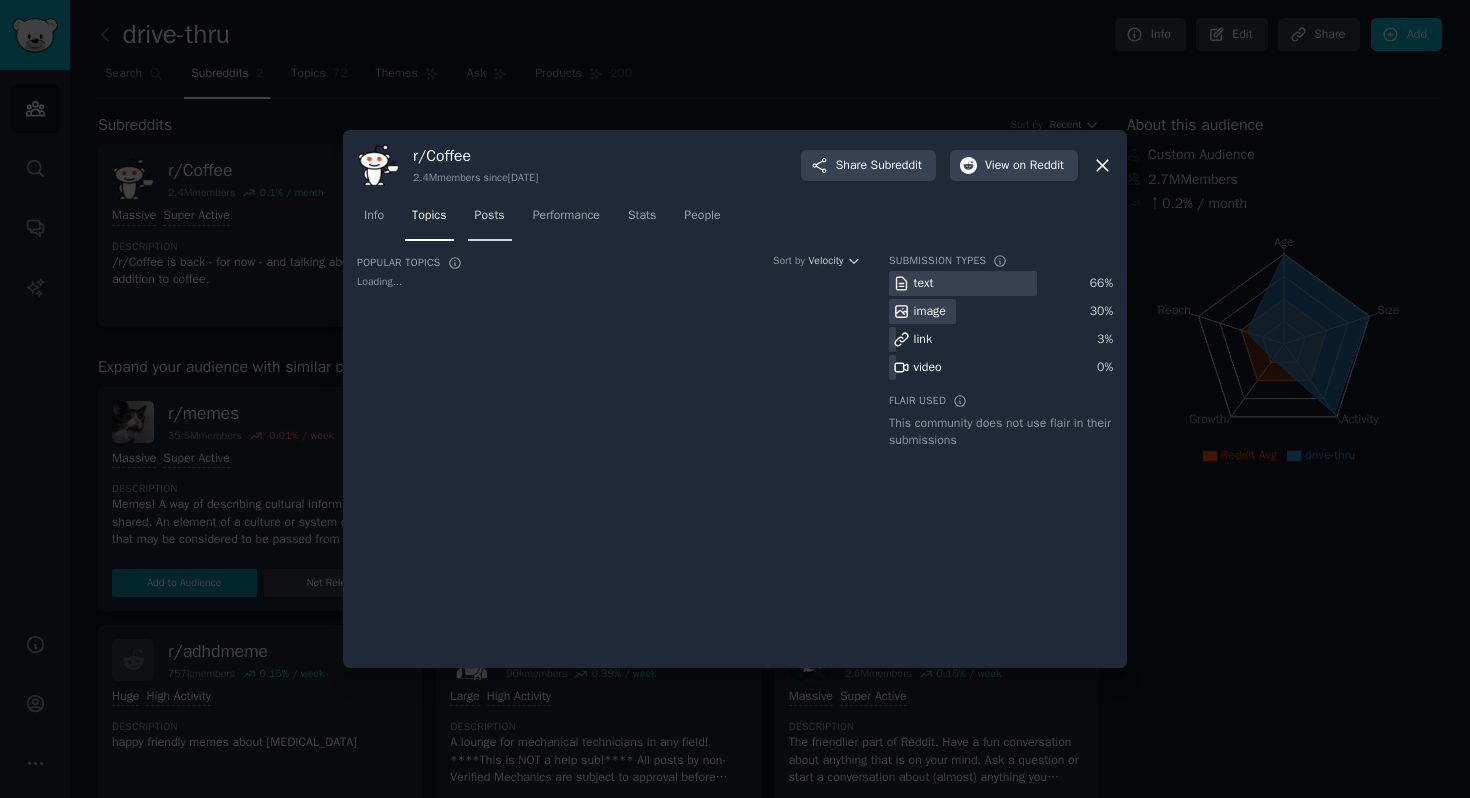 click on "Posts" at bounding box center (490, 220) 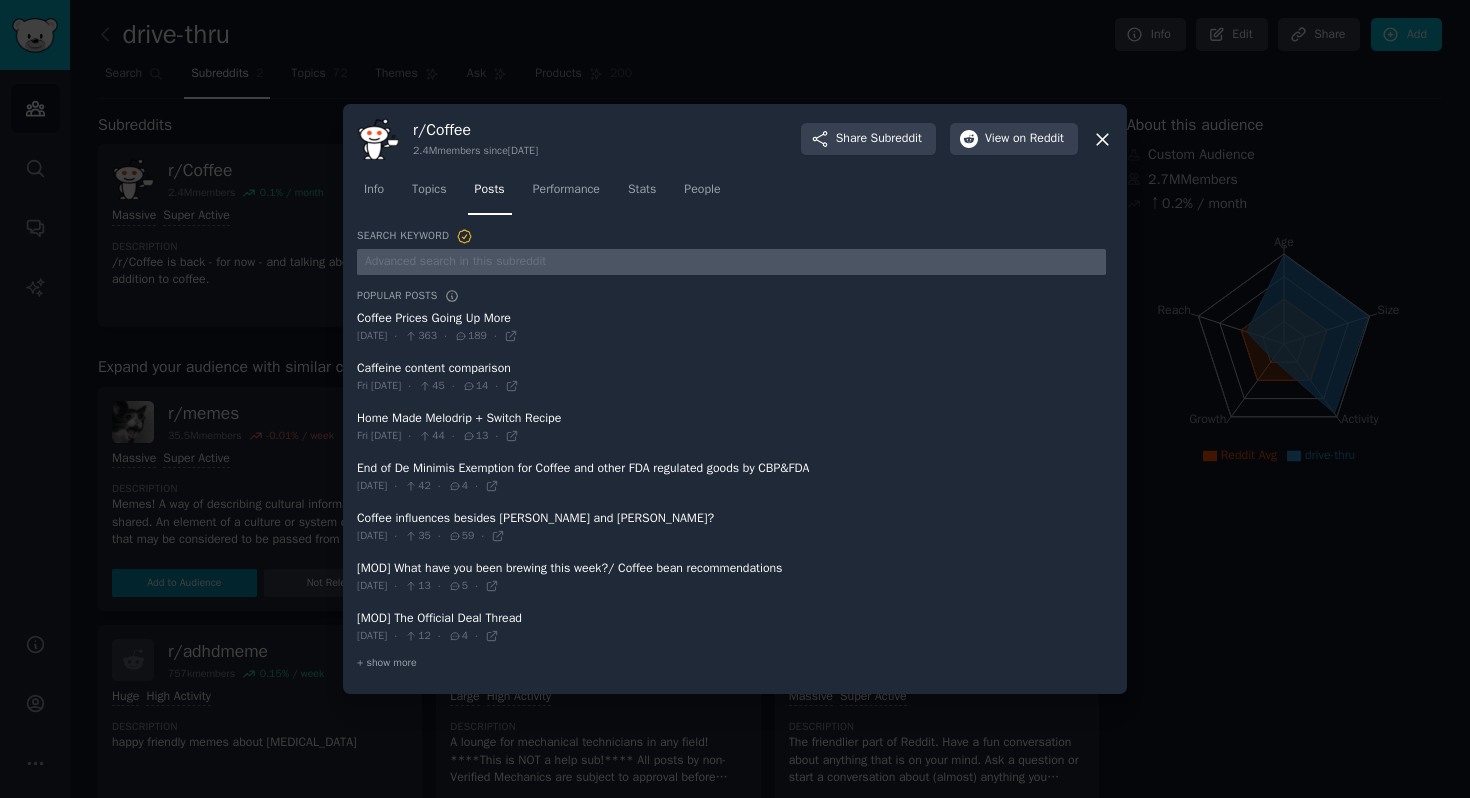 click at bounding box center [731, 262] 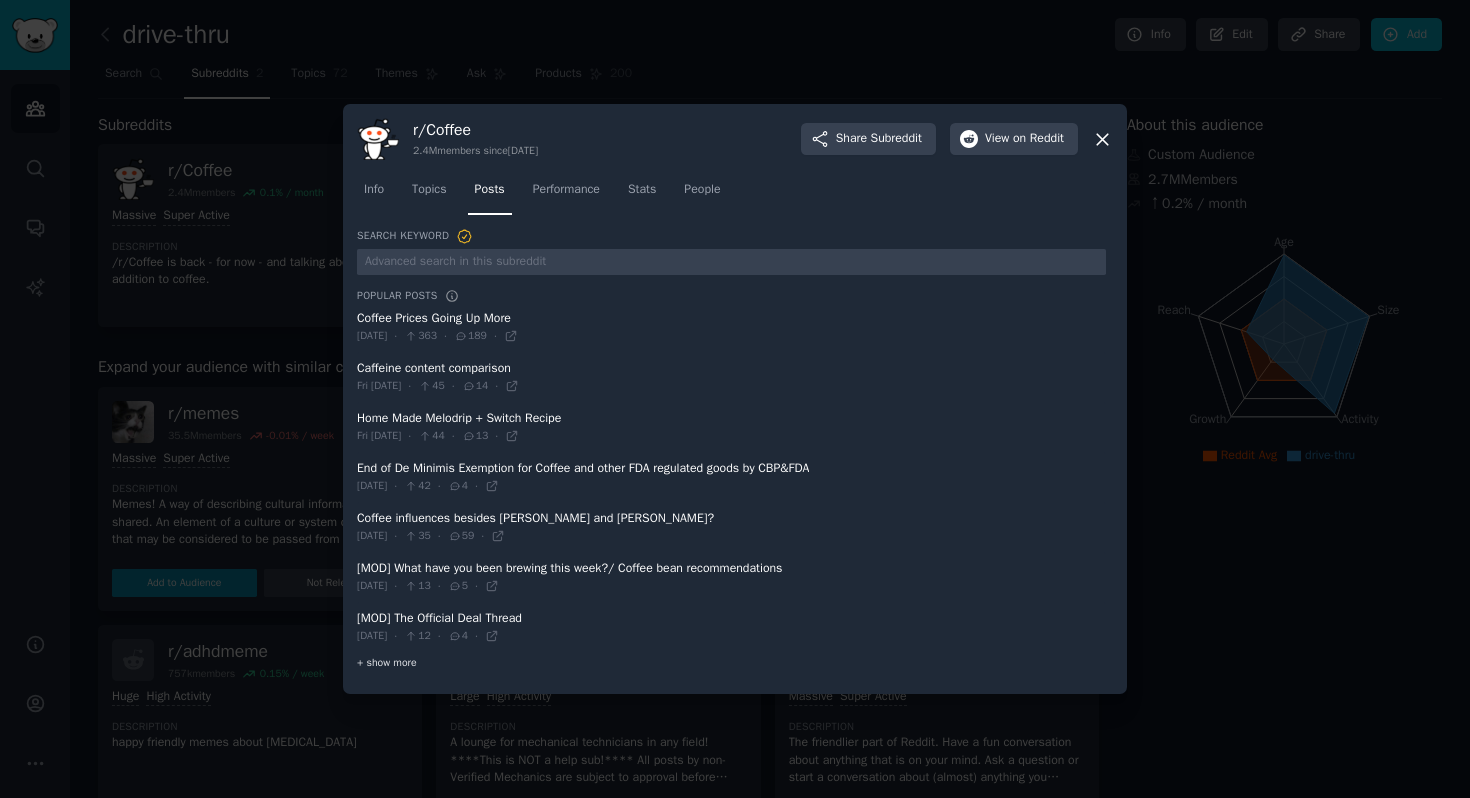 click on "+ show more" at bounding box center [387, 663] 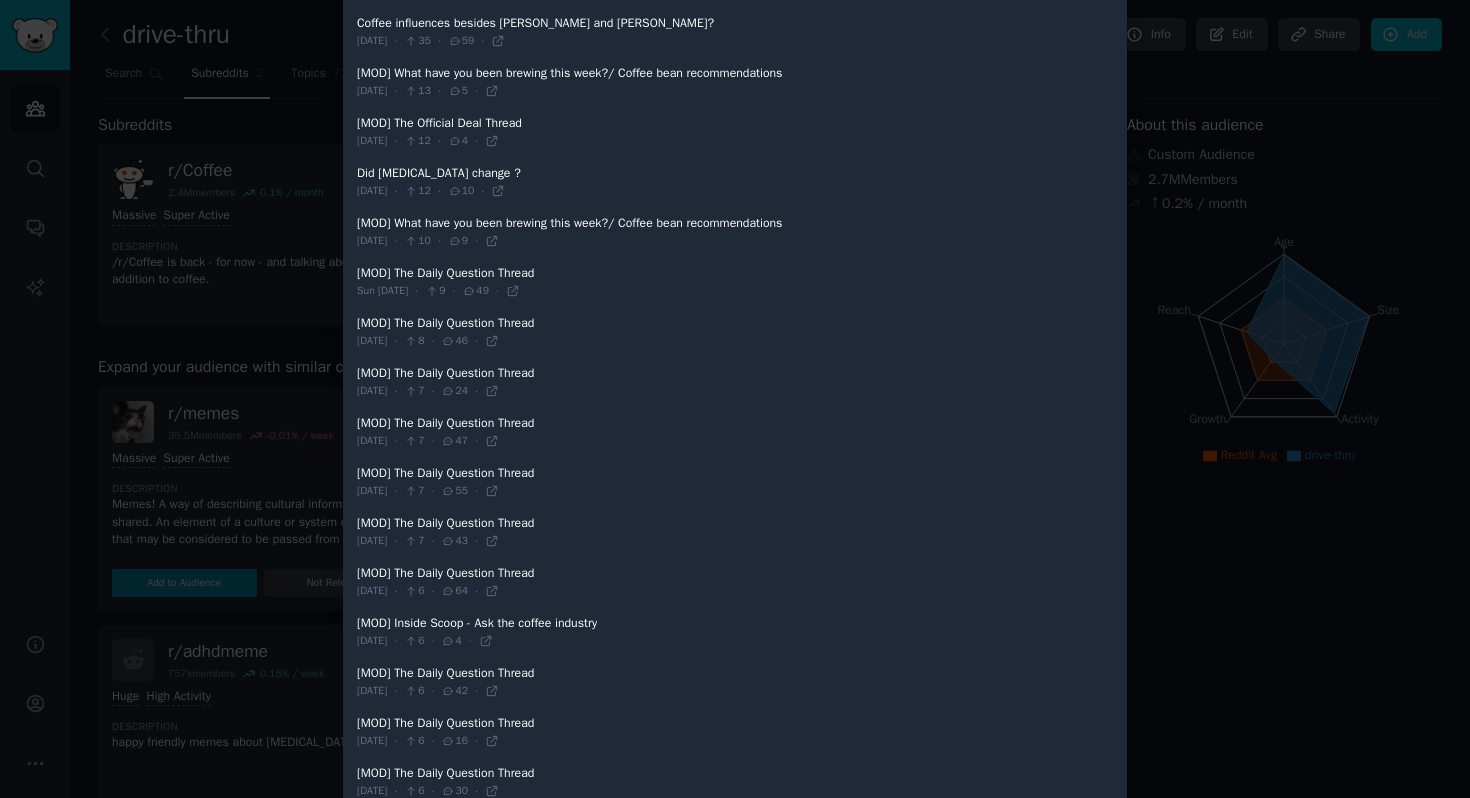 scroll, scrollTop: 0, scrollLeft: 0, axis: both 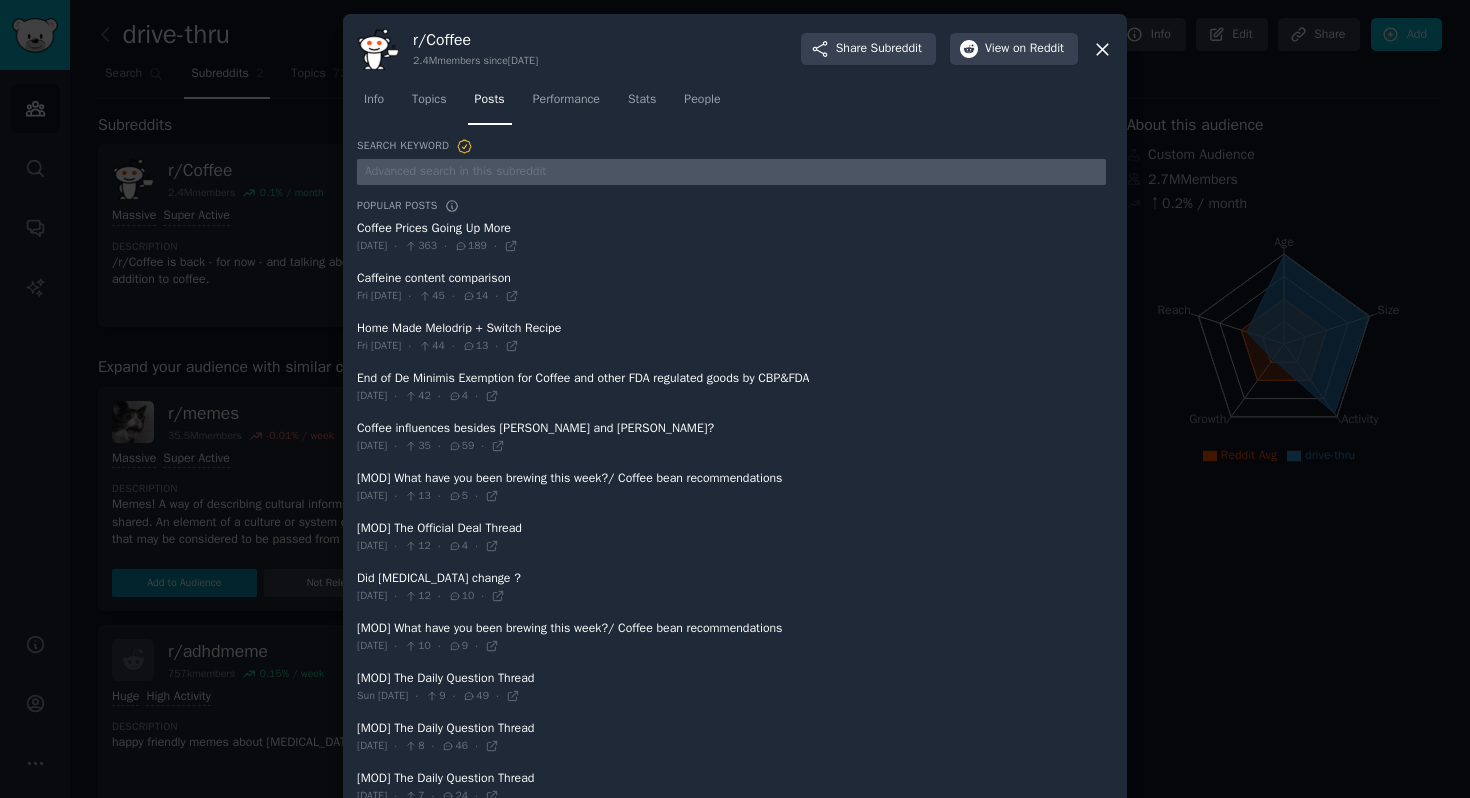 click at bounding box center (731, 172) 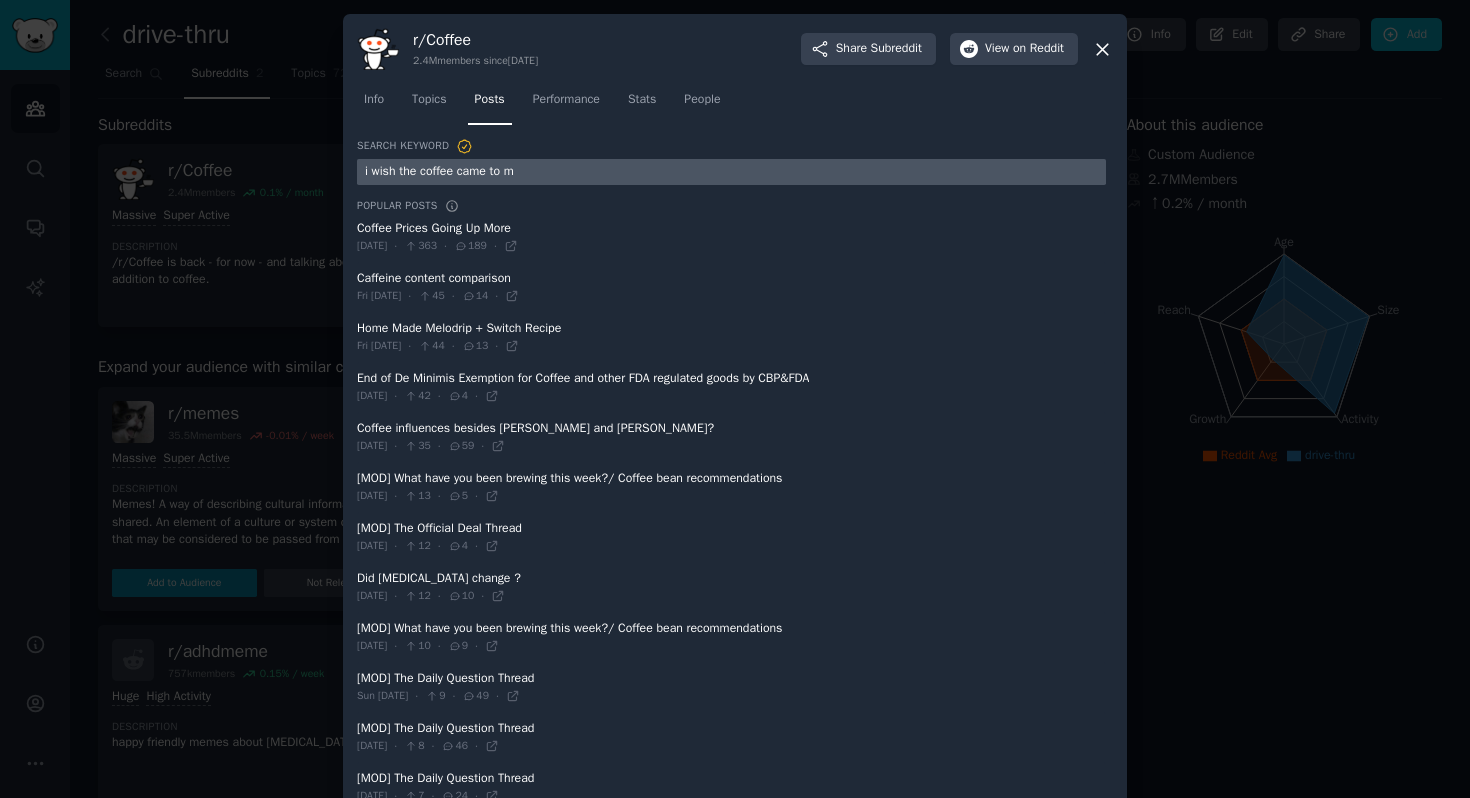 type on "i wish the coffee came to me" 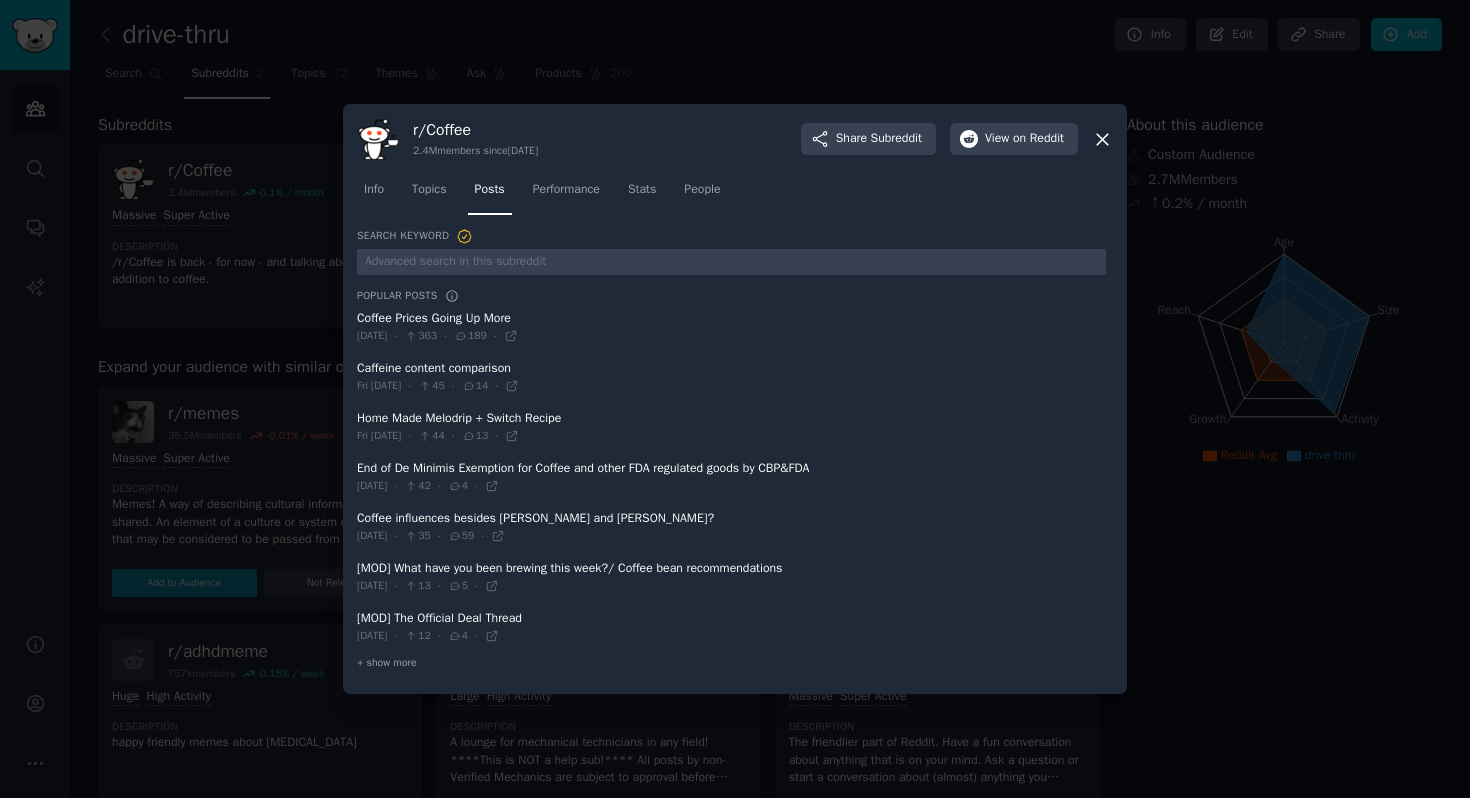 click 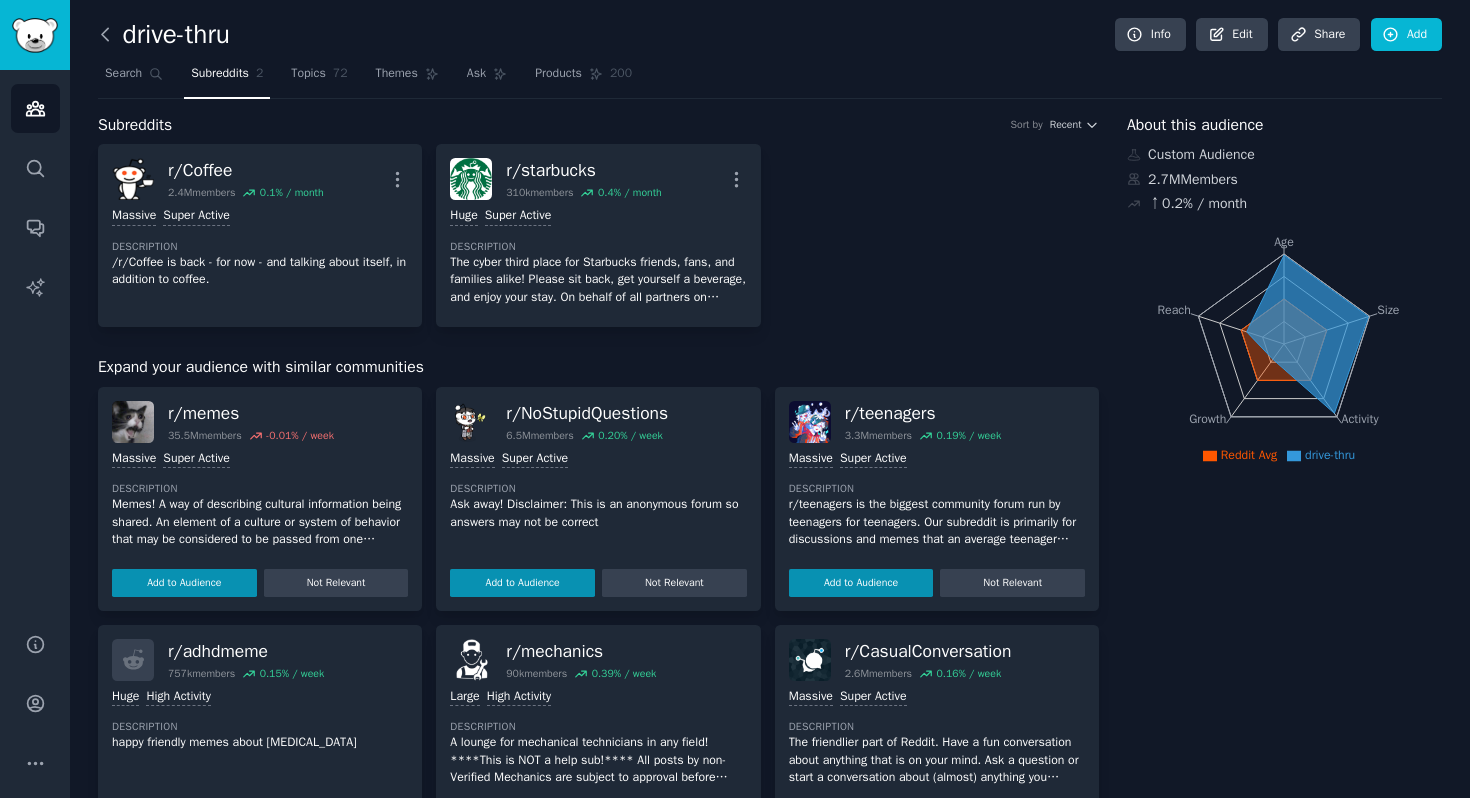 click 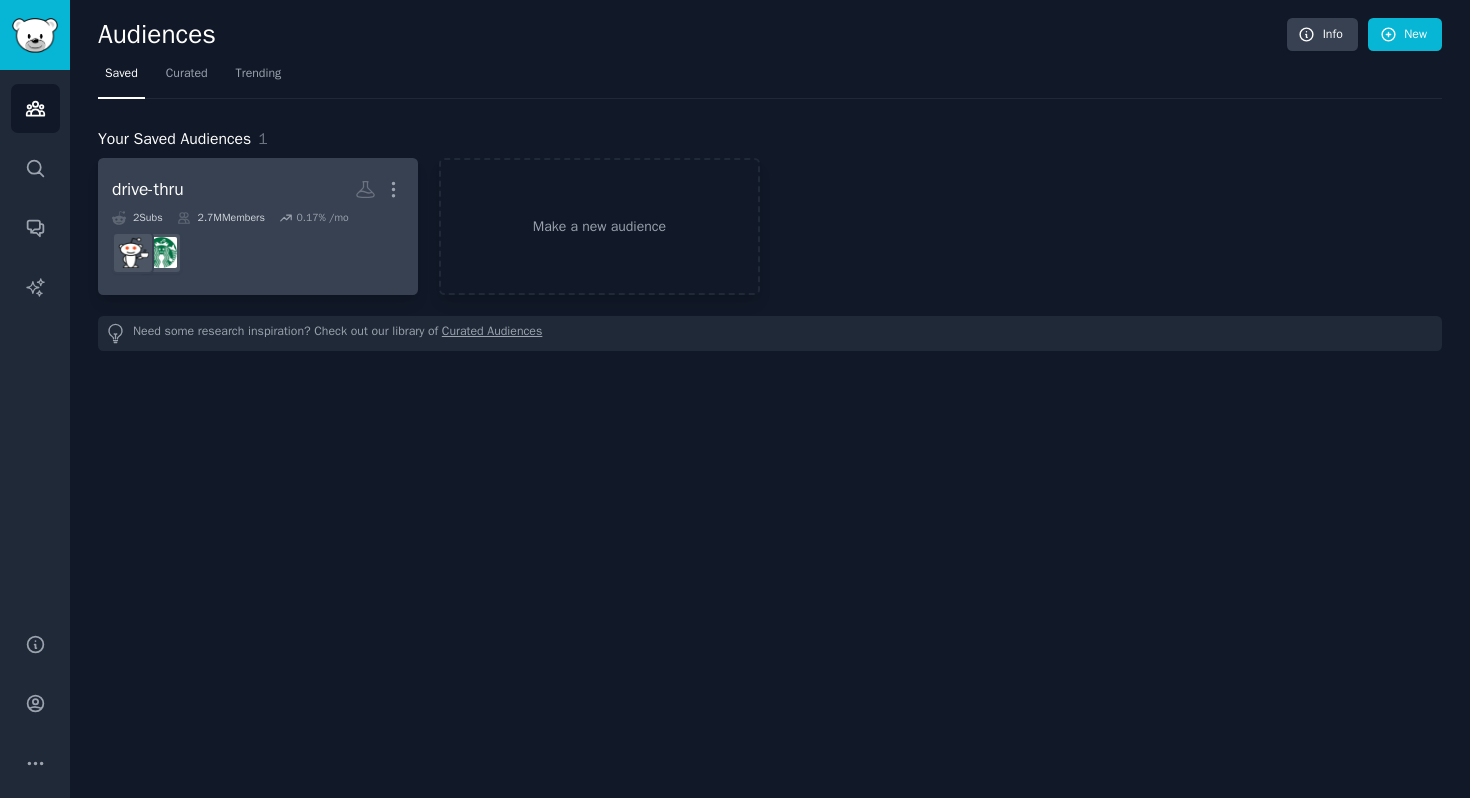 click on "drive-thru More" at bounding box center (258, 189) 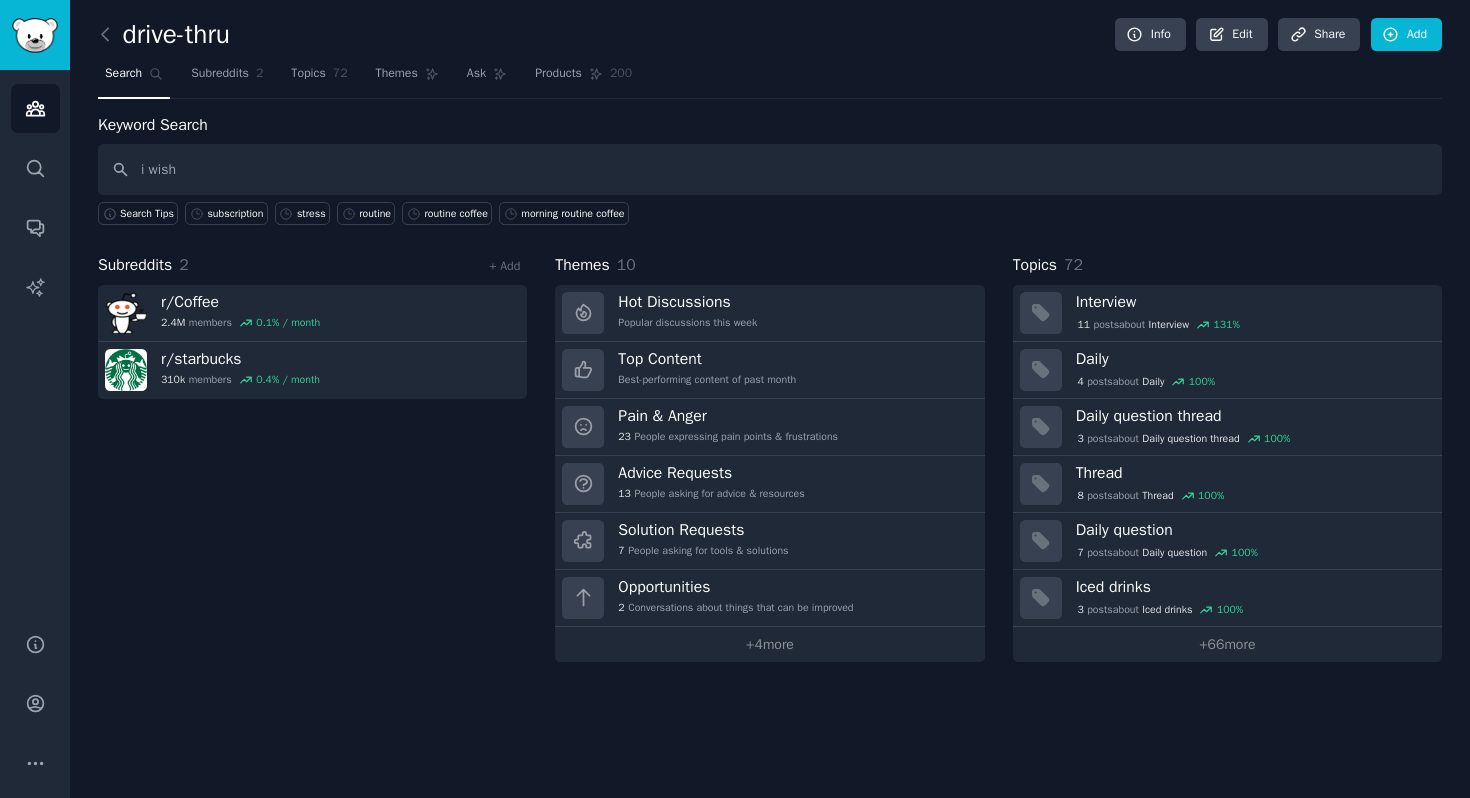 type on "i wish" 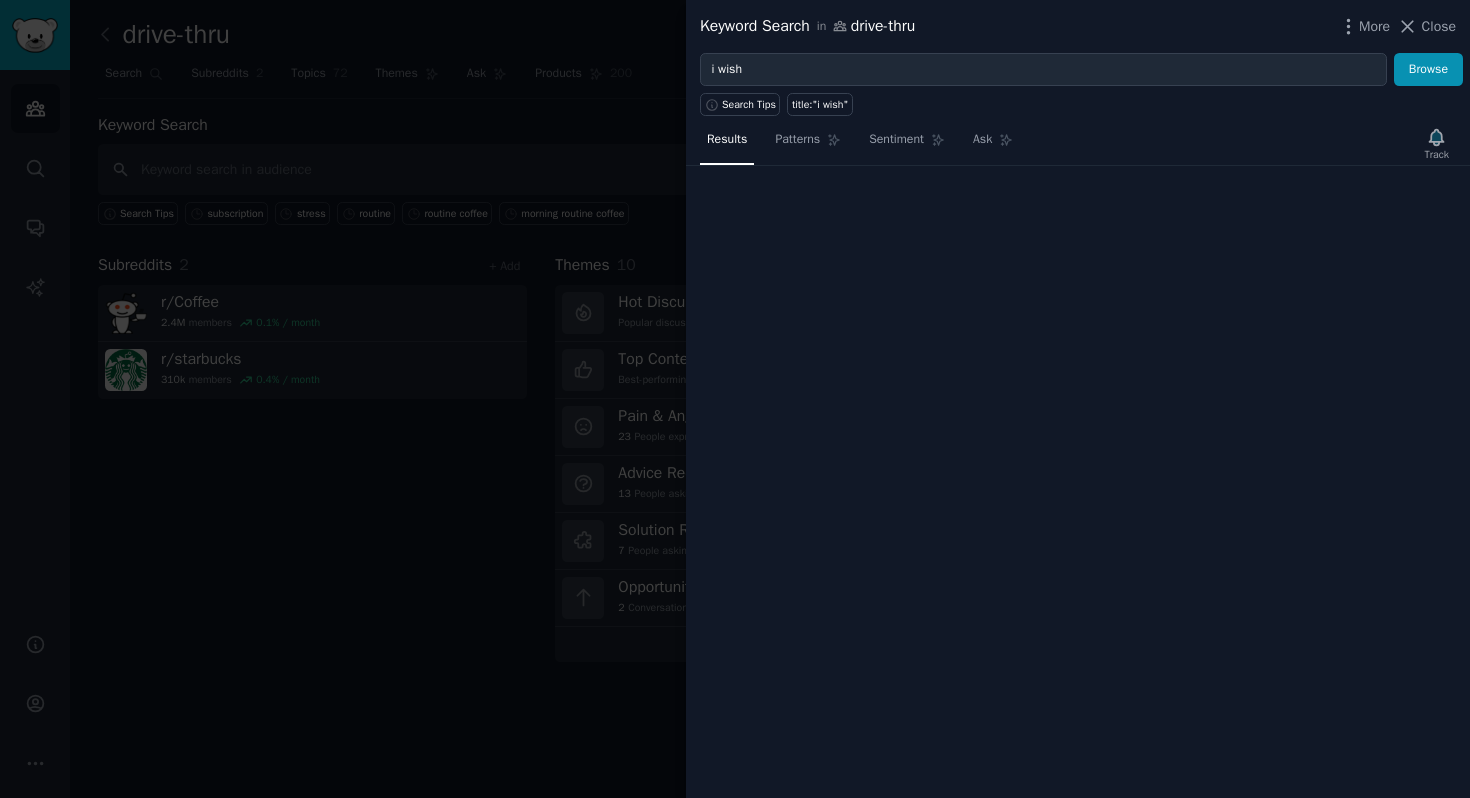 type 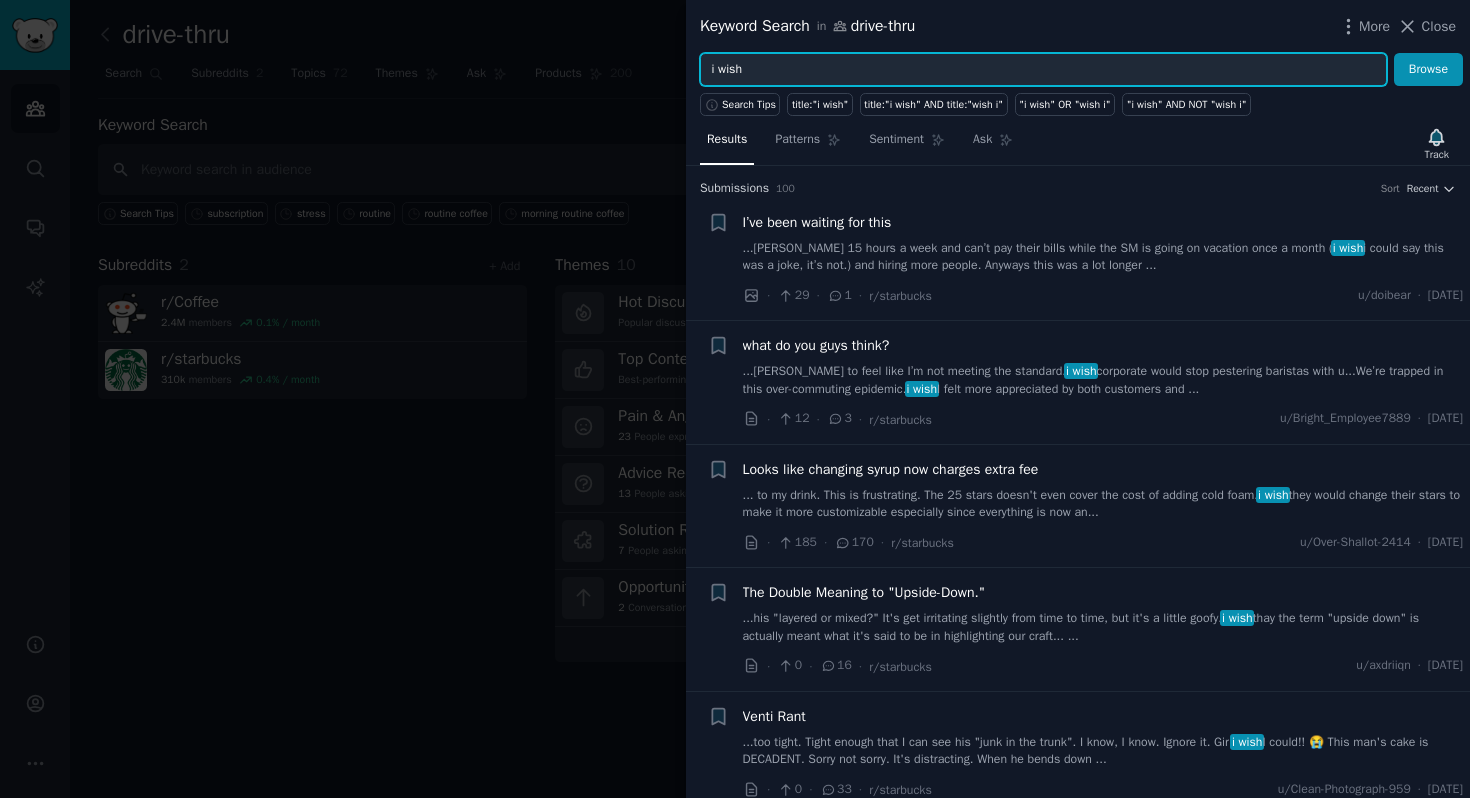 click on "i wish" at bounding box center (1043, 70) 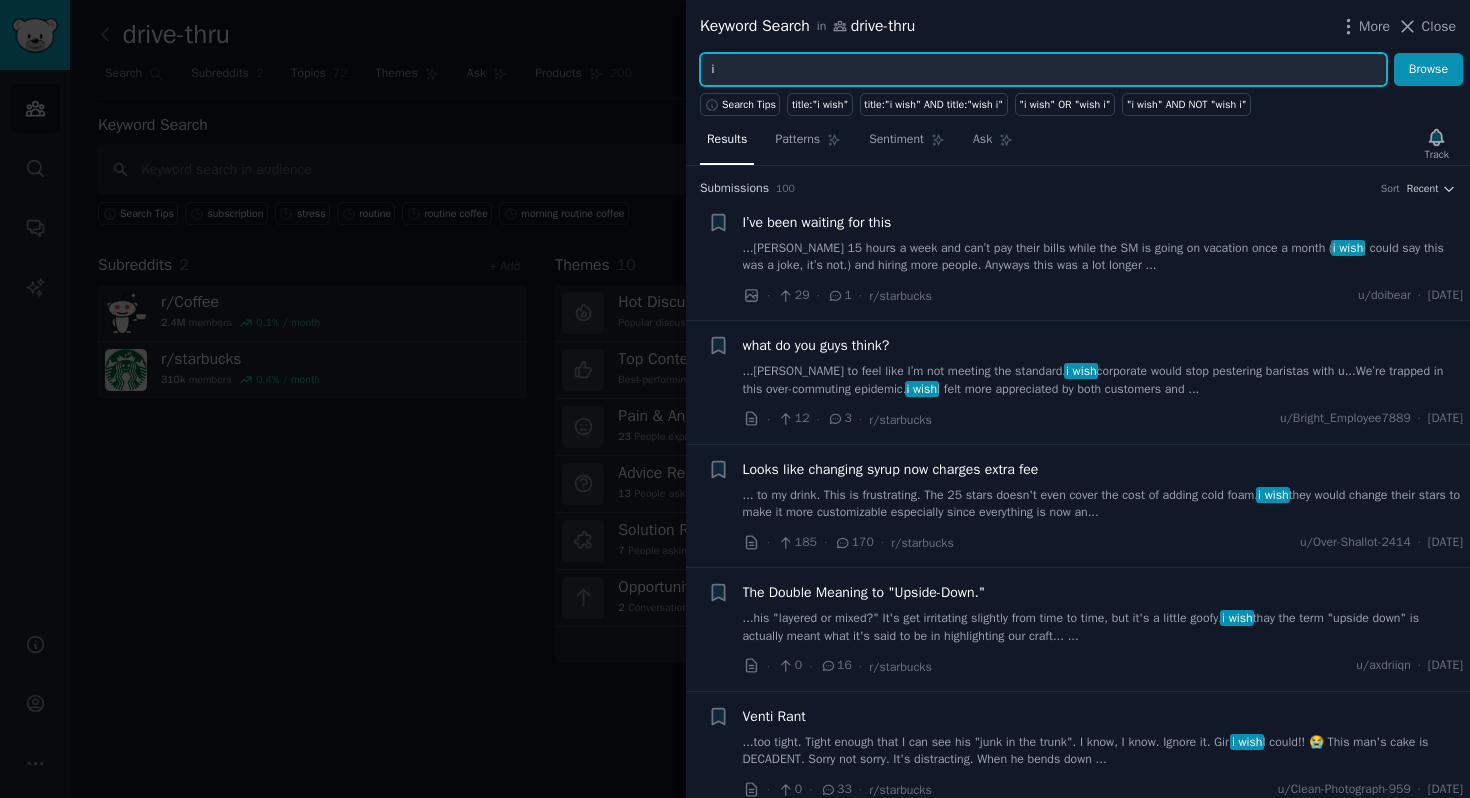 type on "i" 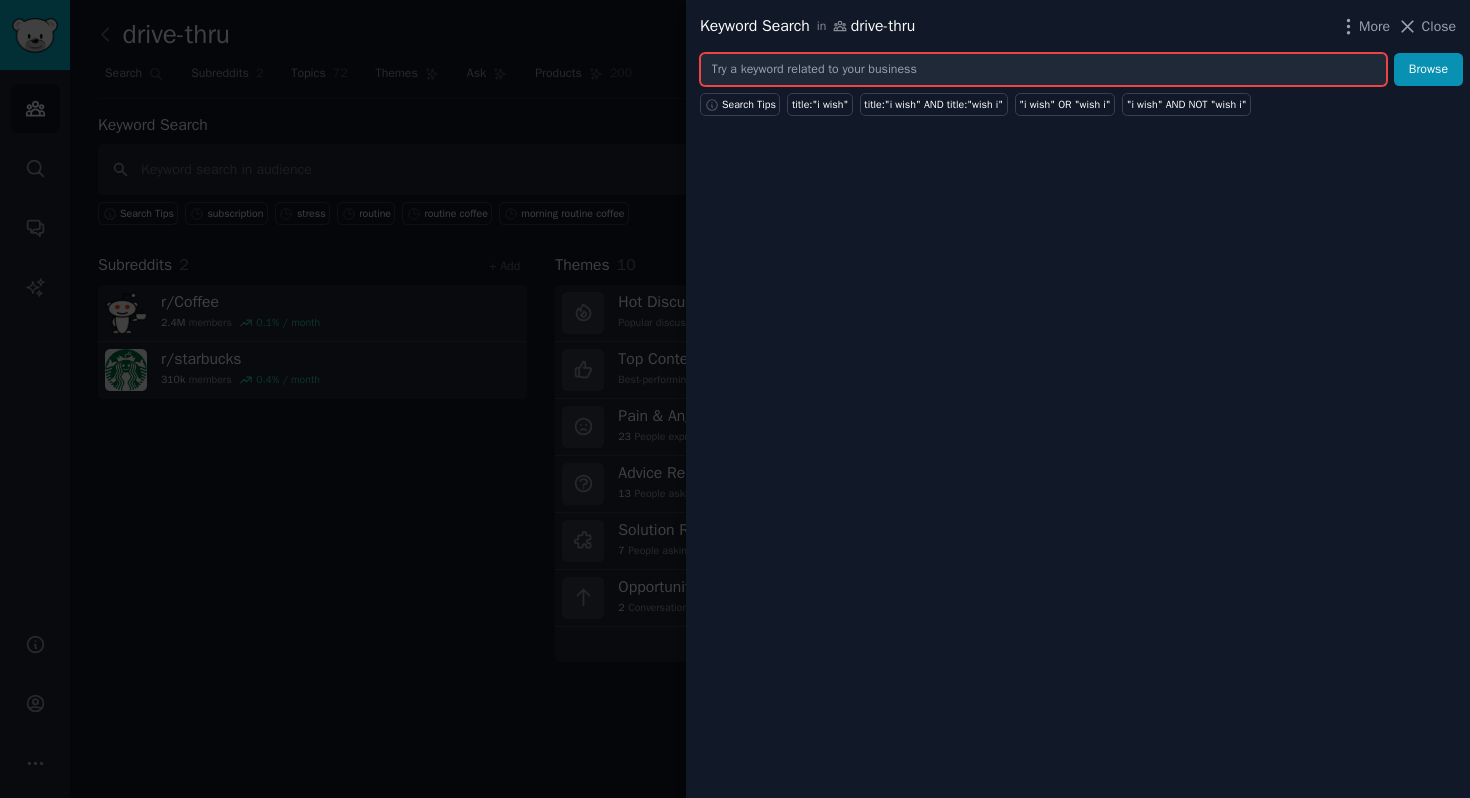 type 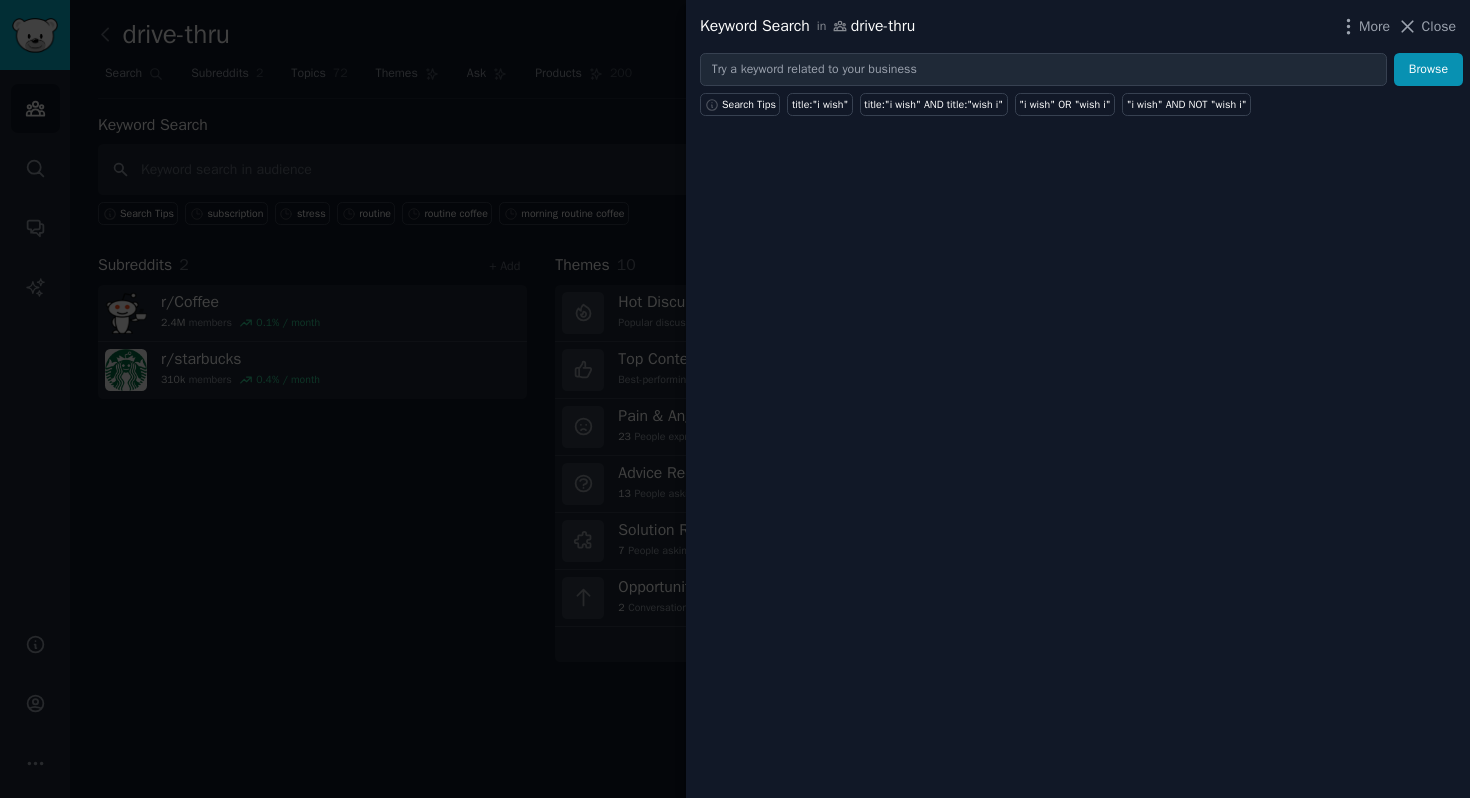 click at bounding box center (735, 399) 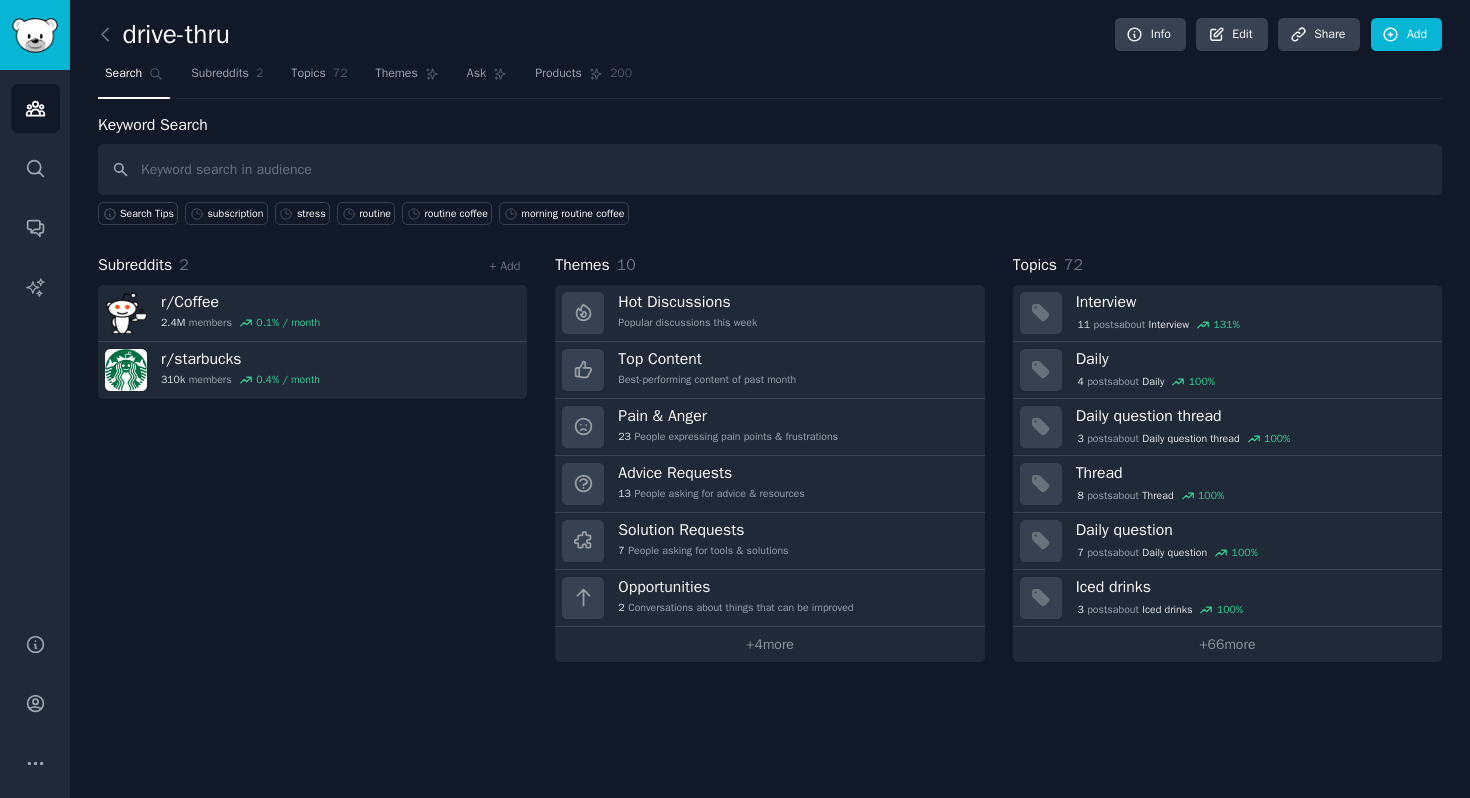 scroll, scrollTop: 0, scrollLeft: 0, axis: both 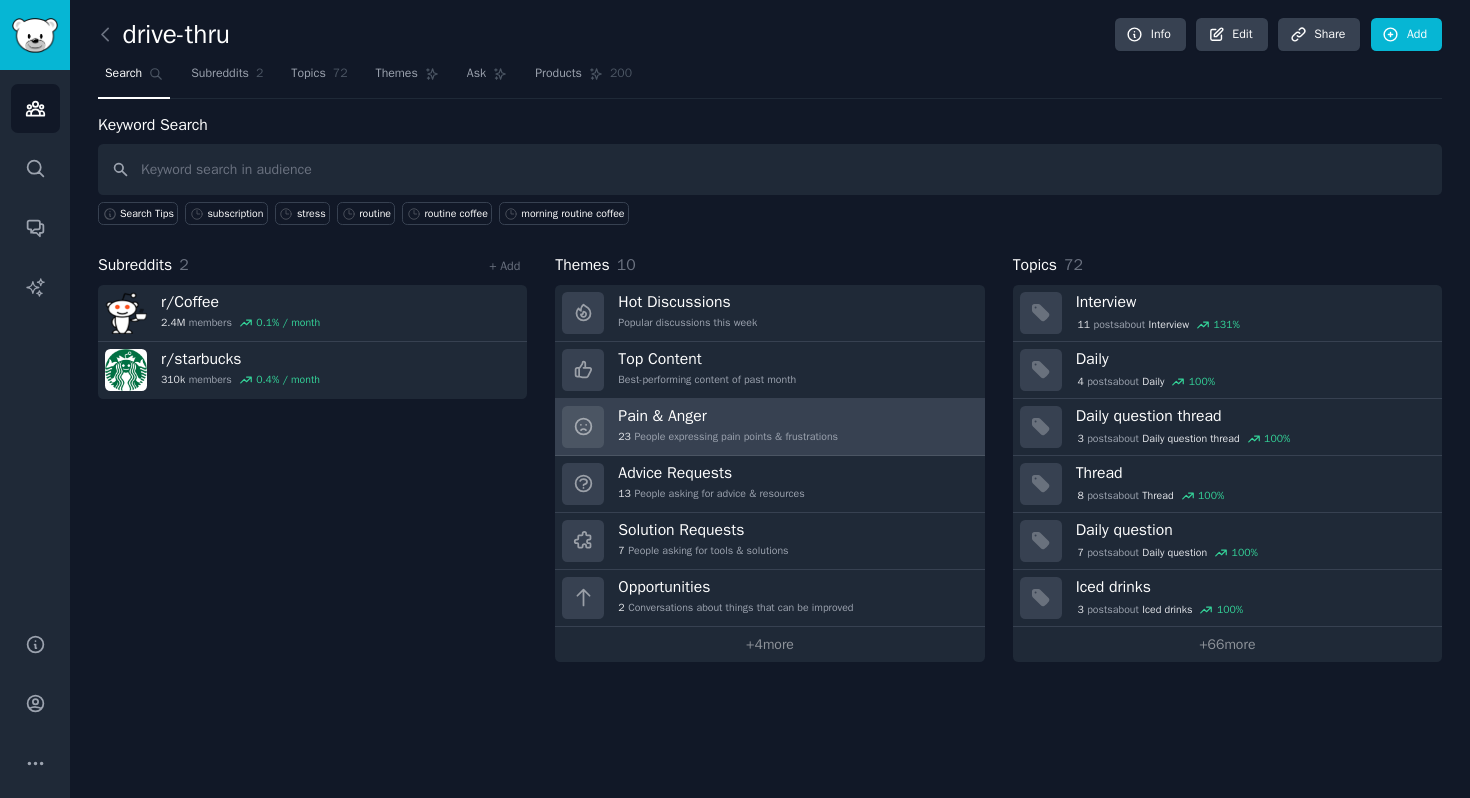 click on "Pain & Anger" at bounding box center (728, 416) 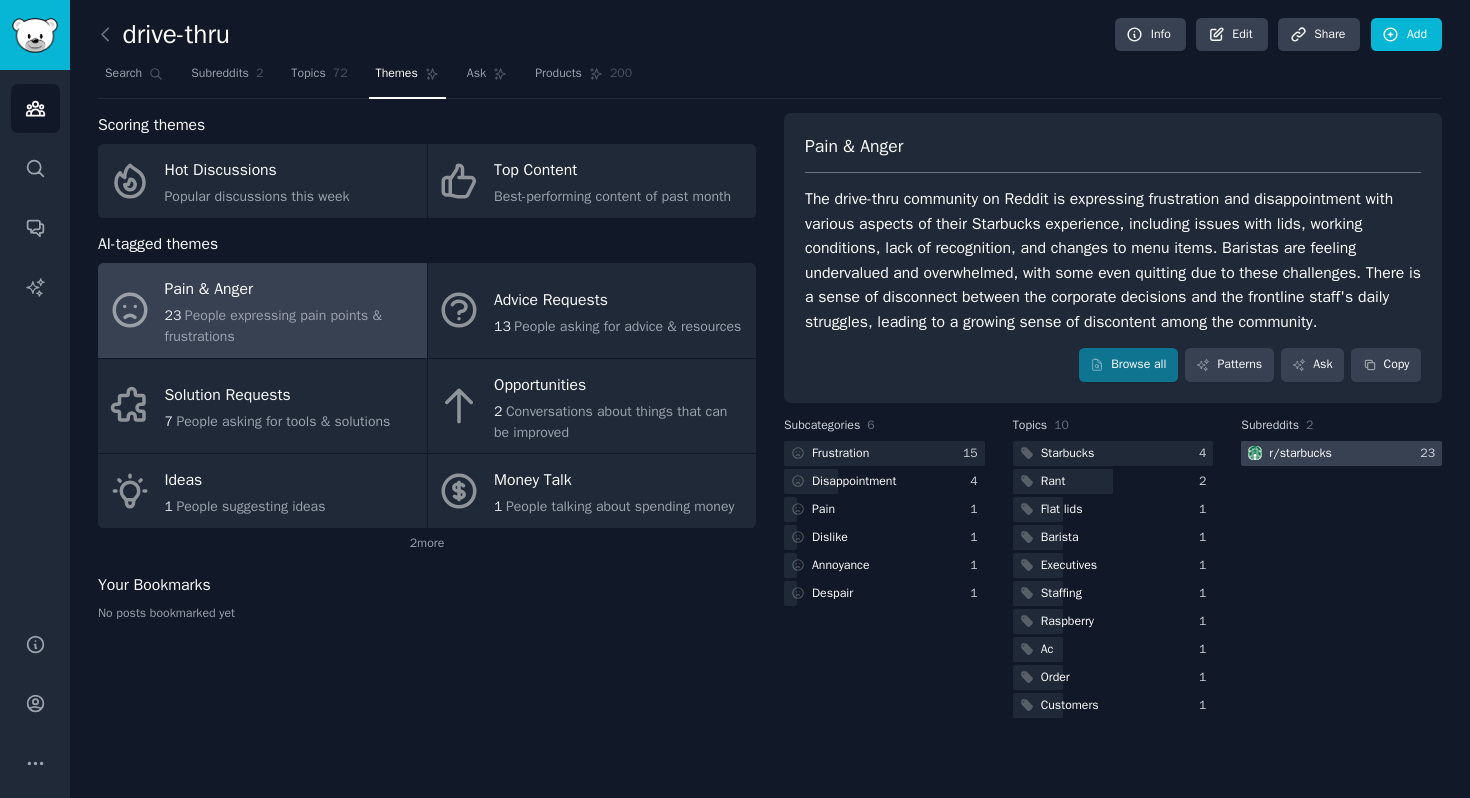 click on "r/ starbucks" at bounding box center [1300, 454] 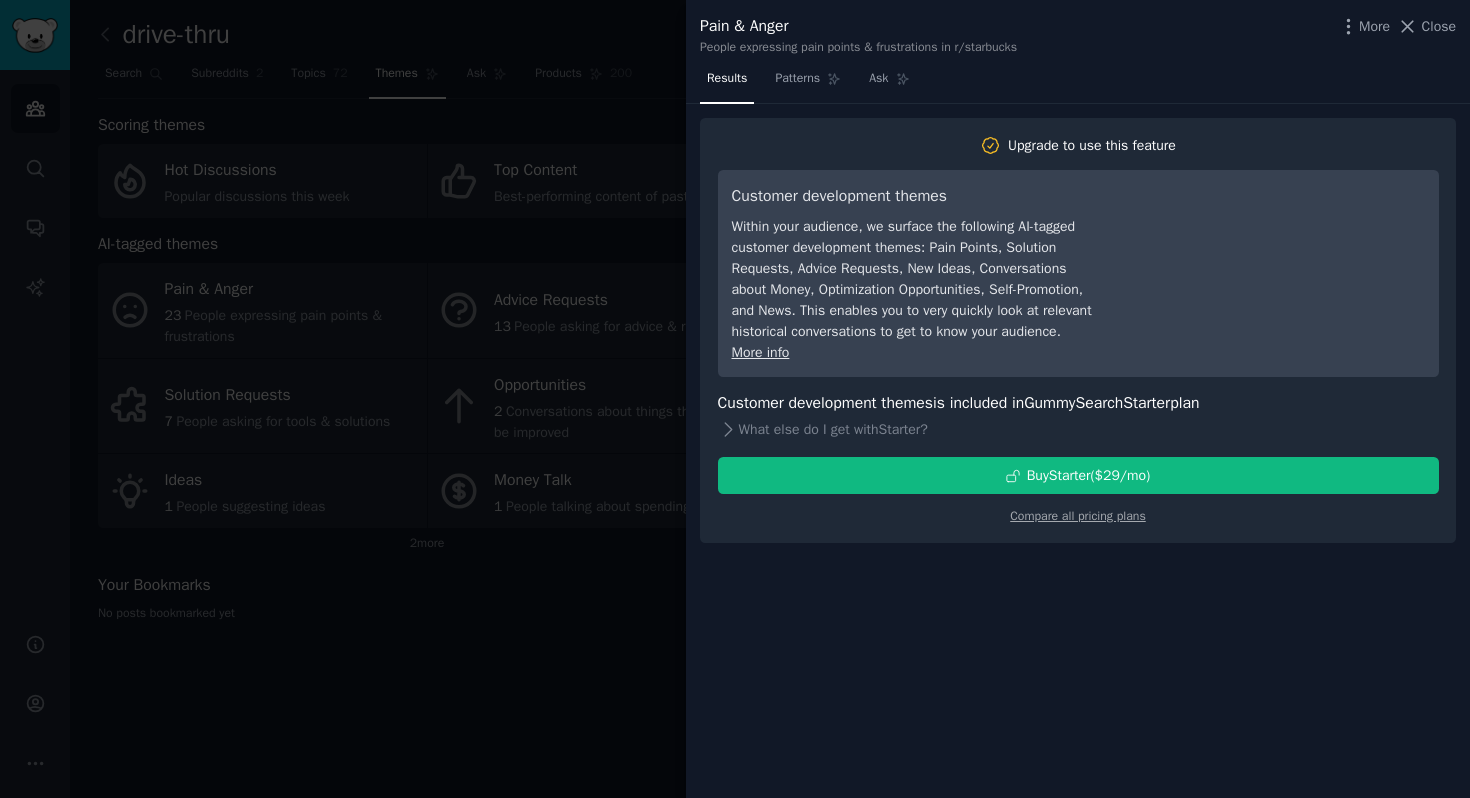 click at bounding box center (735, 399) 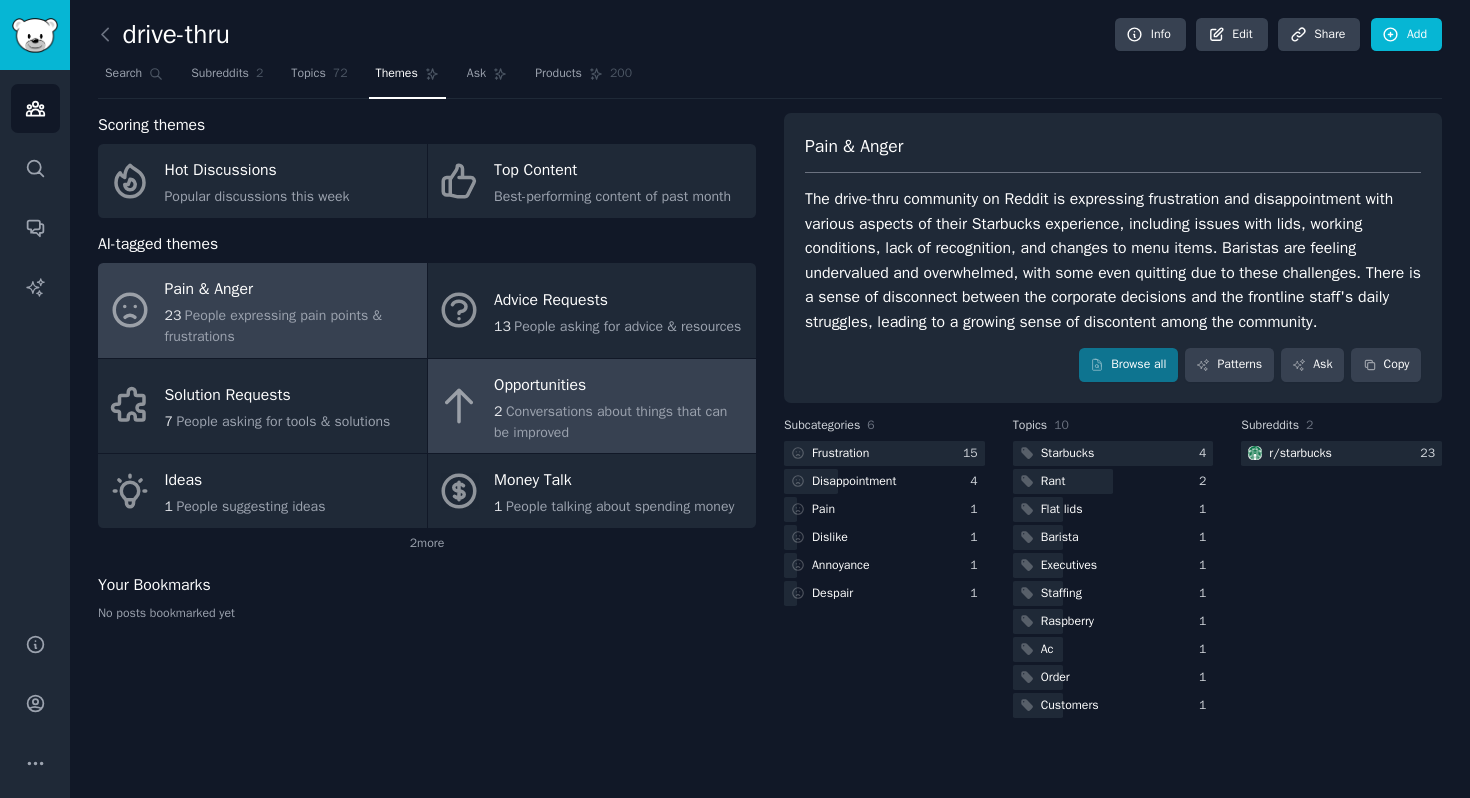 click on "Opportunities" at bounding box center (620, 385) 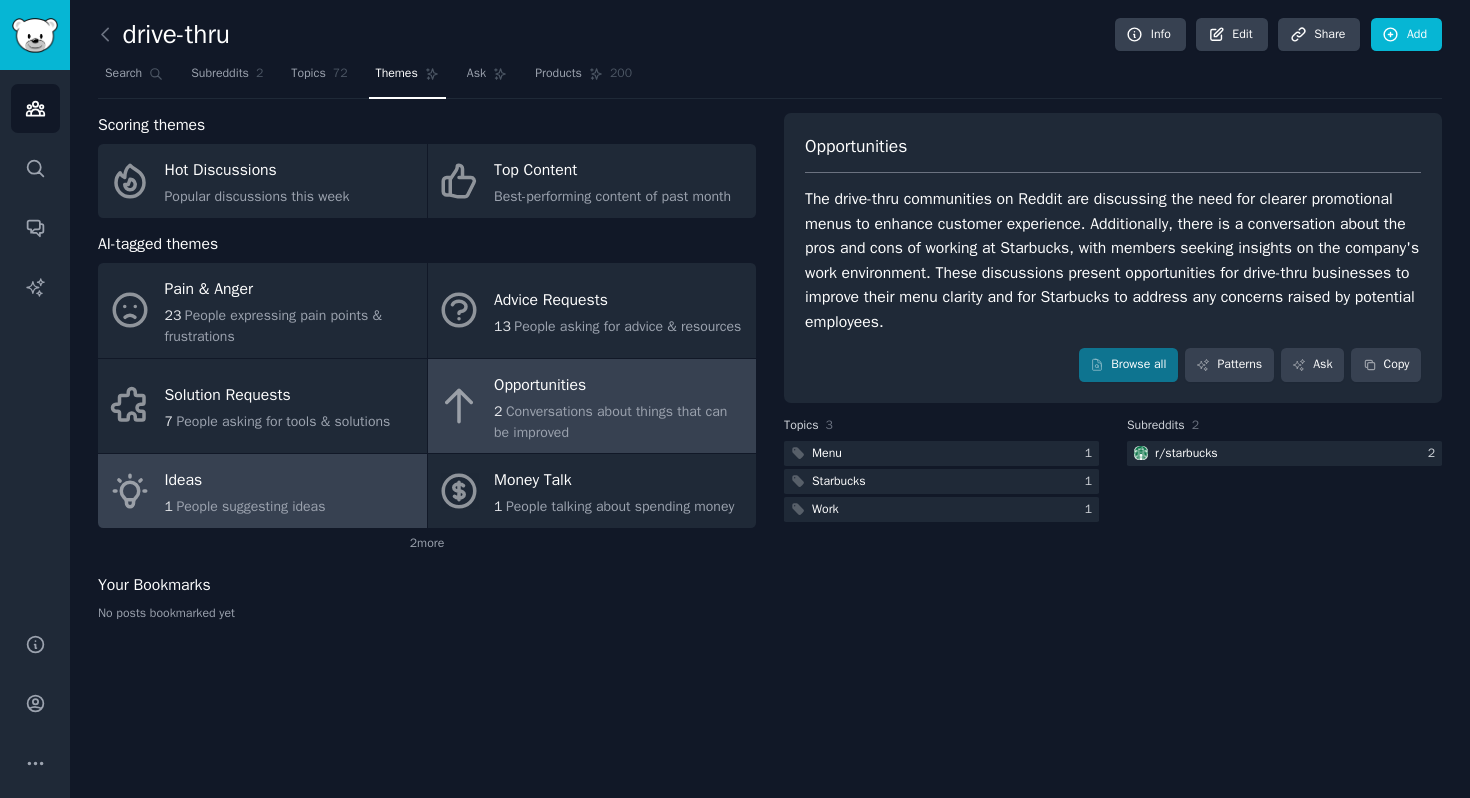 click on "Ideas" at bounding box center [245, 481] 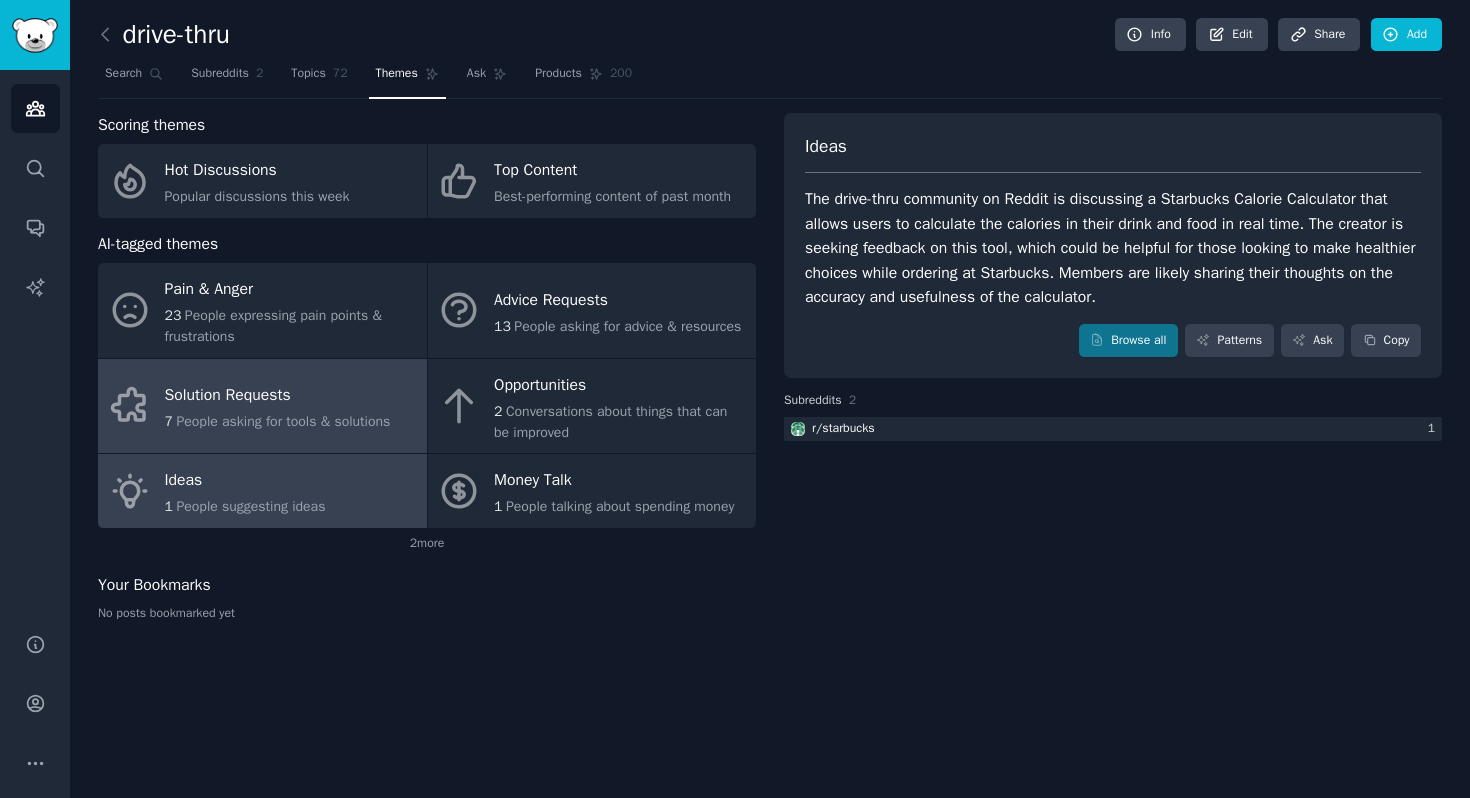 click on "People asking for tools & solutions" at bounding box center [283, 421] 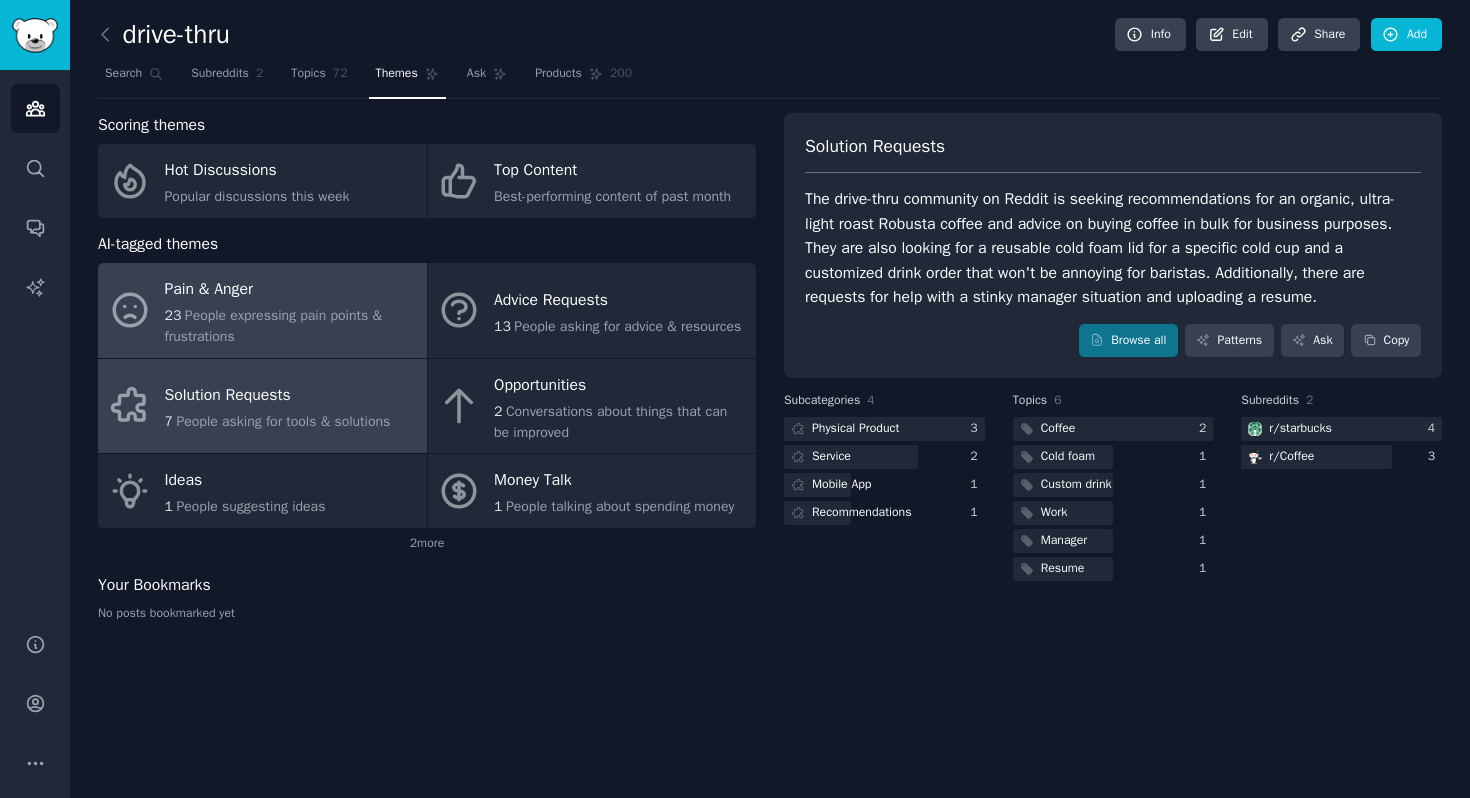 click on "Pain & Anger" at bounding box center [291, 290] 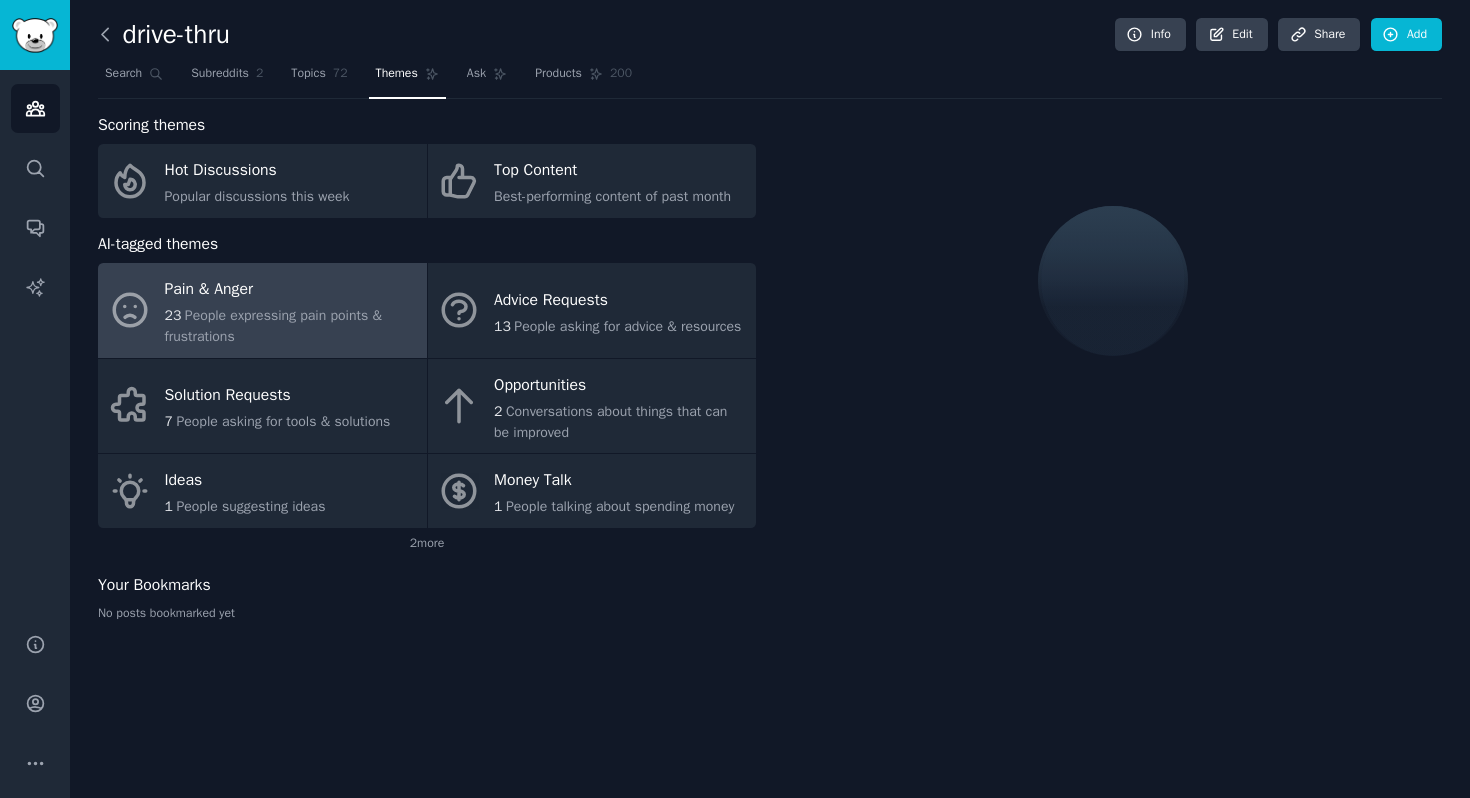 click 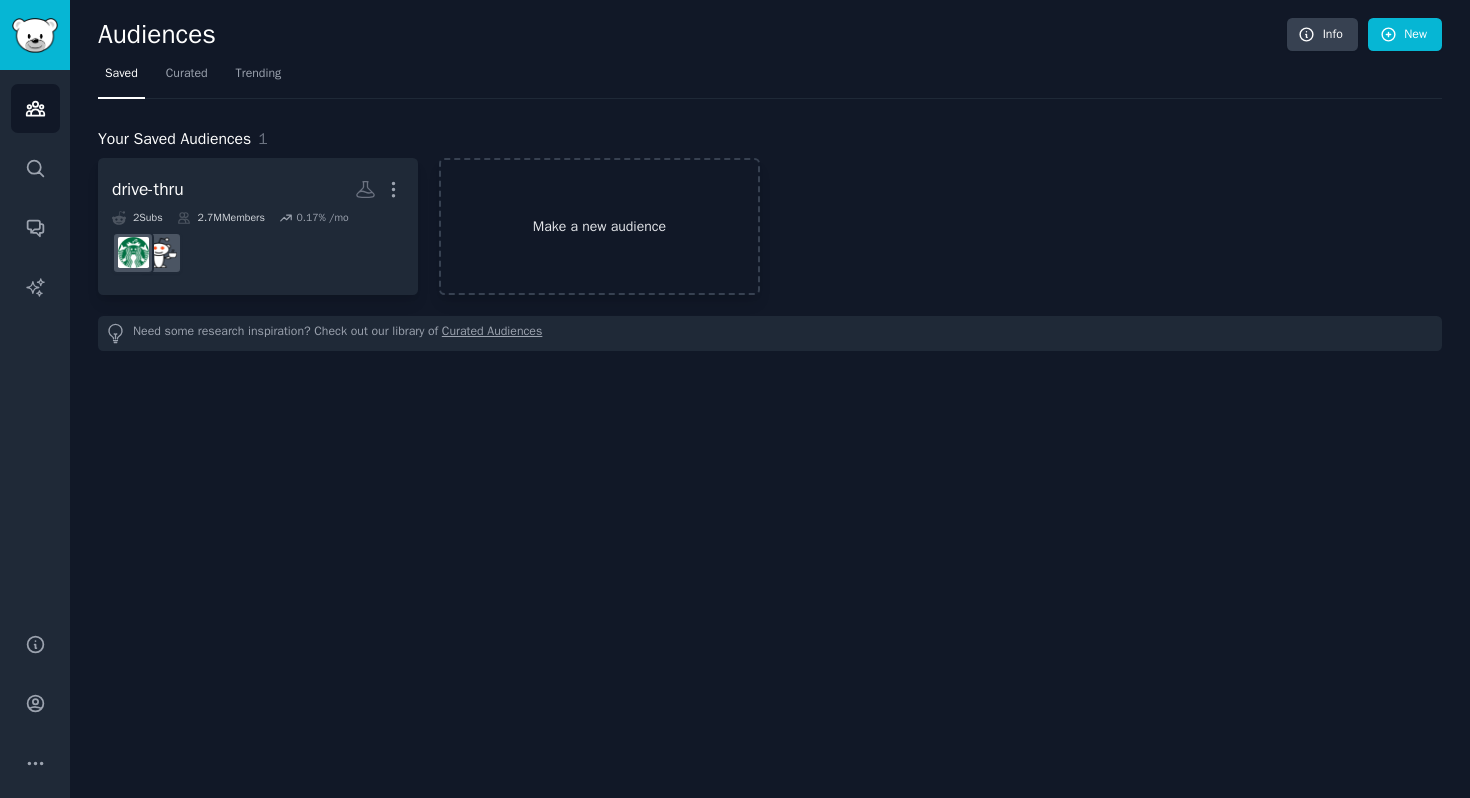 click on "Make a new audience" at bounding box center (599, 226) 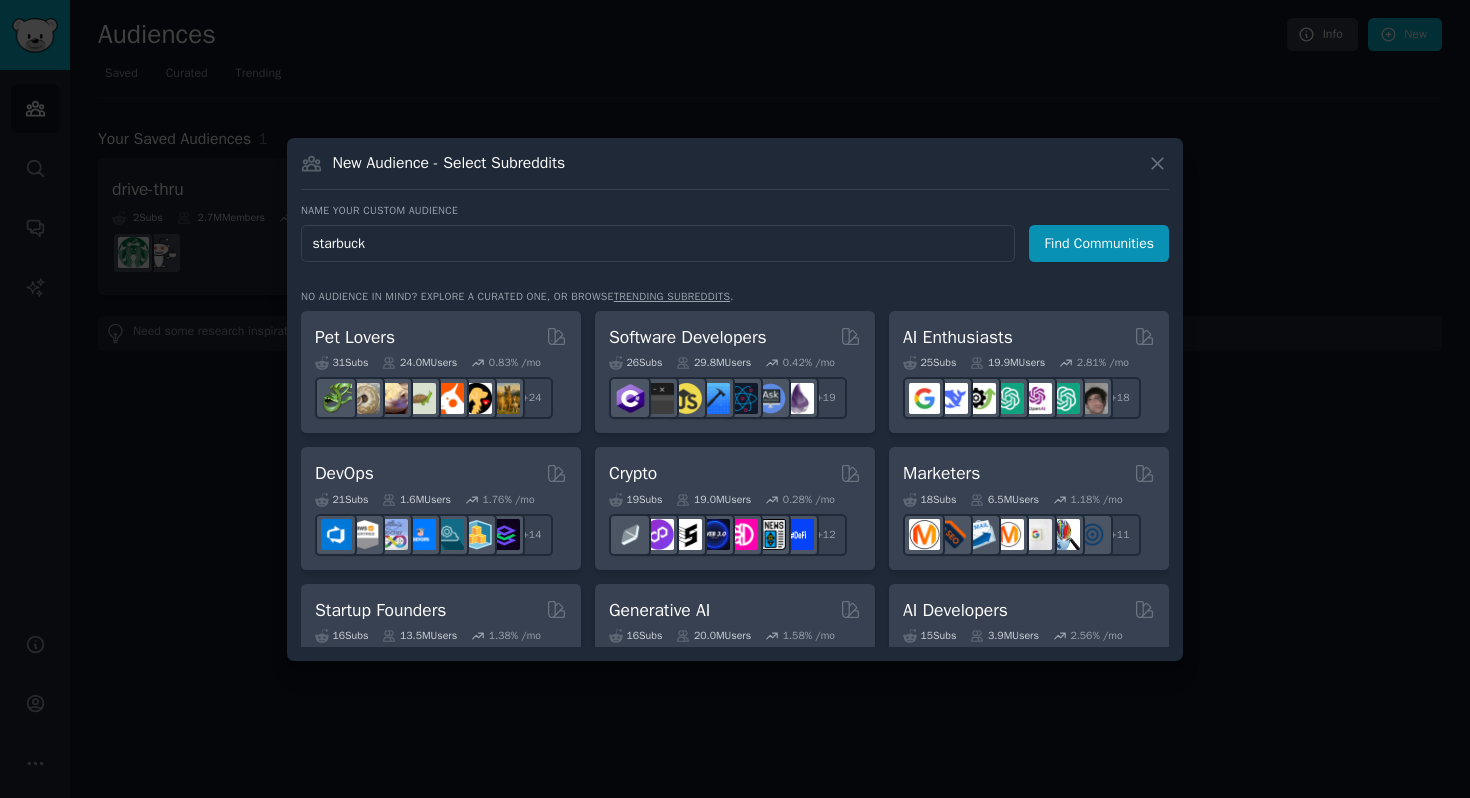 type on "starbucks" 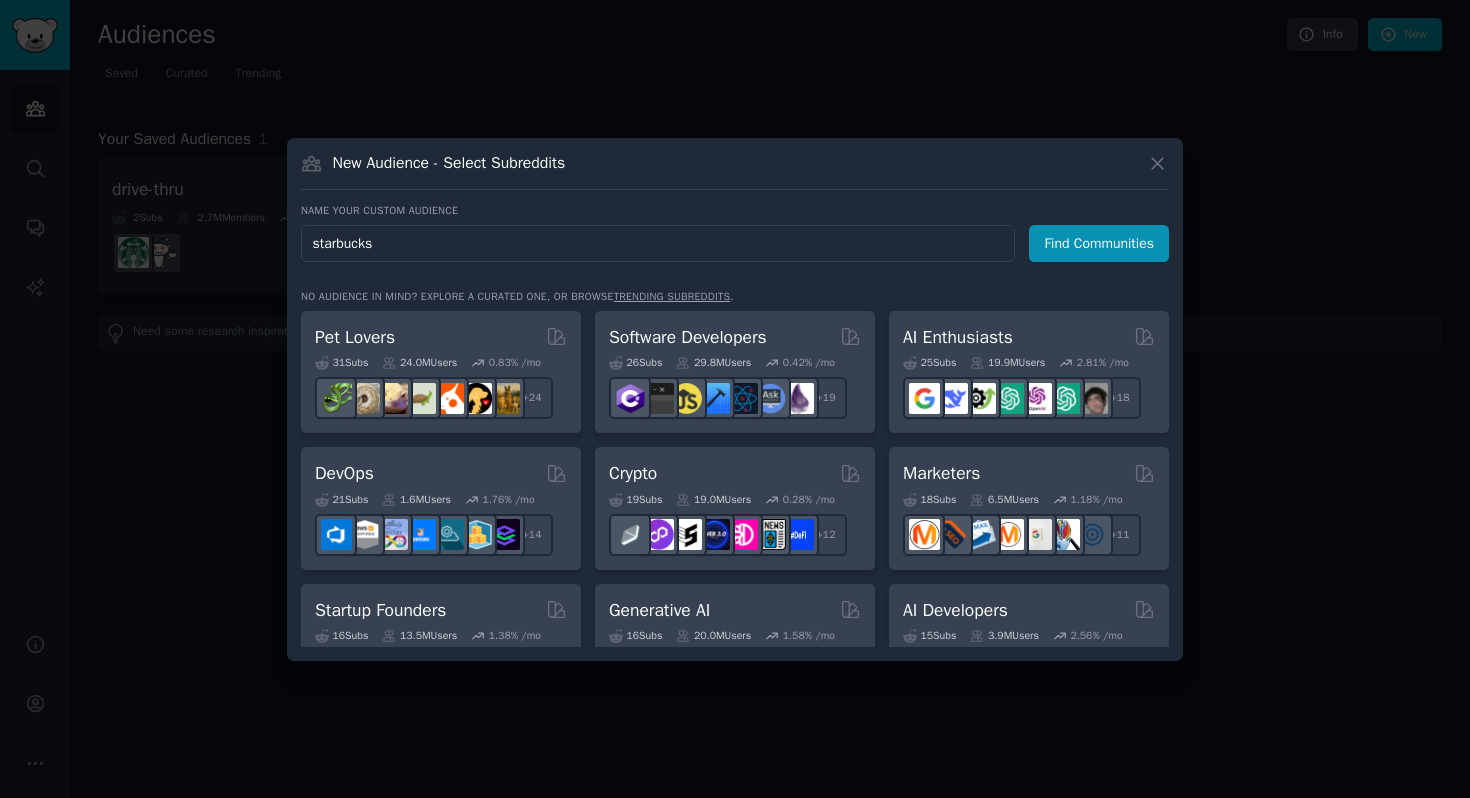 click on "Find Communities" at bounding box center (1099, 243) 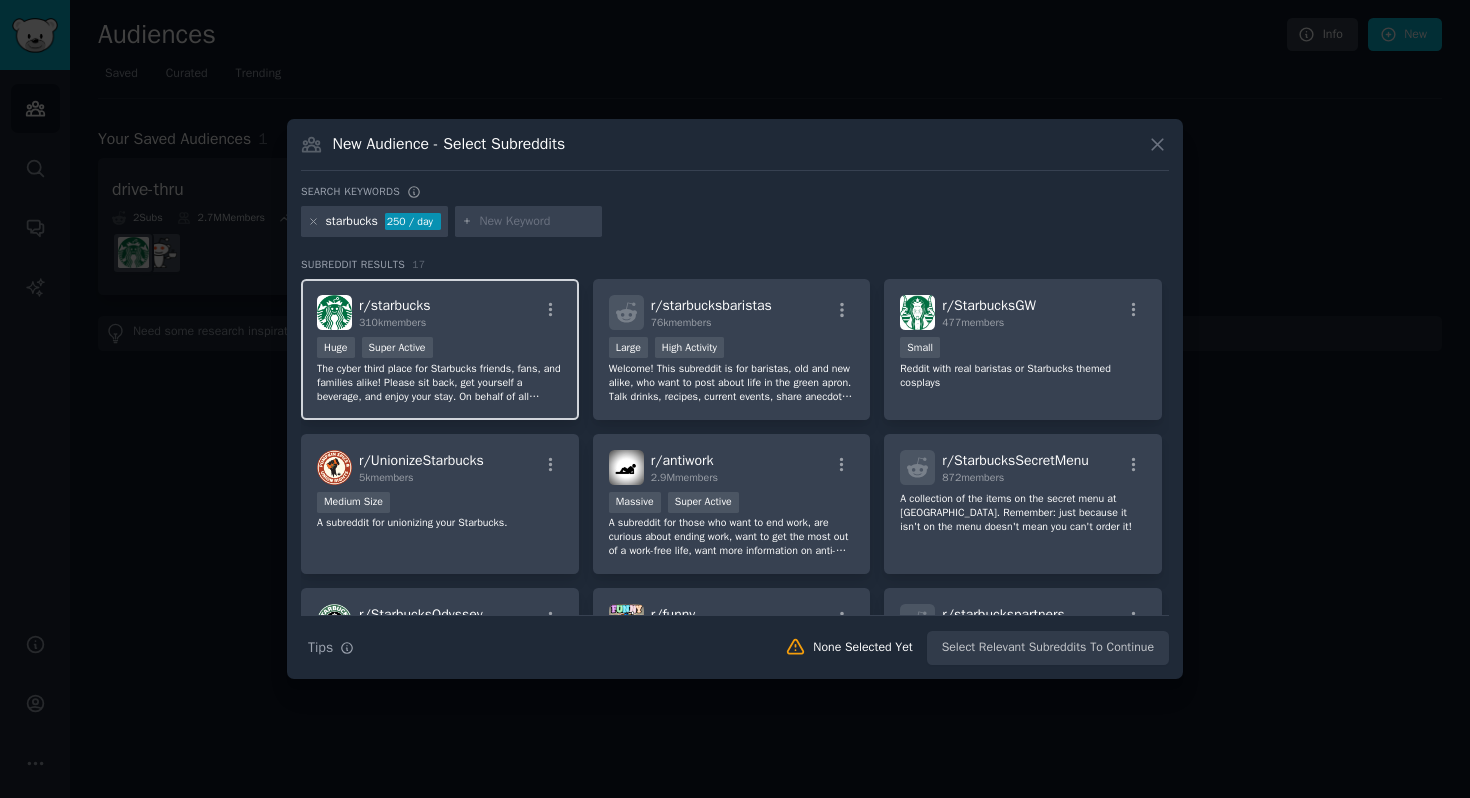 click on "The cyber third place for Starbucks friends, fans, and families alike! Please sit back, get yourself a beverage, and enjoy your stay. On behalf of all partners on /r/Starbucks, the views expressed here are ours alone and do not necessarily reflect the views of our employer. An unofficial Starbucks community." at bounding box center [440, 383] 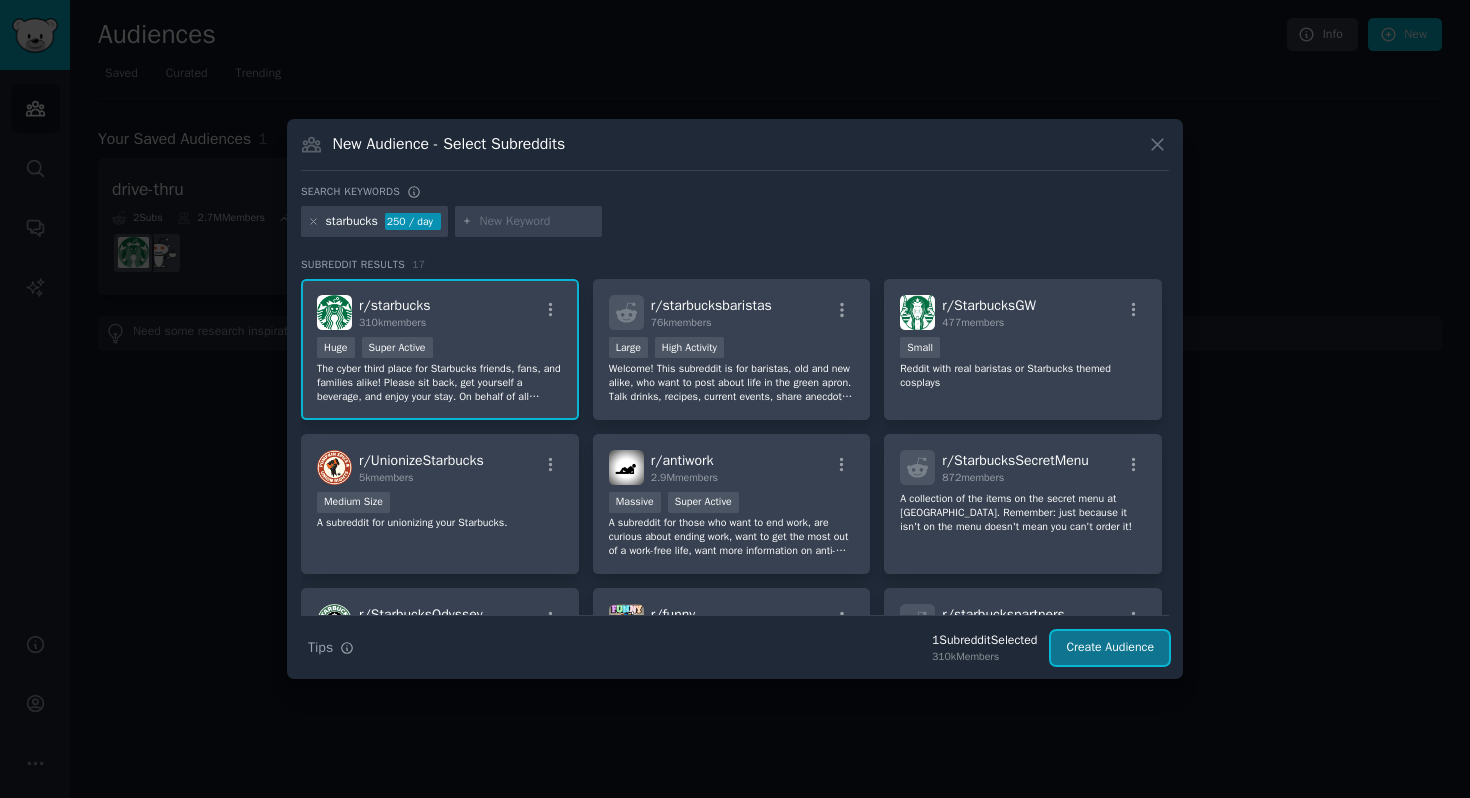 click on "Create Audience" at bounding box center [1110, 648] 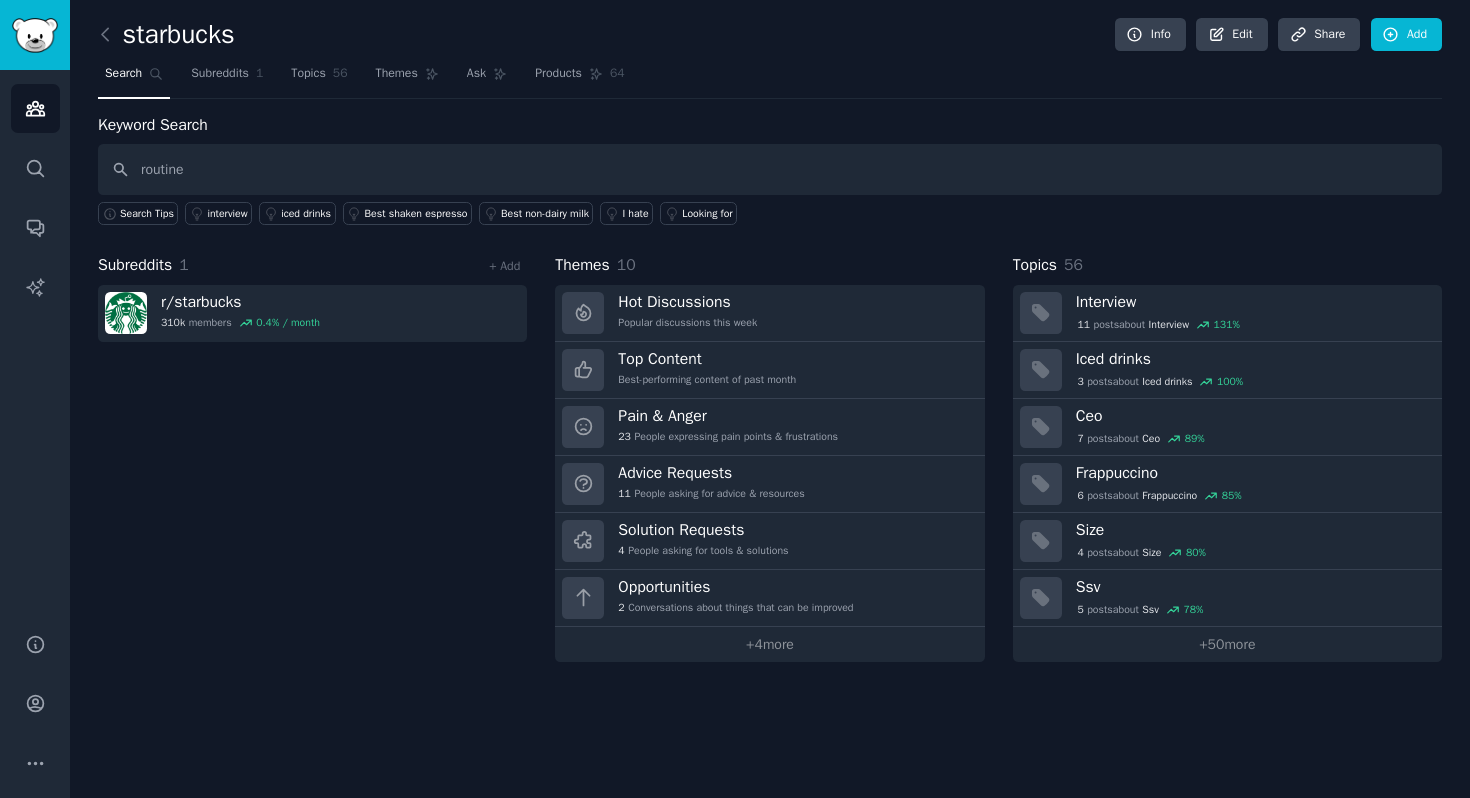 type on "routine" 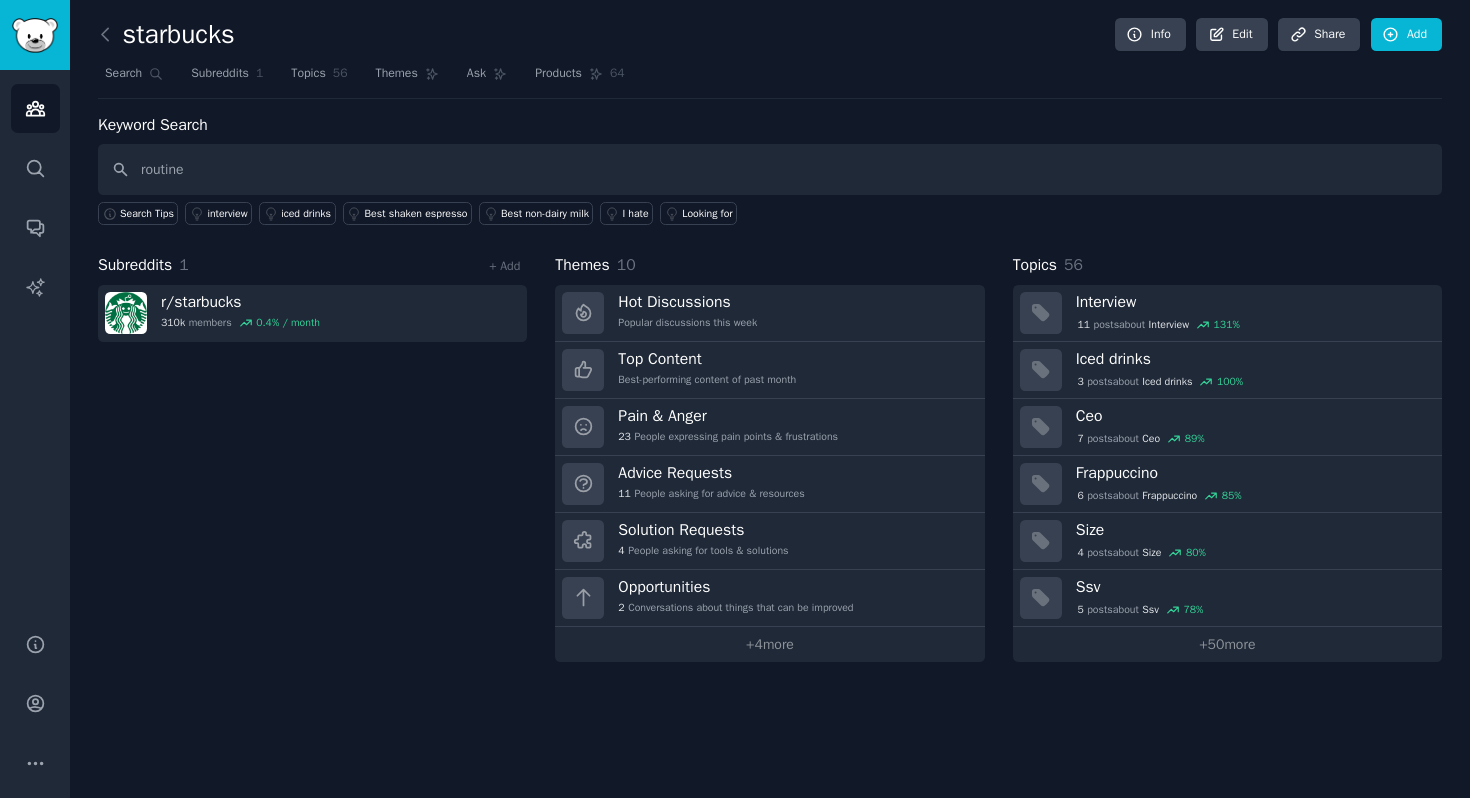 type 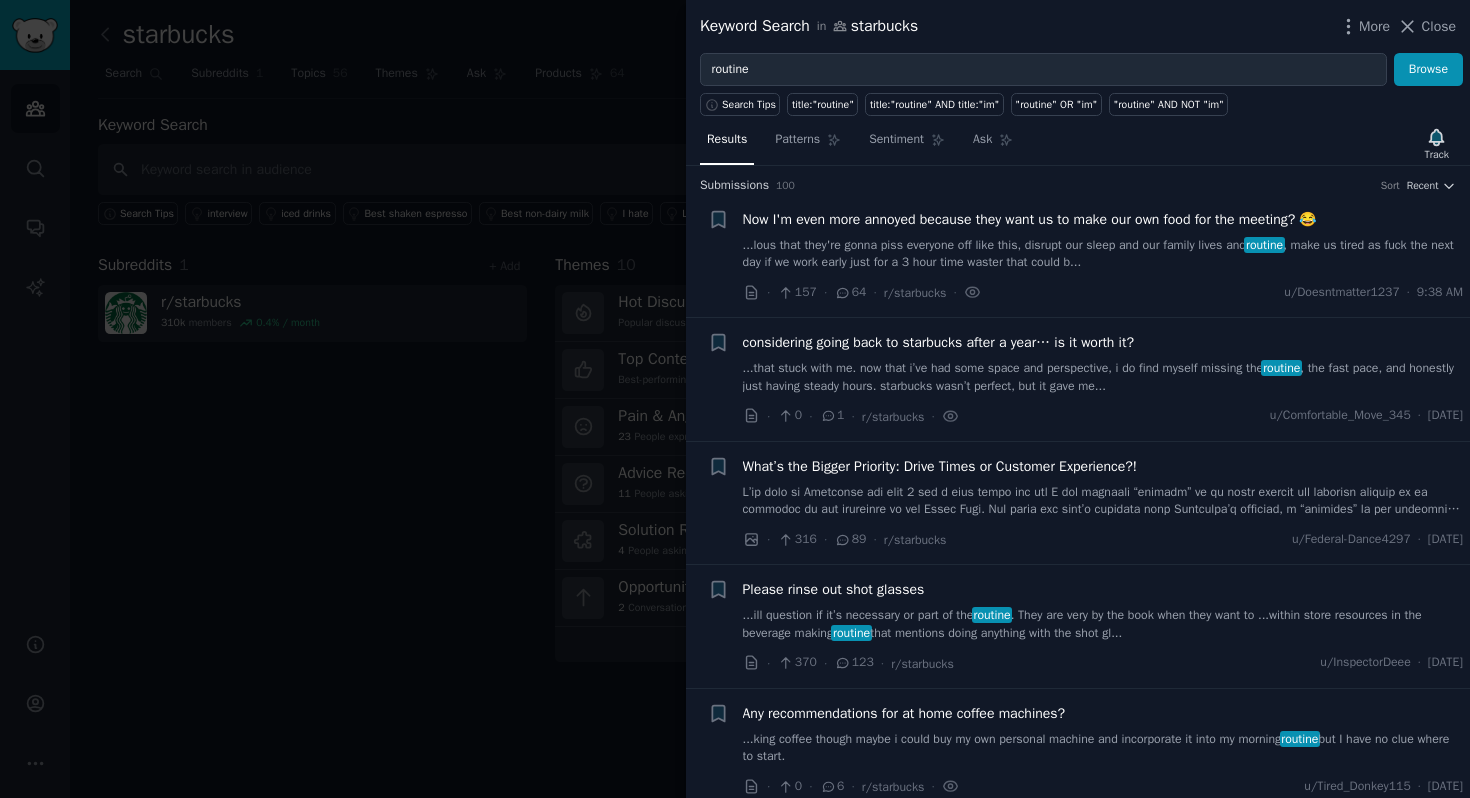 scroll, scrollTop: 0, scrollLeft: 0, axis: both 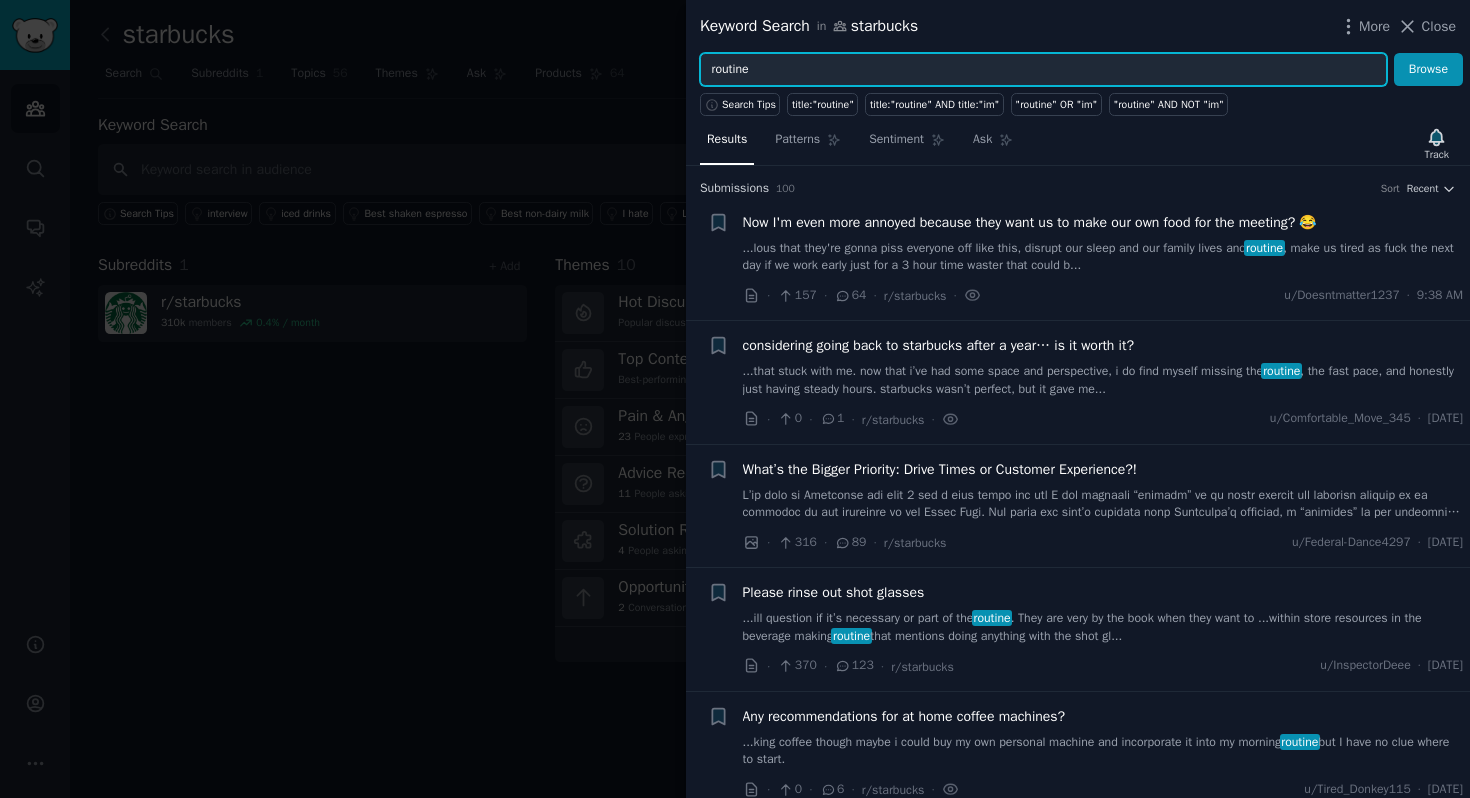 click on "routine" at bounding box center (1043, 70) 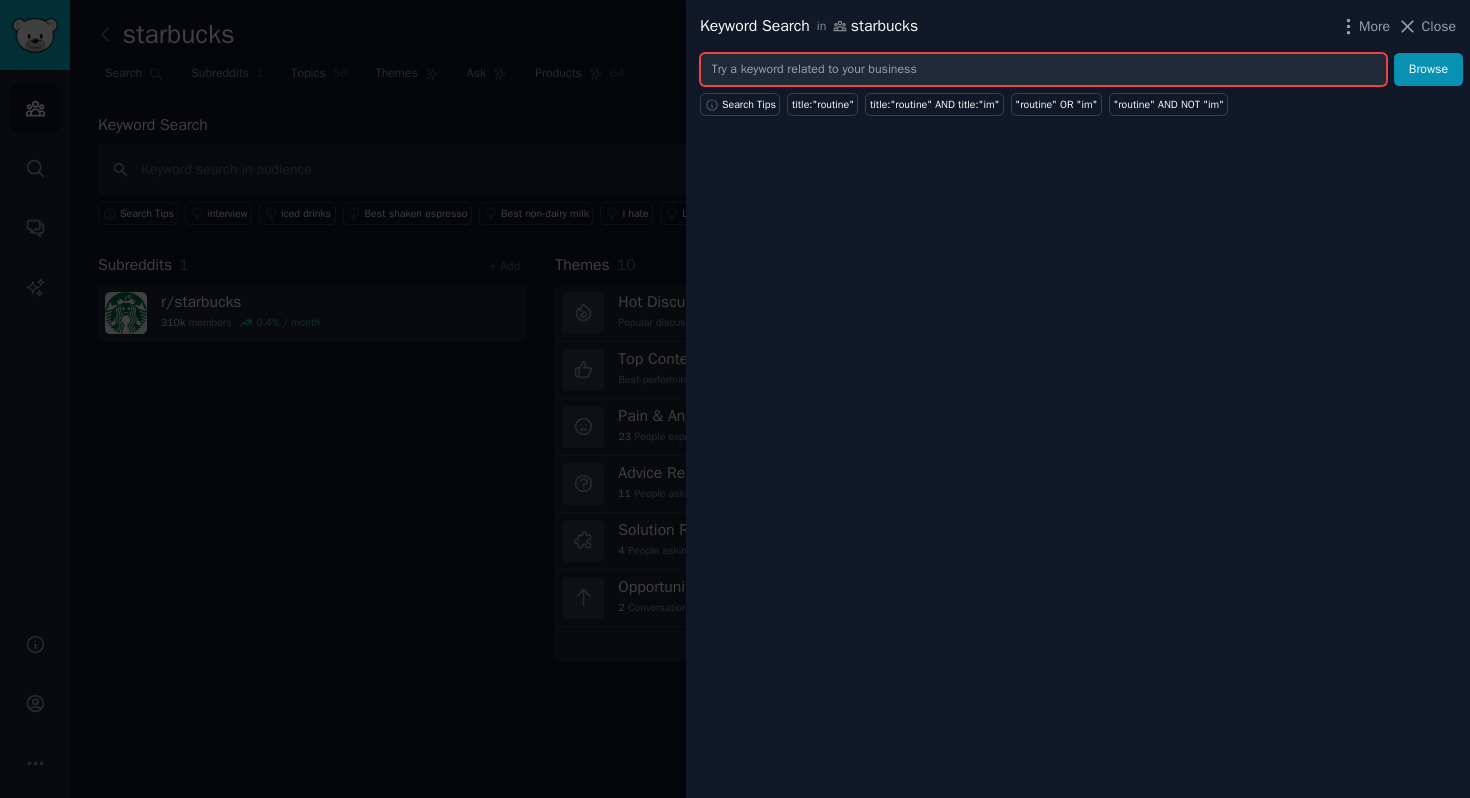 paste on "Remote workers, moms, and students" 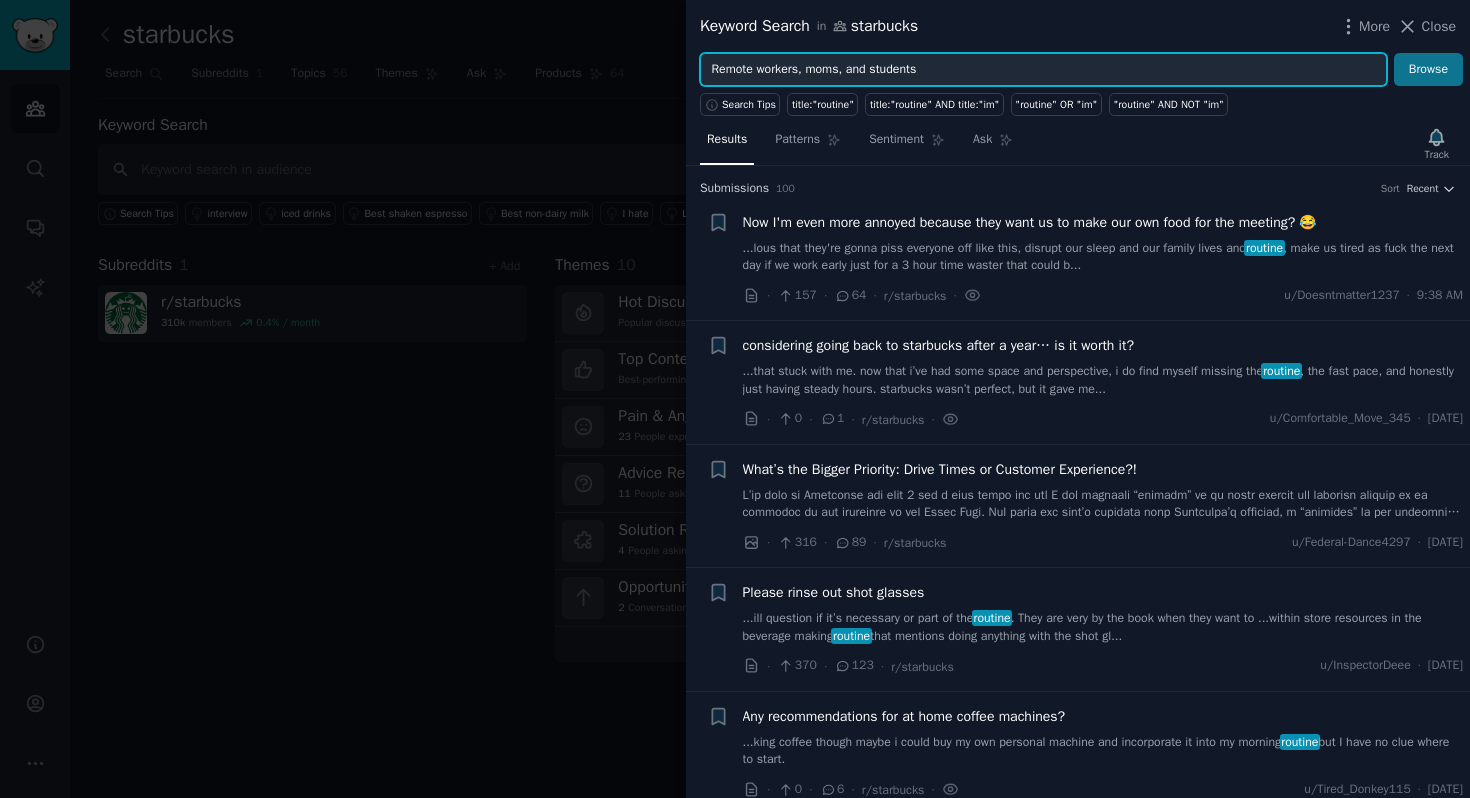 type on "Remote workers, moms, and students" 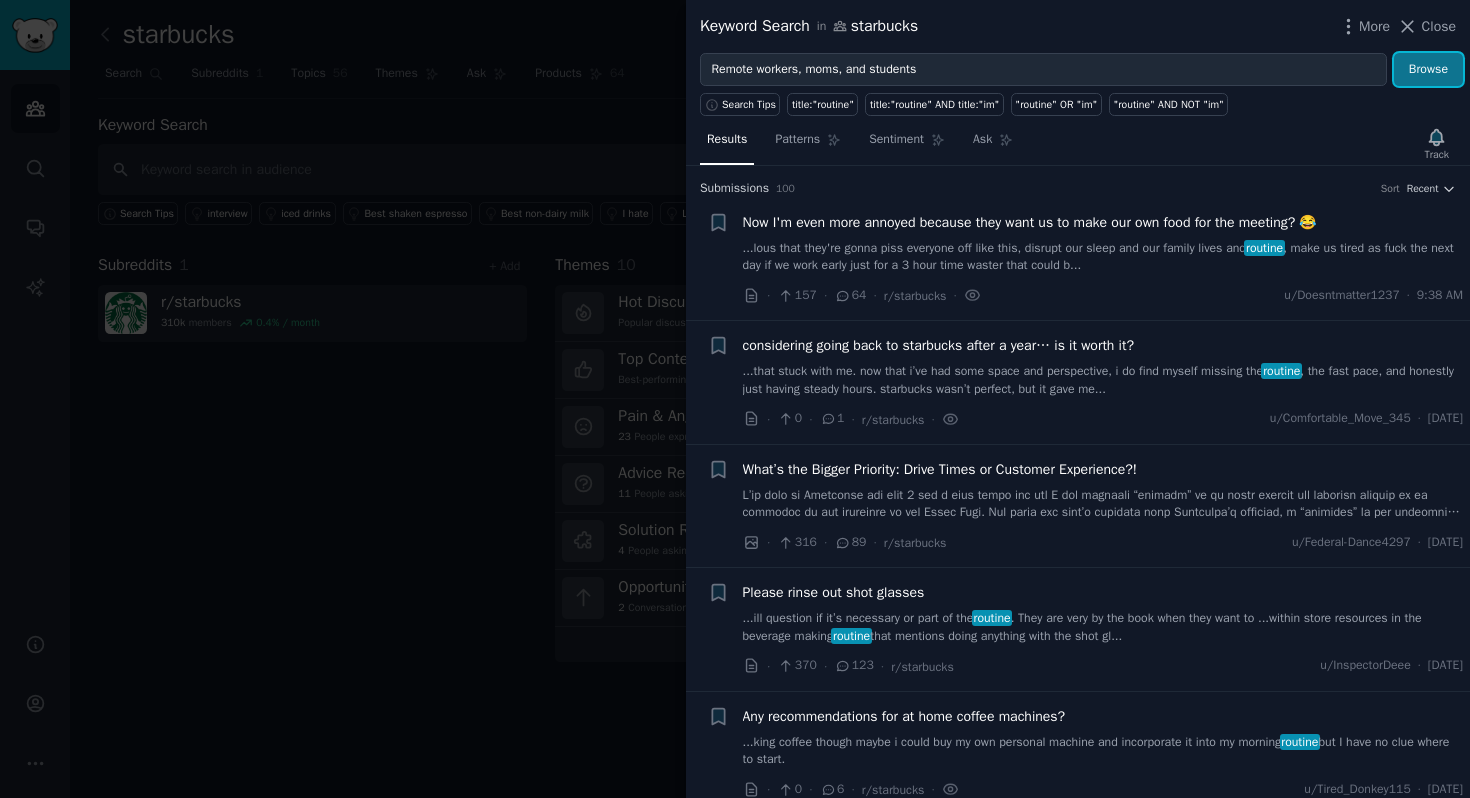 click on "Browse" at bounding box center [1428, 70] 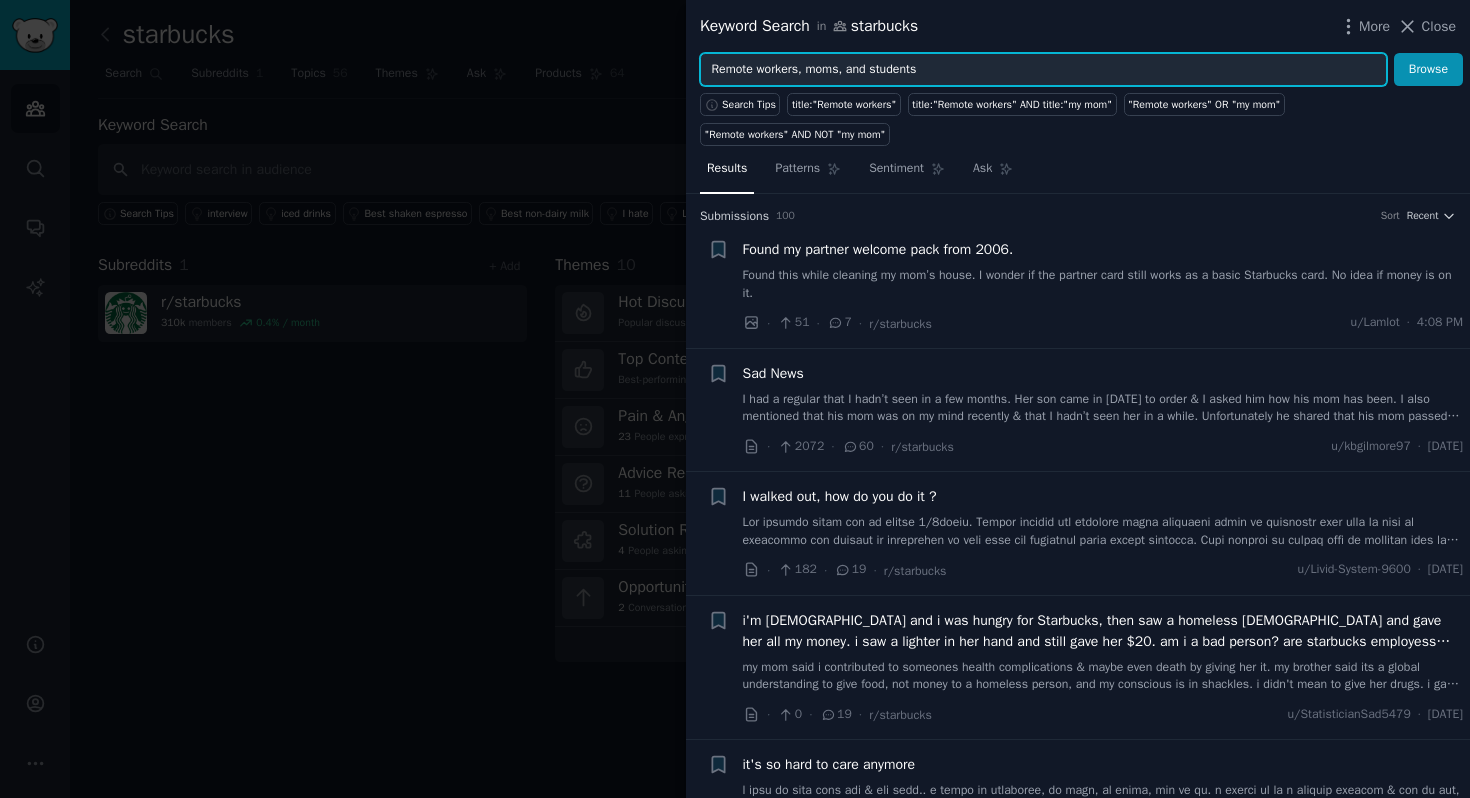 click on "Remote workers, moms, and students" at bounding box center [1043, 70] 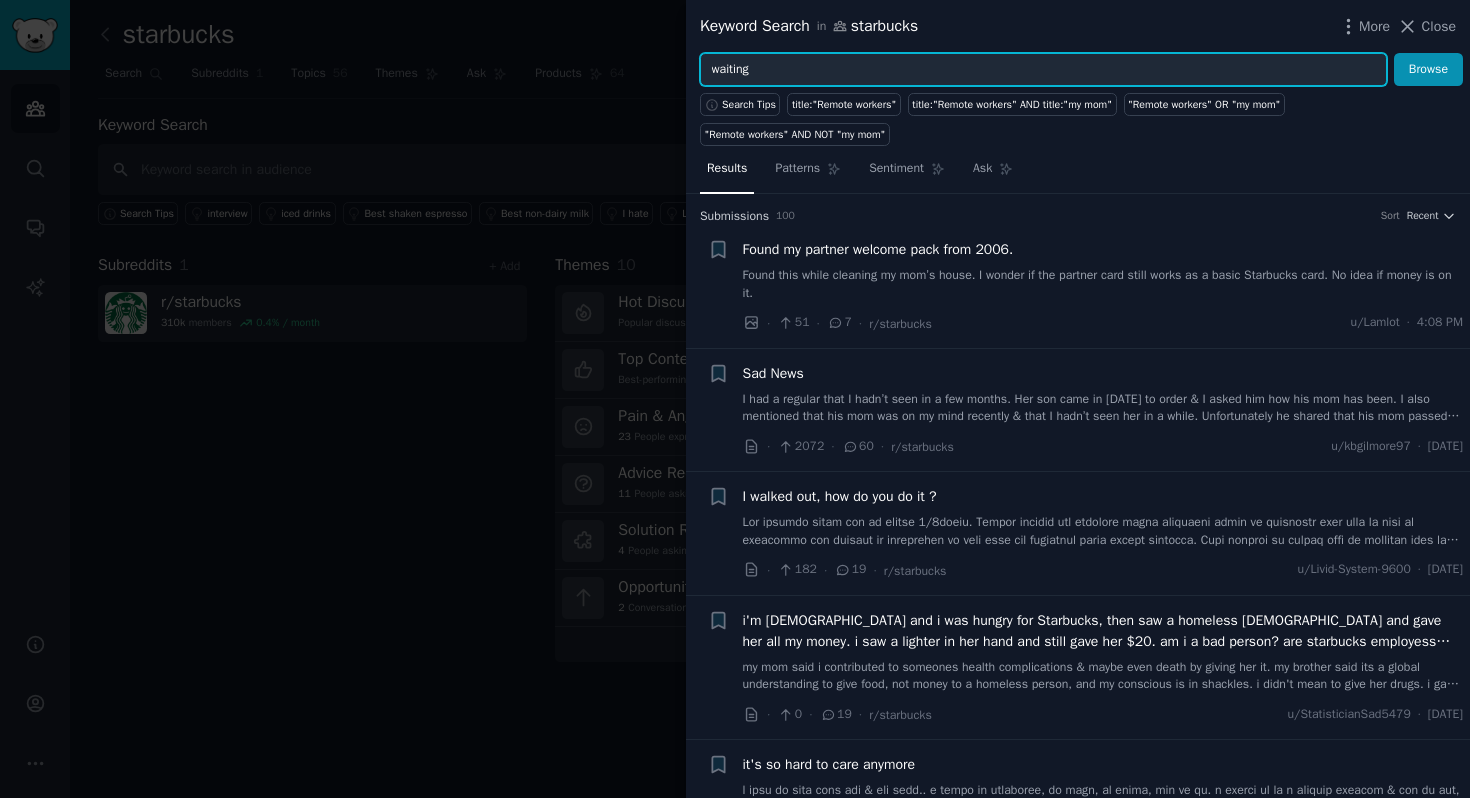 type on "waiting" 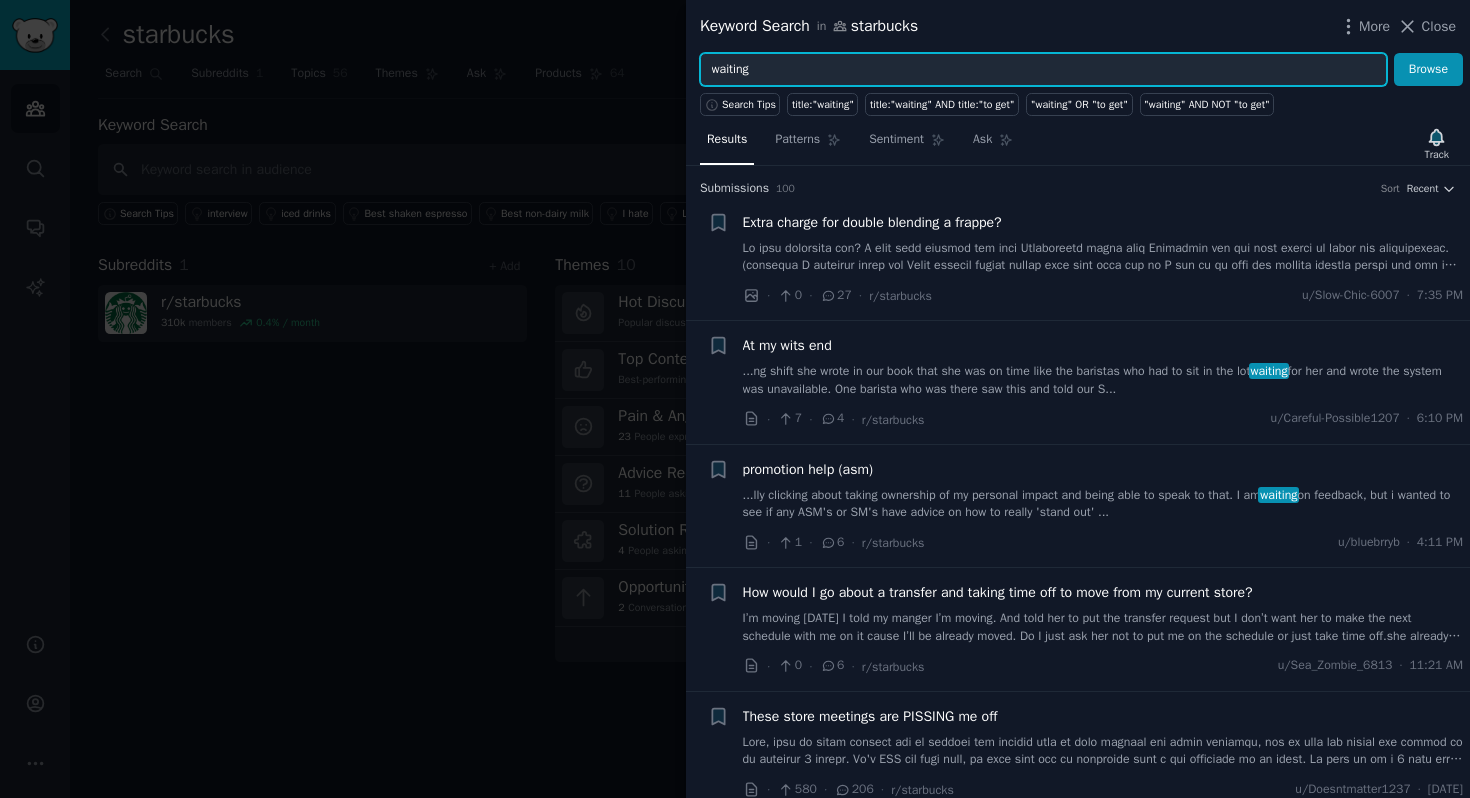 click on "waiting" at bounding box center (1043, 70) 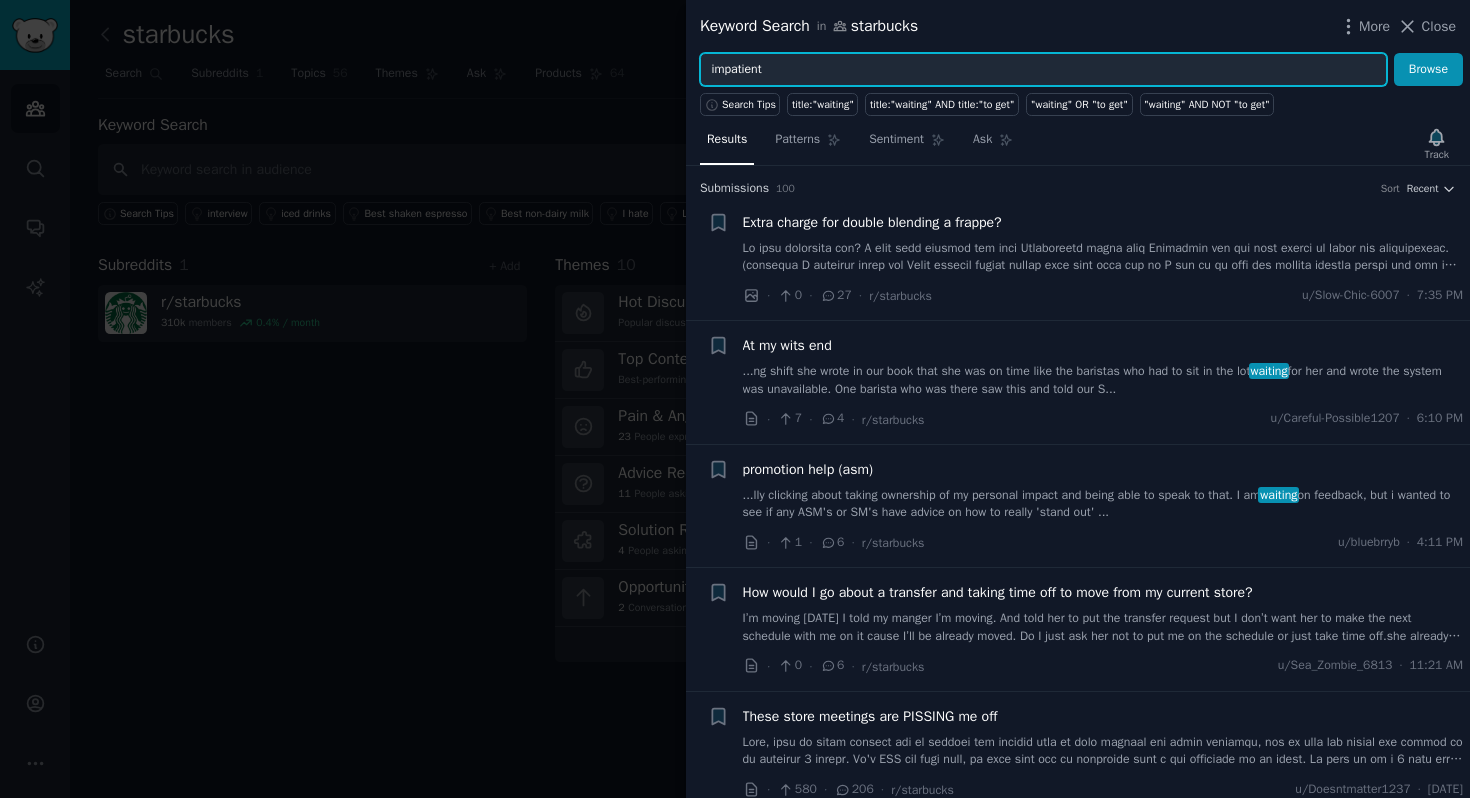 type on "impatient" 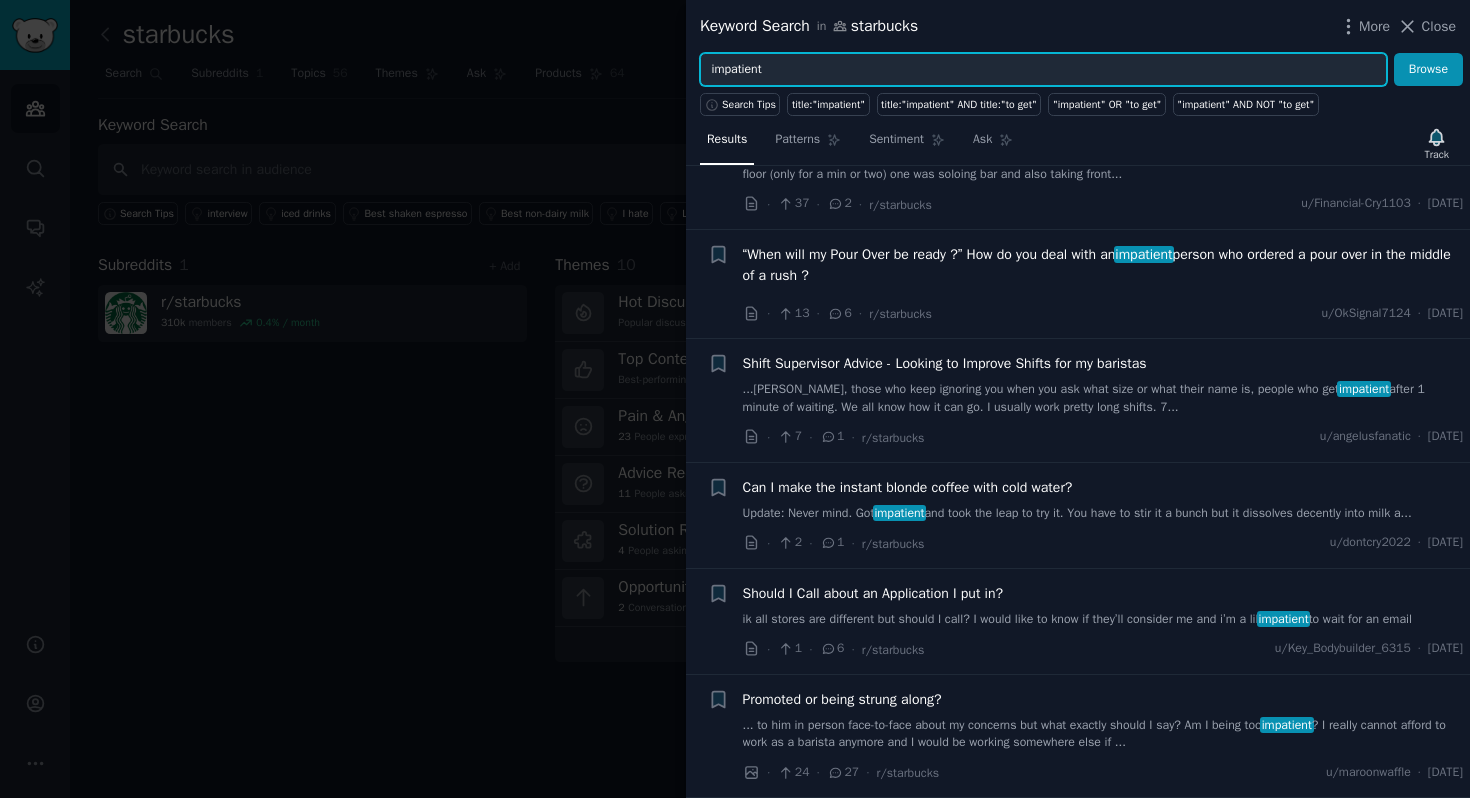 scroll, scrollTop: 11599, scrollLeft: 0, axis: vertical 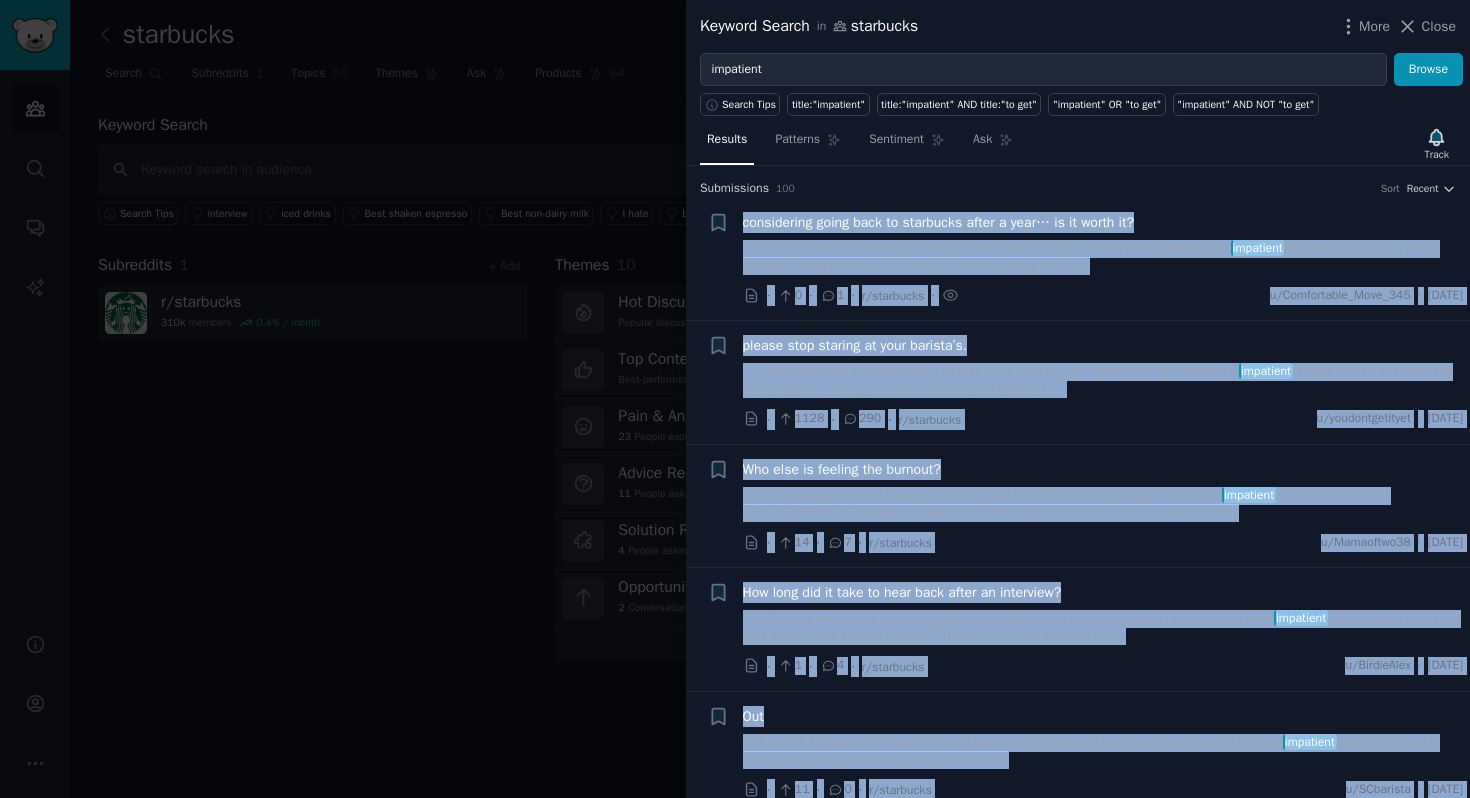 drag, startPoint x: 719, startPoint y: 754, endPoint x: 729, endPoint y: 237, distance: 517.0967 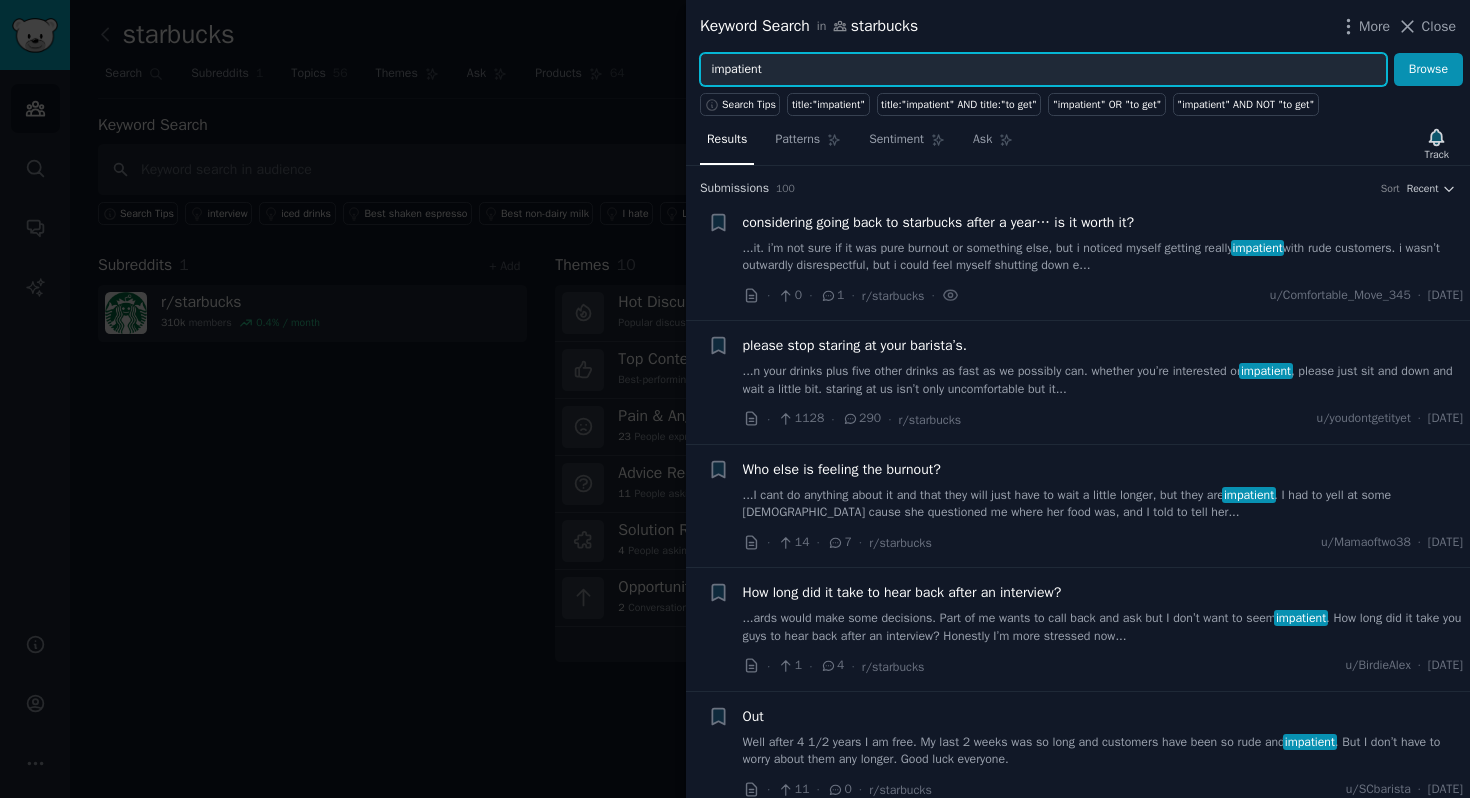 click on "impatient" at bounding box center [1043, 70] 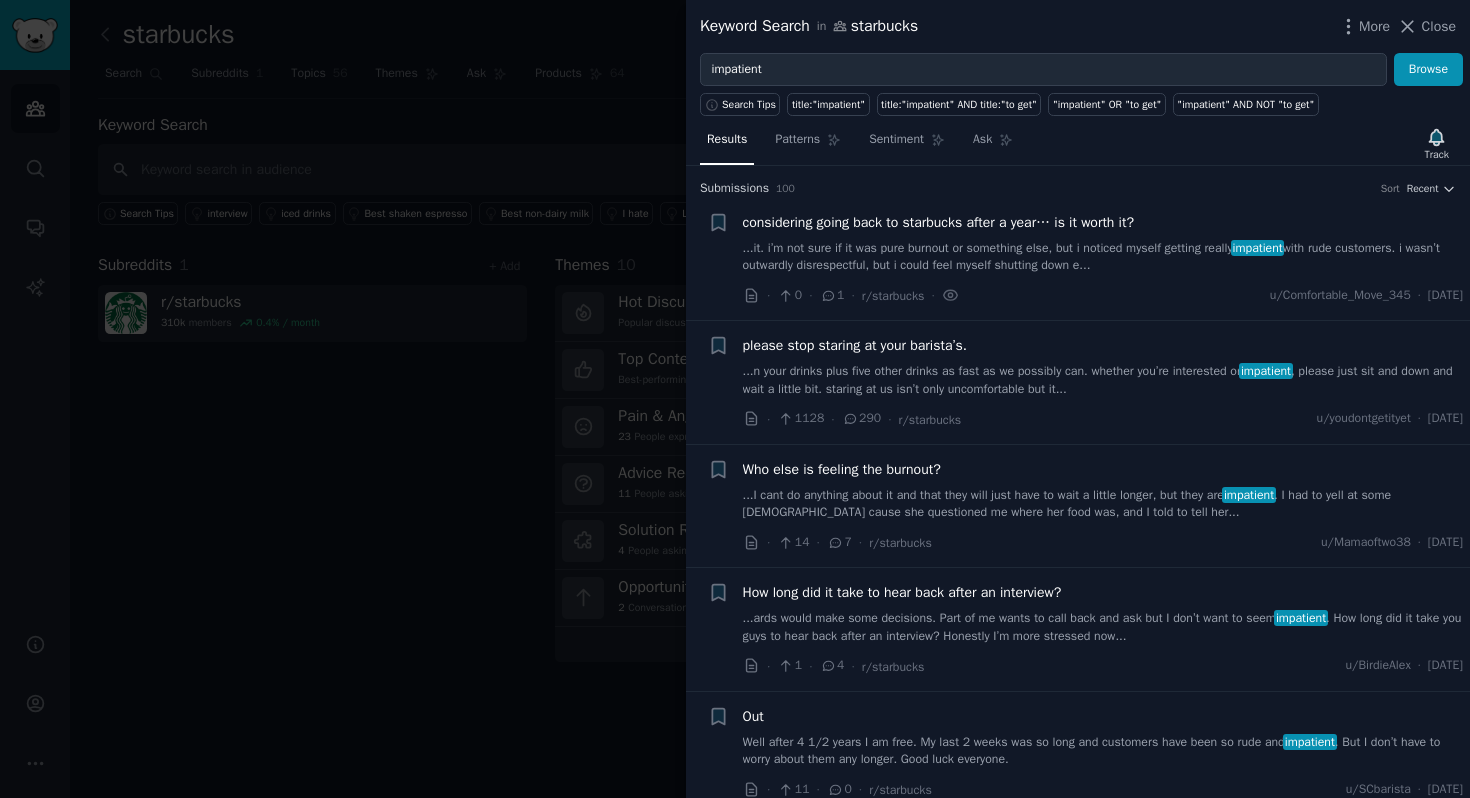 drag, startPoint x: 1414, startPoint y: 23, endPoint x: 1369, endPoint y: 42, distance: 48.8467 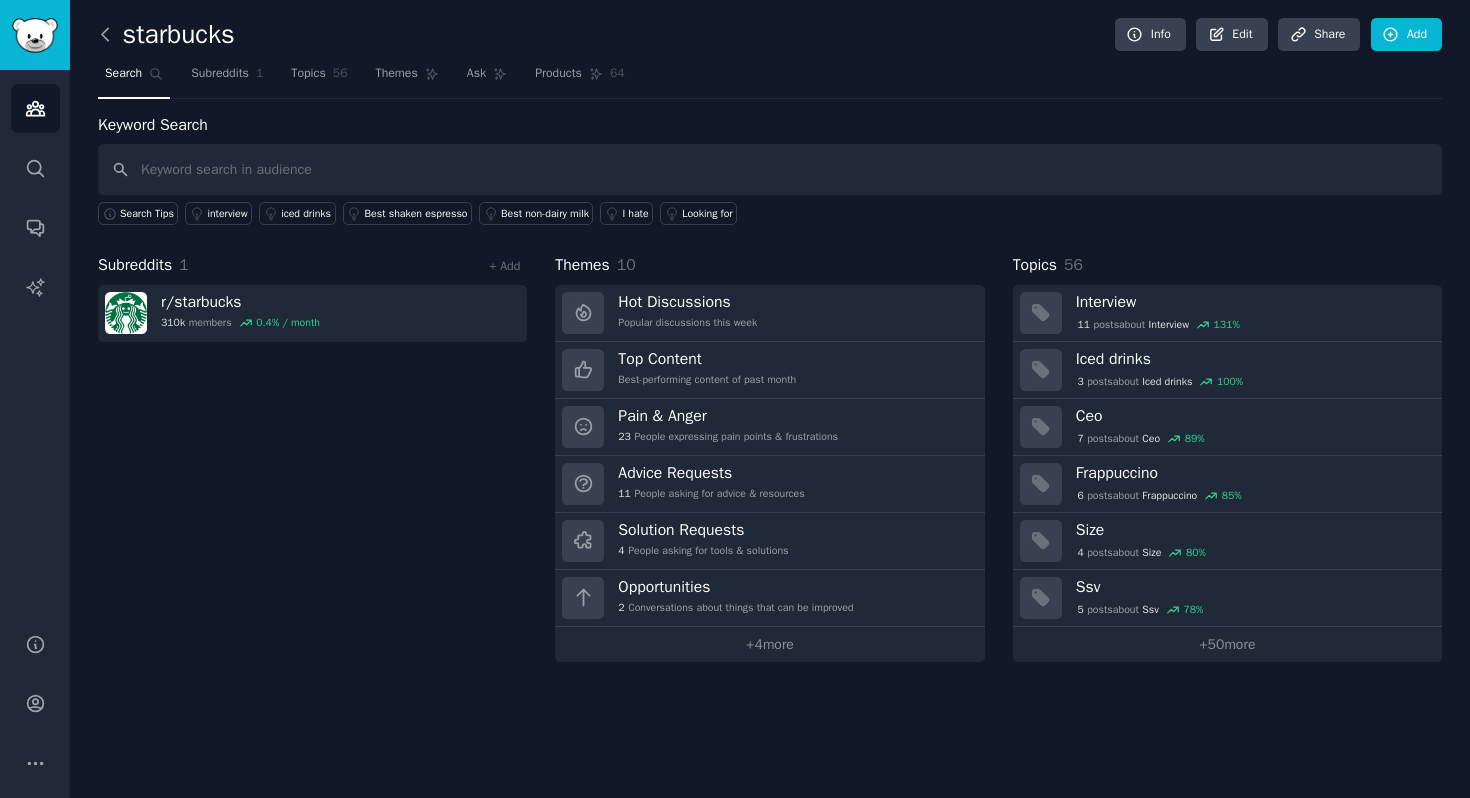 click 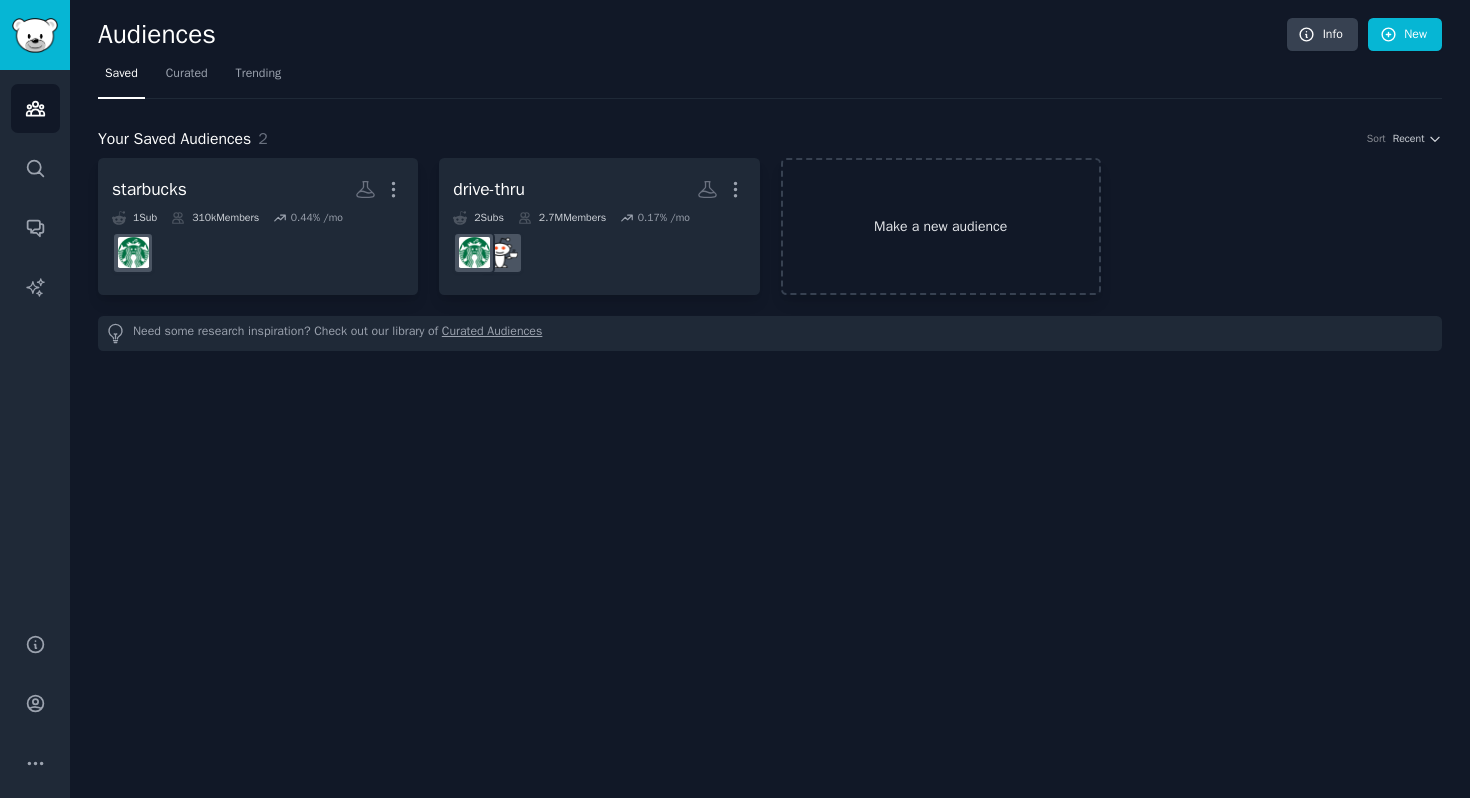 click on "Make a new audience" at bounding box center (941, 226) 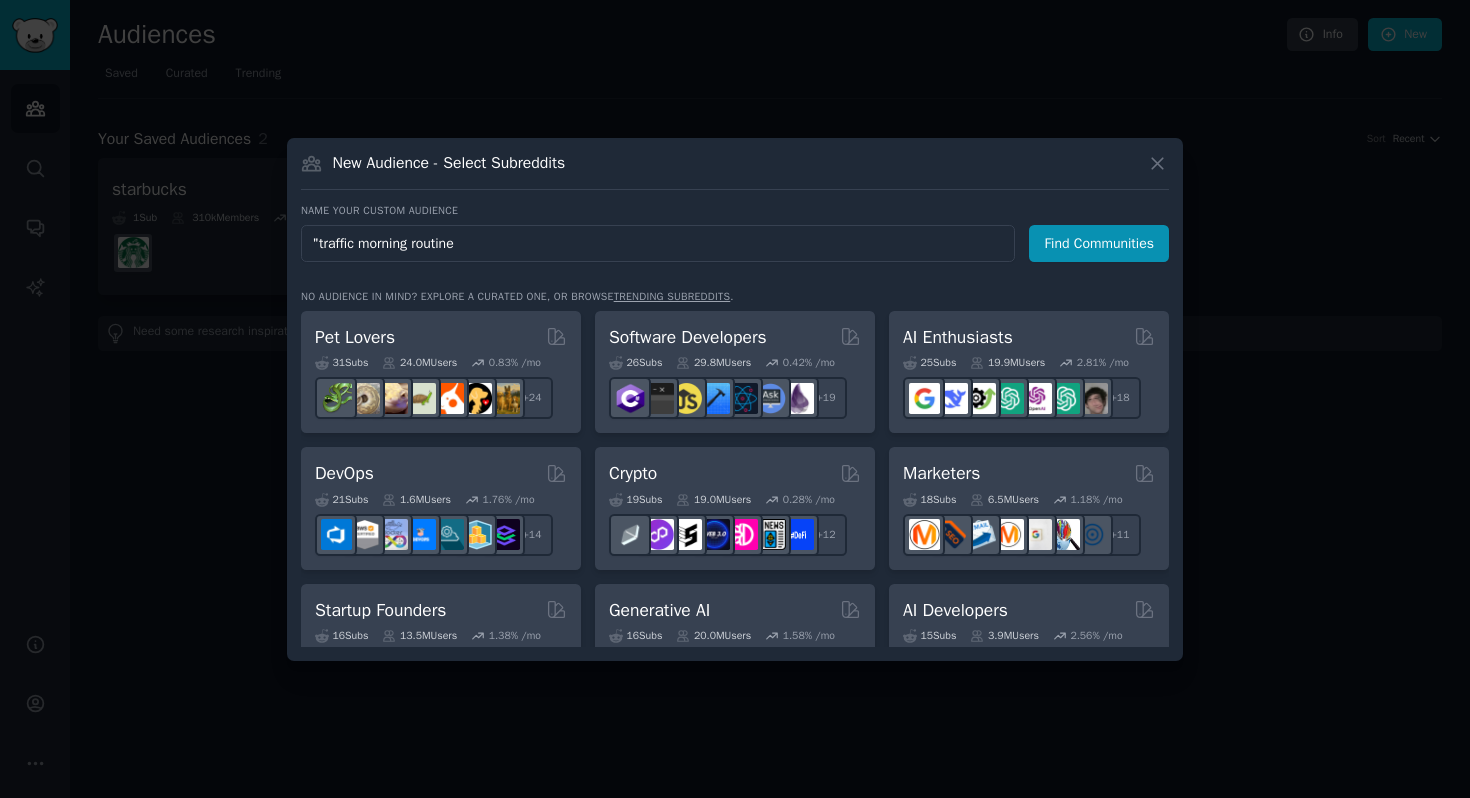 click on ""traffic morning routine" at bounding box center (658, 243) 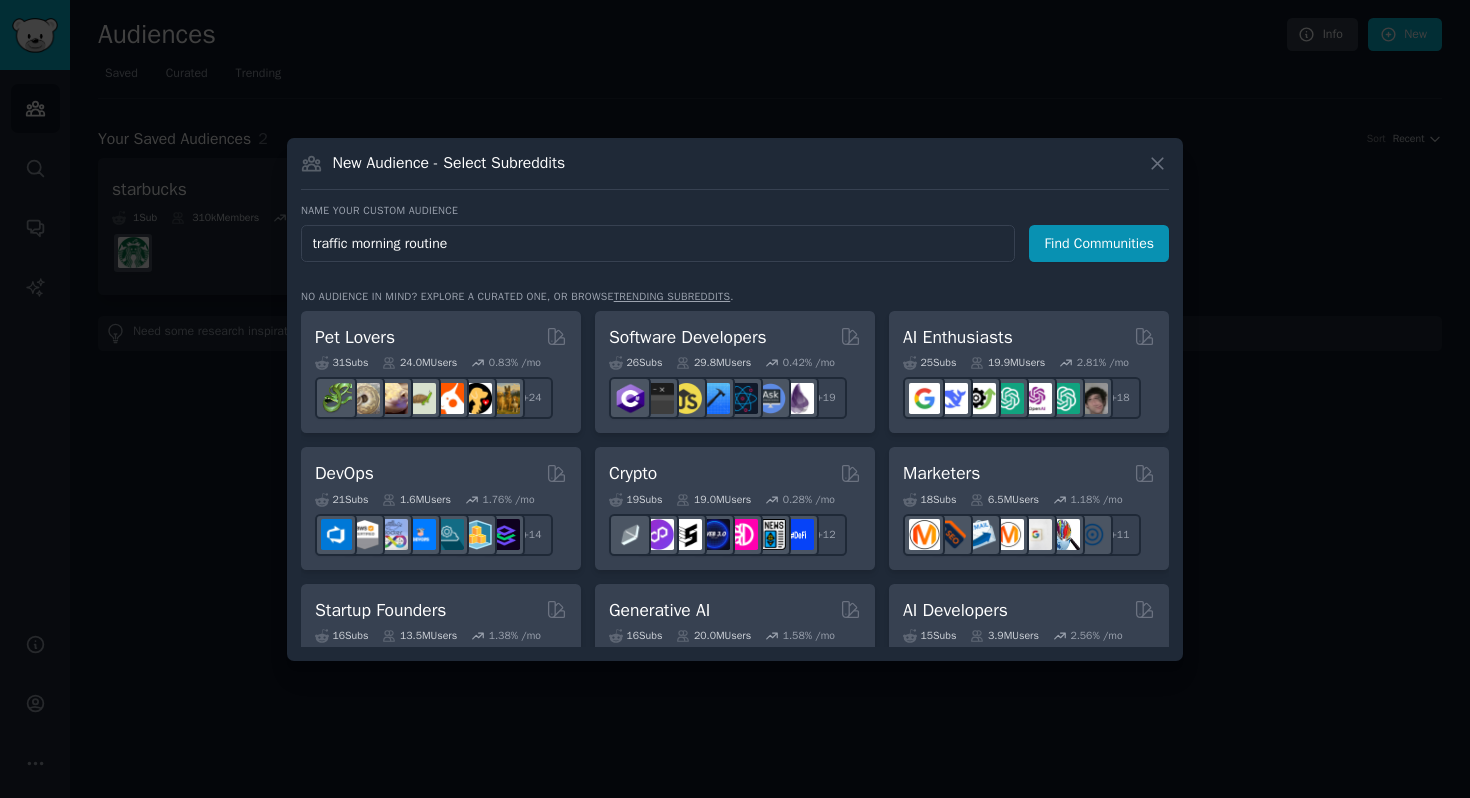 type on "traffic morning routine" 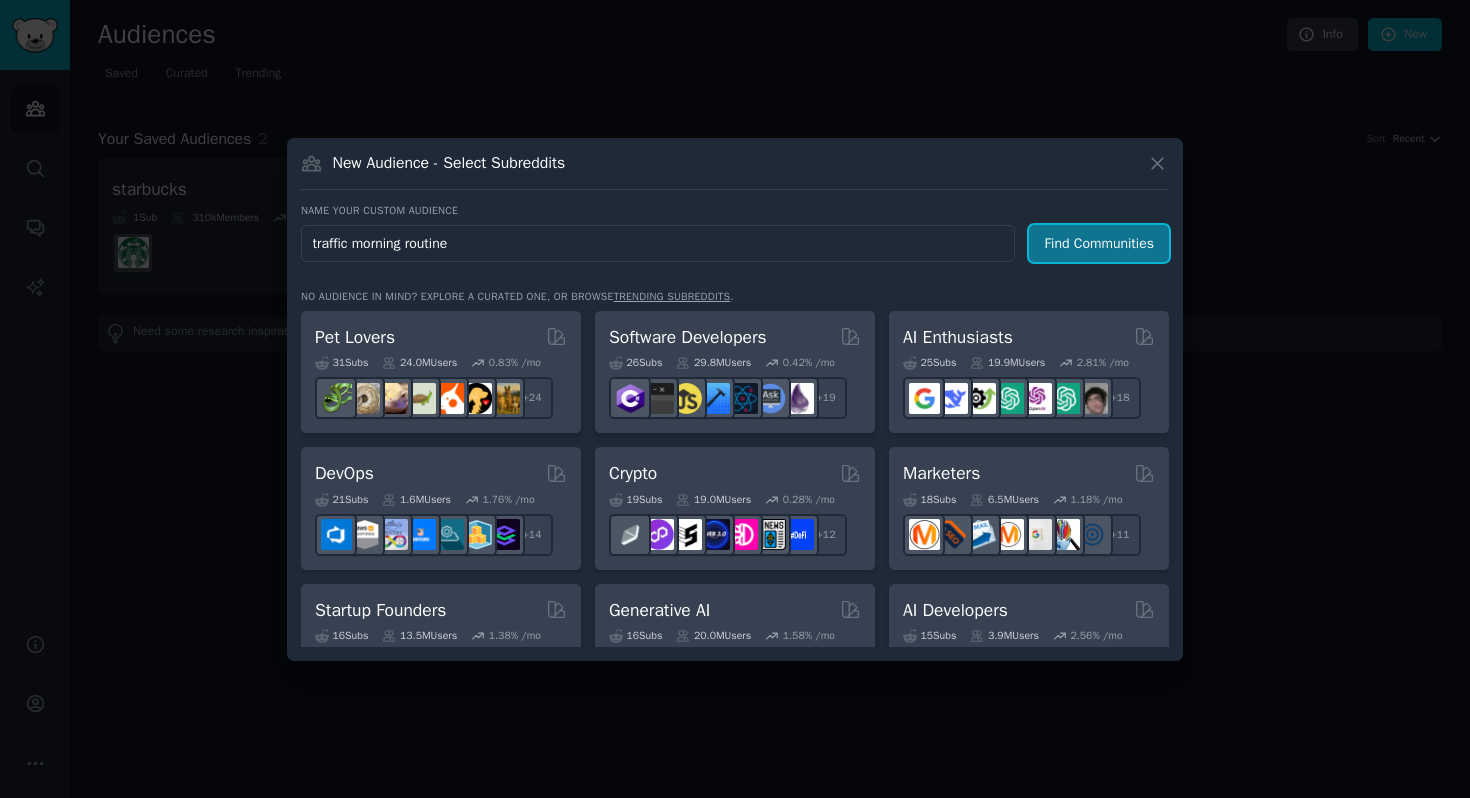 click on "Find Communities" at bounding box center (1099, 243) 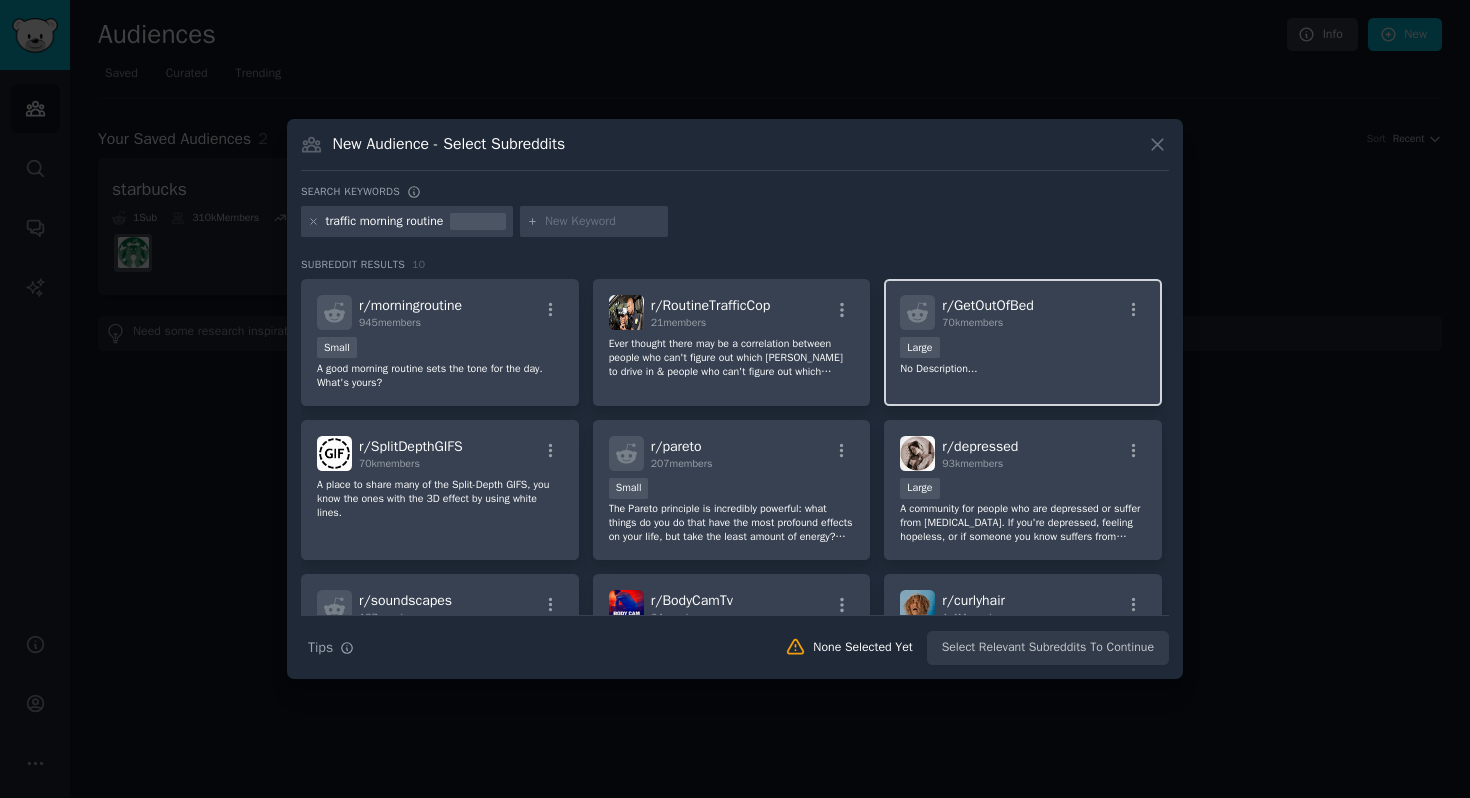 click on "r/ GetOutOfBed 70k  members" at bounding box center (1023, 312) 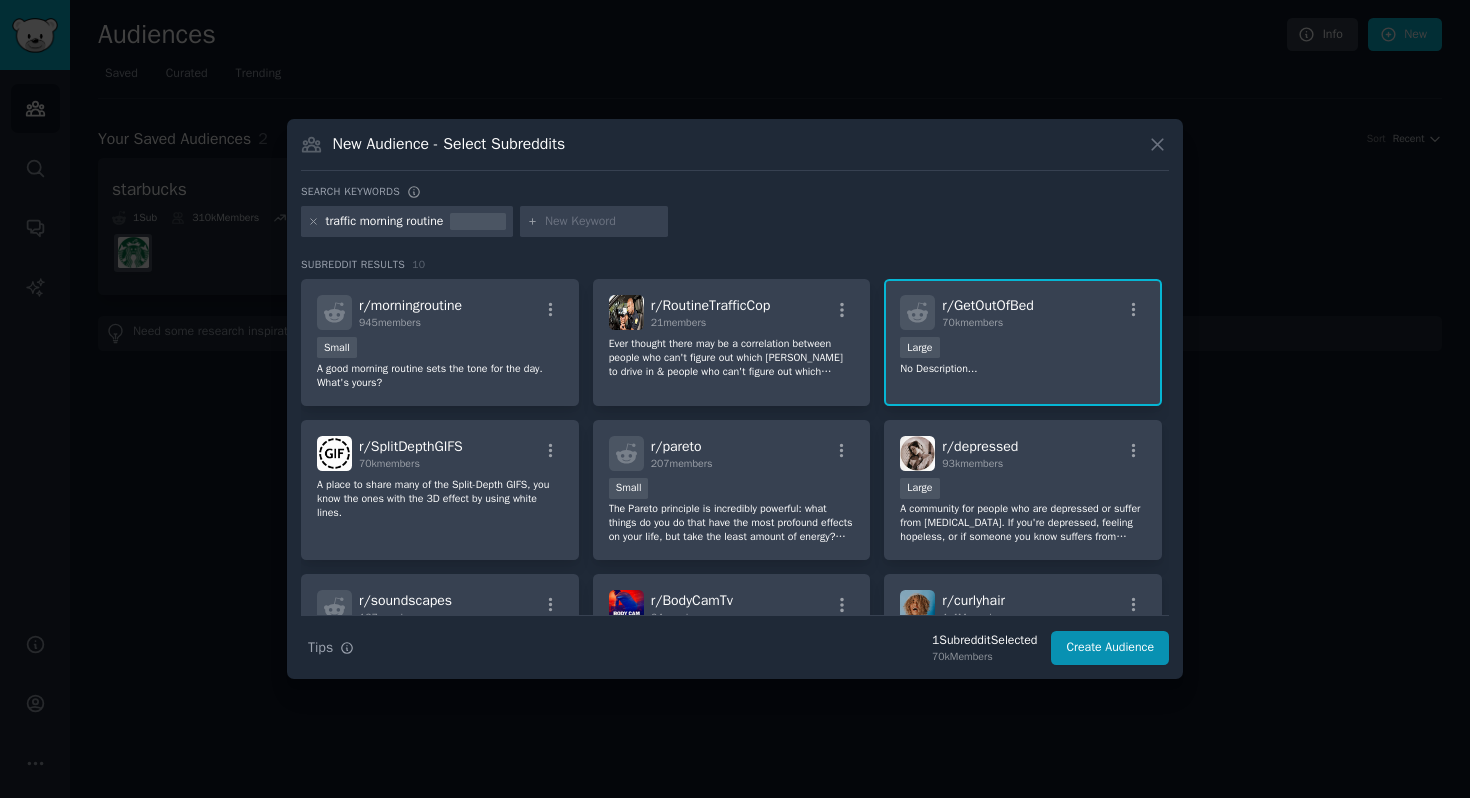 click on "Large" at bounding box center (1023, 349) 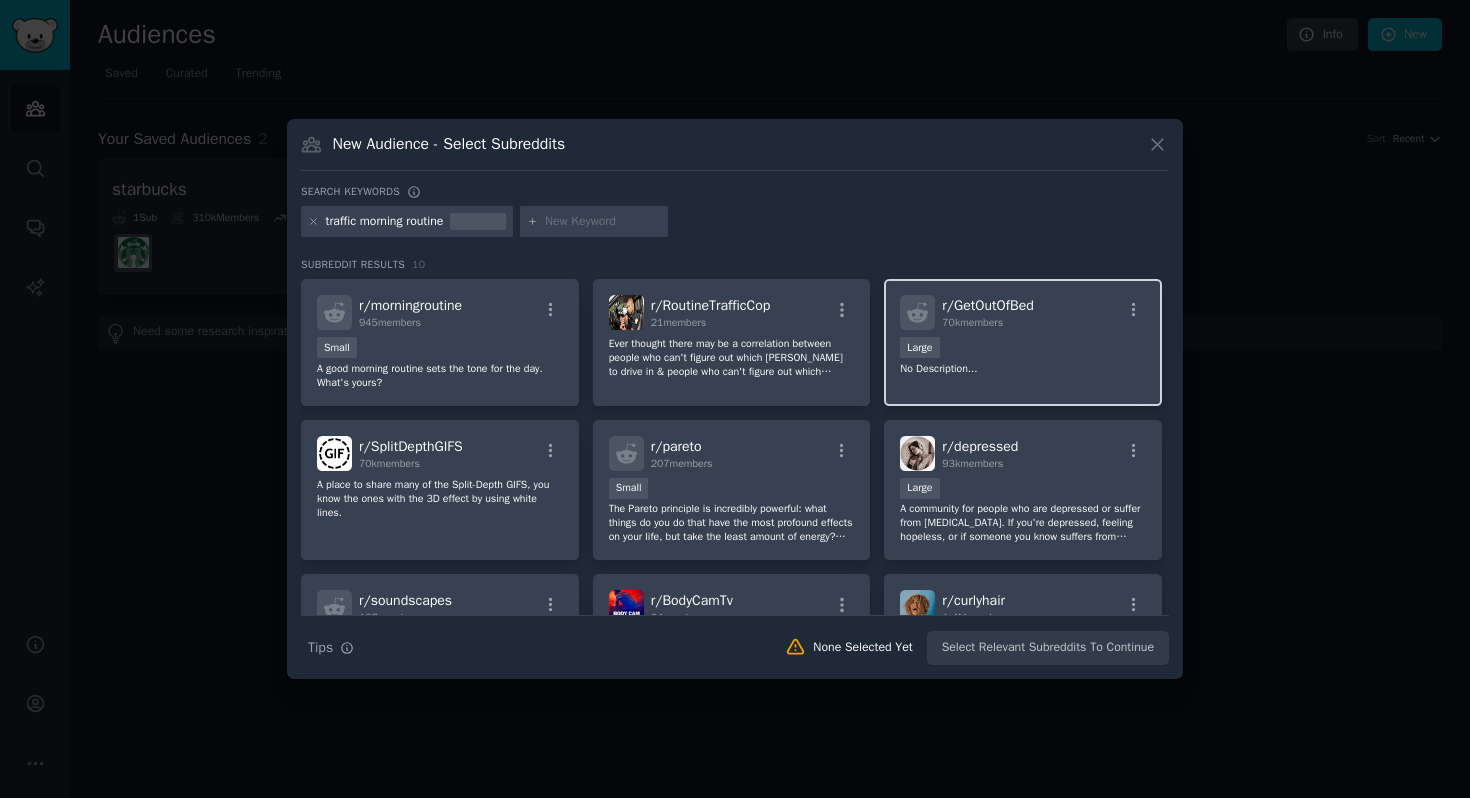 click on "Large" at bounding box center [1023, 349] 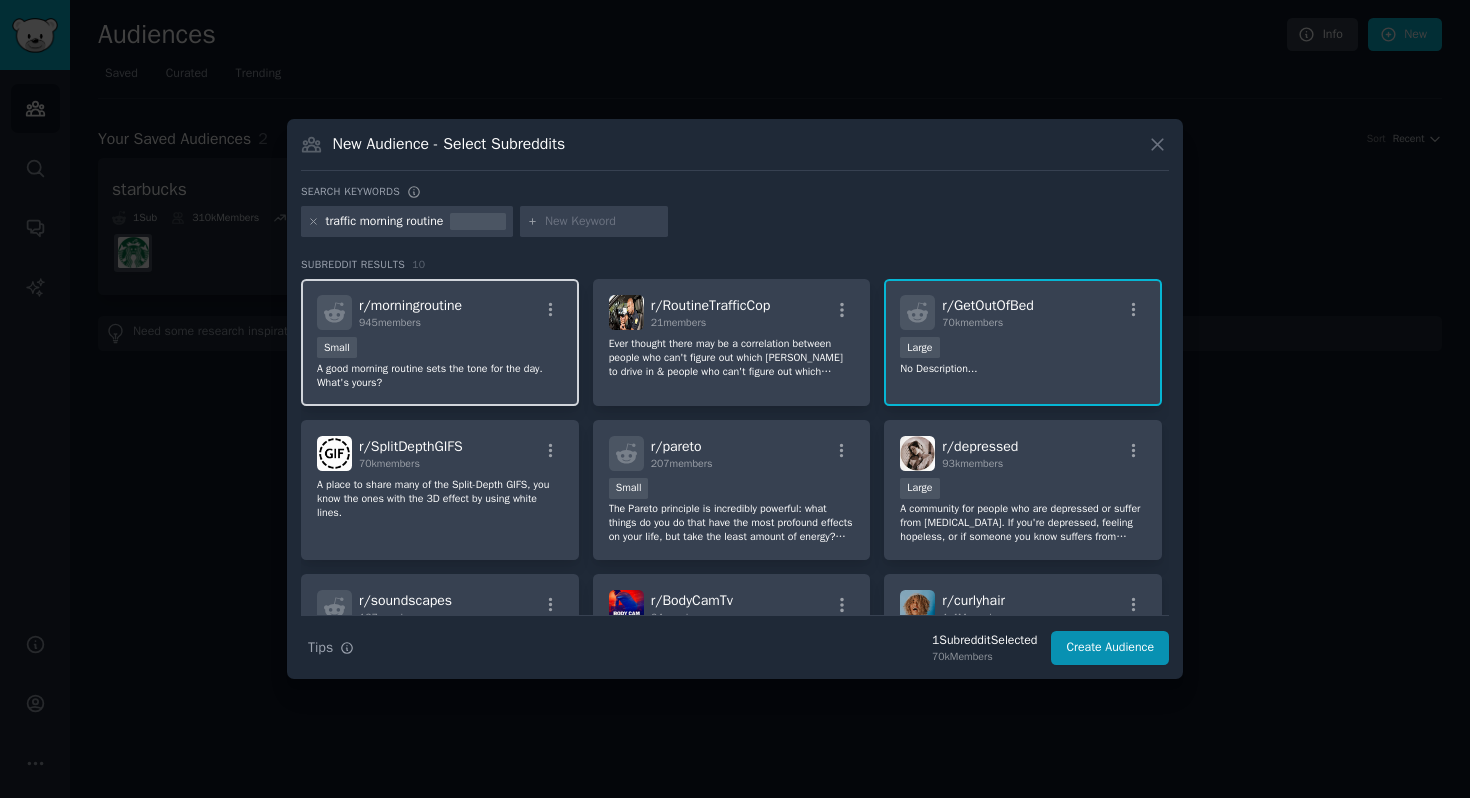 click on "Small" at bounding box center (440, 349) 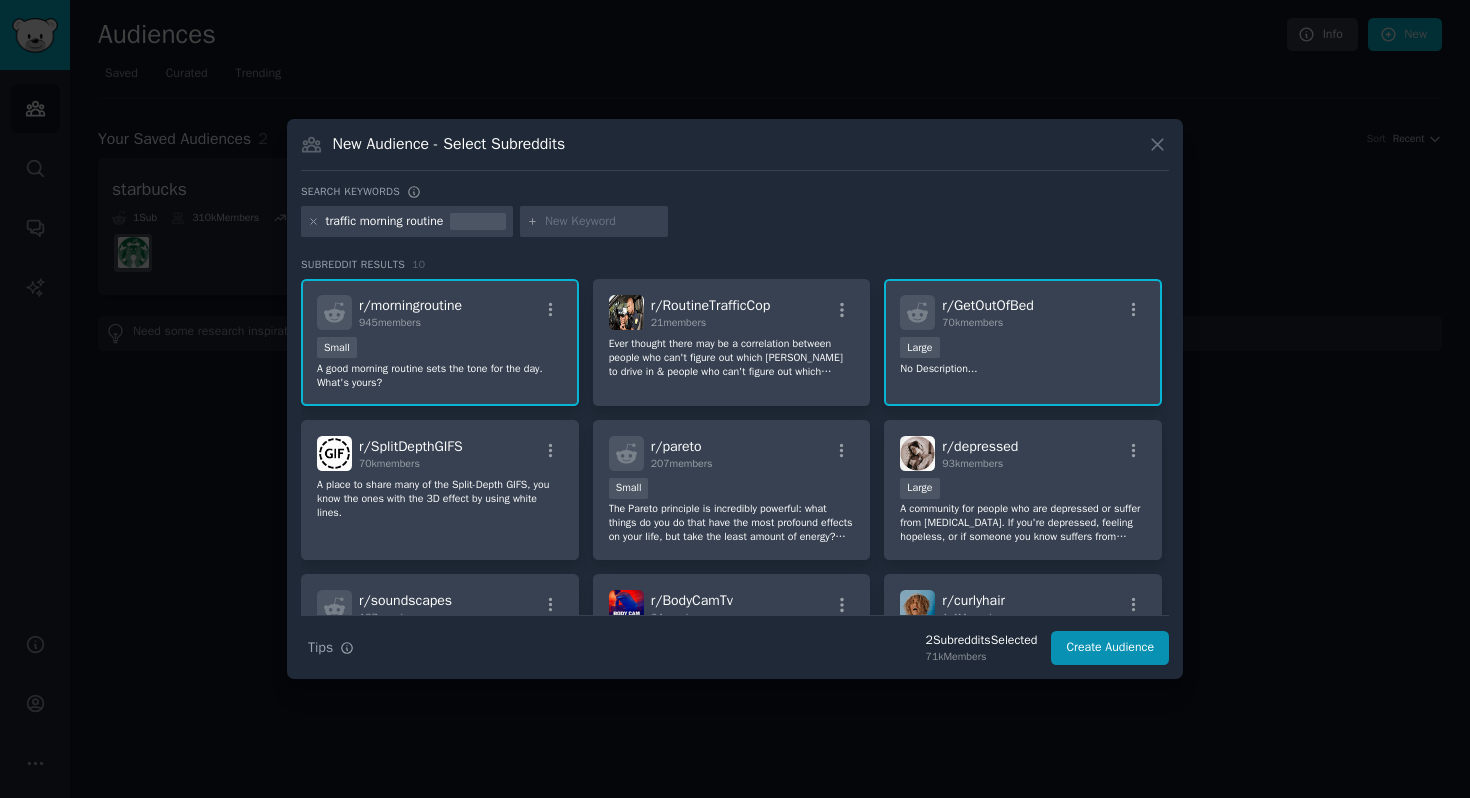 click at bounding box center (603, 222) 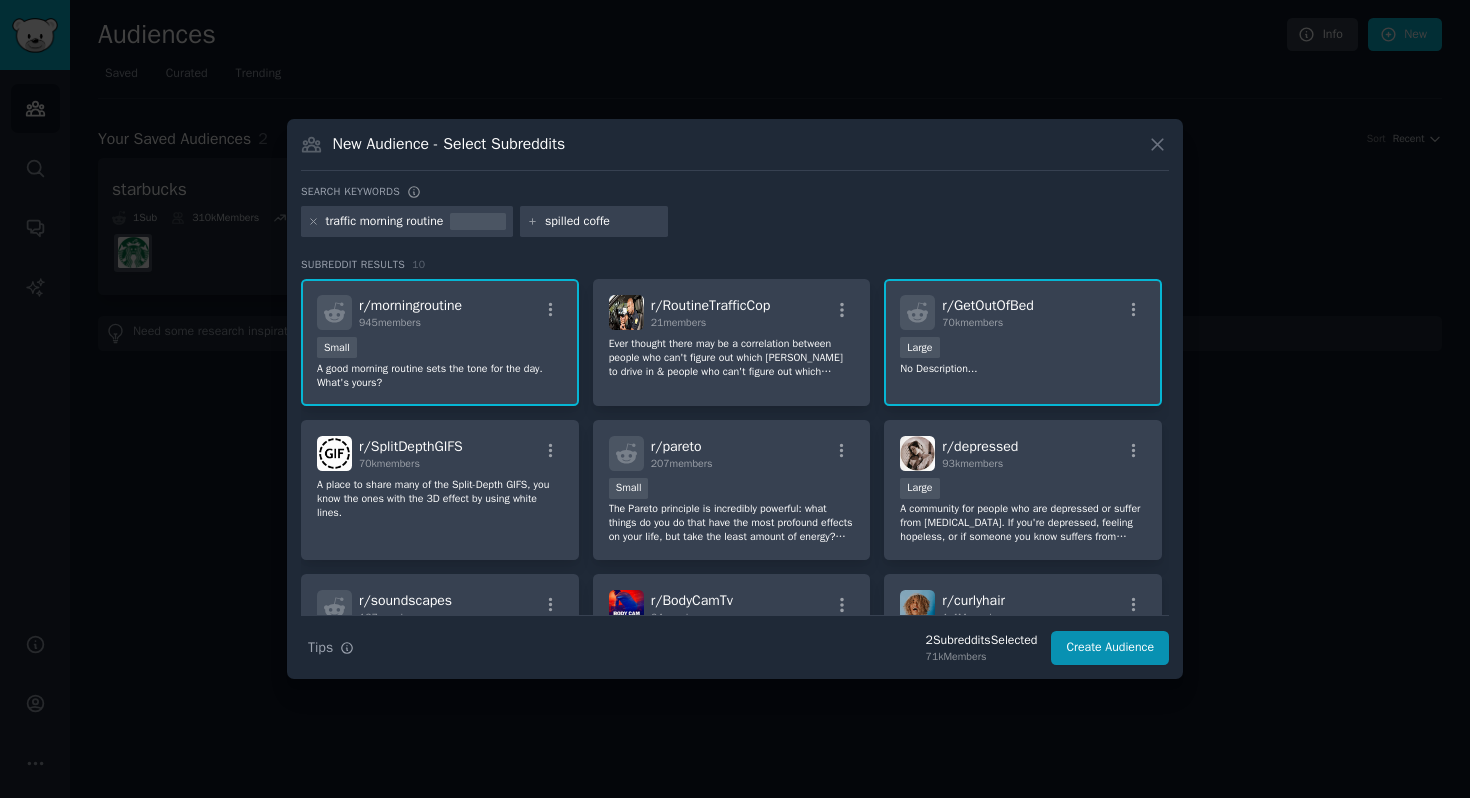 type on "spilled coffee" 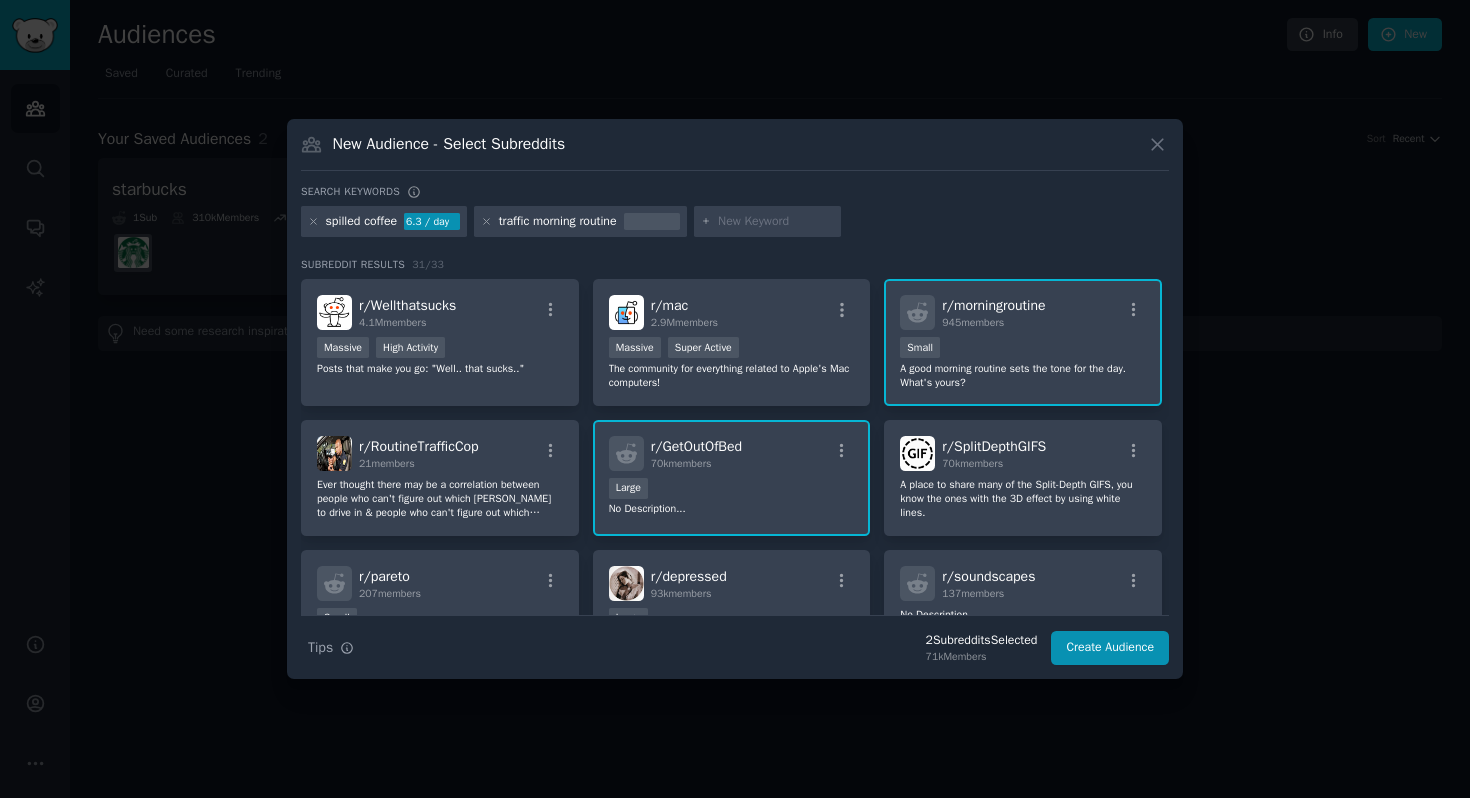 paste on "chaotic mornings" 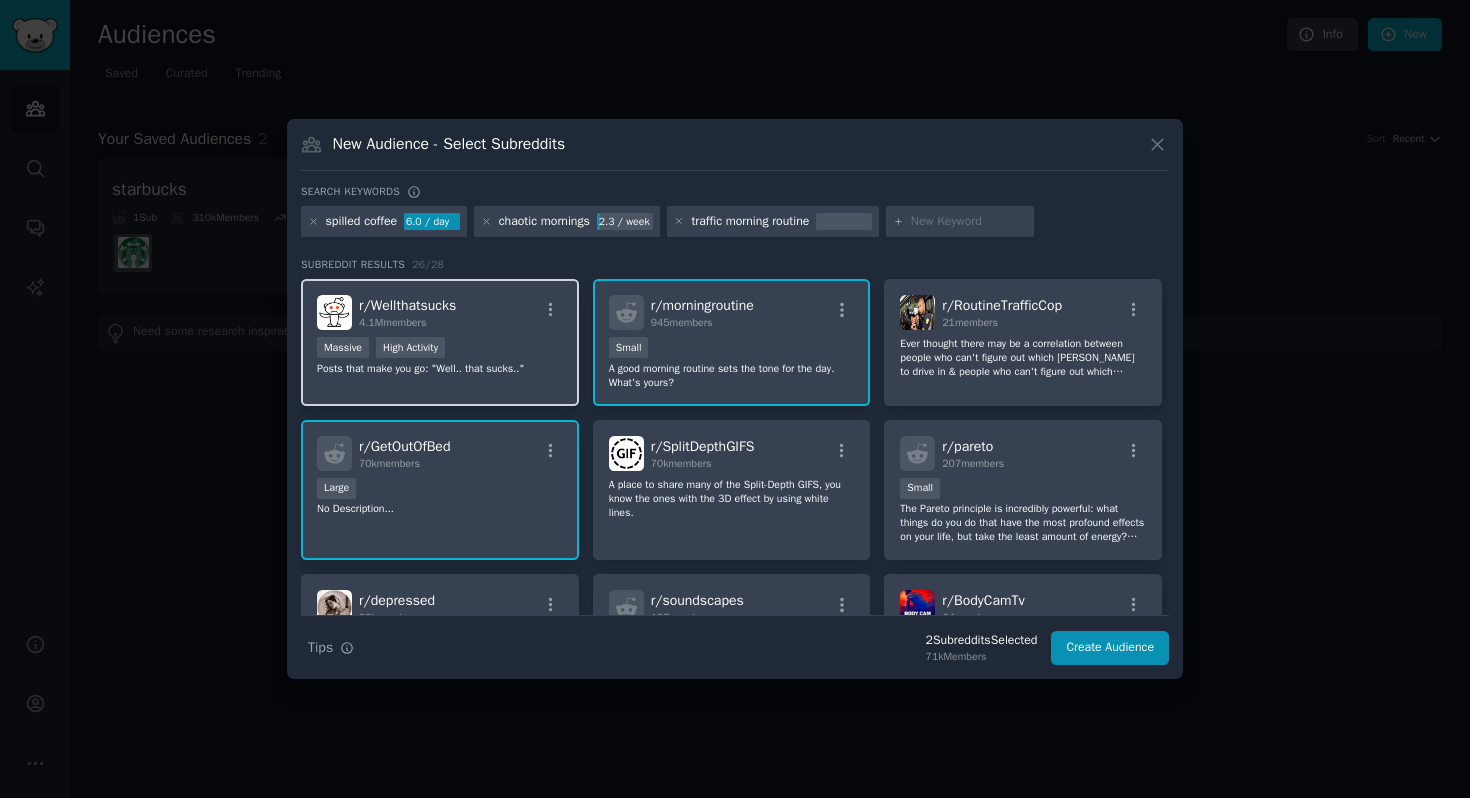click on "r/ Wellthatsucks 4.1M  members Massive High Activity Posts that make you go: "Well.. that sucks.."" at bounding box center (440, 342) 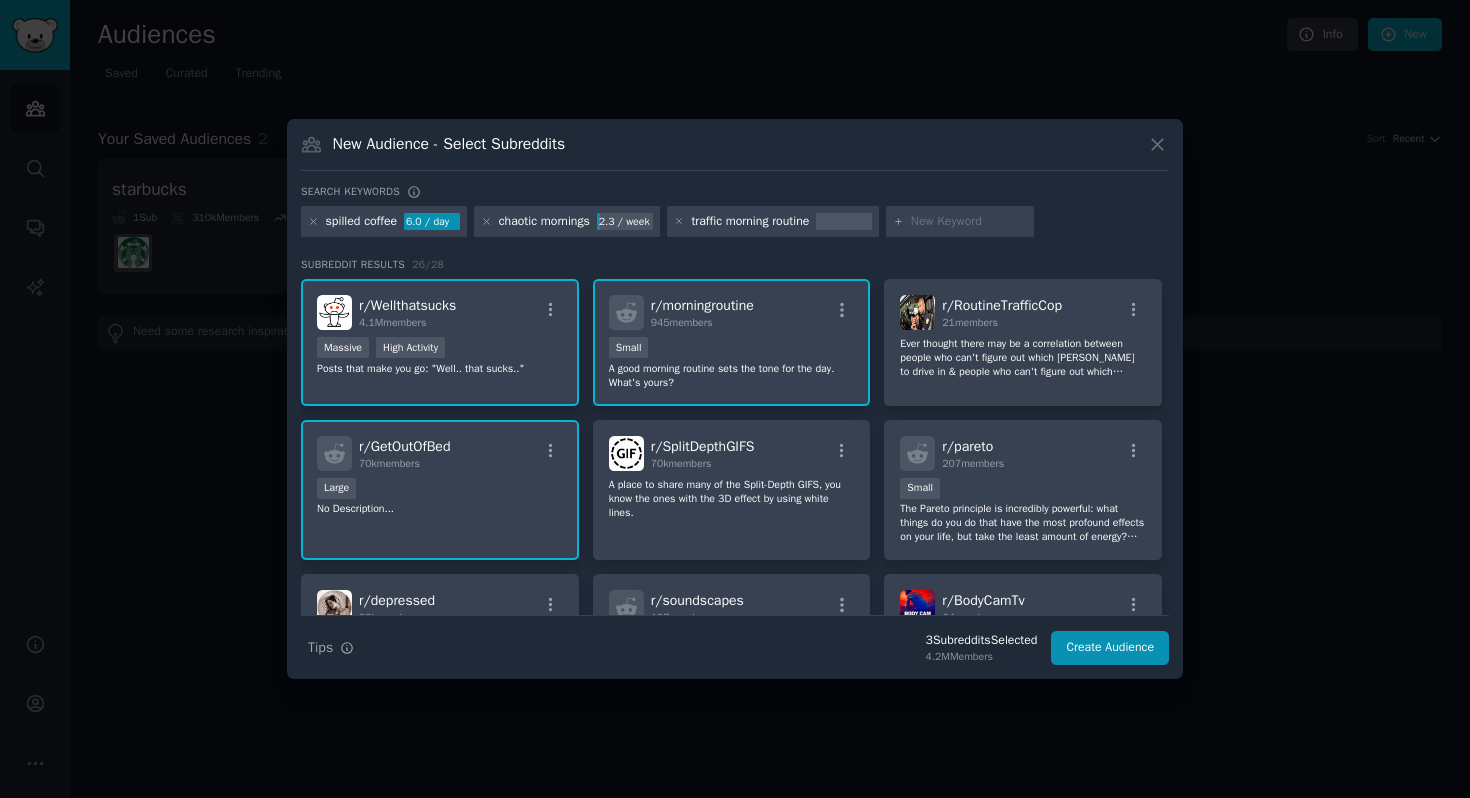 click on "r/ GetOutOfBed 70k  members Large No Description..." at bounding box center (440, 490) 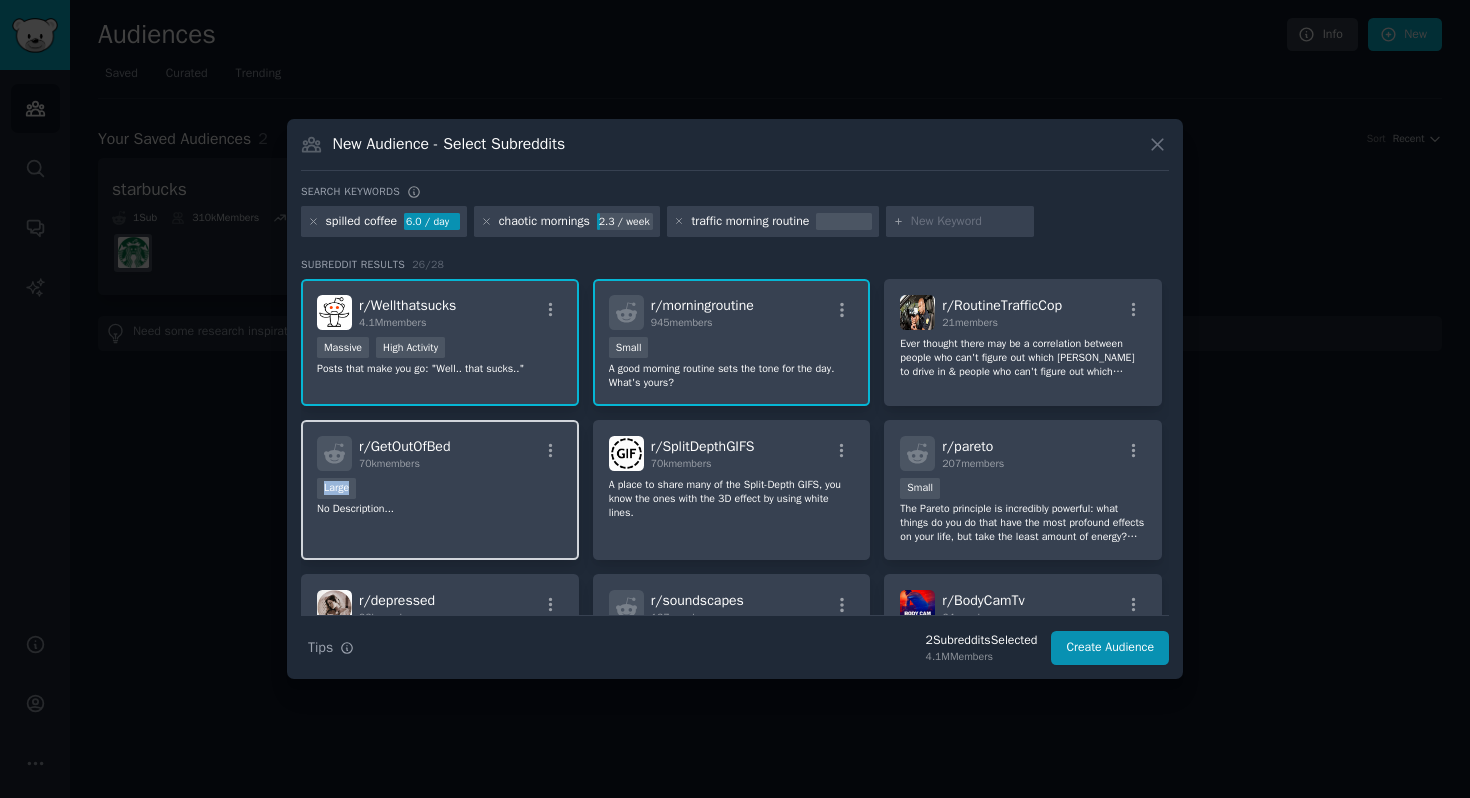 click on "r/ GetOutOfBed 70k  members Large No Description..." at bounding box center (440, 490) 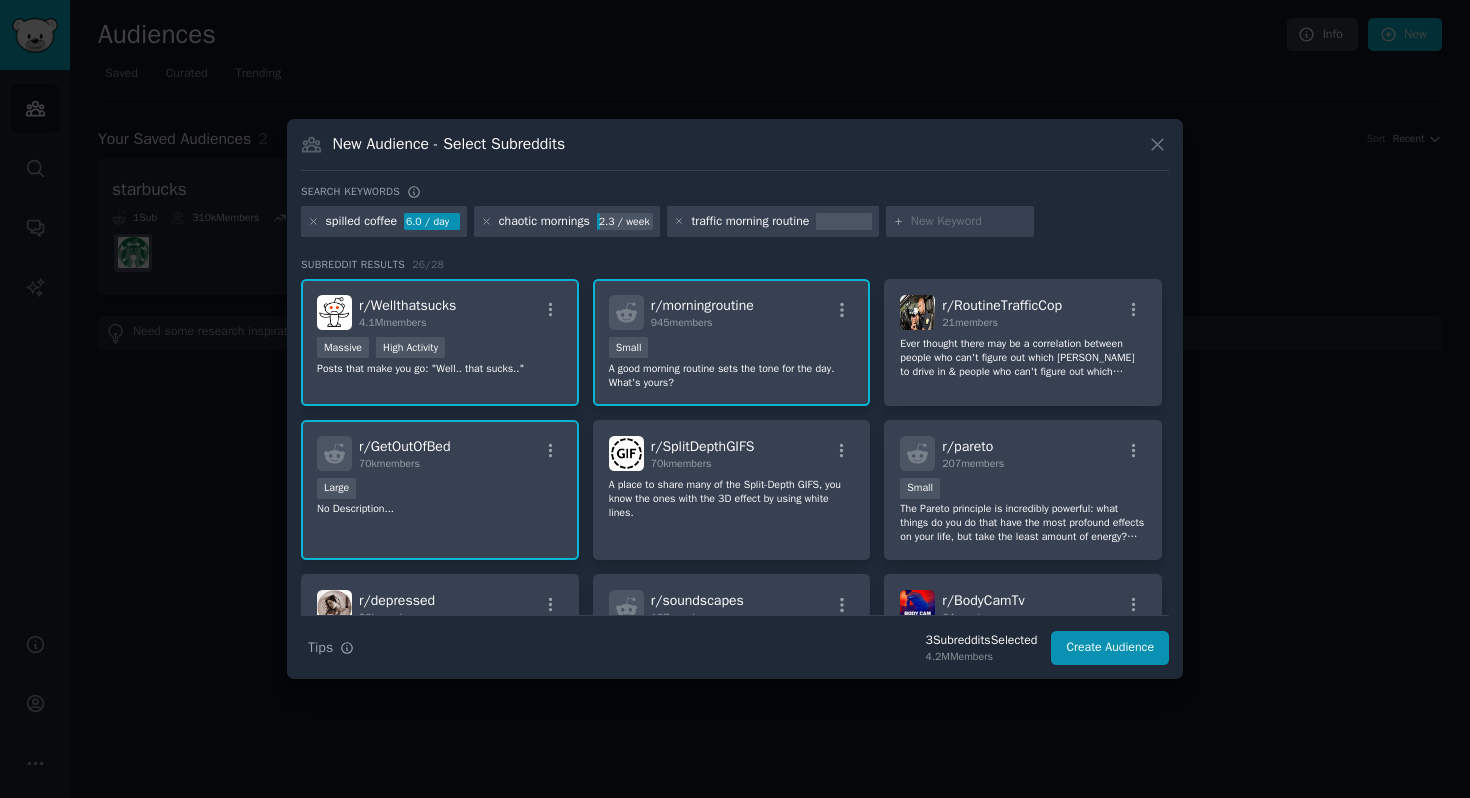 click at bounding box center (960, 222) 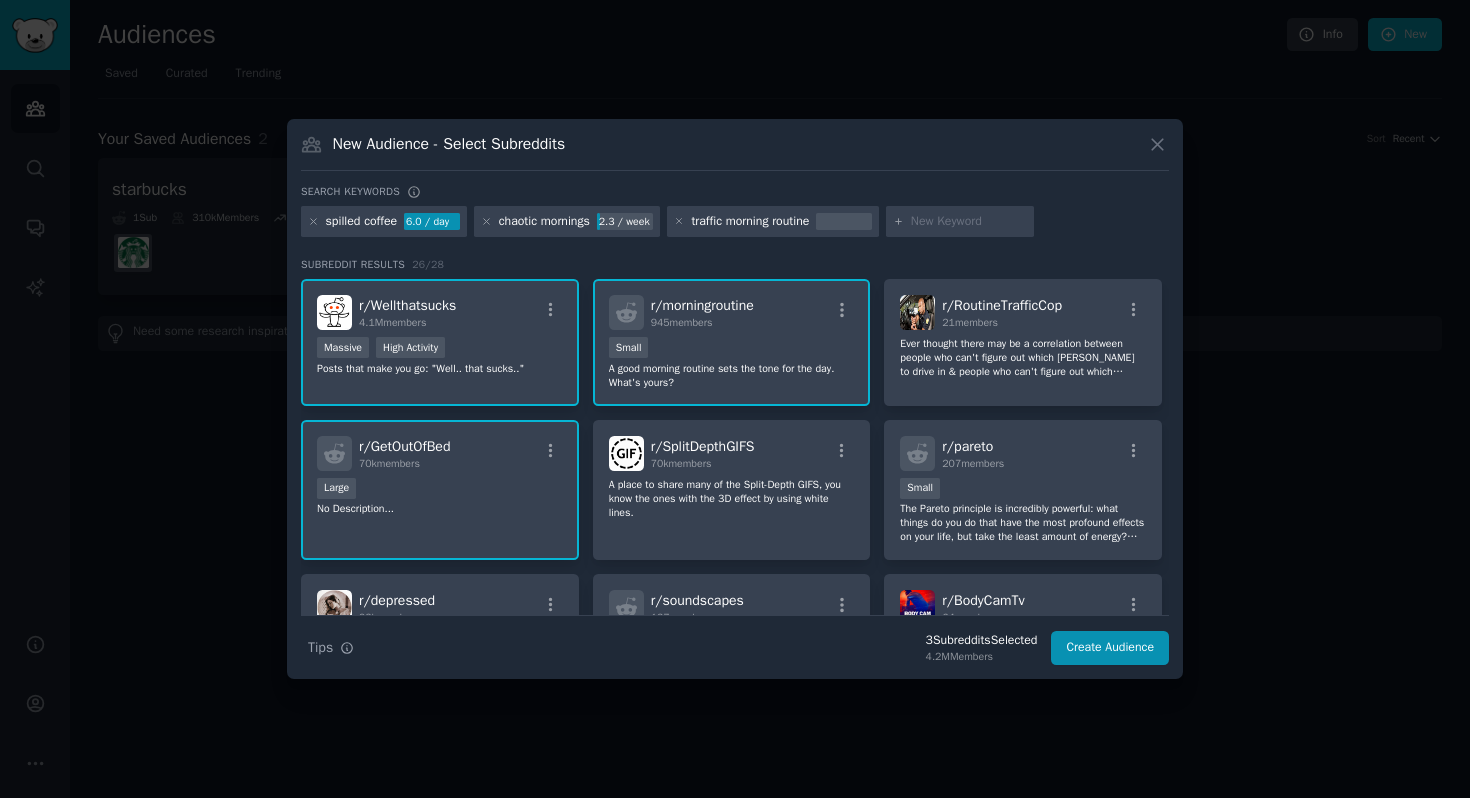 click at bounding box center (969, 222) 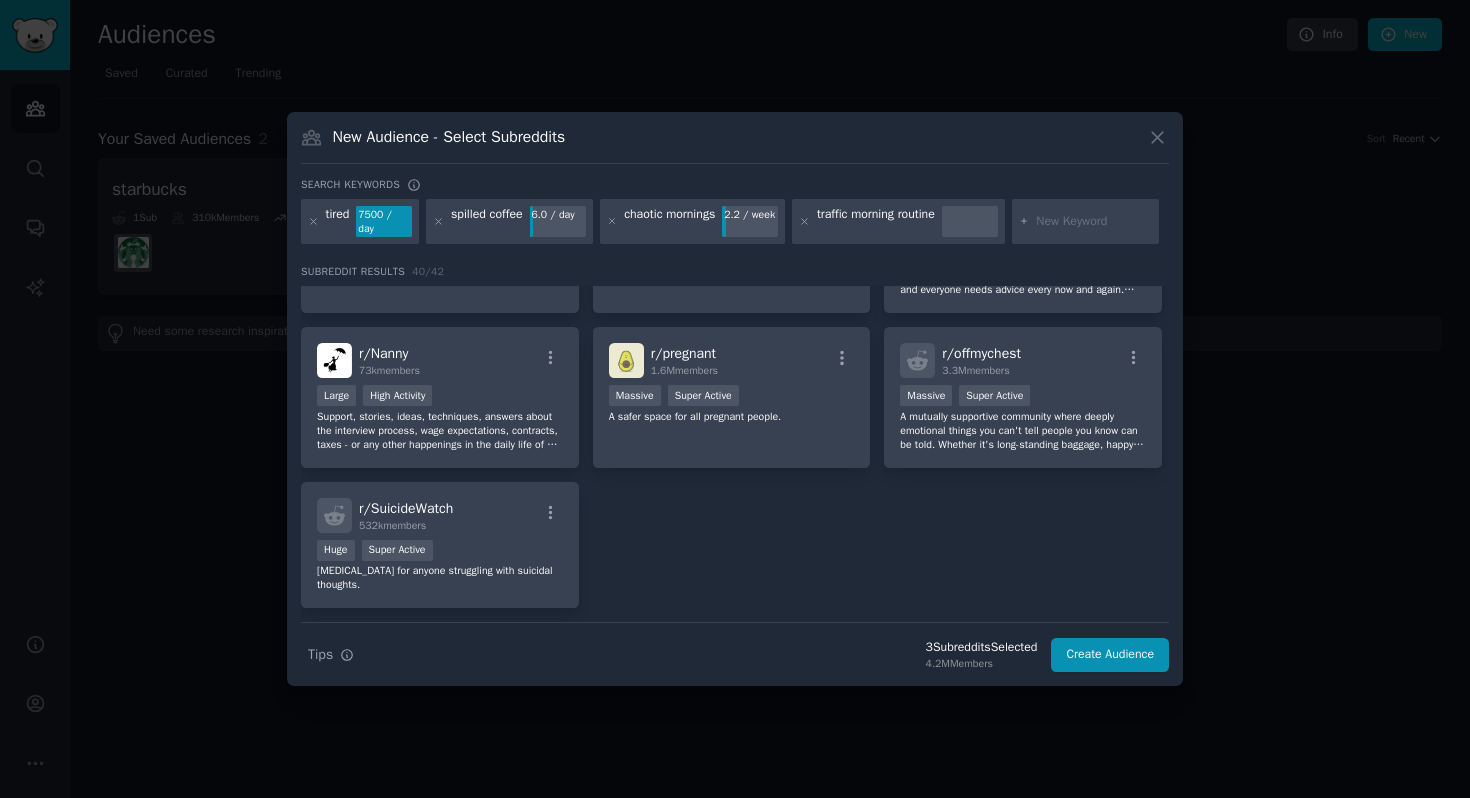 scroll, scrollTop: 1777, scrollLeft: 0, axis: vertical 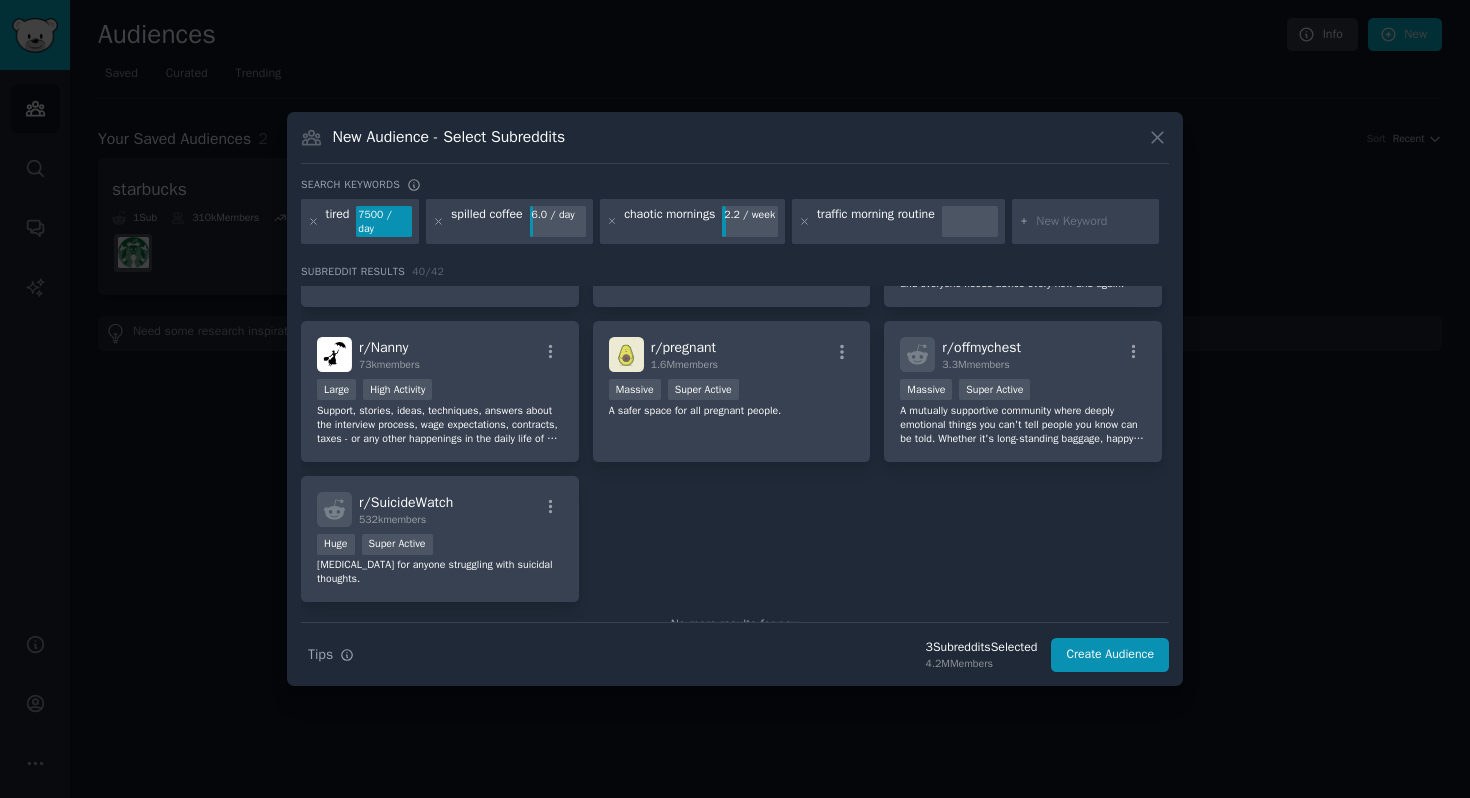 click on "Subreddit Results 40  /  42" at bounding box center (735, 272) 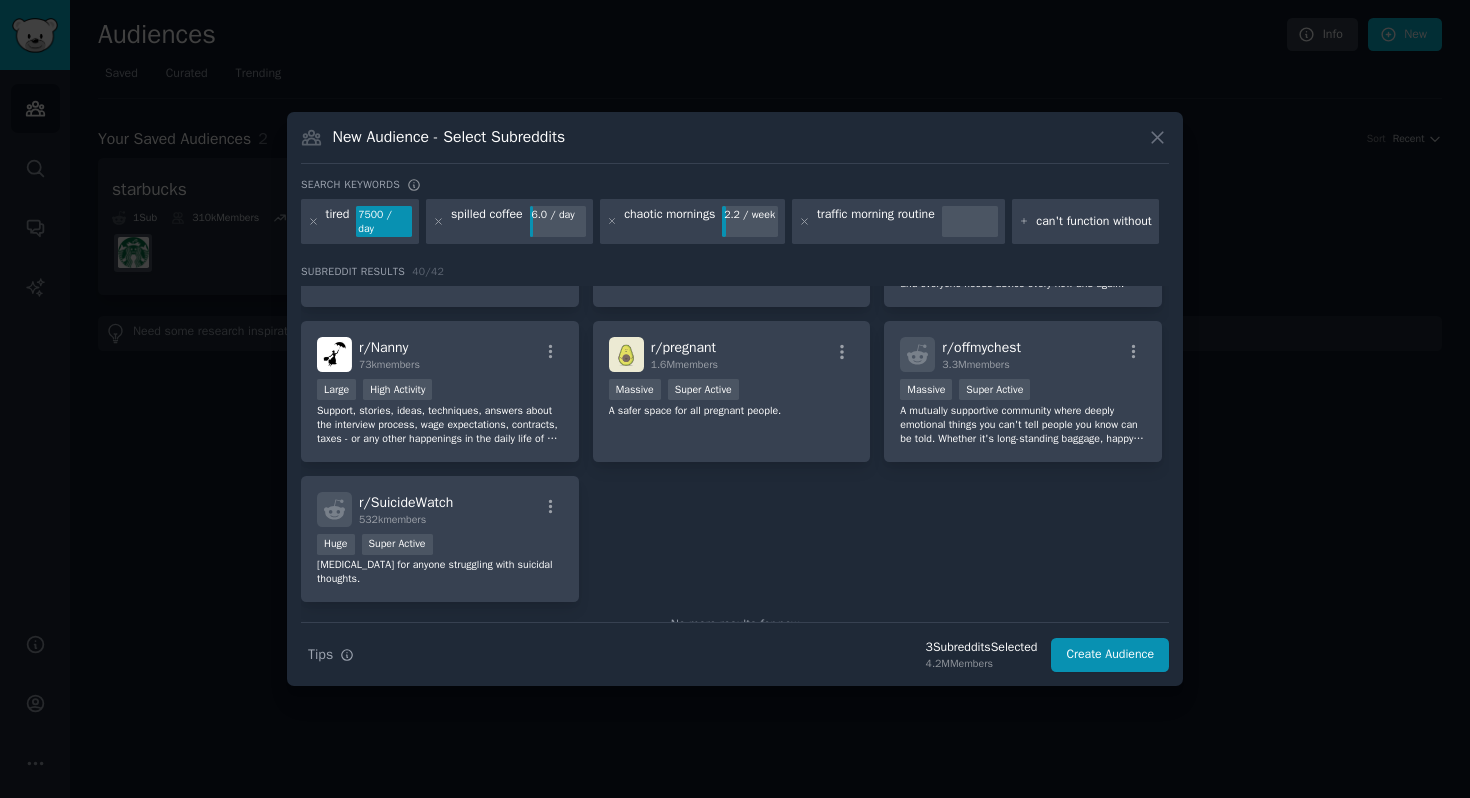 scroll, scrollTop: 0, scrollLeft: 33, axis: horizontal 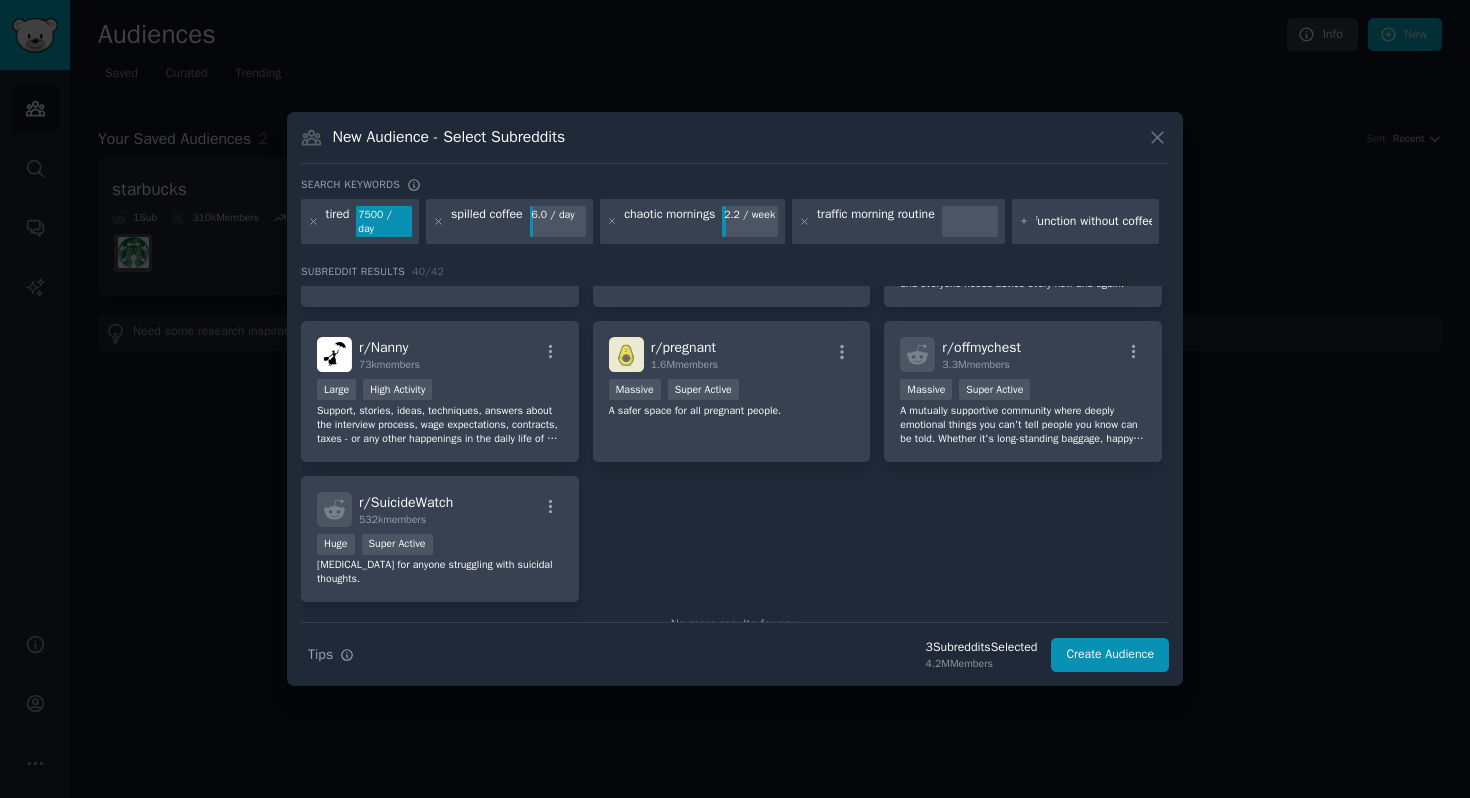 type 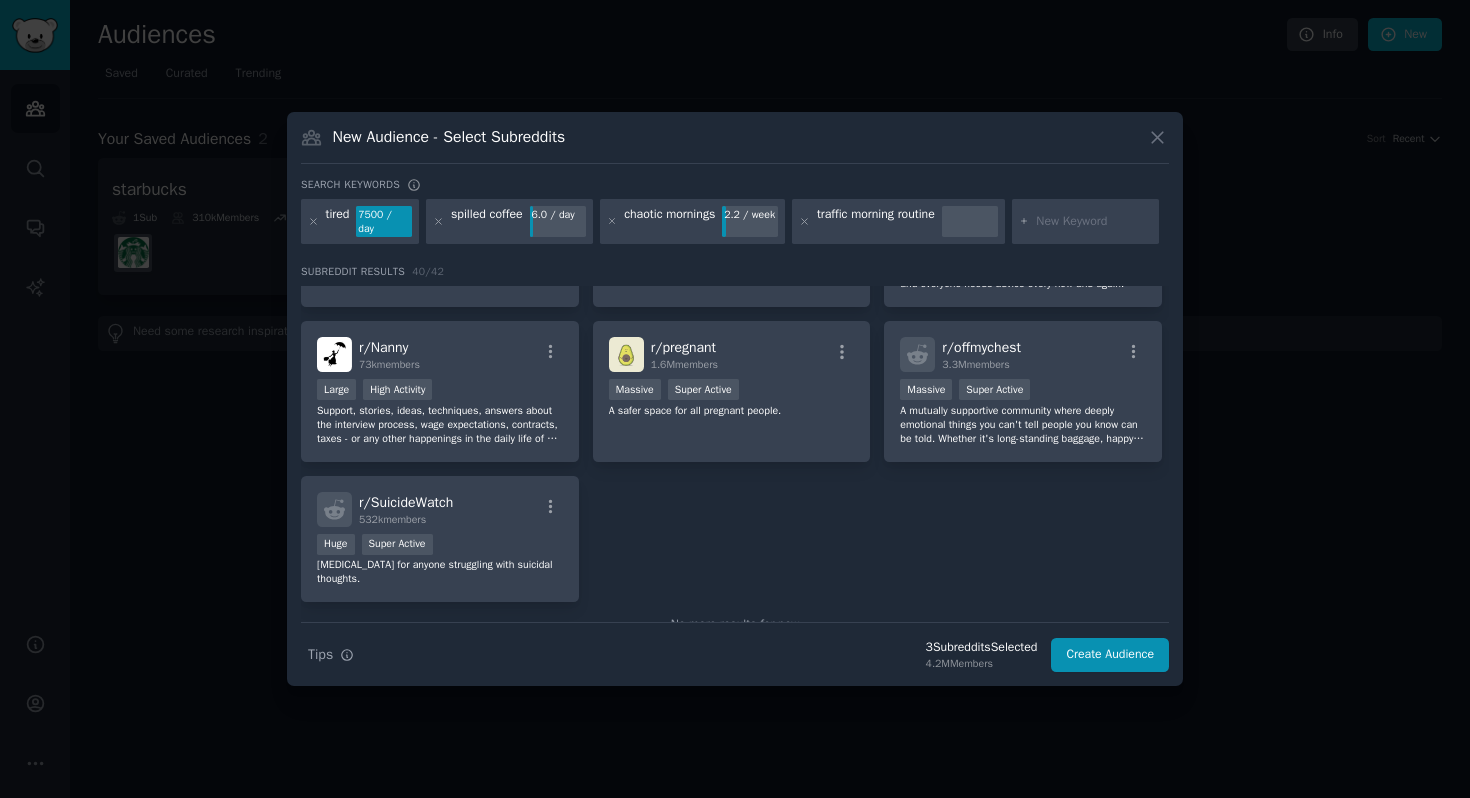 scroll, scrollTop: 0, scrollLeft: 0, axis: both 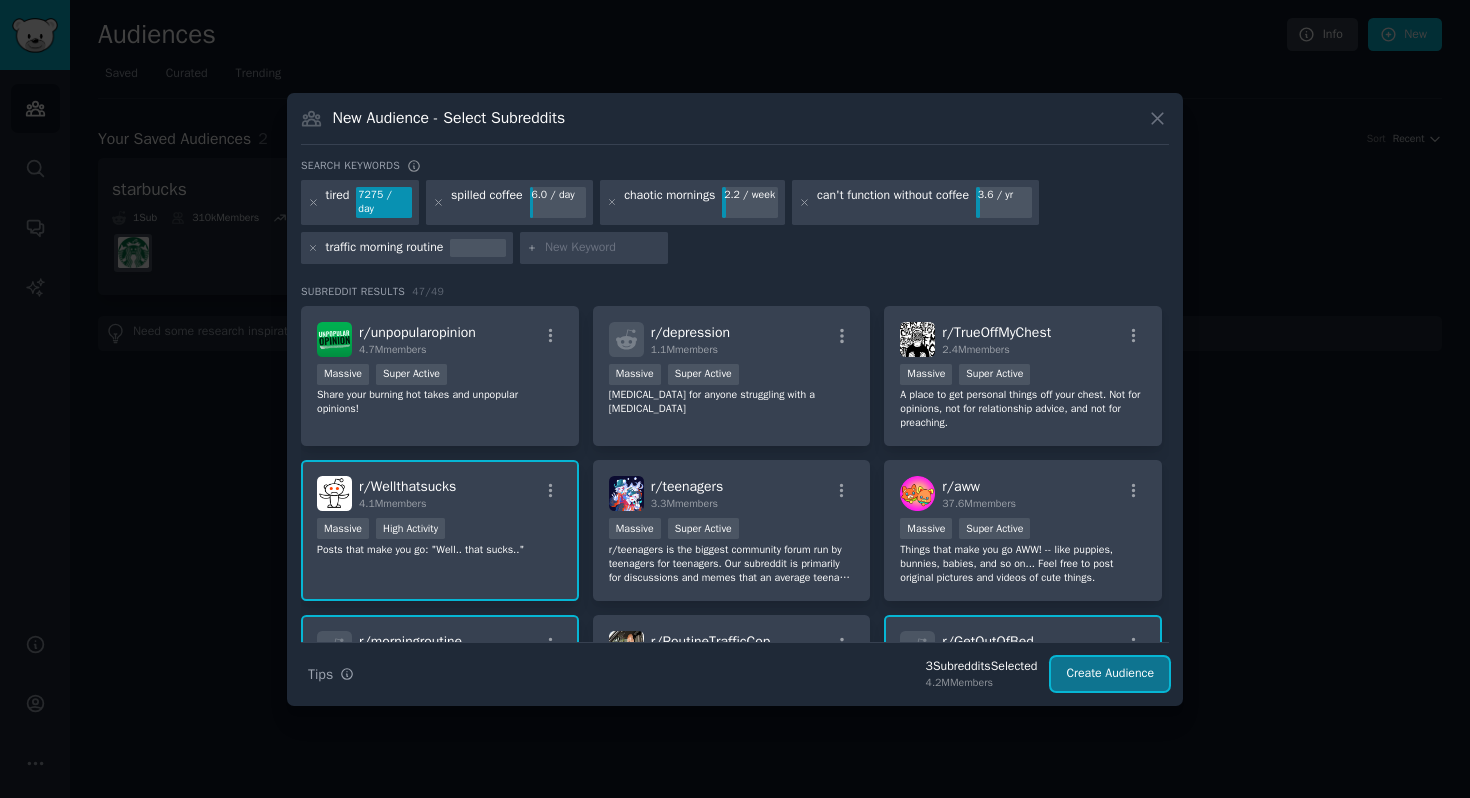 click on "Create Audience" at bounding box center [1110, 674] 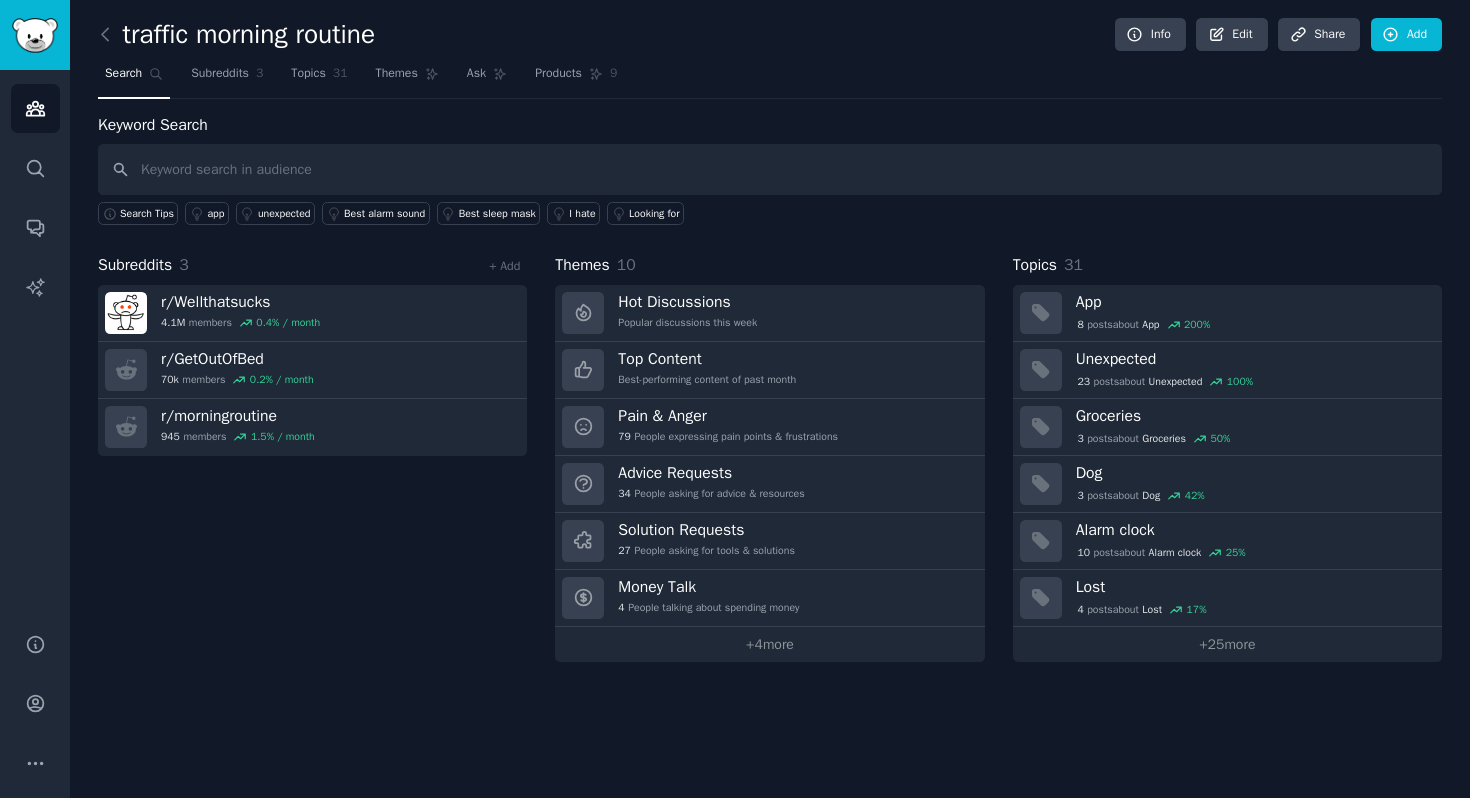 click at bounding box center (770, 169) 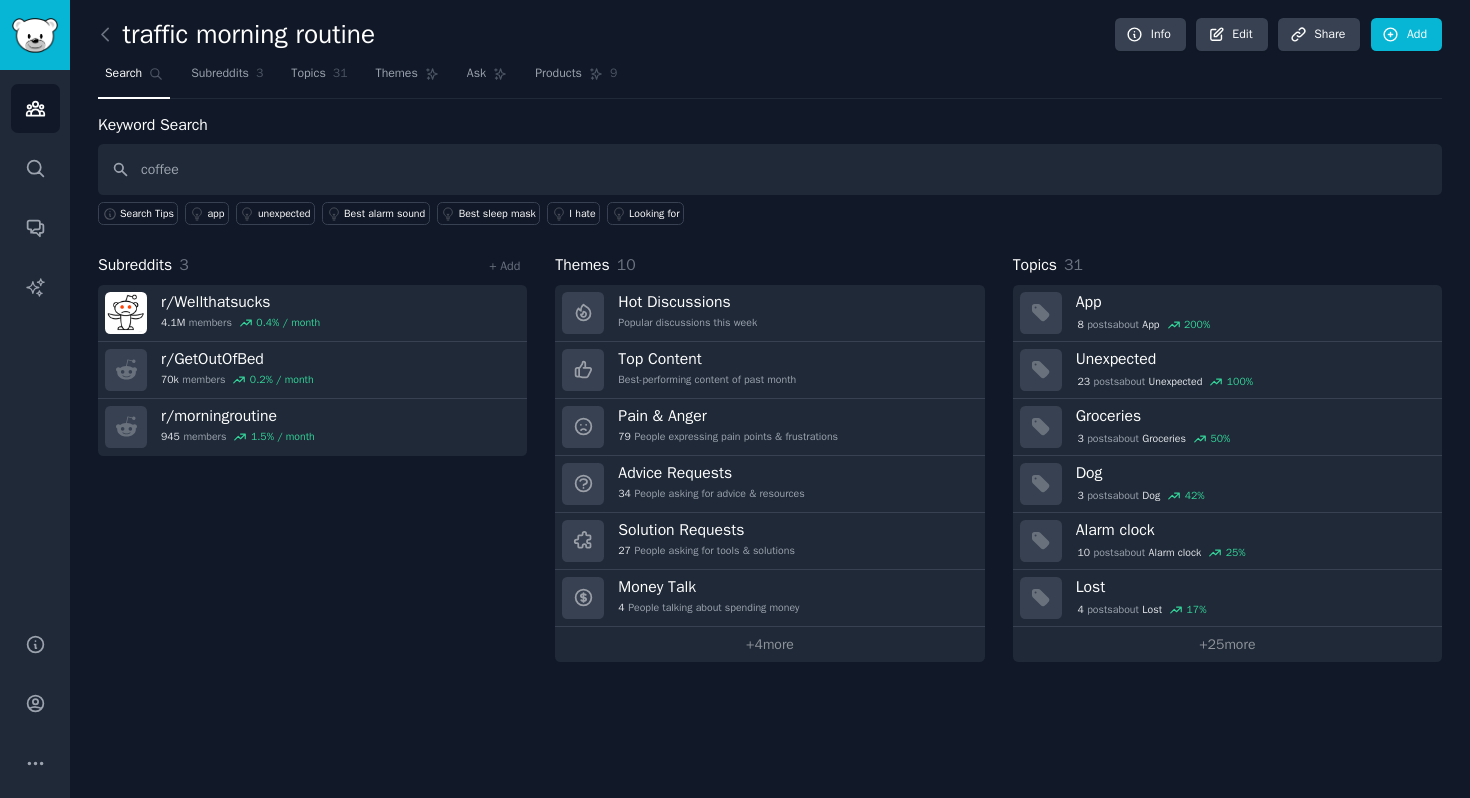 type on "coffee" 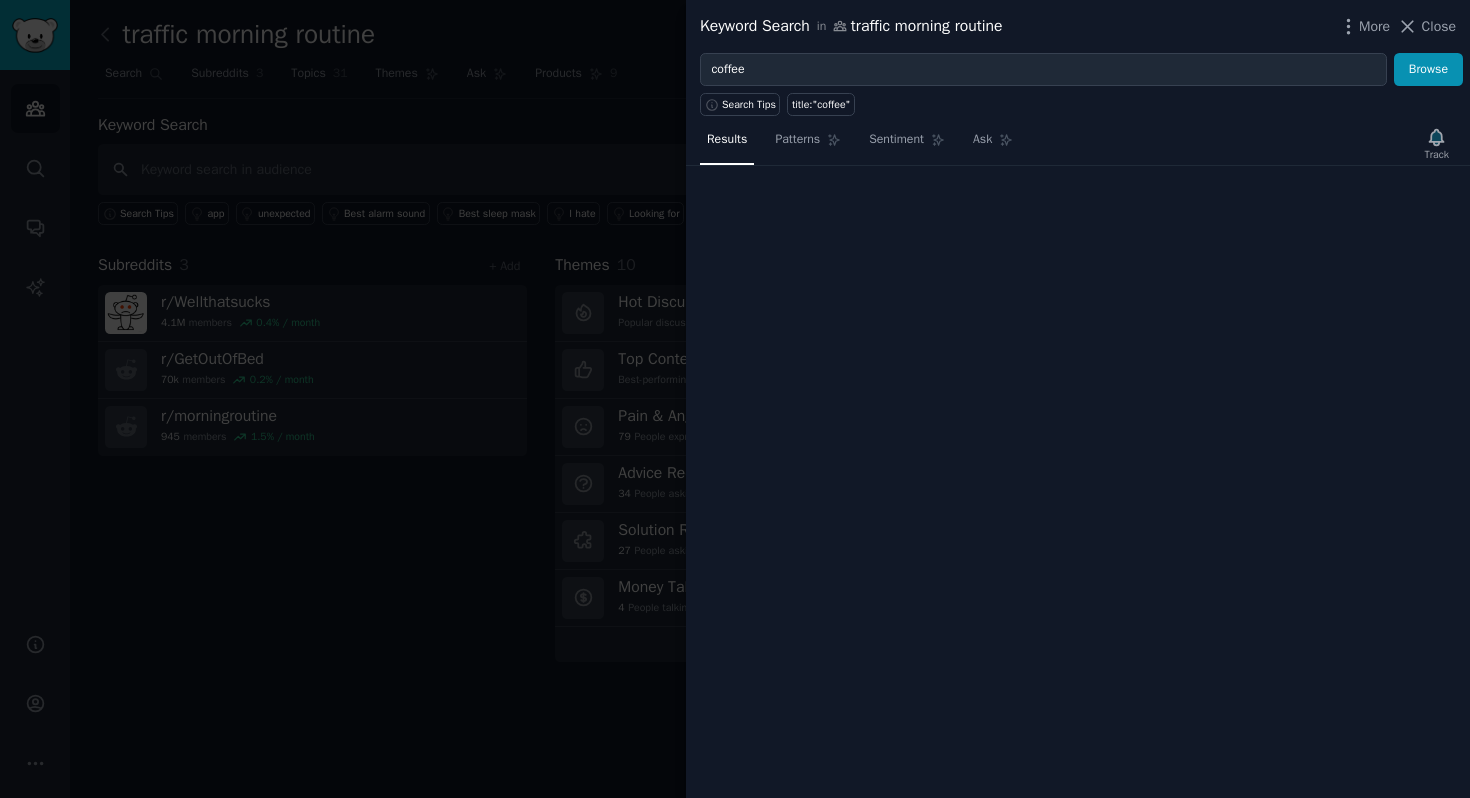 type 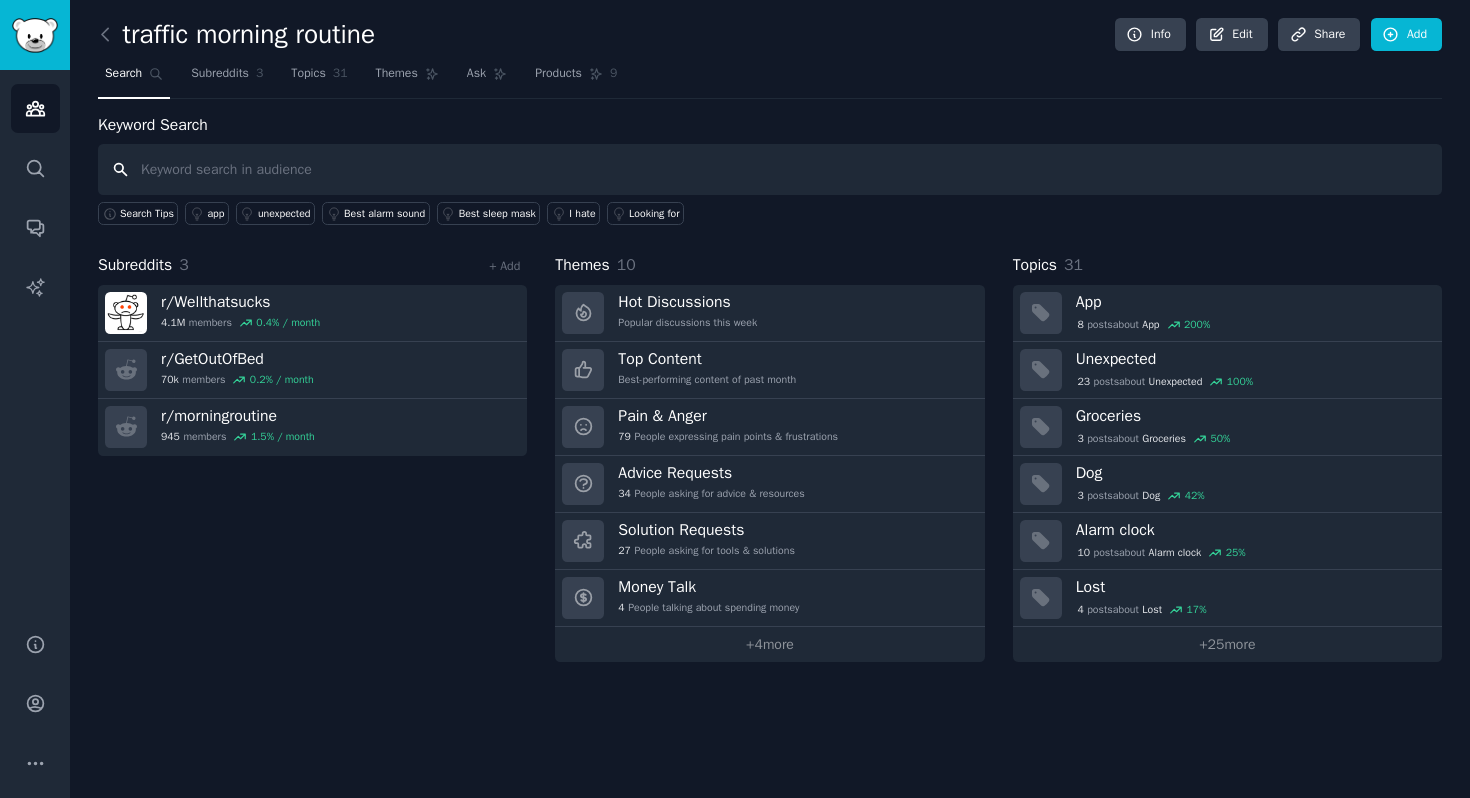 click at bounding box center [770, 169] 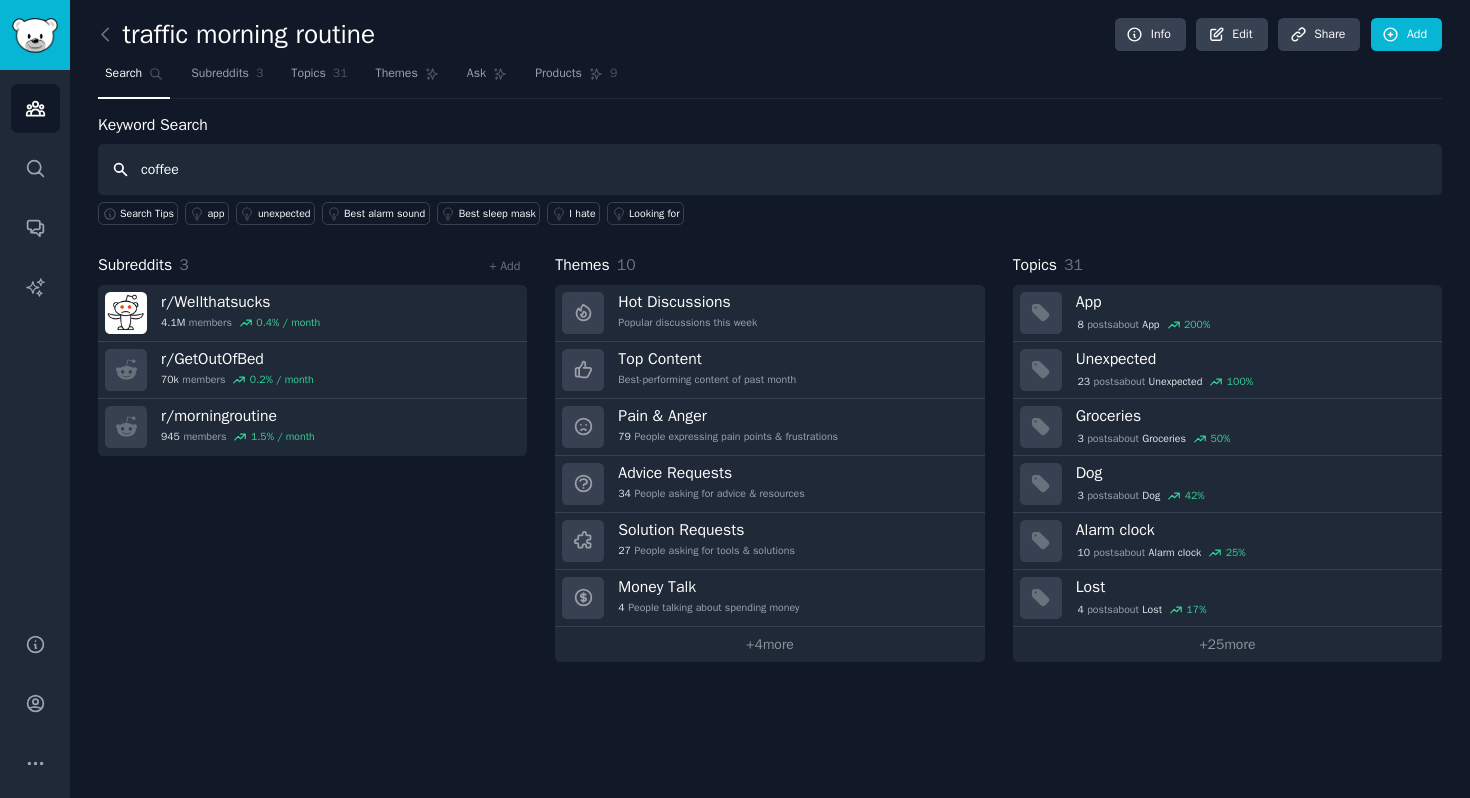 type on "coffee" 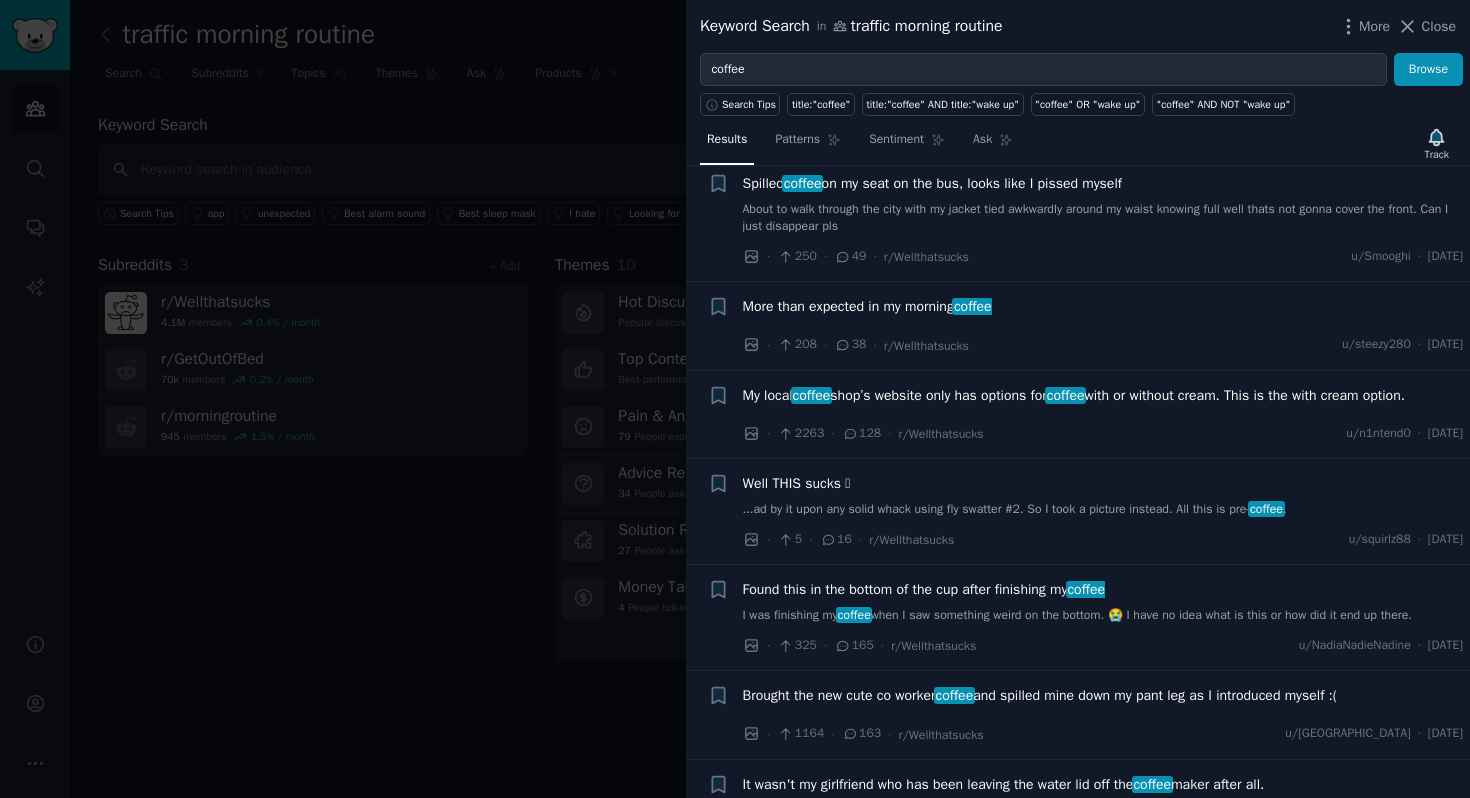 scroll, scrollTop: 146, scrollLeft: 0, axis: vertical 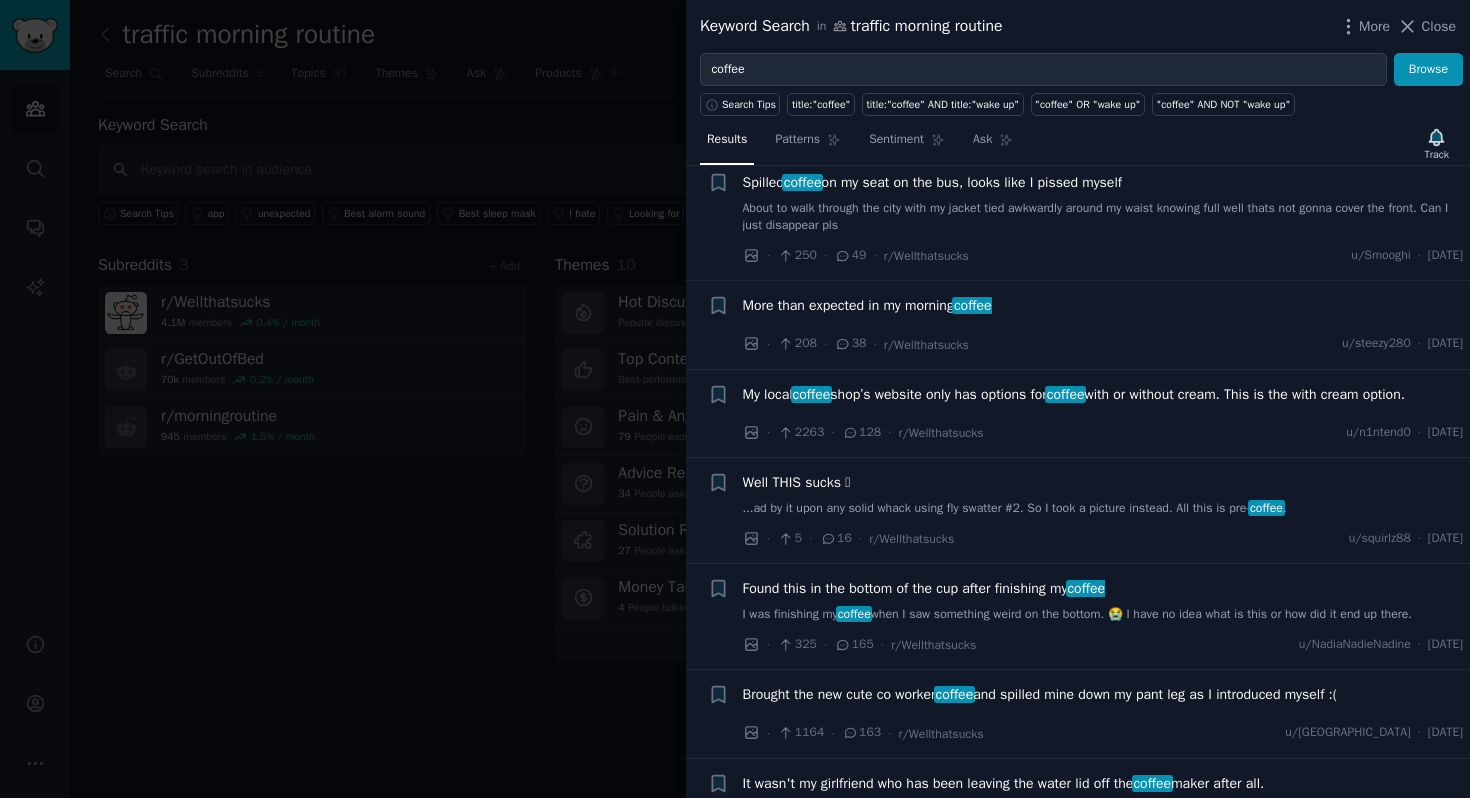 click on "...ad by it upon any solid whack using fly swatter #2. So I took a picture instead. All this is pre- coffee ." at bounding box center [1103, 509] 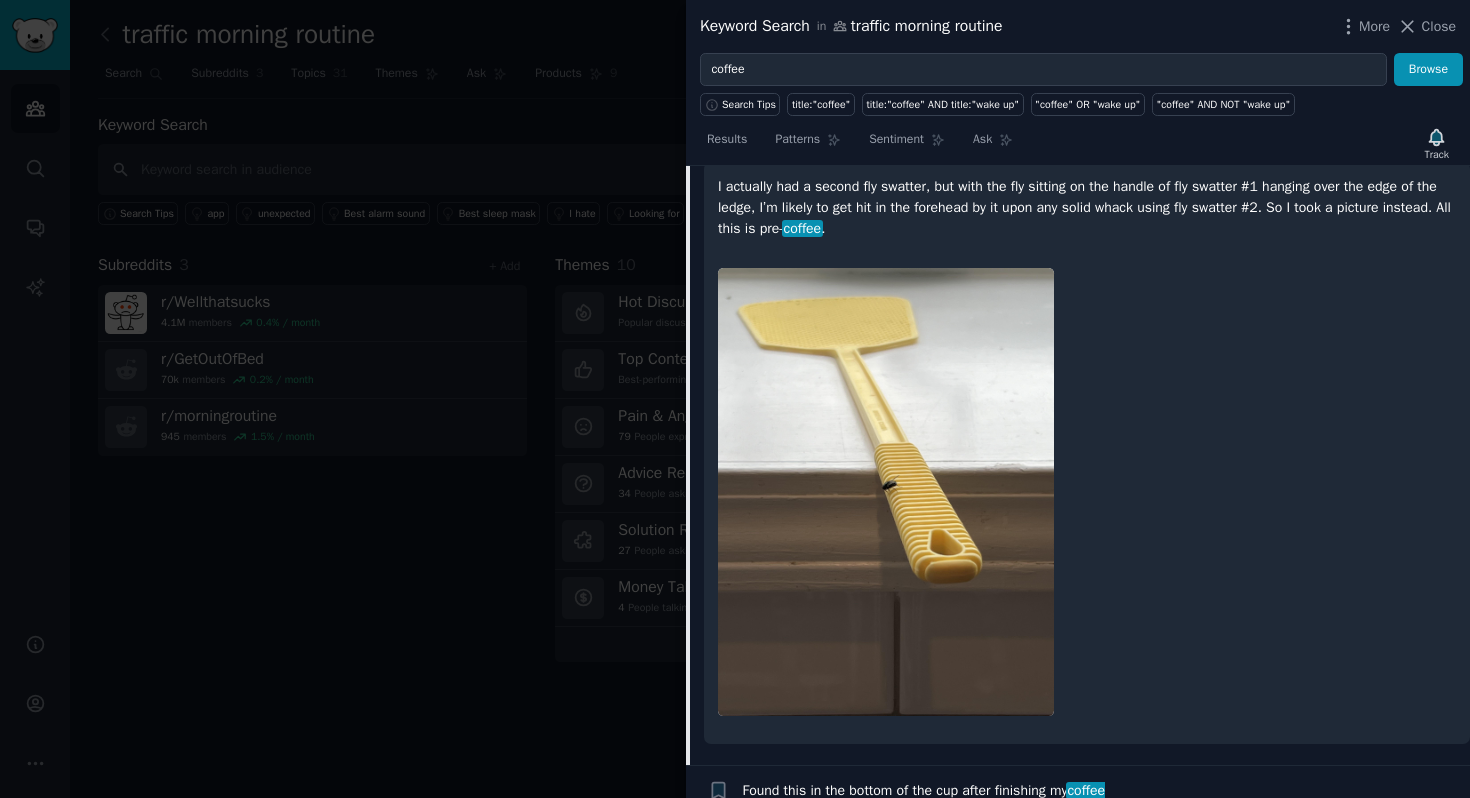 scroll, scrollTop: 626, scrollLeft: 0, axis: vertical 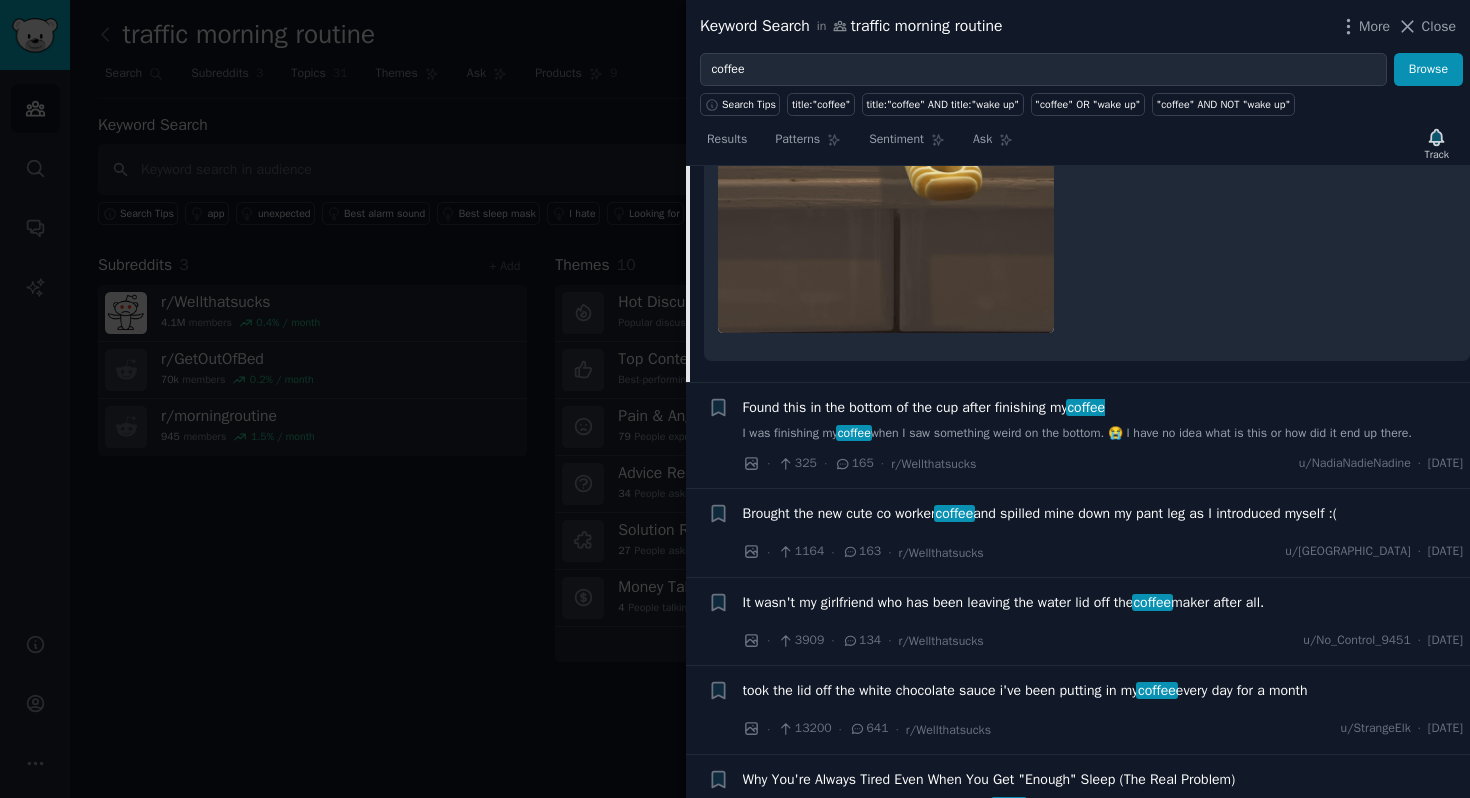 click on "Found this in the bottom of the cup after finishing my  coffee" at bounding box center (924, 407) 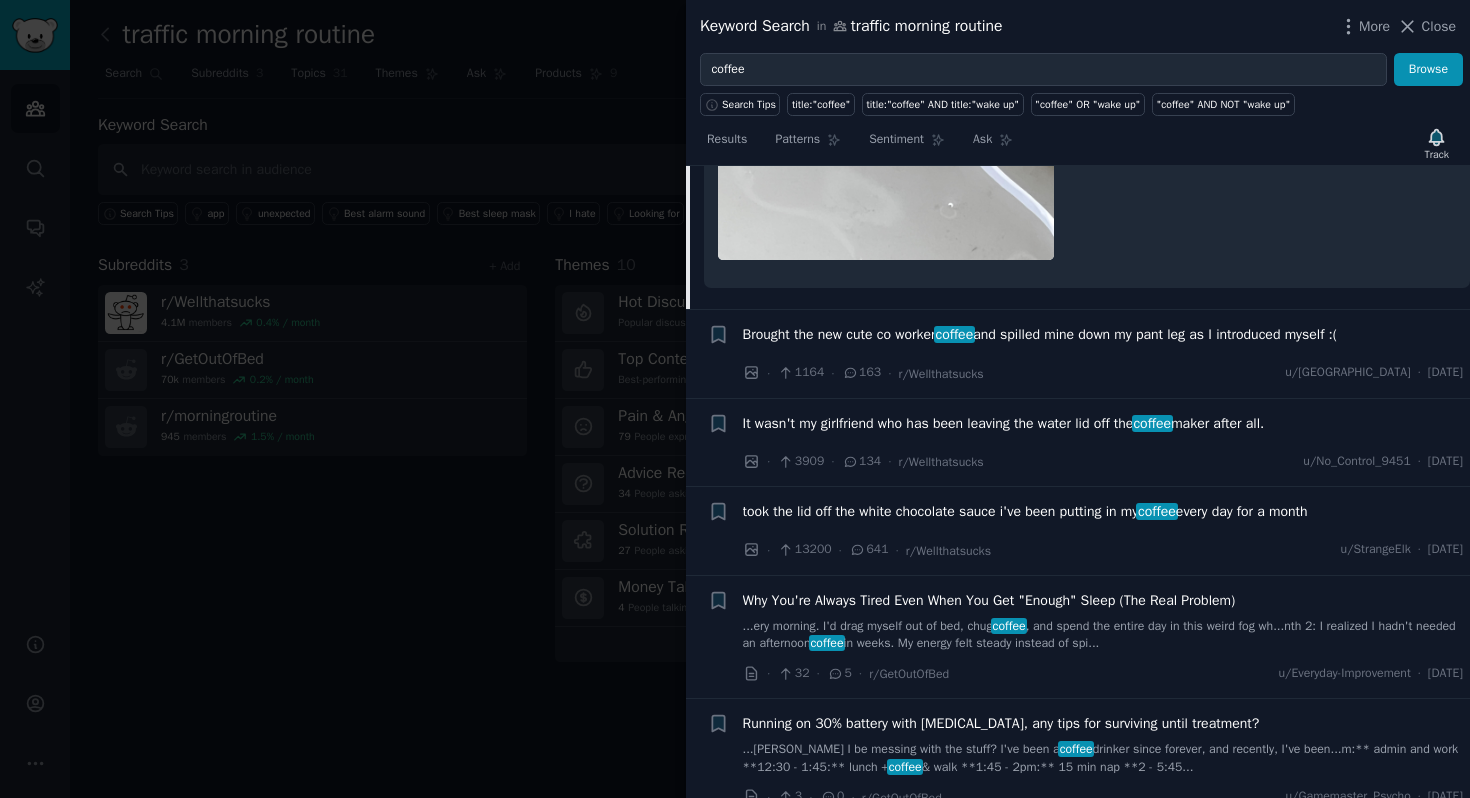 scroll, scrollTop: 1179, scrollLeft: 0, axis: vertical 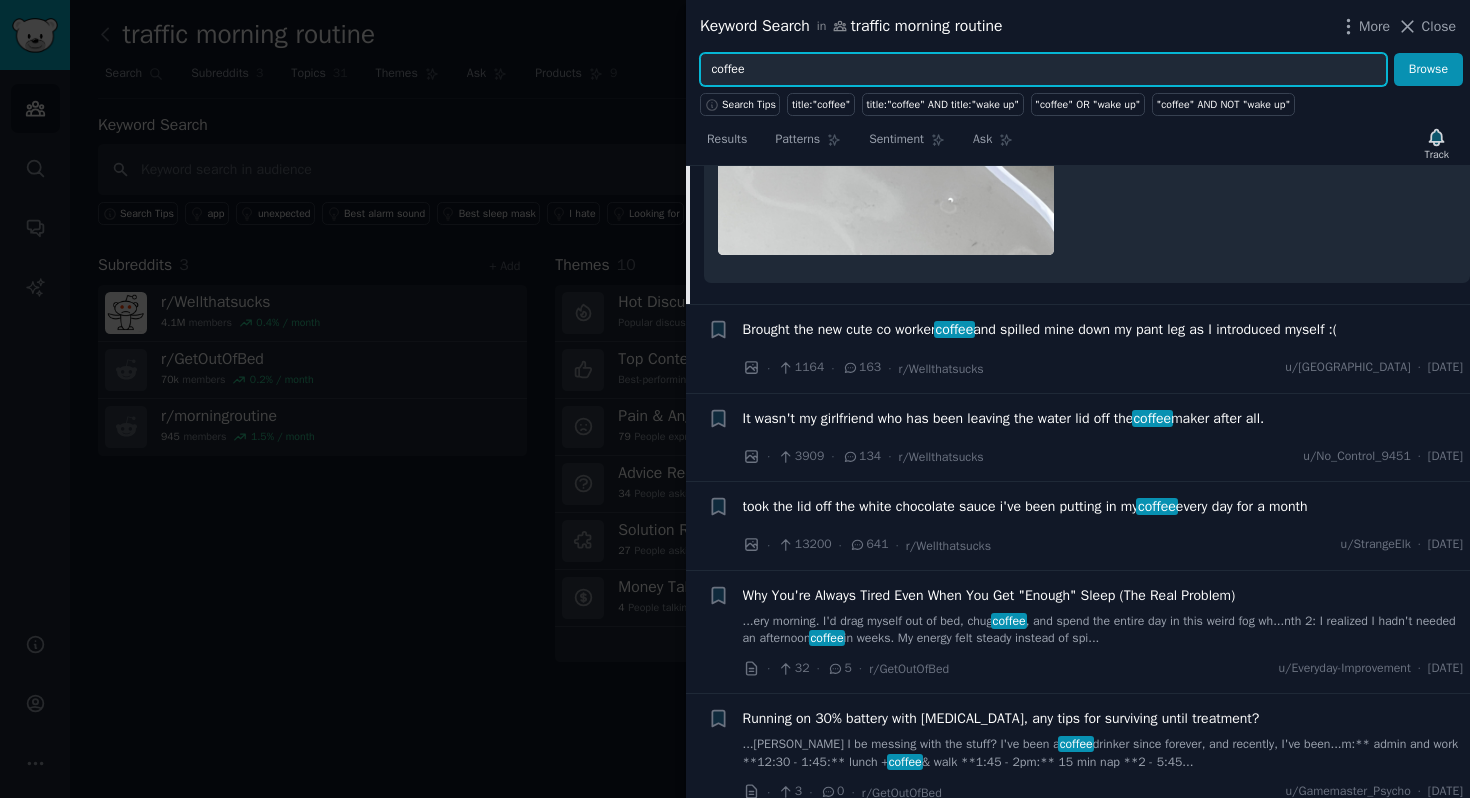 click on "coffee" at bounding box center [1043, 70] 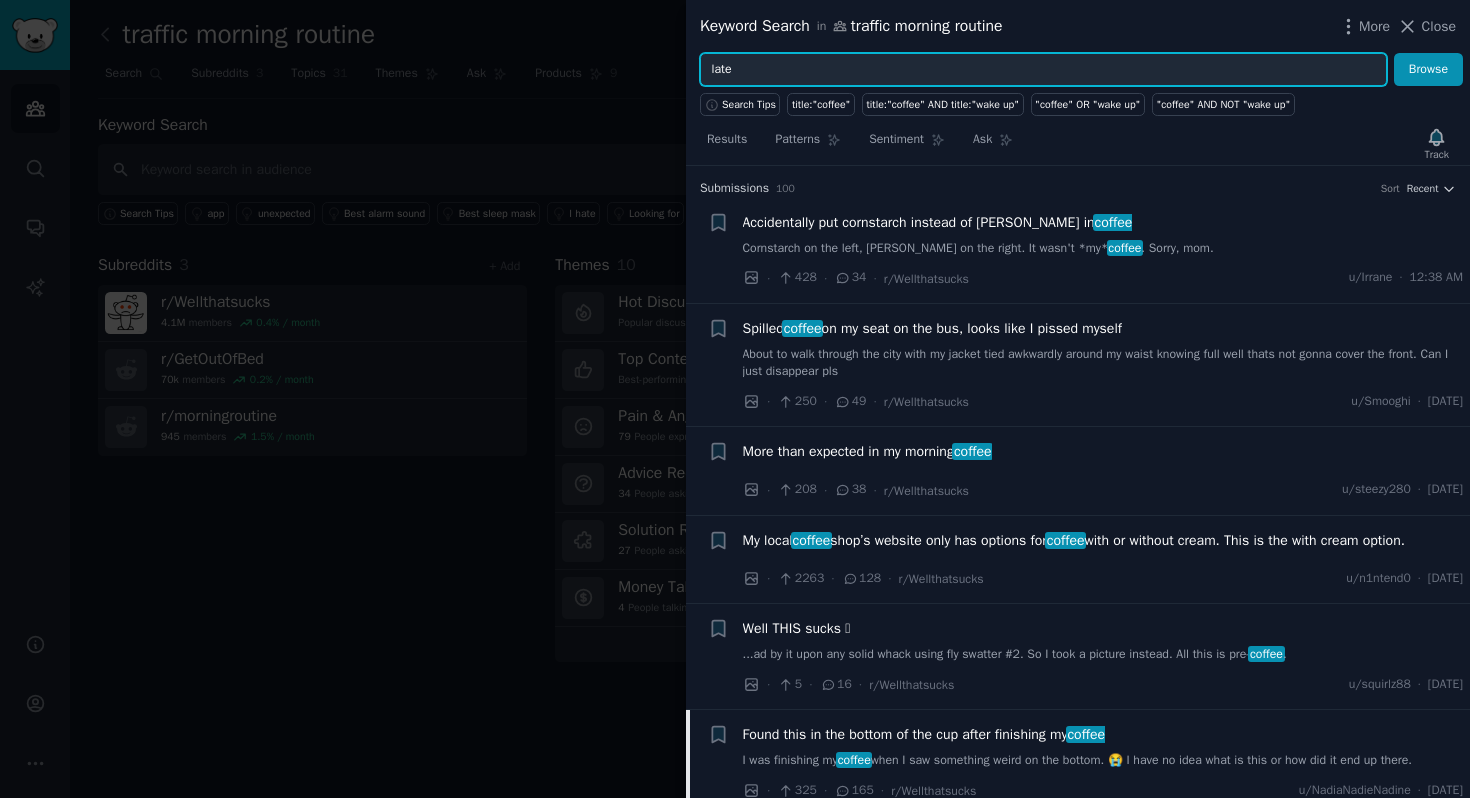 click on "Browse" at bounding box center [1428, 70] 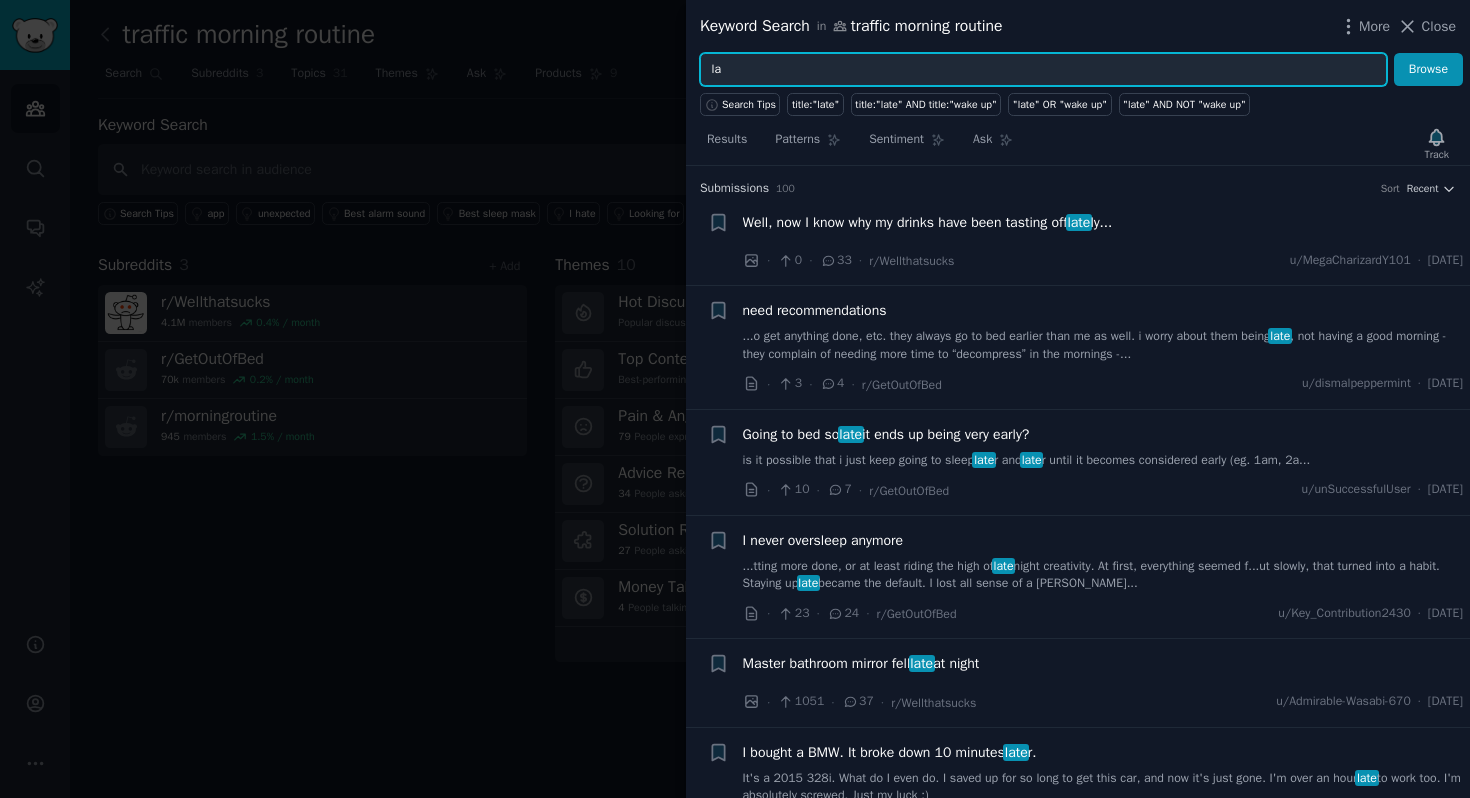 type on "l" 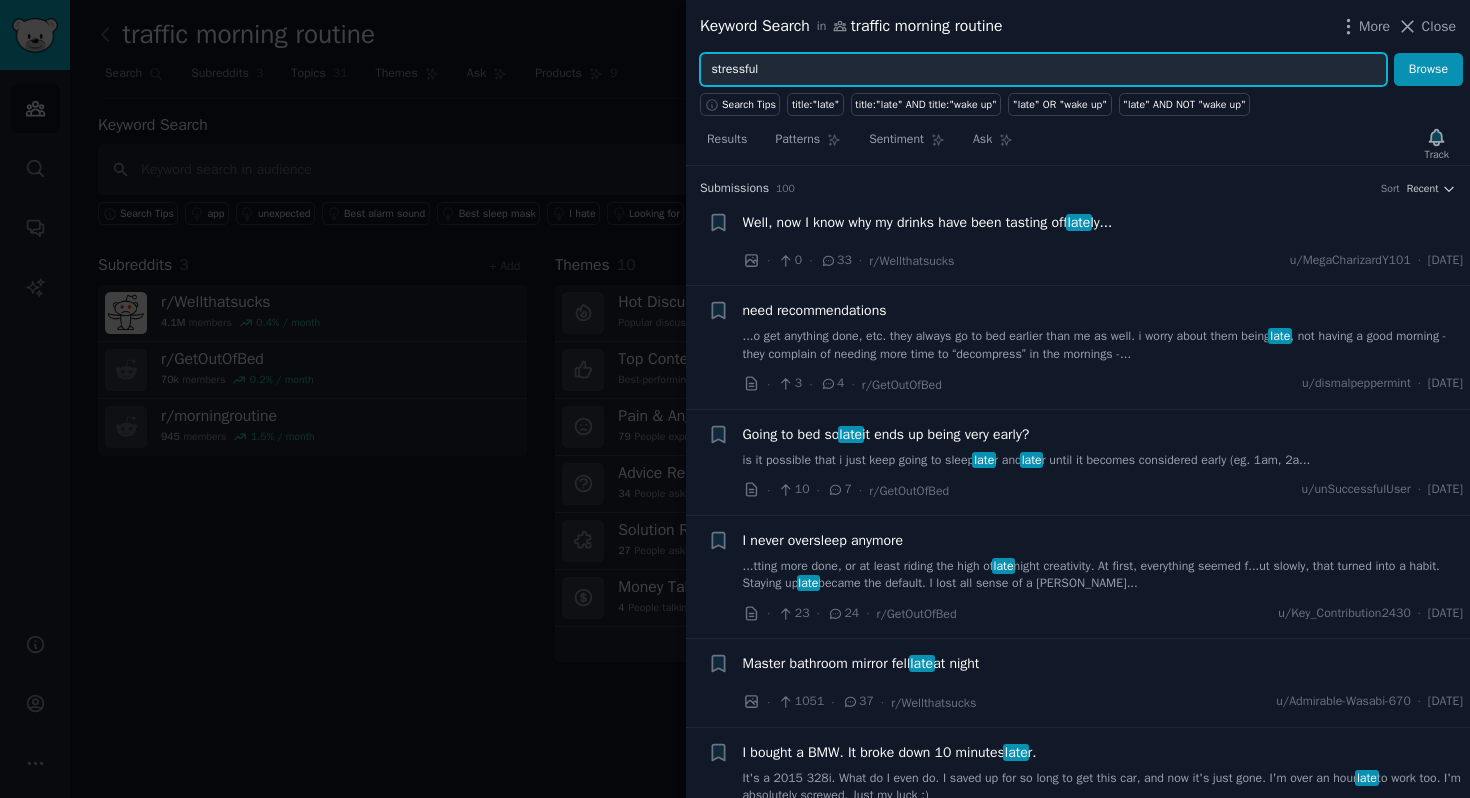 type on "stressful" 